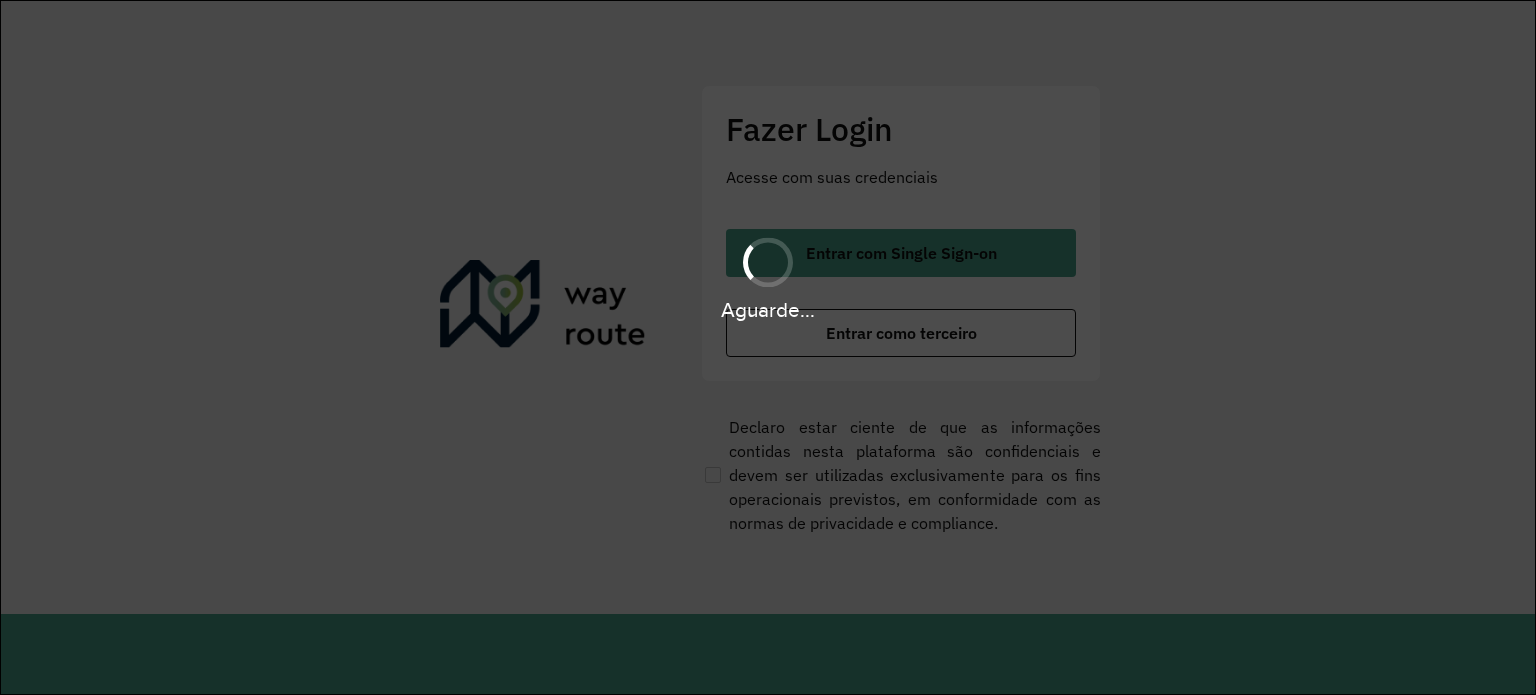 scroll, scrollTop: 0, scrollLeft: 0, axis: both 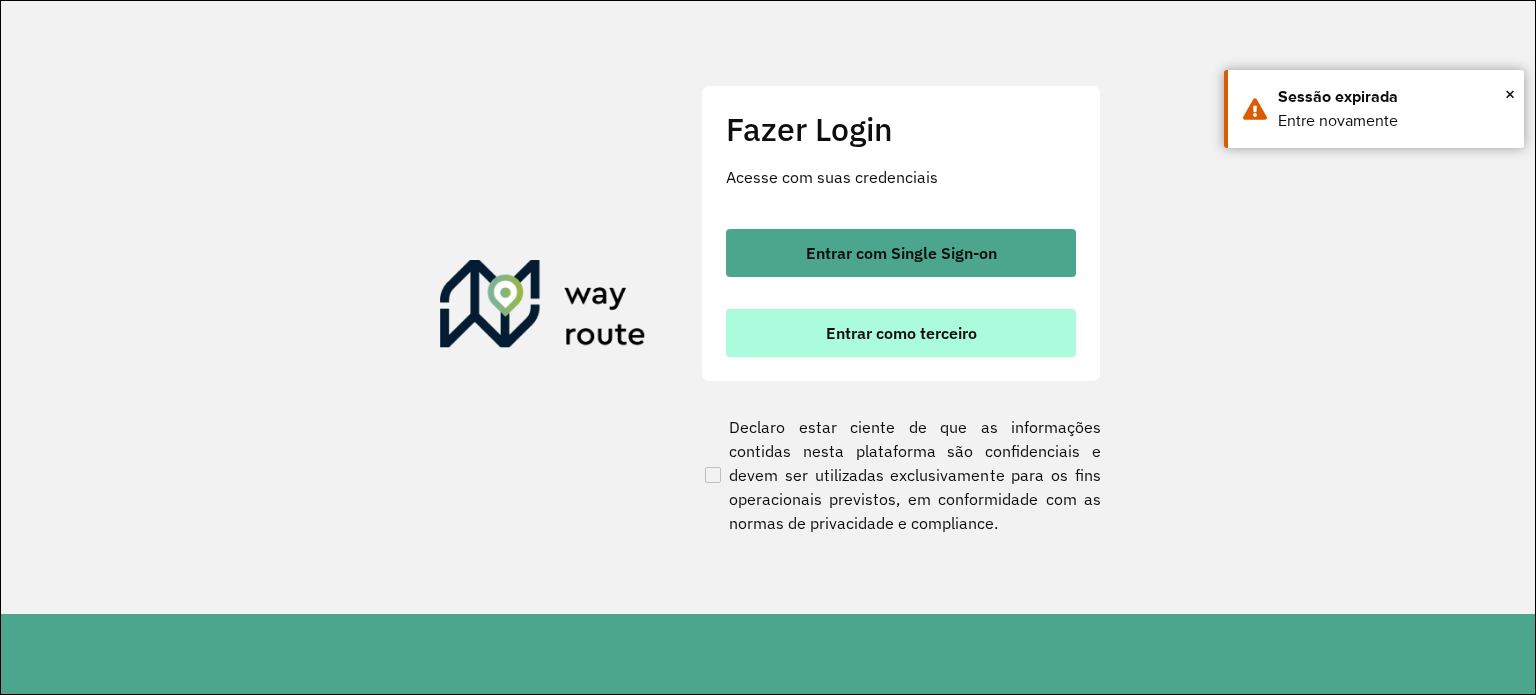 click on "Entrar como terceiro" at bounding box center [901, 333] 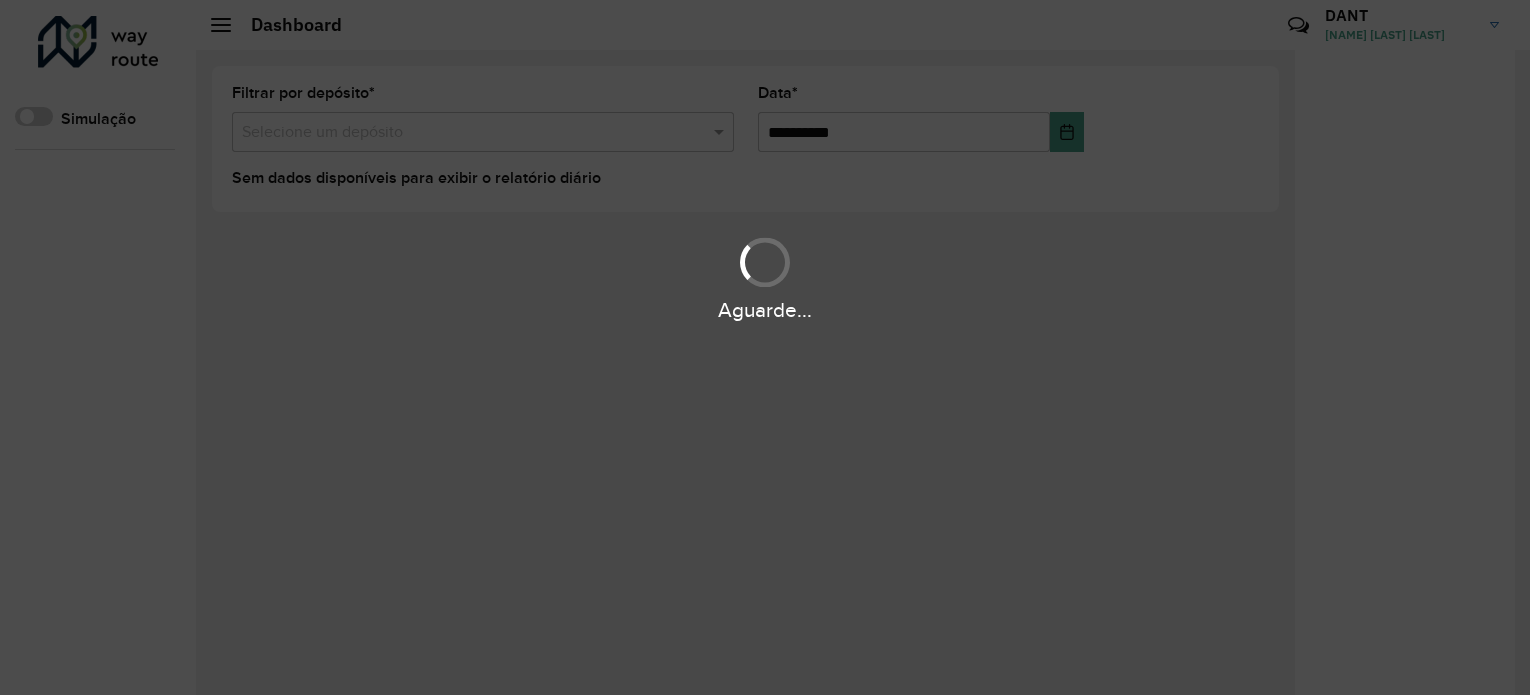 scroll, scrollTop: 0, scrollLeft: 0, axis: both 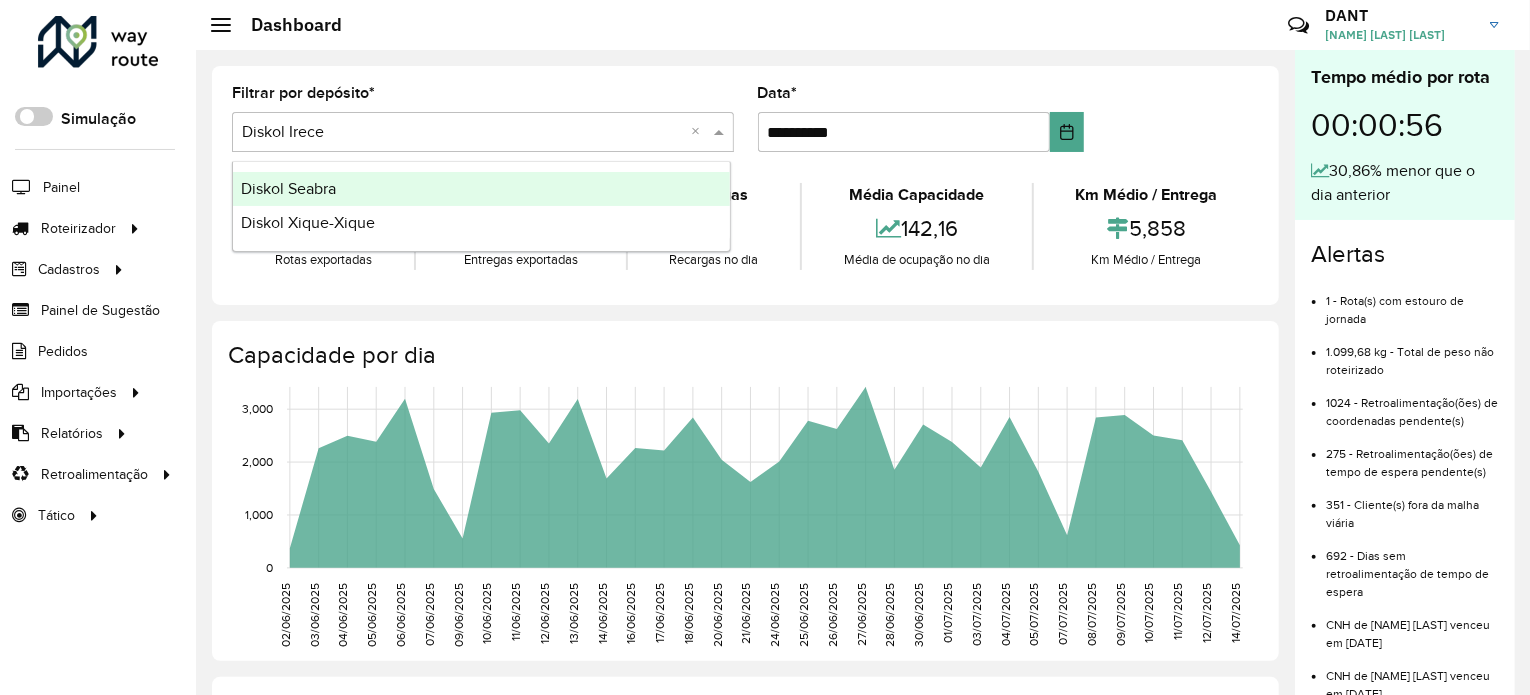 click at bounding box center (721, 132) 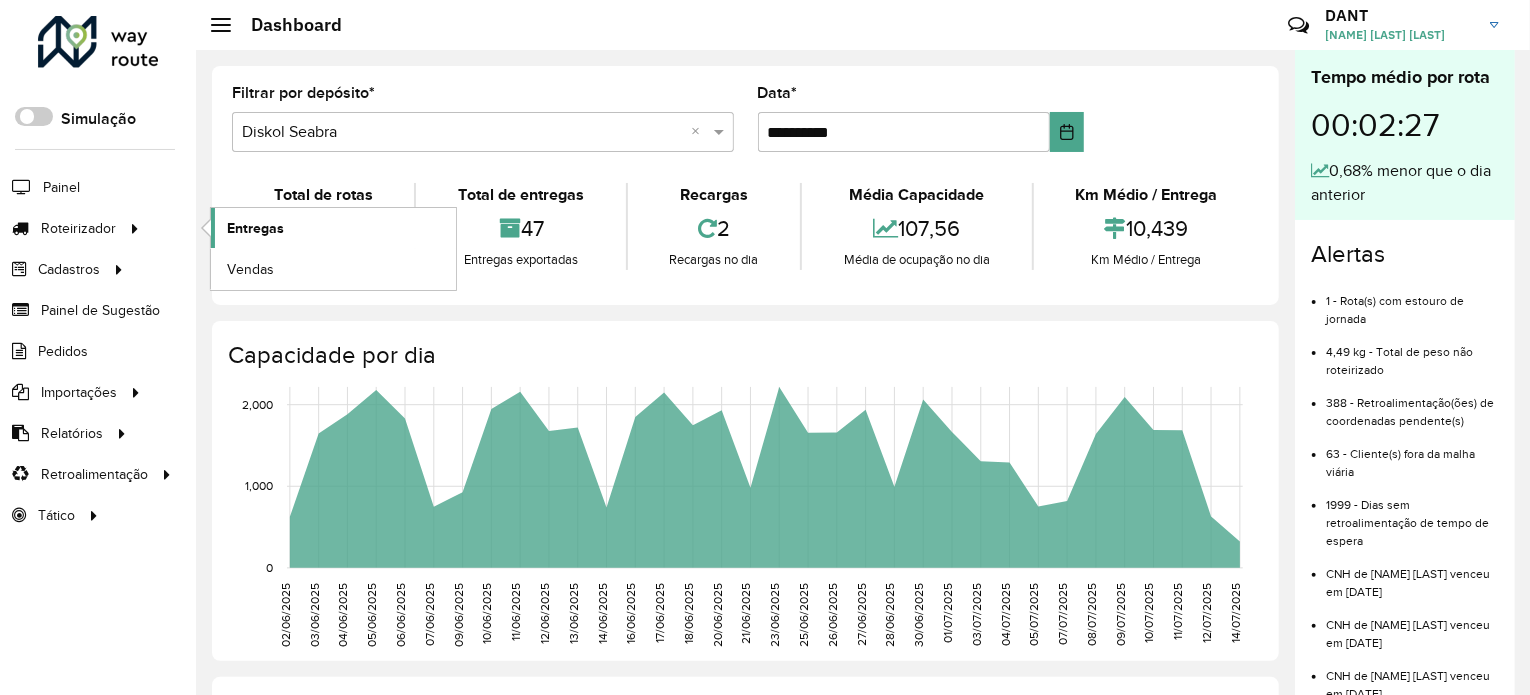 click on "Entregas" 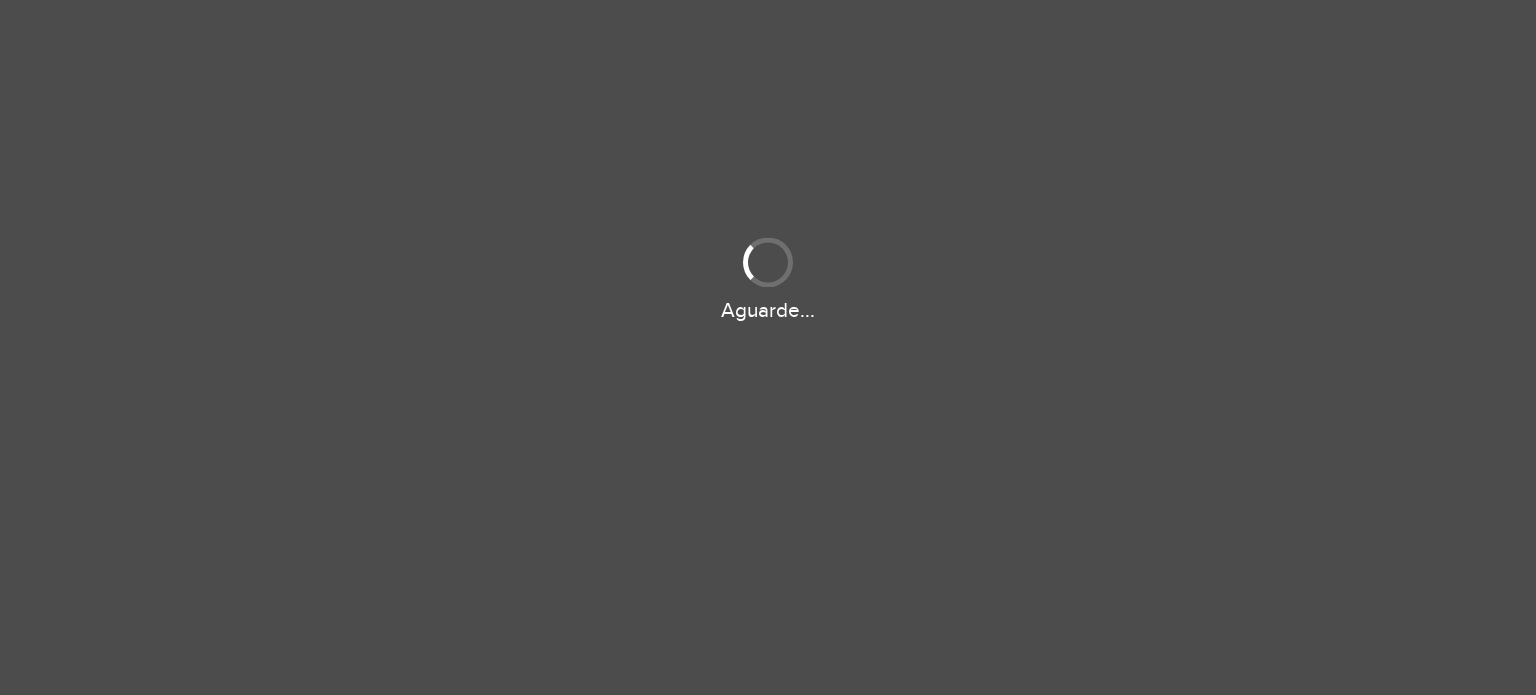 scroll, scrollTop: 0, scrollLeft: 0, axis: both 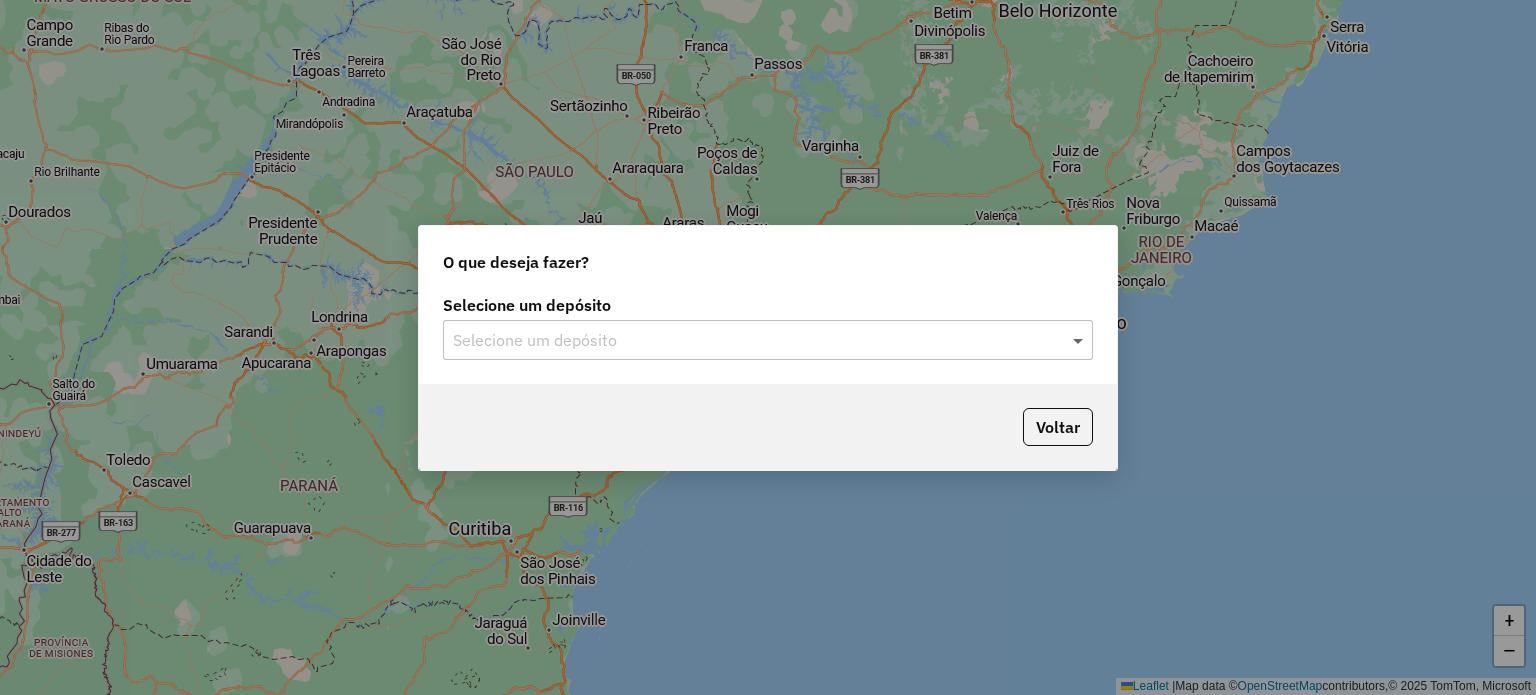 click 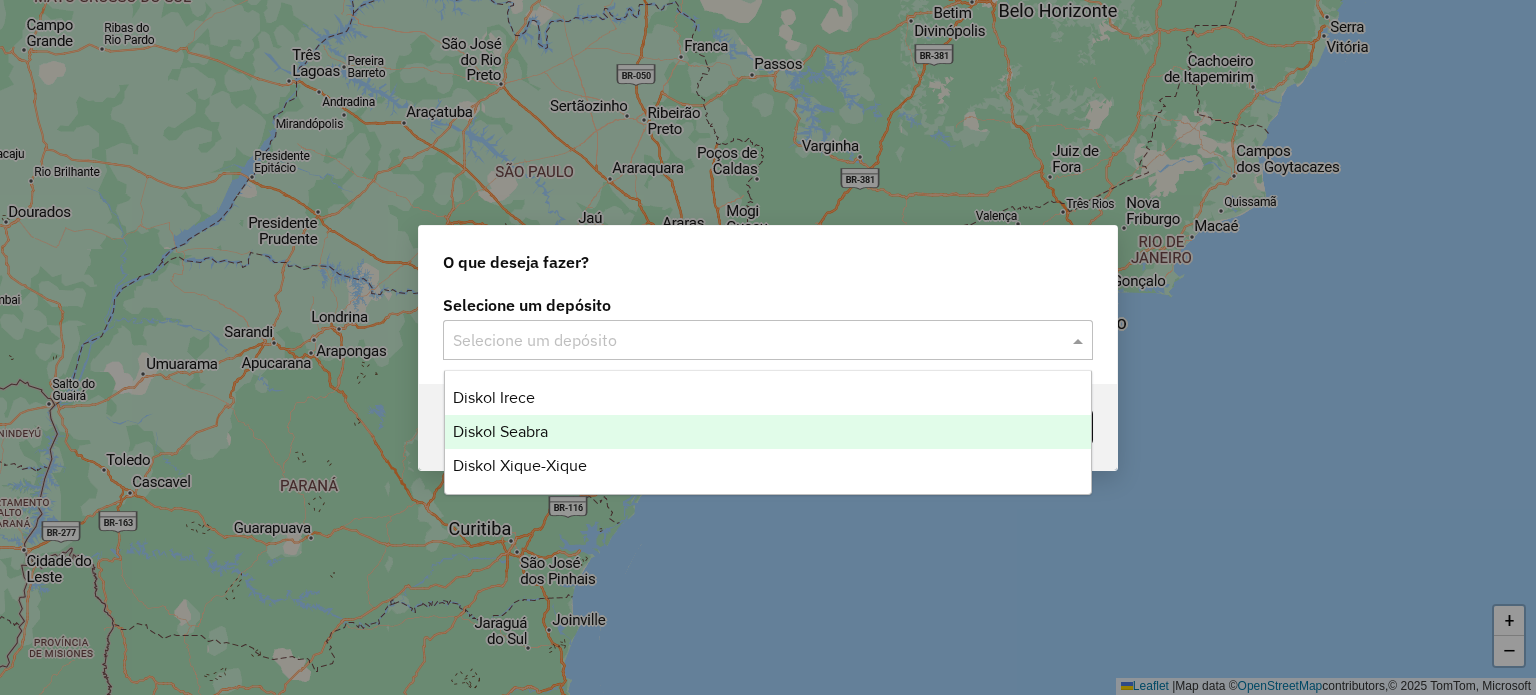 click on "Diskol Seabra" at bounding box center (768, 432) 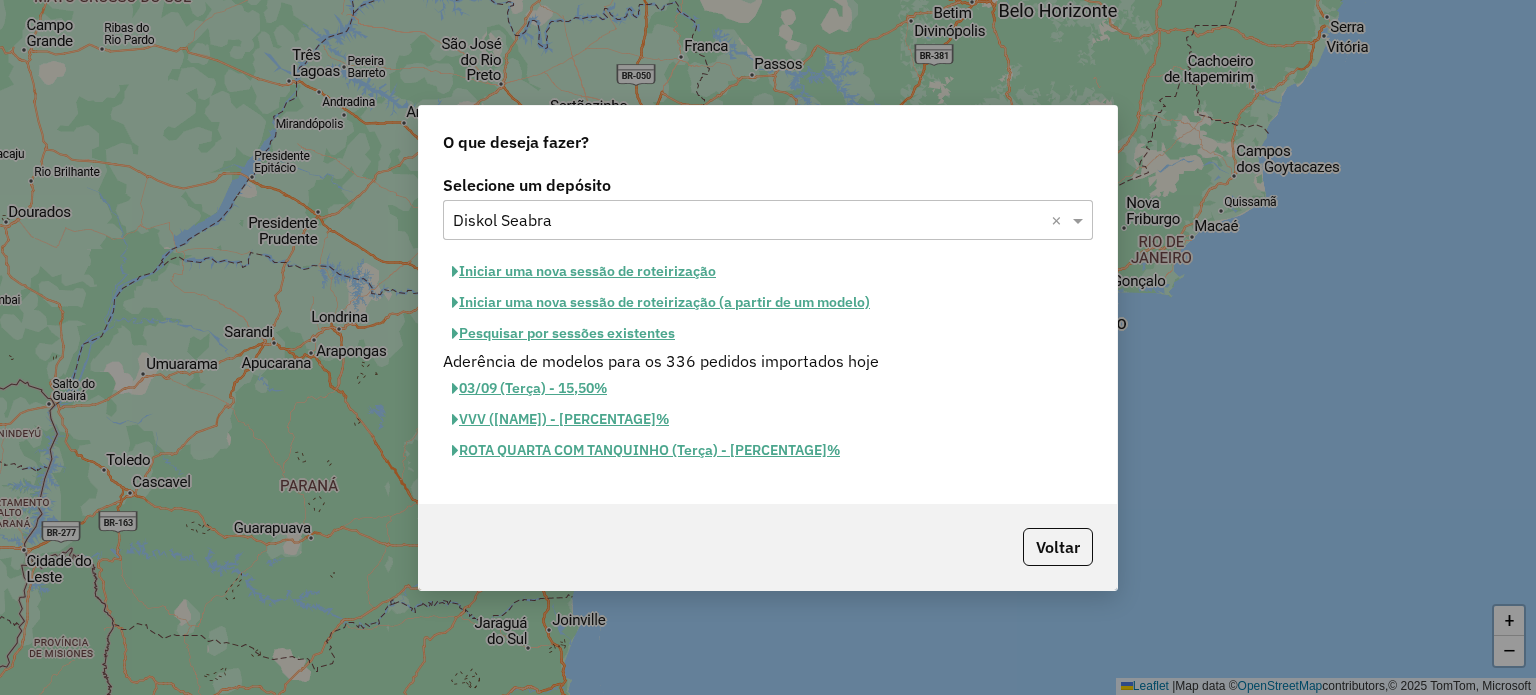 click on "Iniciar uma nova sessão de roteirização" 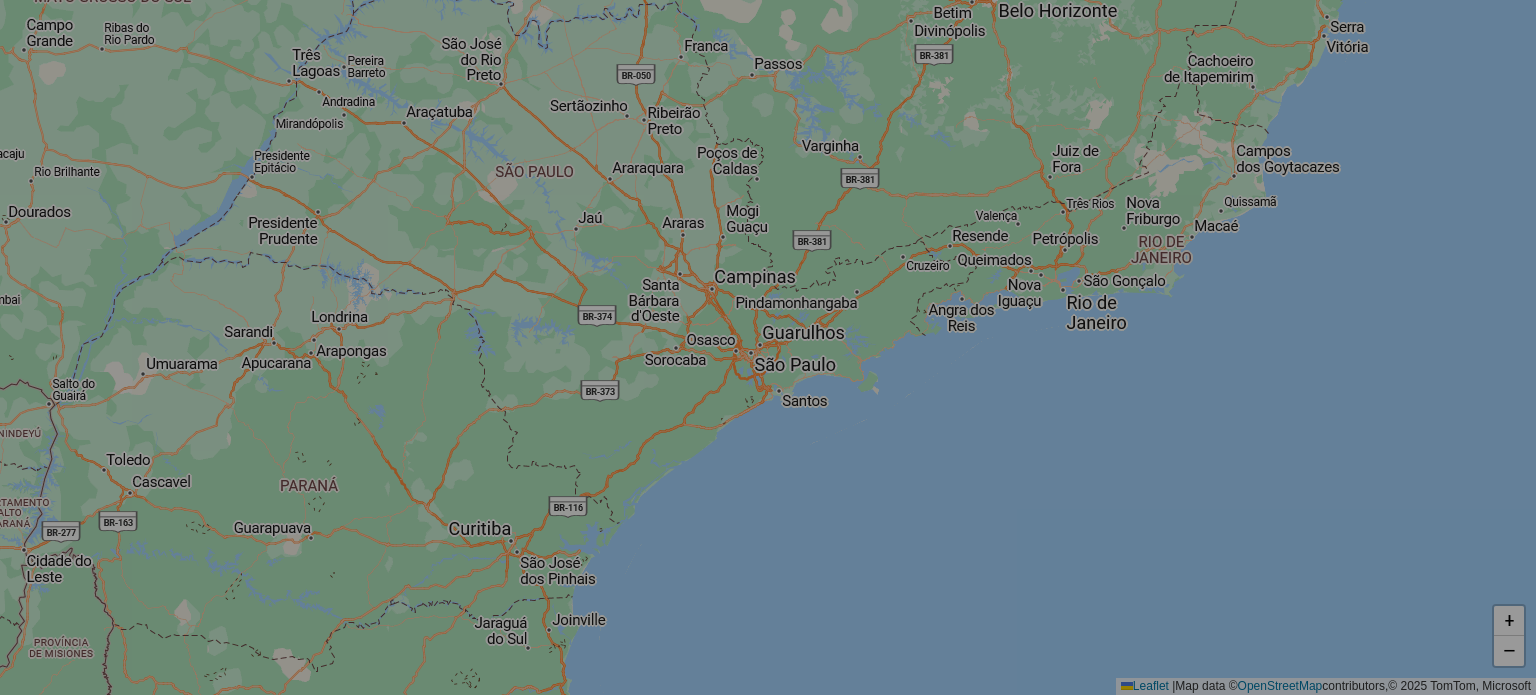 select on "*" 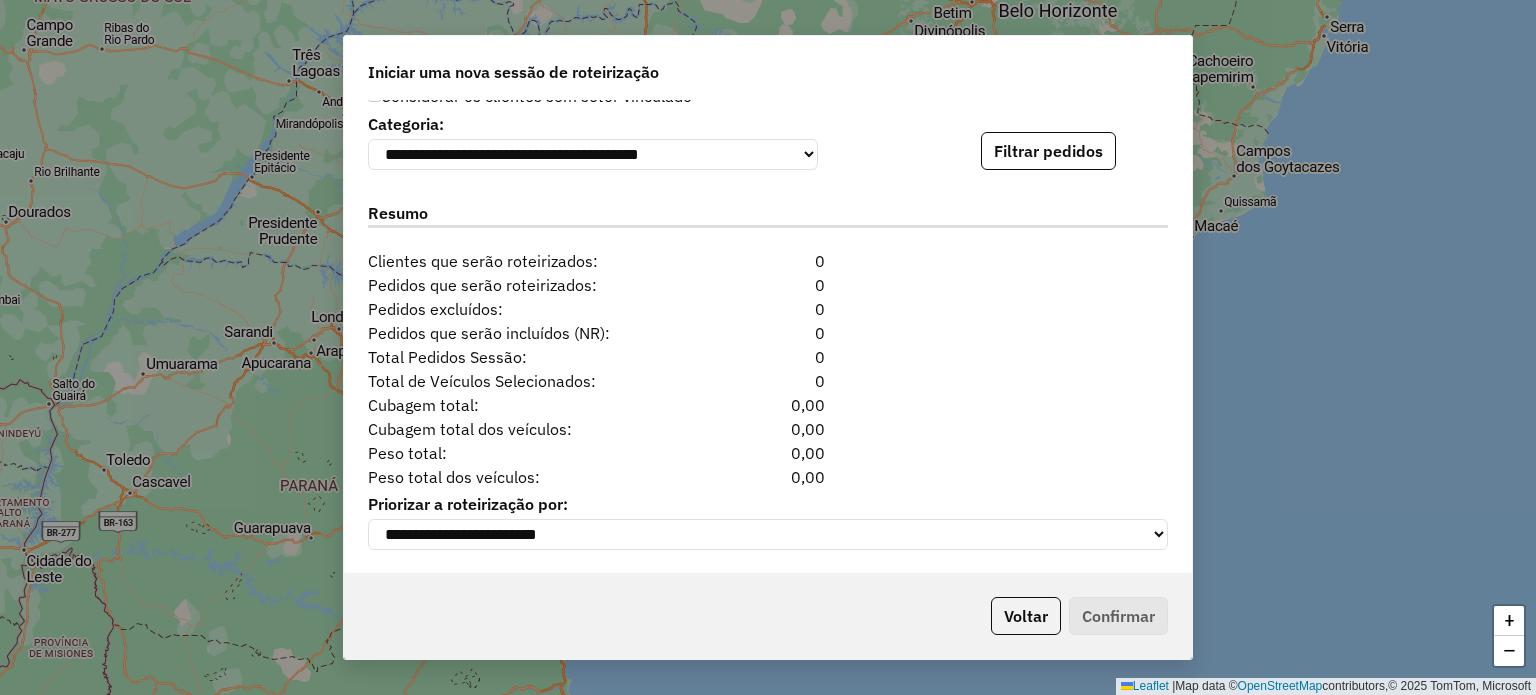 scroll, scrollTop: 1760, scrollLeft: 0, axis: vertical 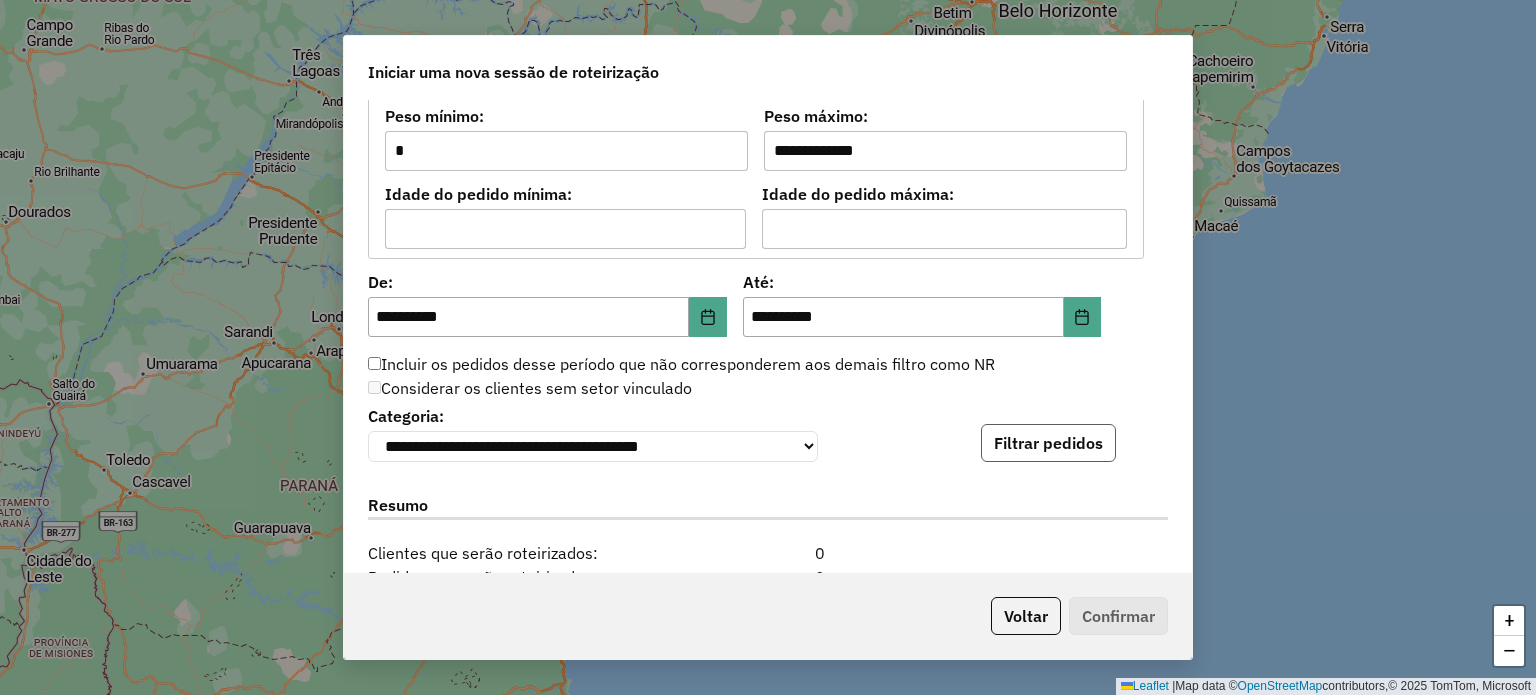 click on "Filtrar pedidos" 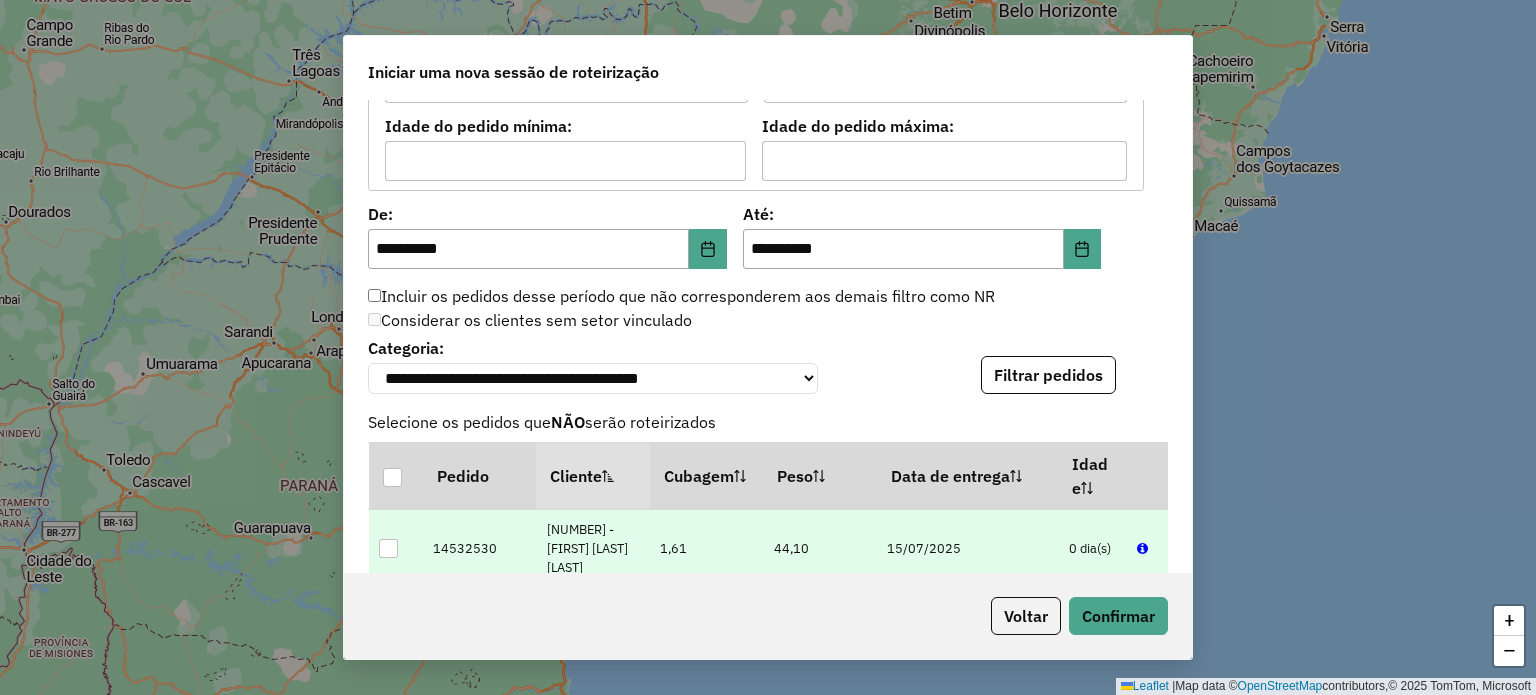 scroll, scrollTop: 1960, scrollLeft: 0, axis: vertical 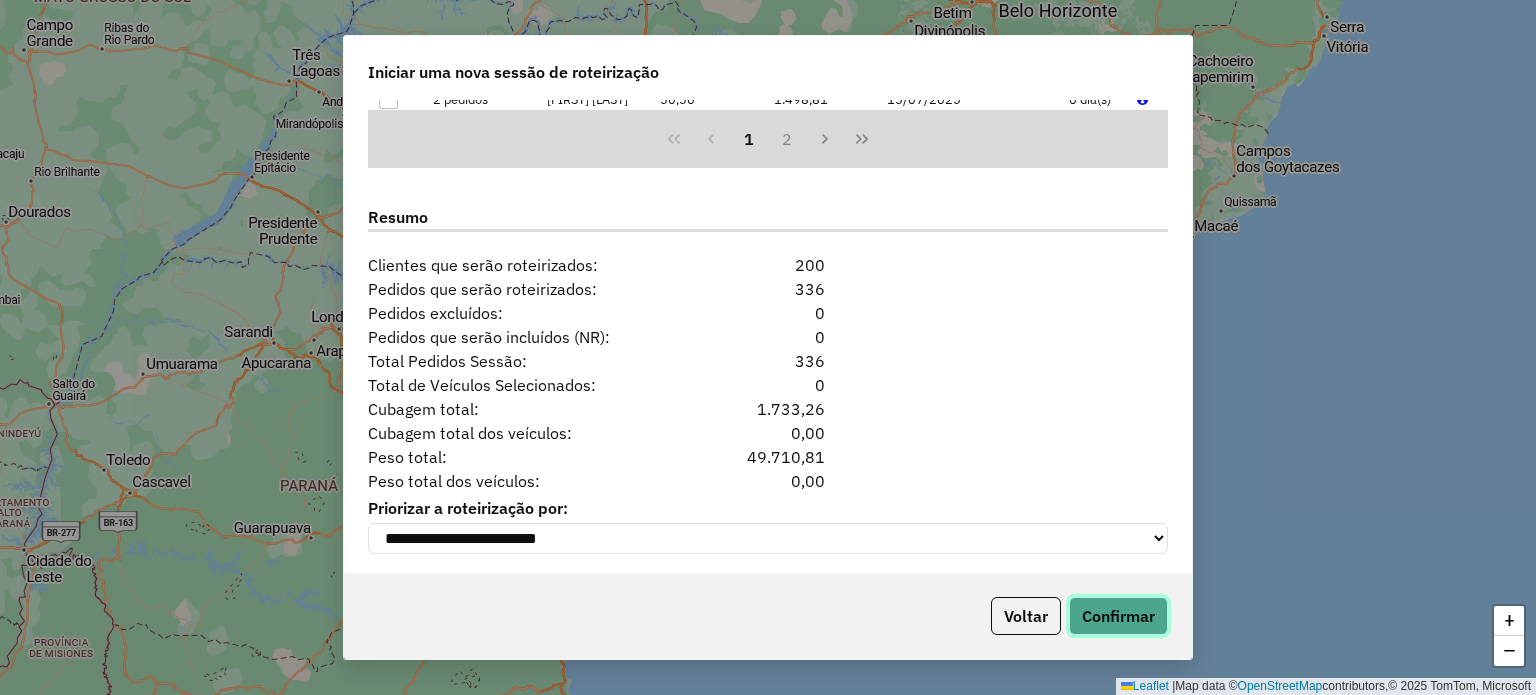 click on "Confirmar" 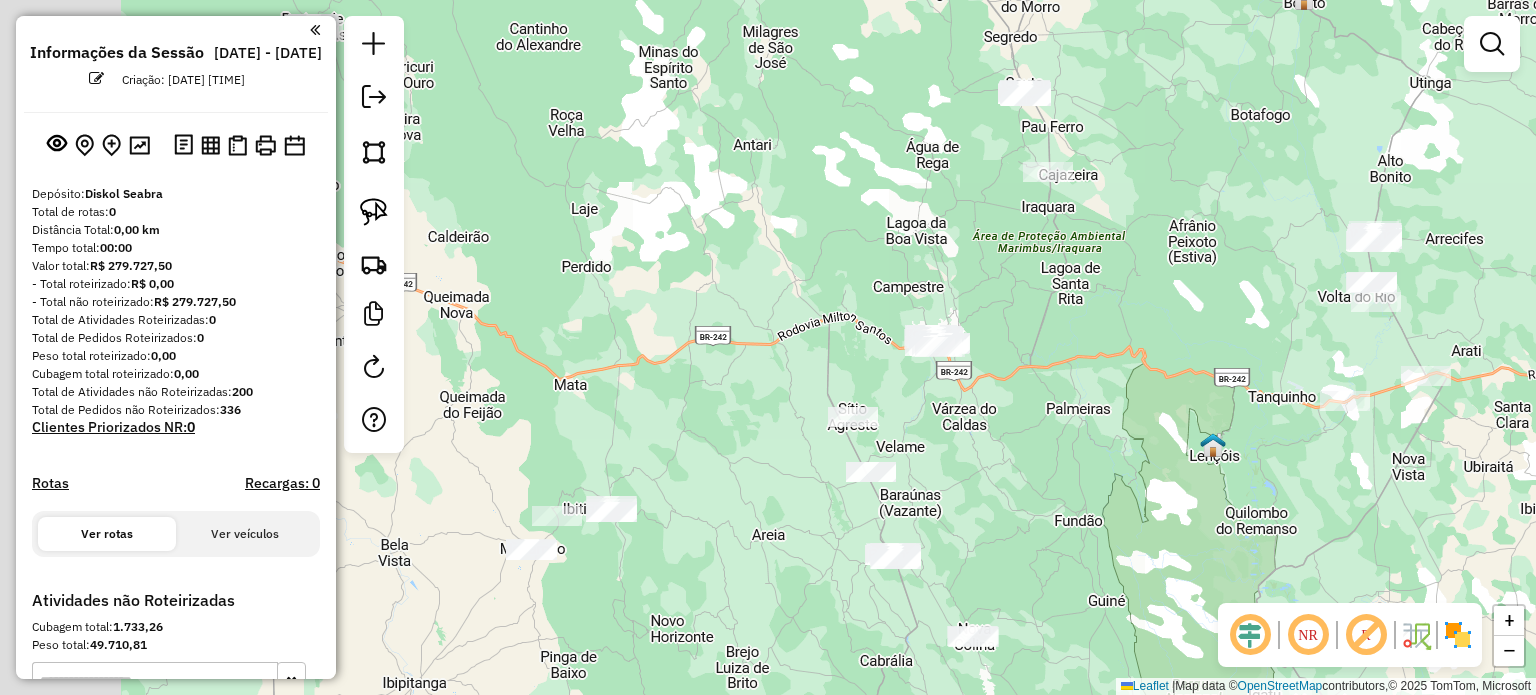 drag, startPoint x: 862, startPoint y: 454, endPoint x: 1052, endPoint y: 439, distance: 190.59119 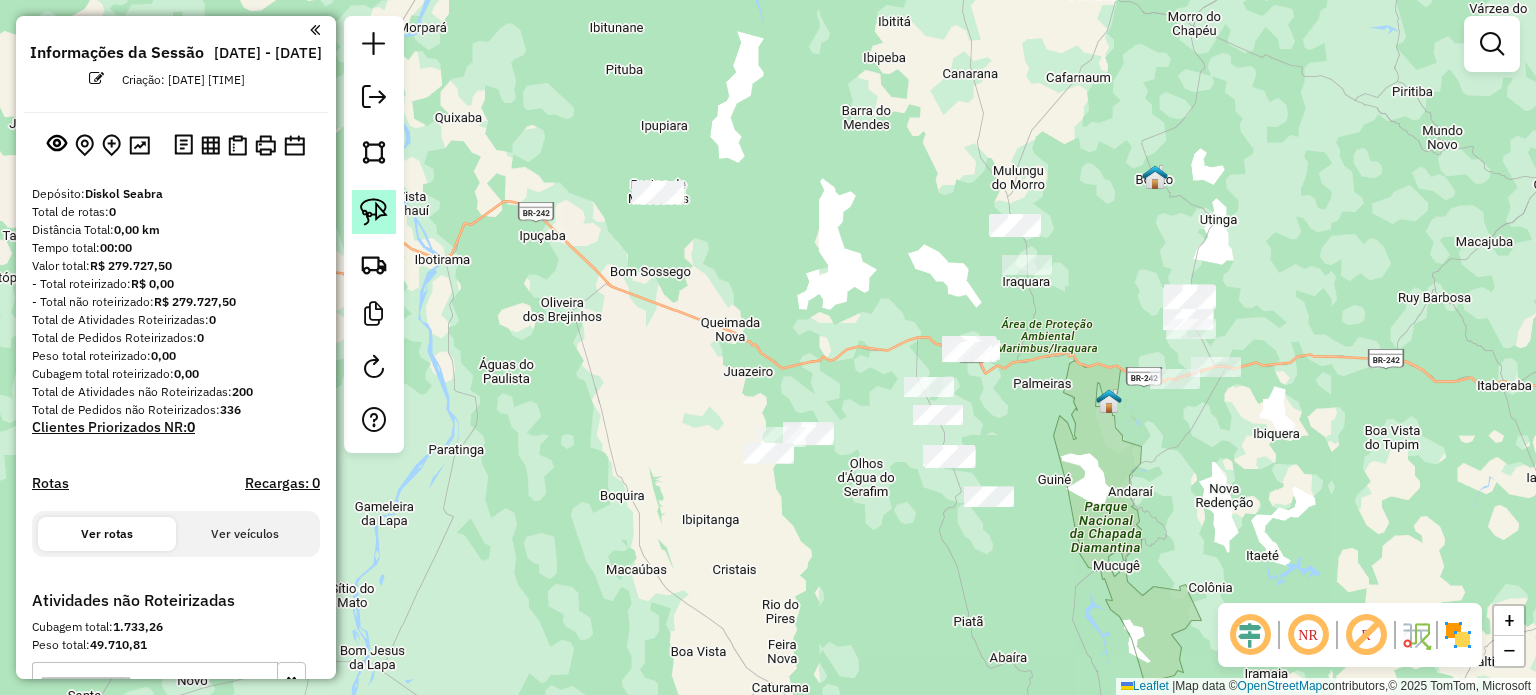 click 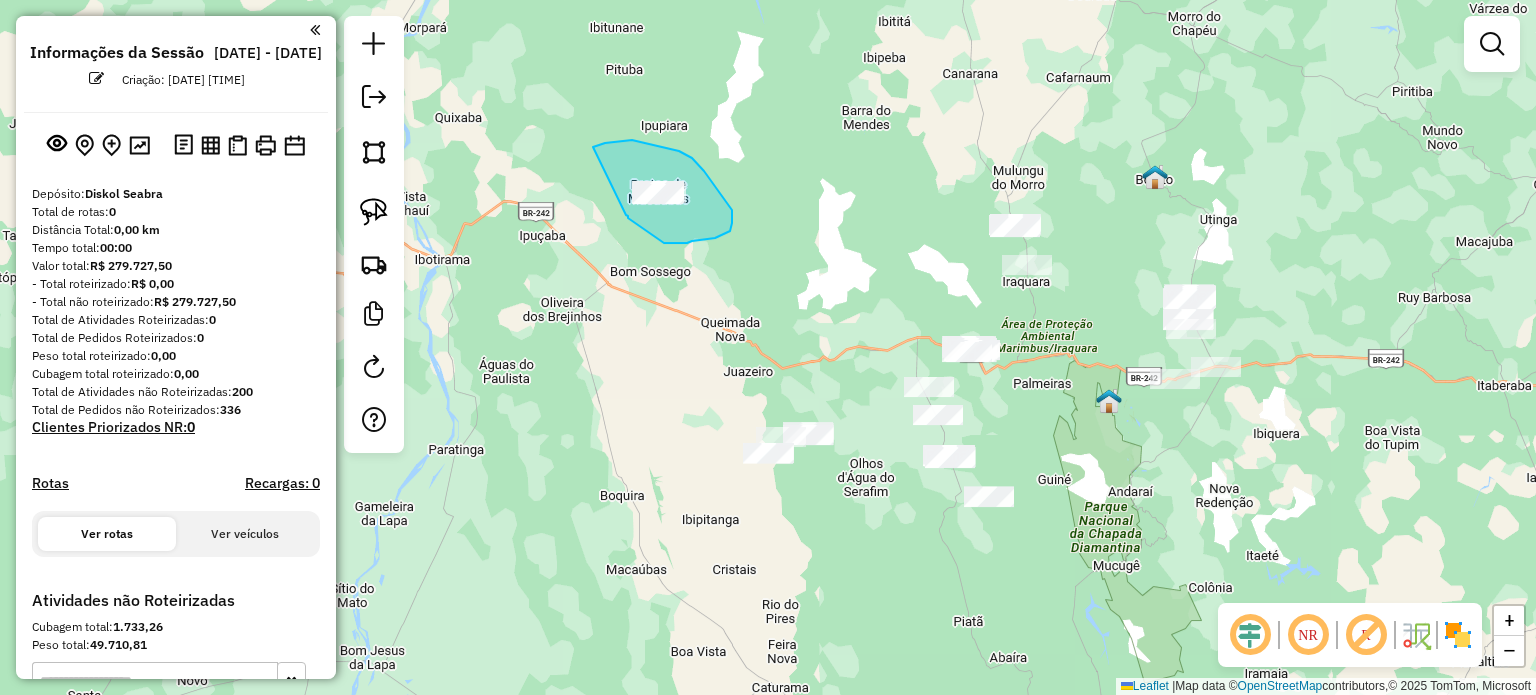 drag, startPoint x: 593, startPoint y: 147, endPoint x: 623, endPoint y: 209, distance: 68.8767 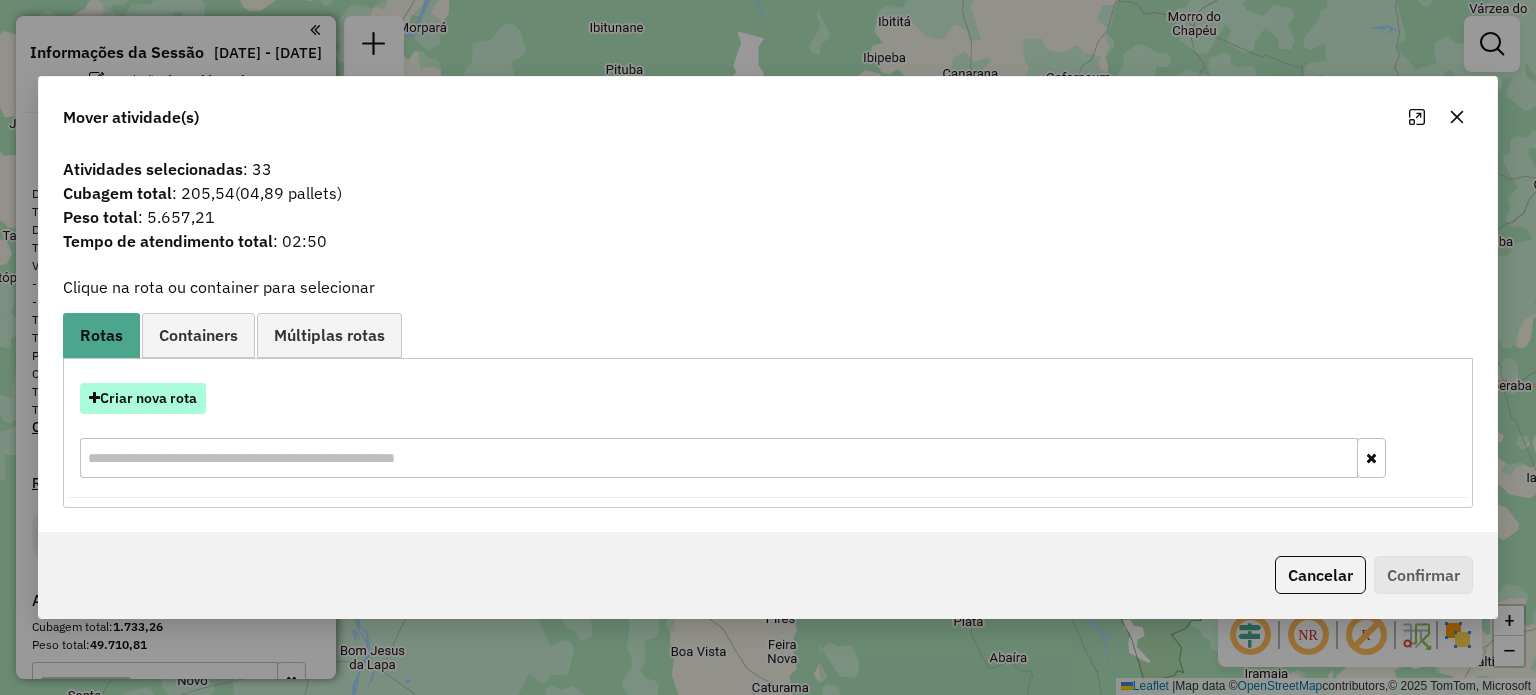 click on "Criar nova rota" at bounding box center [143, 398] 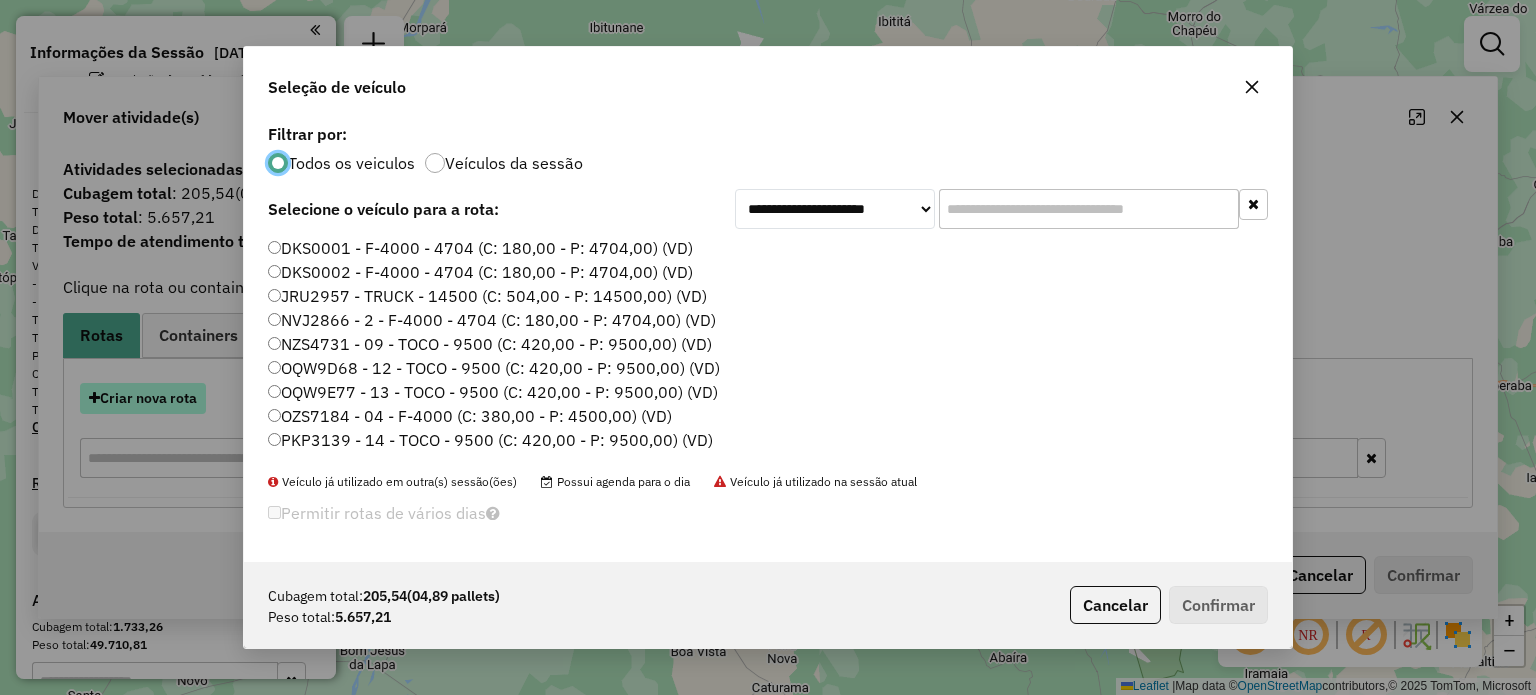scroll, scrollTop: 10, scrollLeft: 6, axis: both 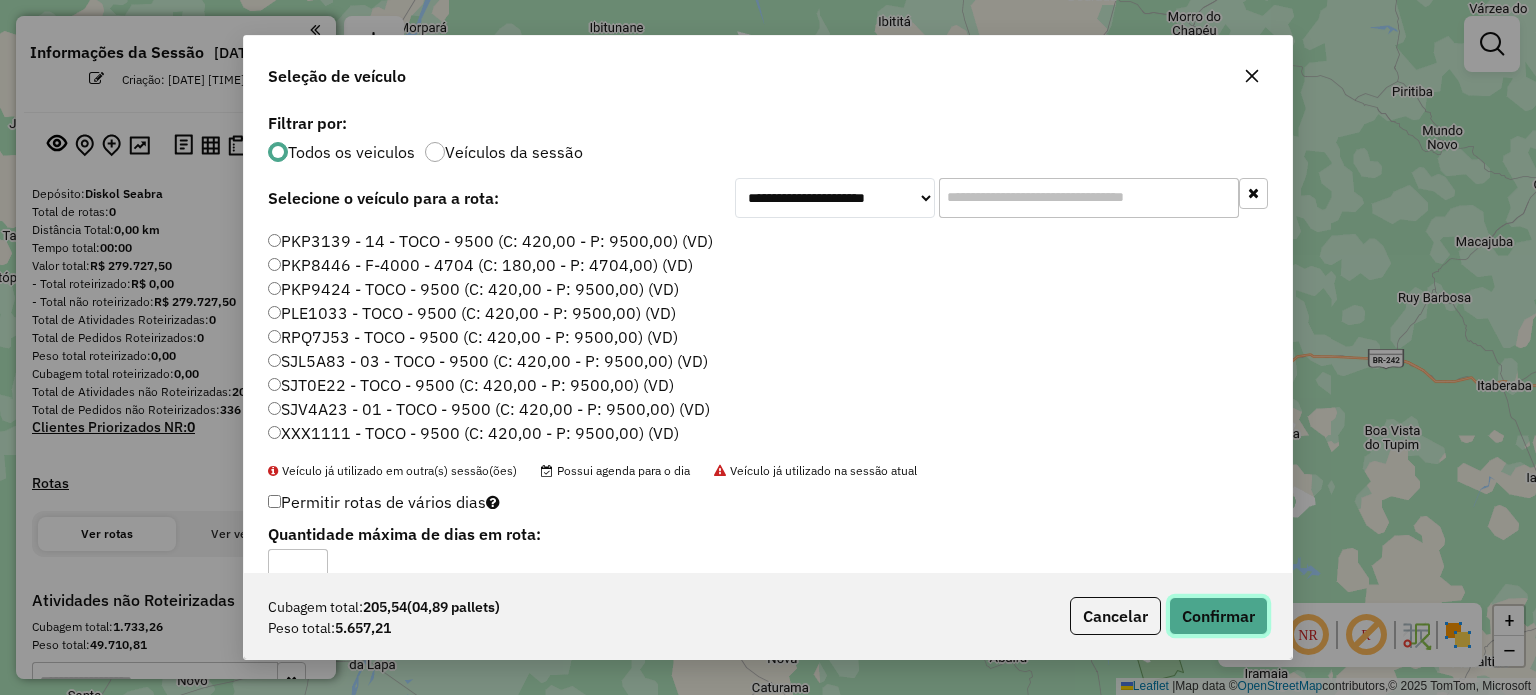 click on "Confirmar" 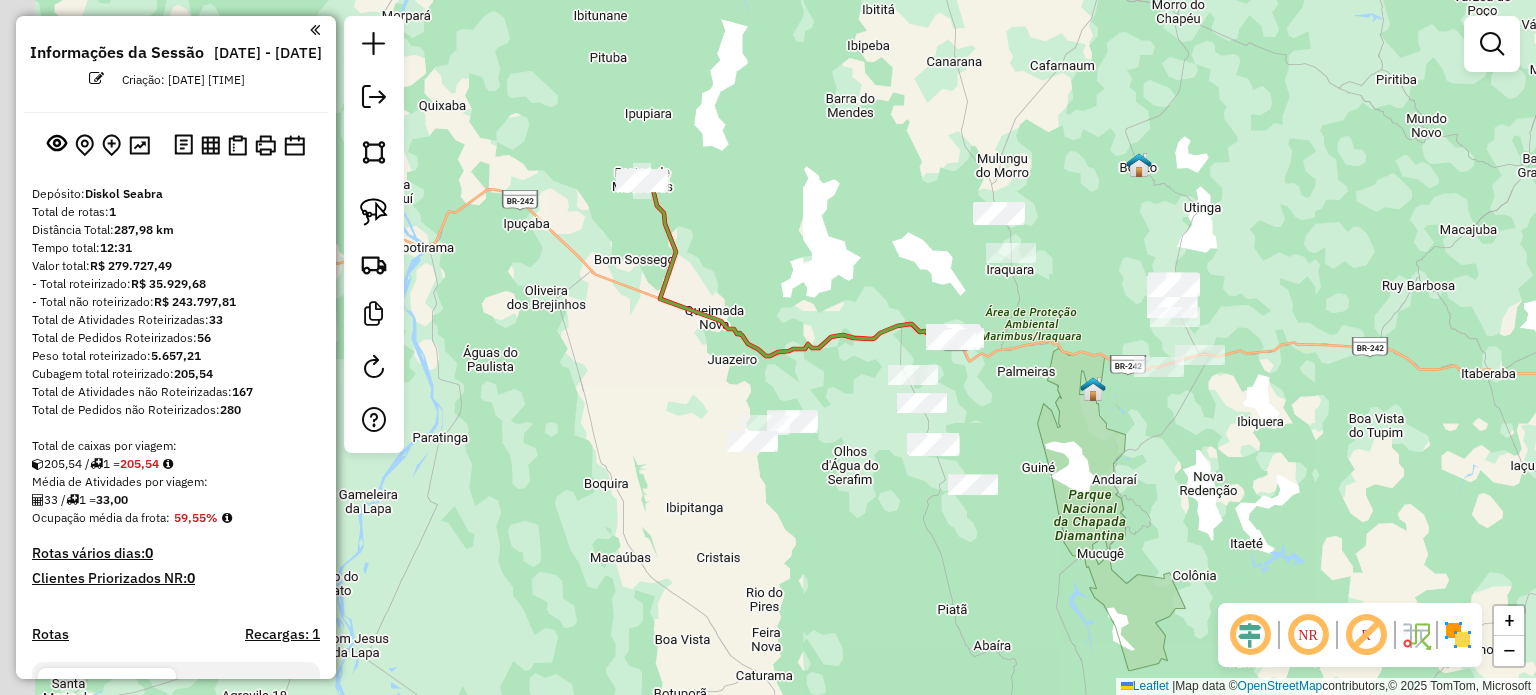drag, startPoint x: 959, startPoint y: 443, endPoint x: 1018, endPoint y: 436, distance: 59.413803 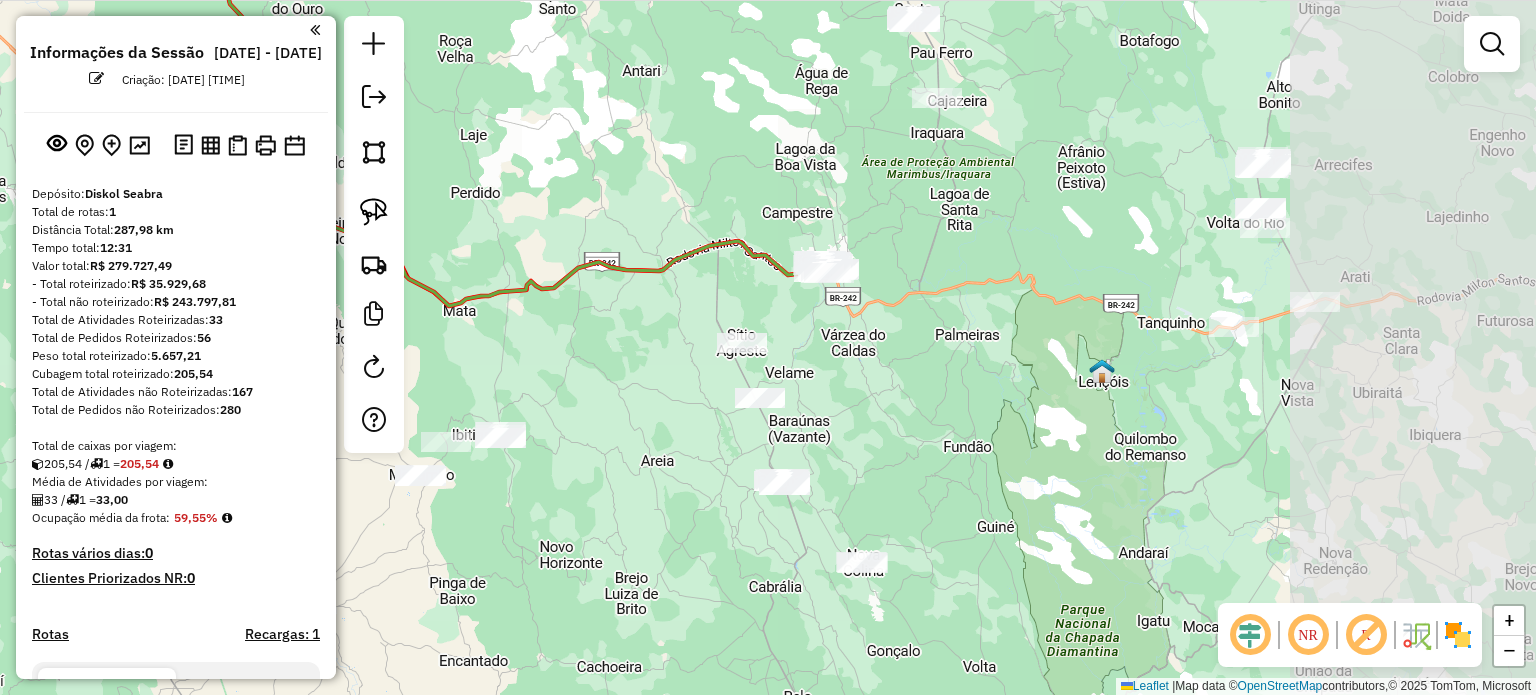 drag, startPoint x: 1392, startPoint y: 378, endPoint x: 1091, endPoint y: 407, distance: 302.39377 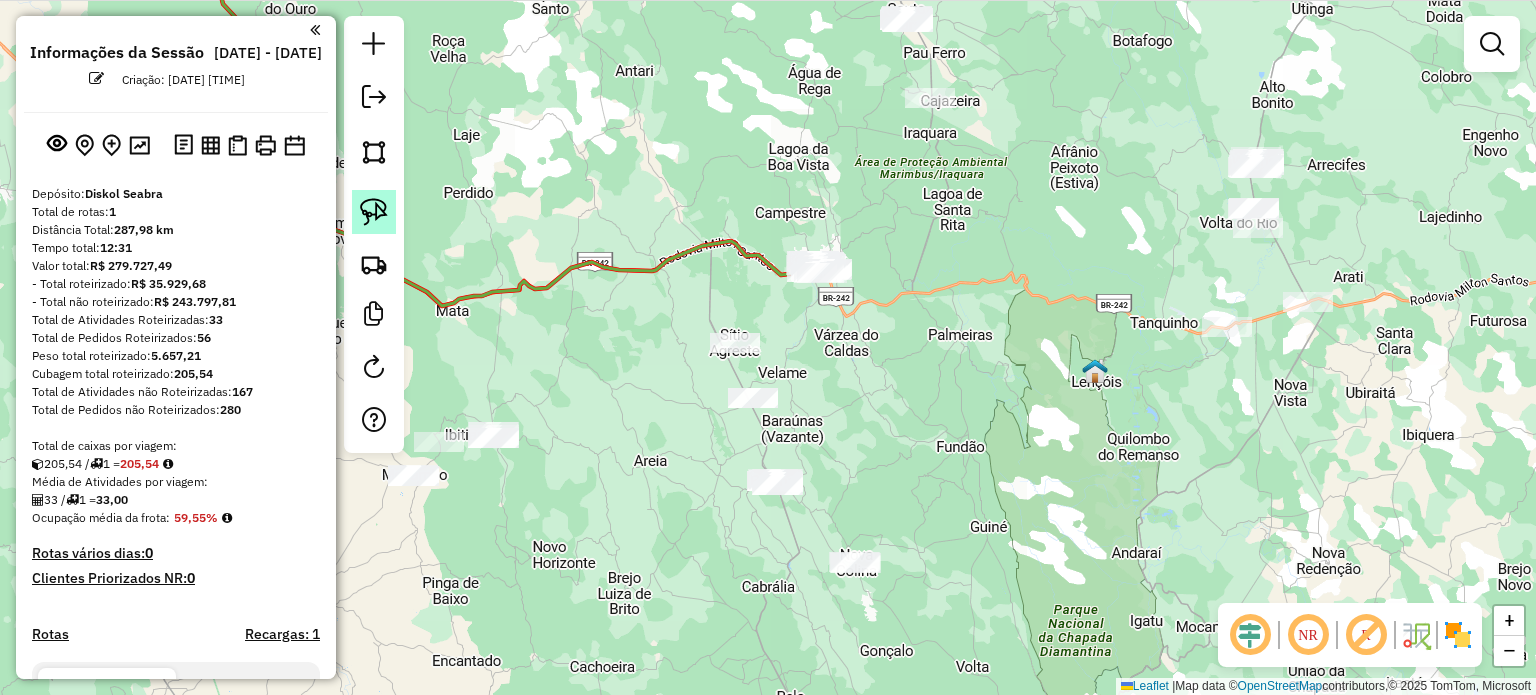 click 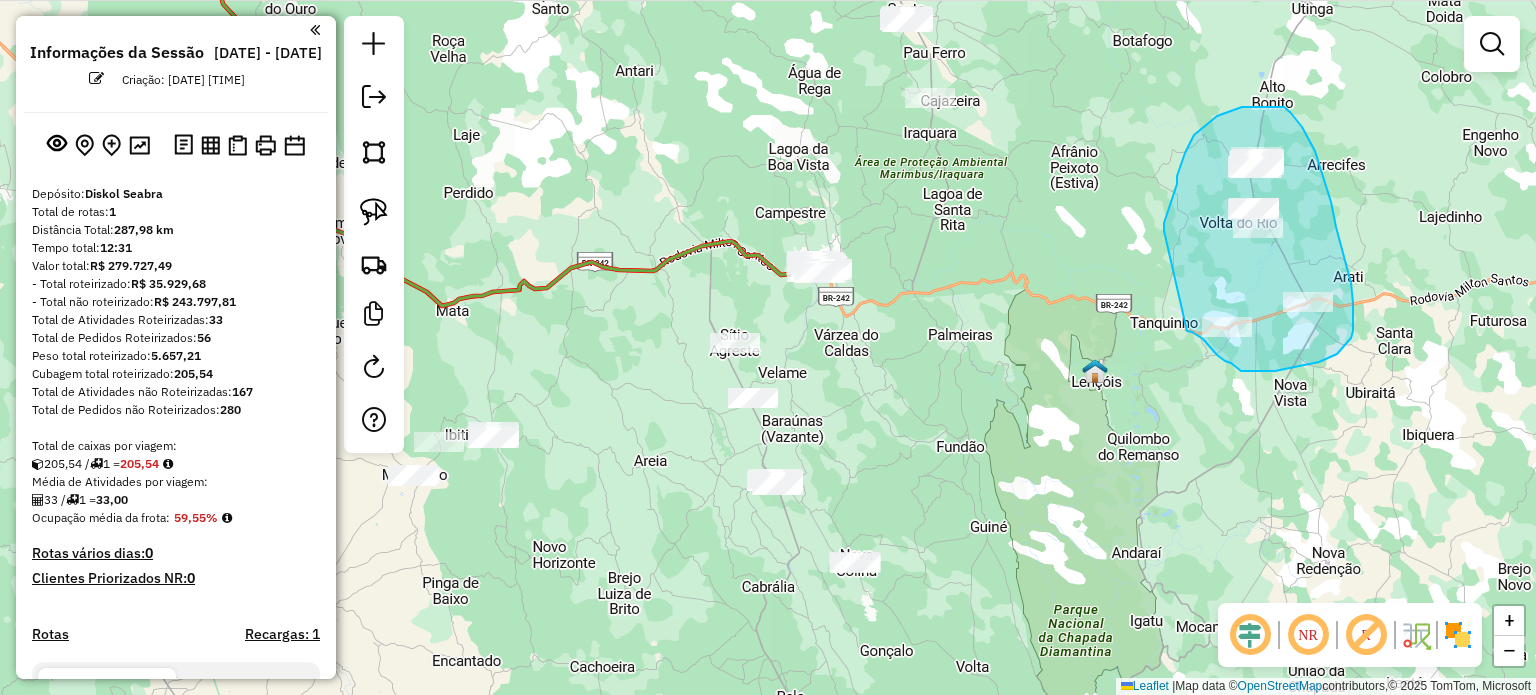 drag, startPoint x: 1164, startPoint y: 228, endPoint x: 1187, endPoint y: 331, distance: 105.53672 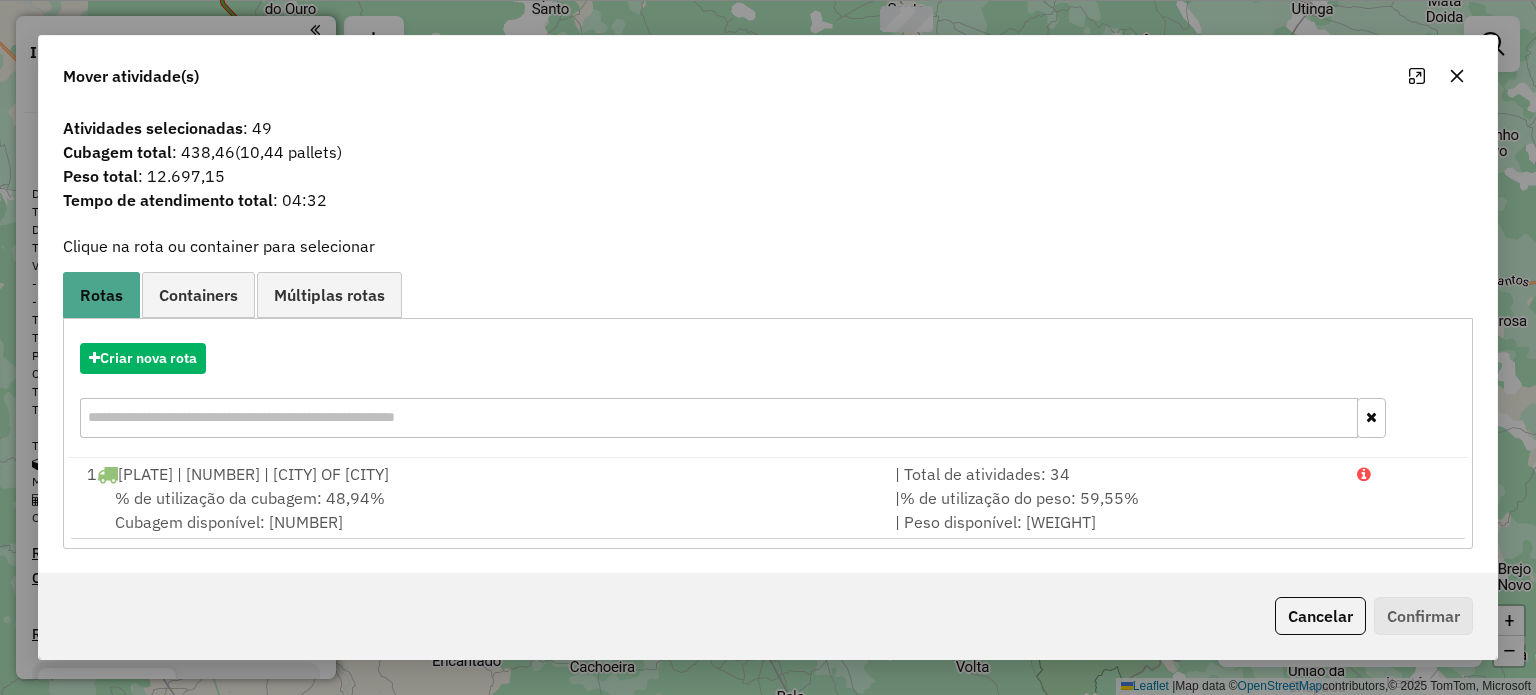 click 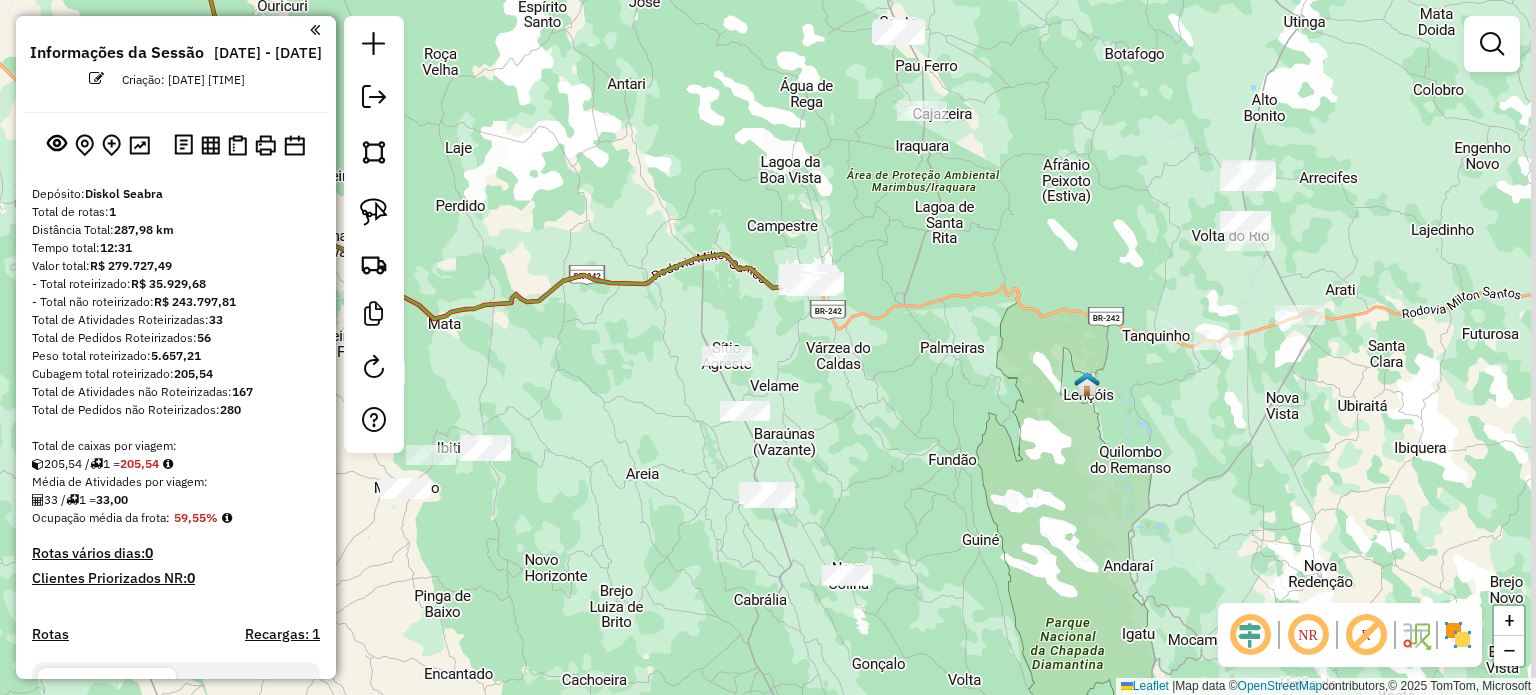 drag, startPoint x: 1339, startPoint y: 210, endPoint x: 1261, endPoint y: 307, distance: 124.47088 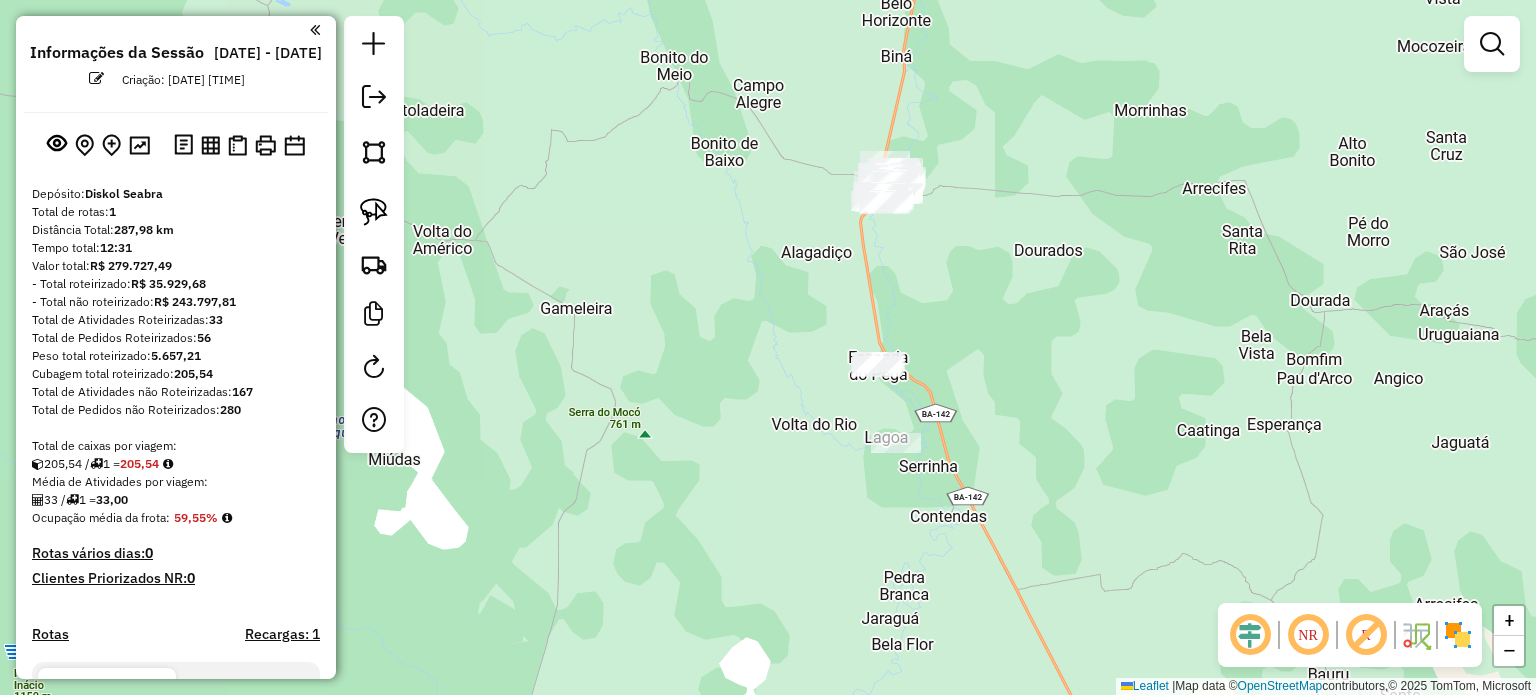 drag, startPoint x: 1049, startPoint y: 179, endPoint x: 1003, endPoint y: 347, distance: 174.1838 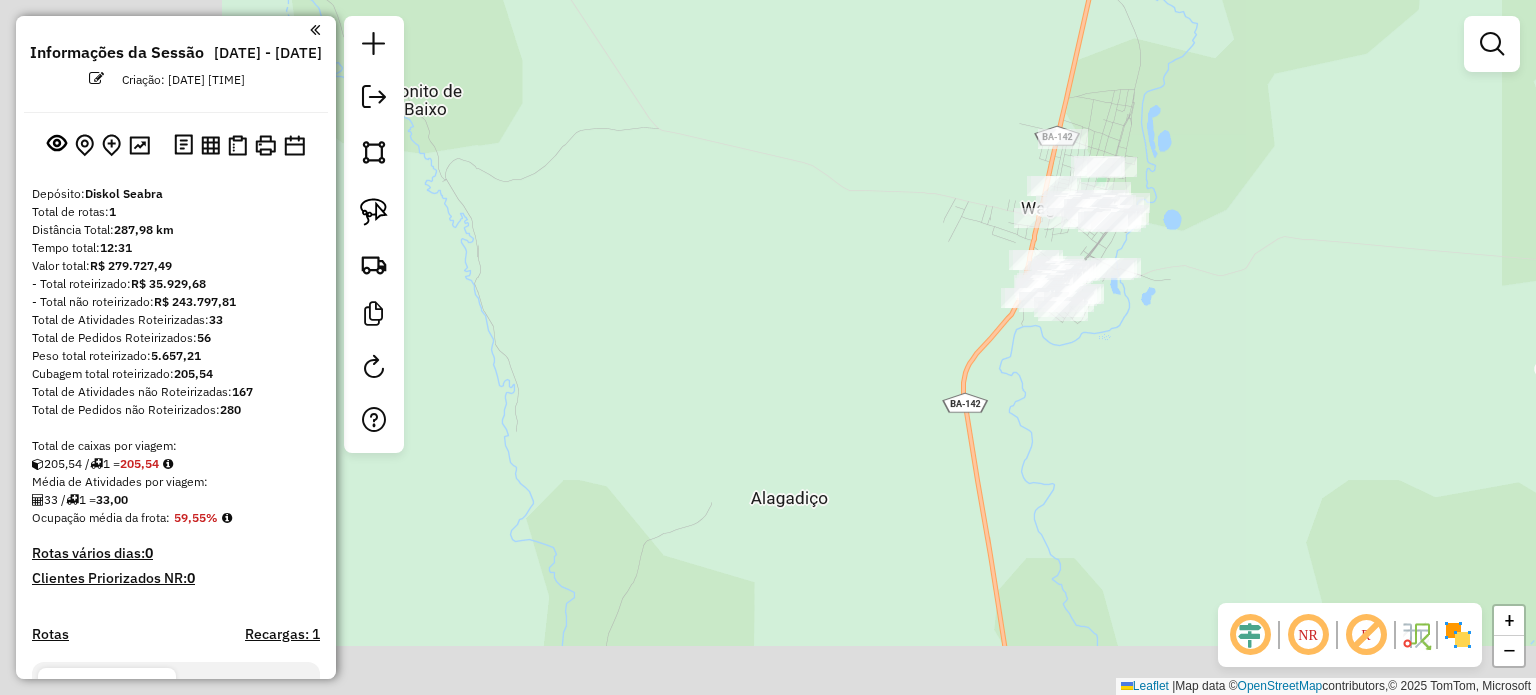 drag, startPoint x: 885, startPoint y: 322, endPoint x: 1363, endPoint y: 251, distance: 483.24423 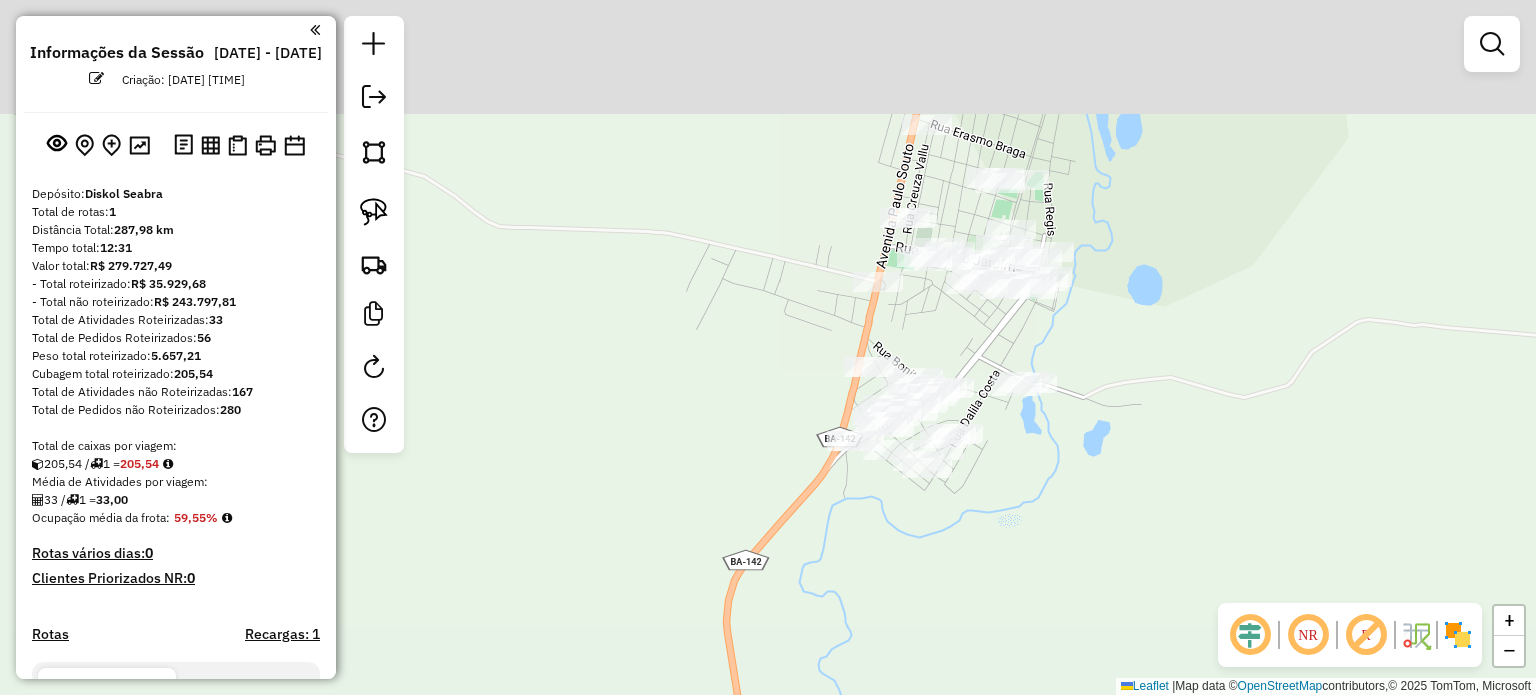 drag, startPoint x: 1328, startPoint y: 273, endPoint x: 1245, endPoint y: 459, distance: 203.67867 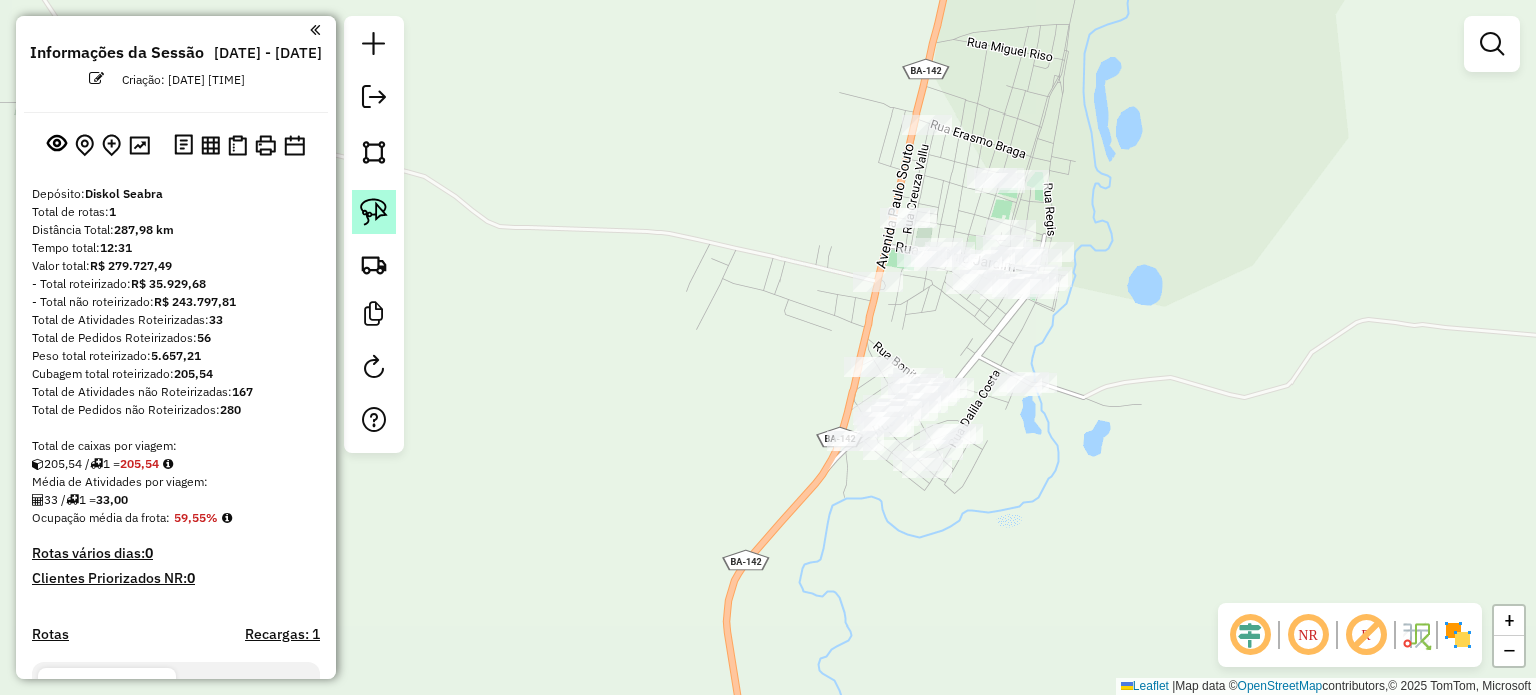 click 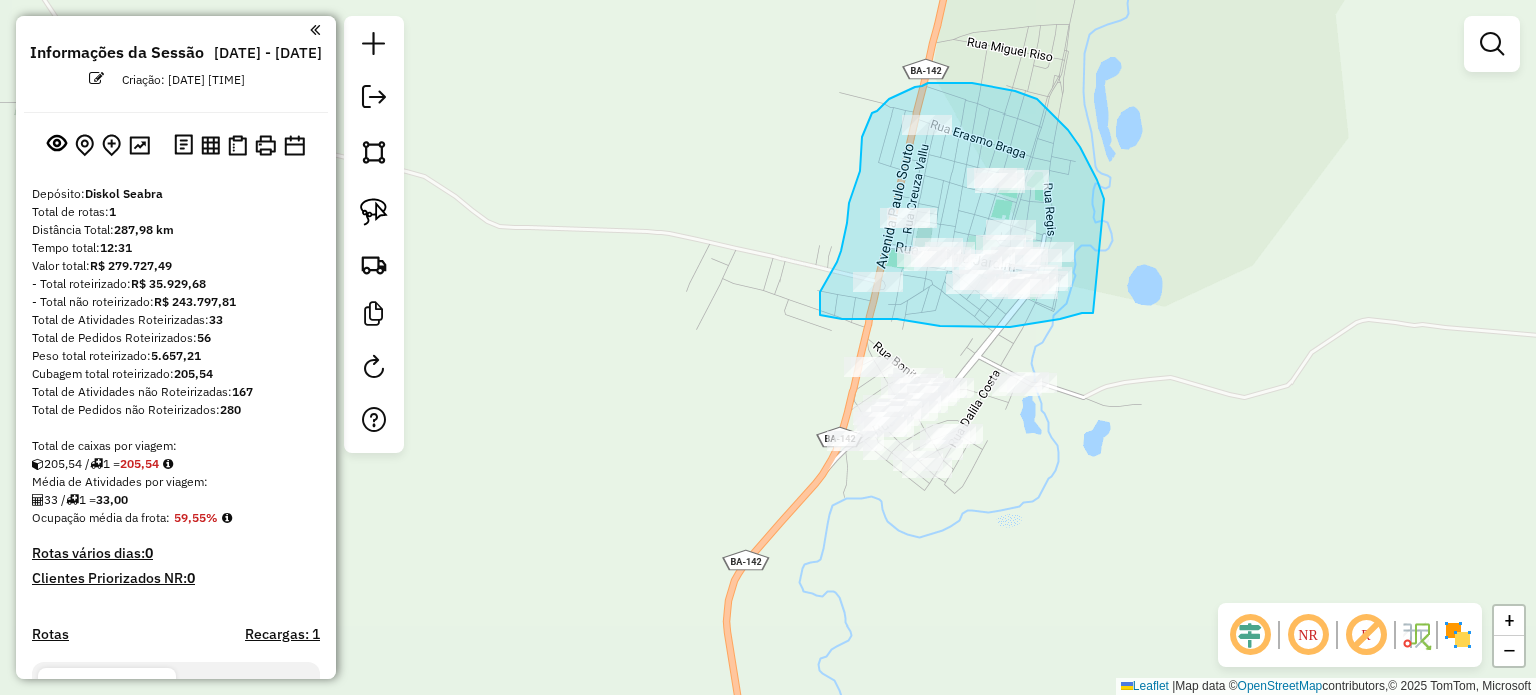 drag, startPoint x: 1093, startPoint y: 313, endPoint x: 1113, endPoint y: 239, distance: 76.655075 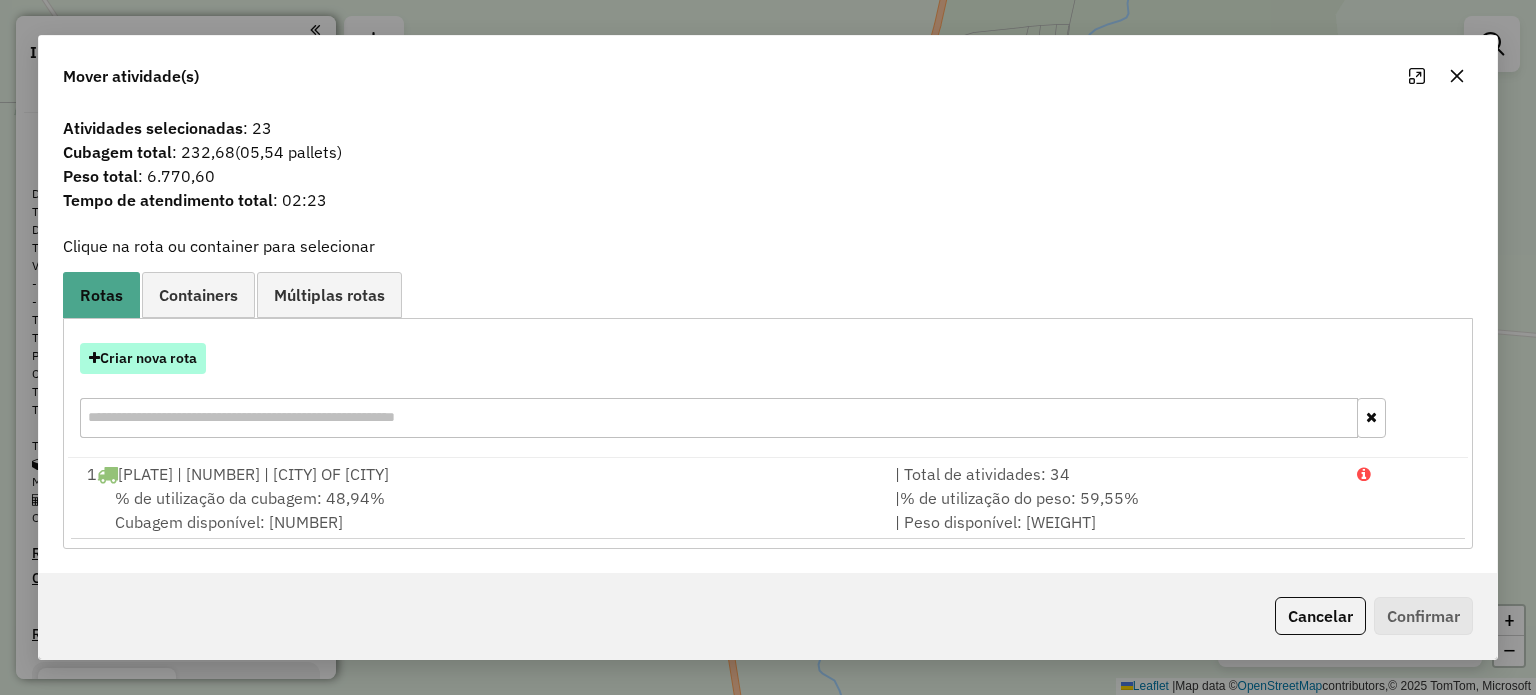 click on "Criar nova rota" at bounding box center [143, 358] 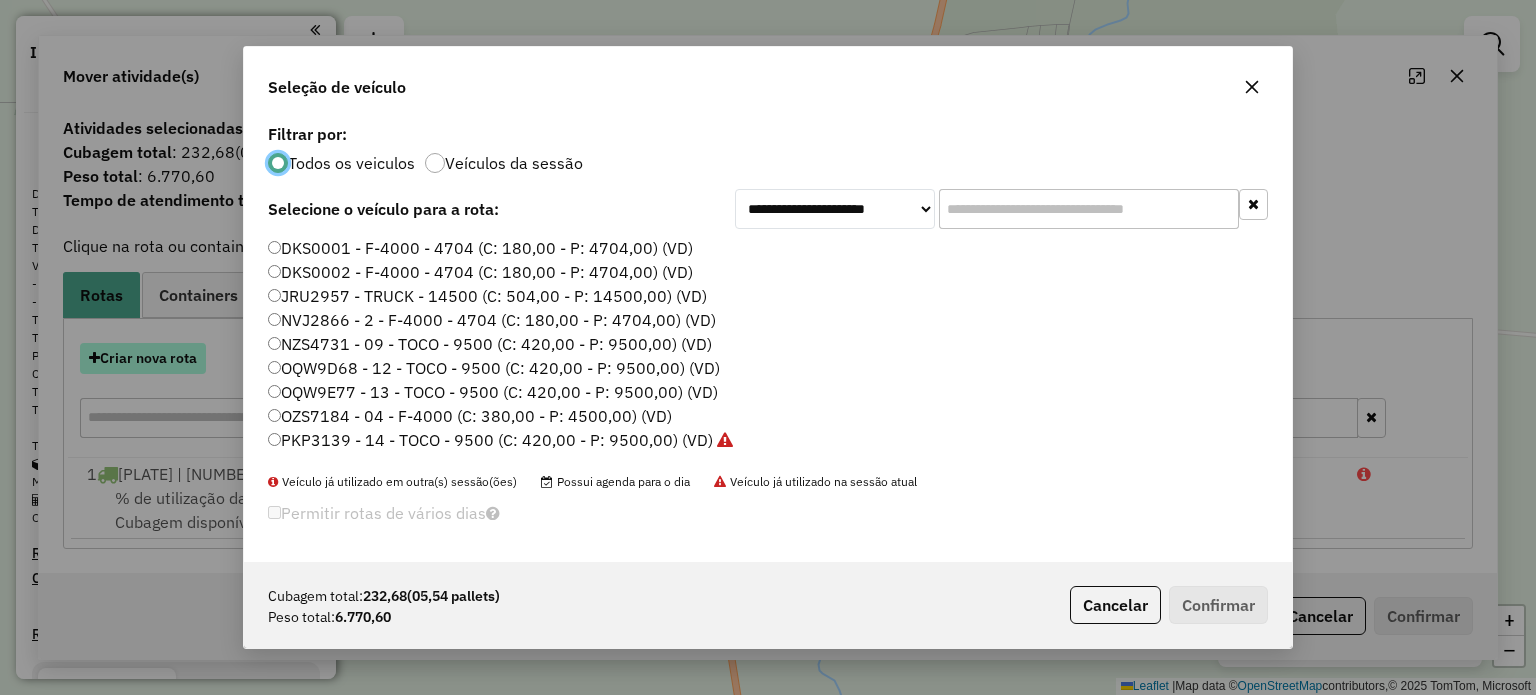 scroll, scrollTop: 10, scrollLeft: 6, axis: both 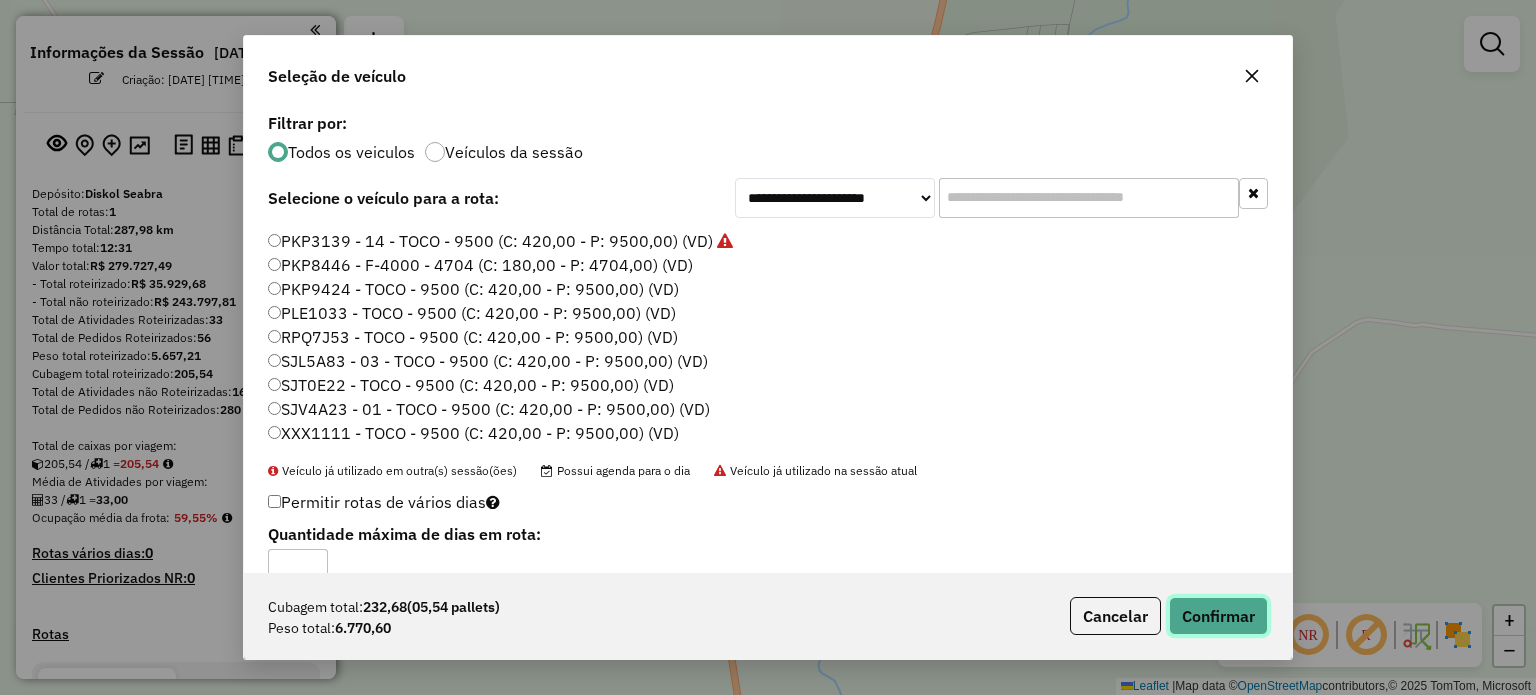 click on "Confirmar" 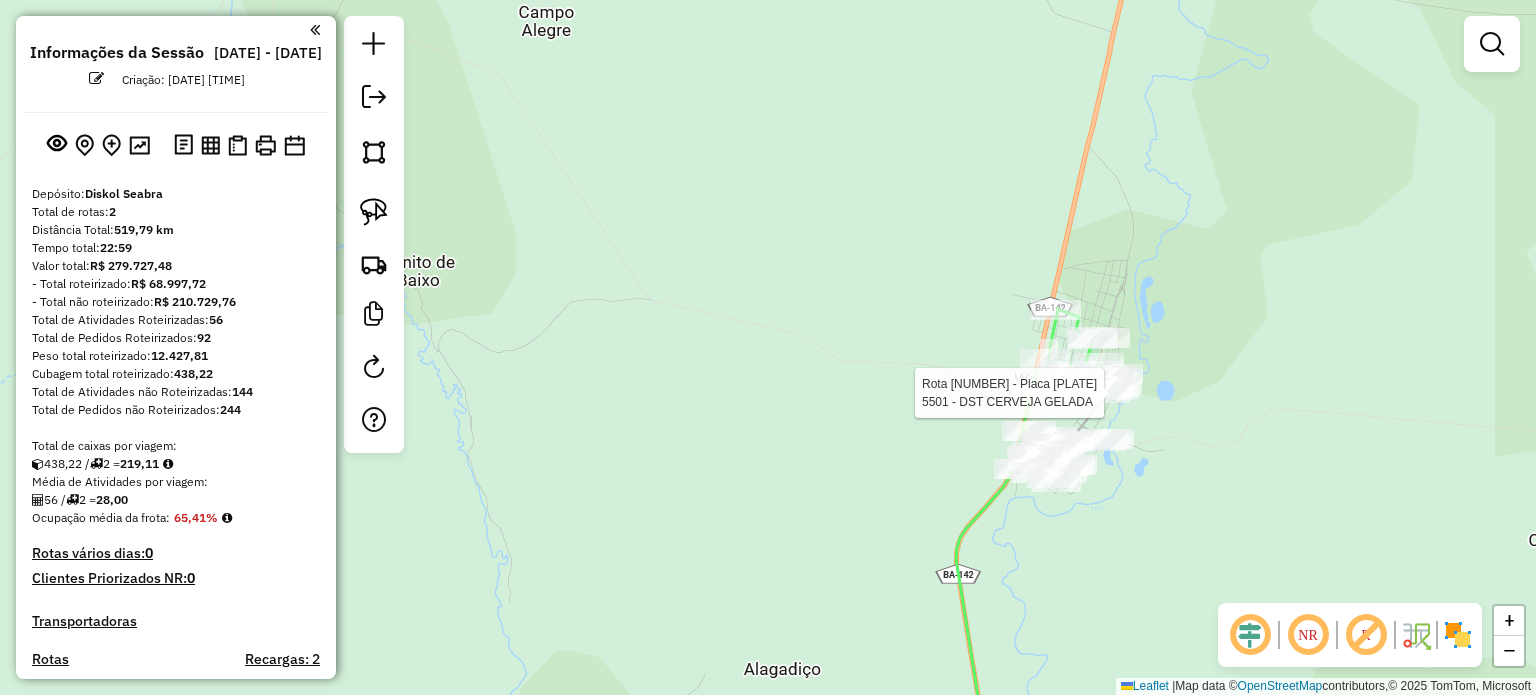 select on "**********" 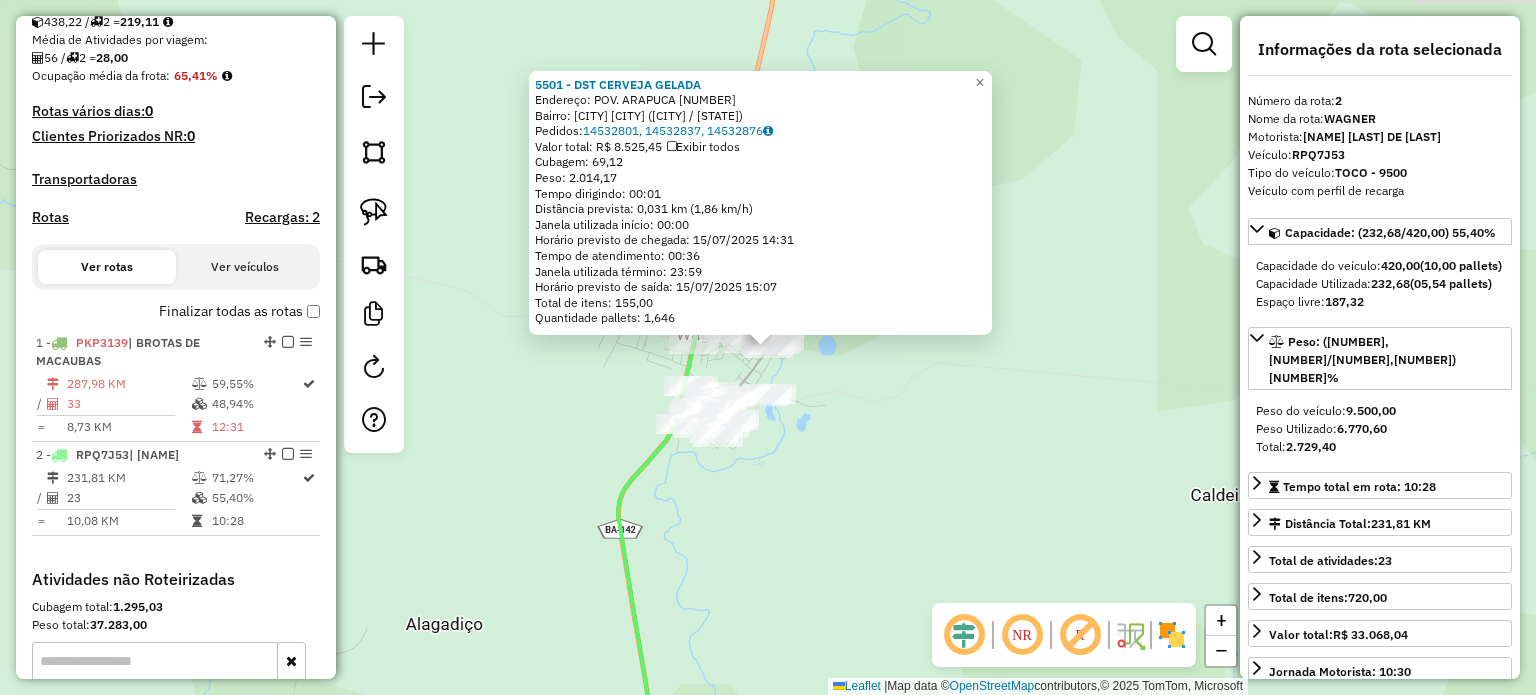 scroll, scrollTop: 709, scrollLeft: 0, axis: vertical 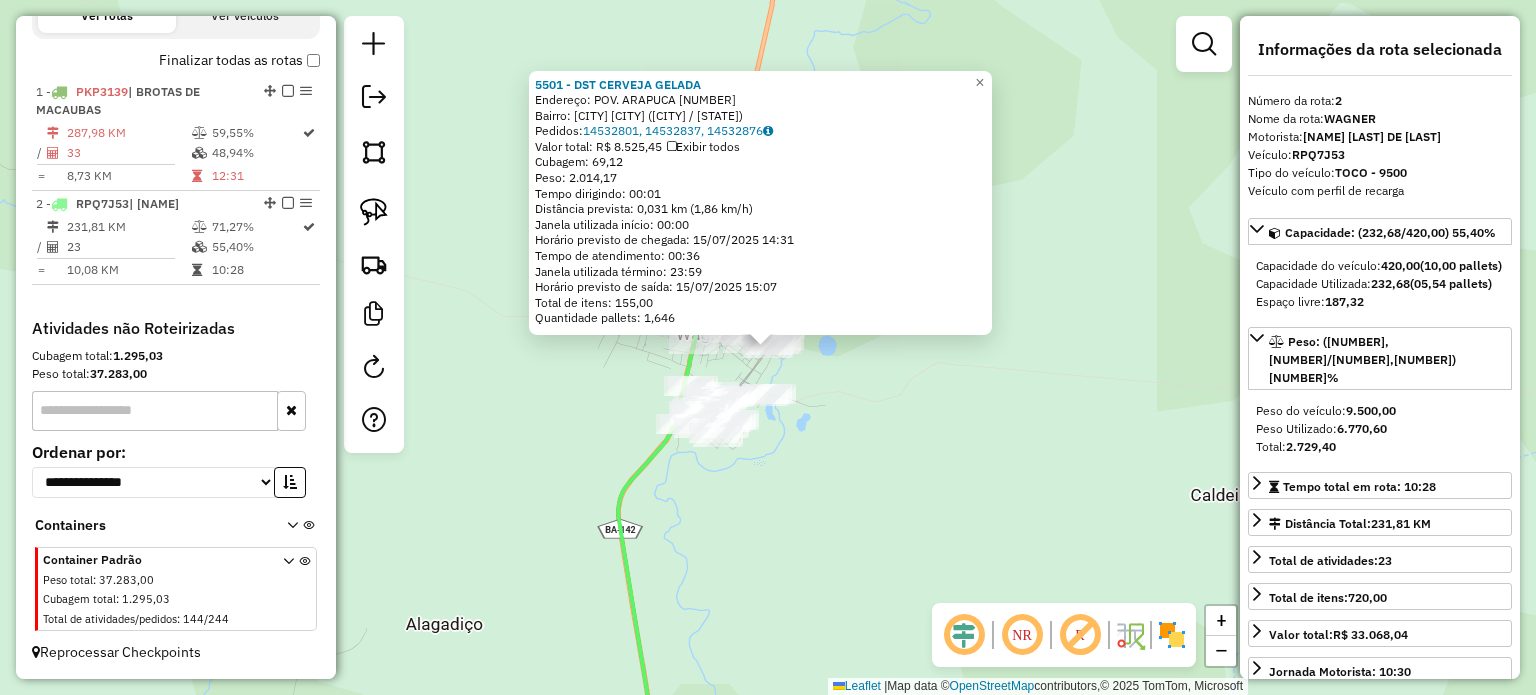 click on "5501 - DST CERVEJA GELADA  Endereço:  POV. ARAPUCA 10   Bairro: ZONA RURAL (WAGNER / BA)   Pedidos:  14532801, 14532837, 14532876   Valor total: R$ 8.525,45   Exibir todos   Cubagem: 69,12  Peso: 2.014,17  Tempo dirigindo: 00:01   Distância prevista: 0,031 km (1,86 km/h)   Janela utilizada início: 00:00   Horário previsto de chegada: 15/07/2025 14:31   Tempo de atendimento: 00:36   Janela utilizada término: 23:59   Horário previsto de saída: 15/07/2025 15:07   Total de itens: 155,00   Quantidade pallets: 1,646  × Janela de atendimento Grade de atendimento Capacidade Transportadoras Veículos Cliente Pedidos  Rotas Selecione os dias de semana para filtrar as janelas de atendimento  Seg   Ter   Qua   Qui   Sex   Sáb   Dom  Informe o período da janela de atendimento: De: Até:  Filtrar exatamente a janela do cliente  Considerar janela de atendimento padrão  Selecione os dias de semana para filtrar as grades de atendimento  Seg   Ter   Qua   Qui   Sex   Sáb   Dom   Peso mínimo:   Peso máximo:   De:" 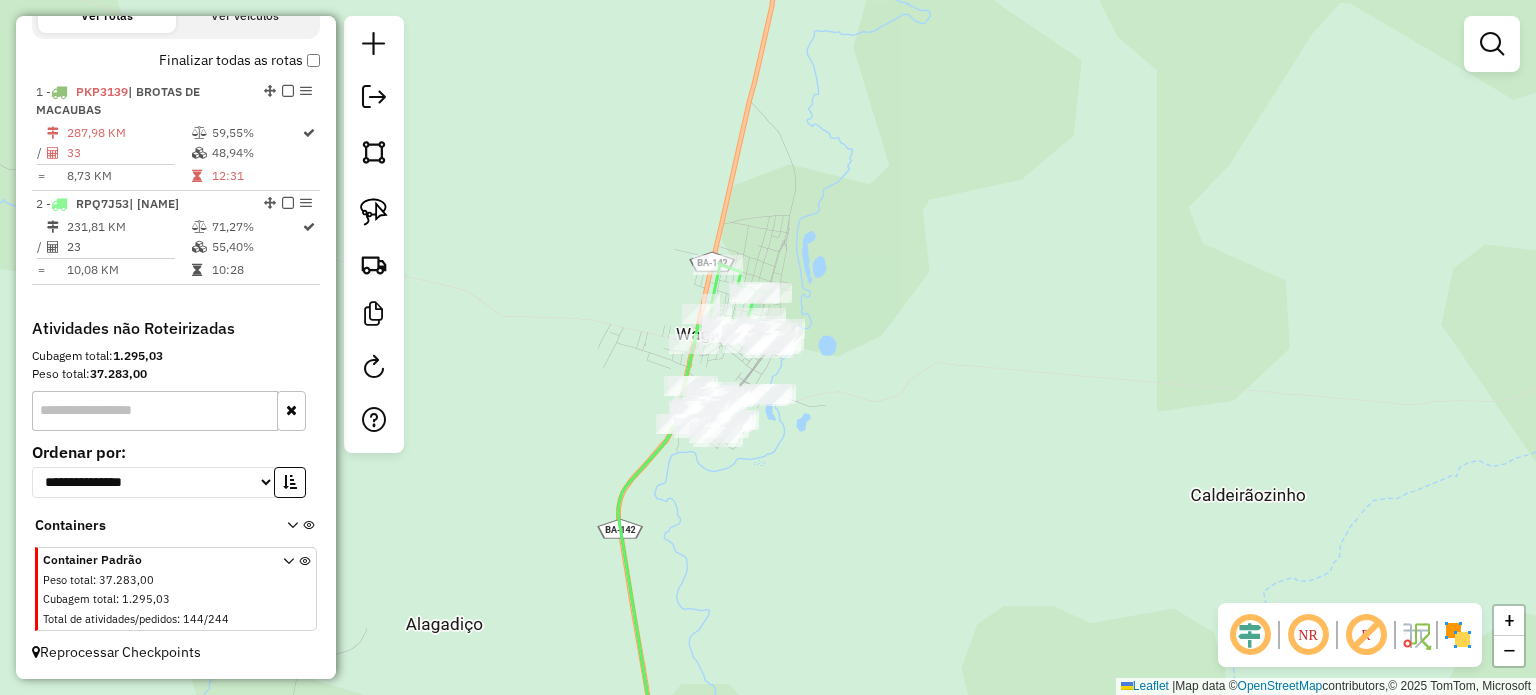 drag, startPoint x: 876, startPoint y: 605, endPoint x: 935, endPoint y: 498, distance: 122.18838 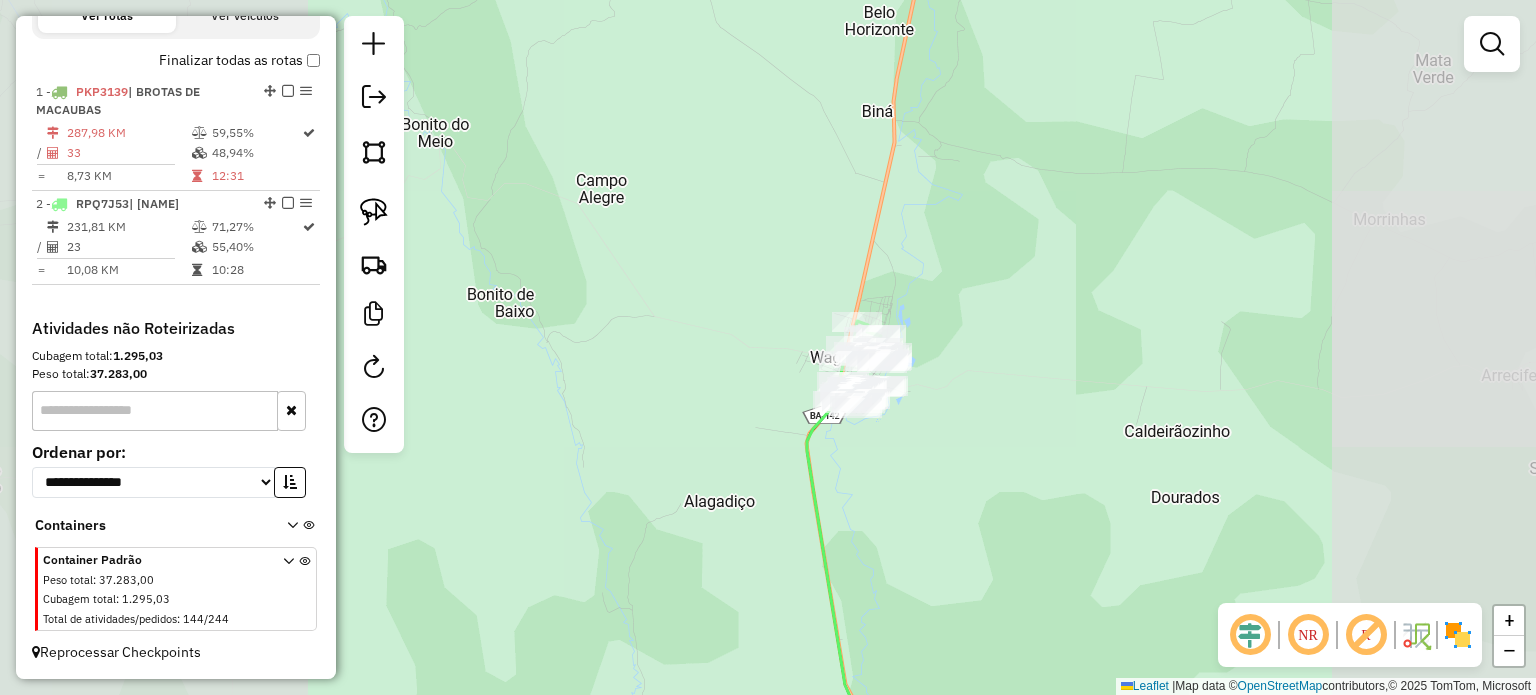 drag, startPoint x: 935, startPoint y: 521, endPoint x: 960, endPoint y: 467, distance: 59.5063 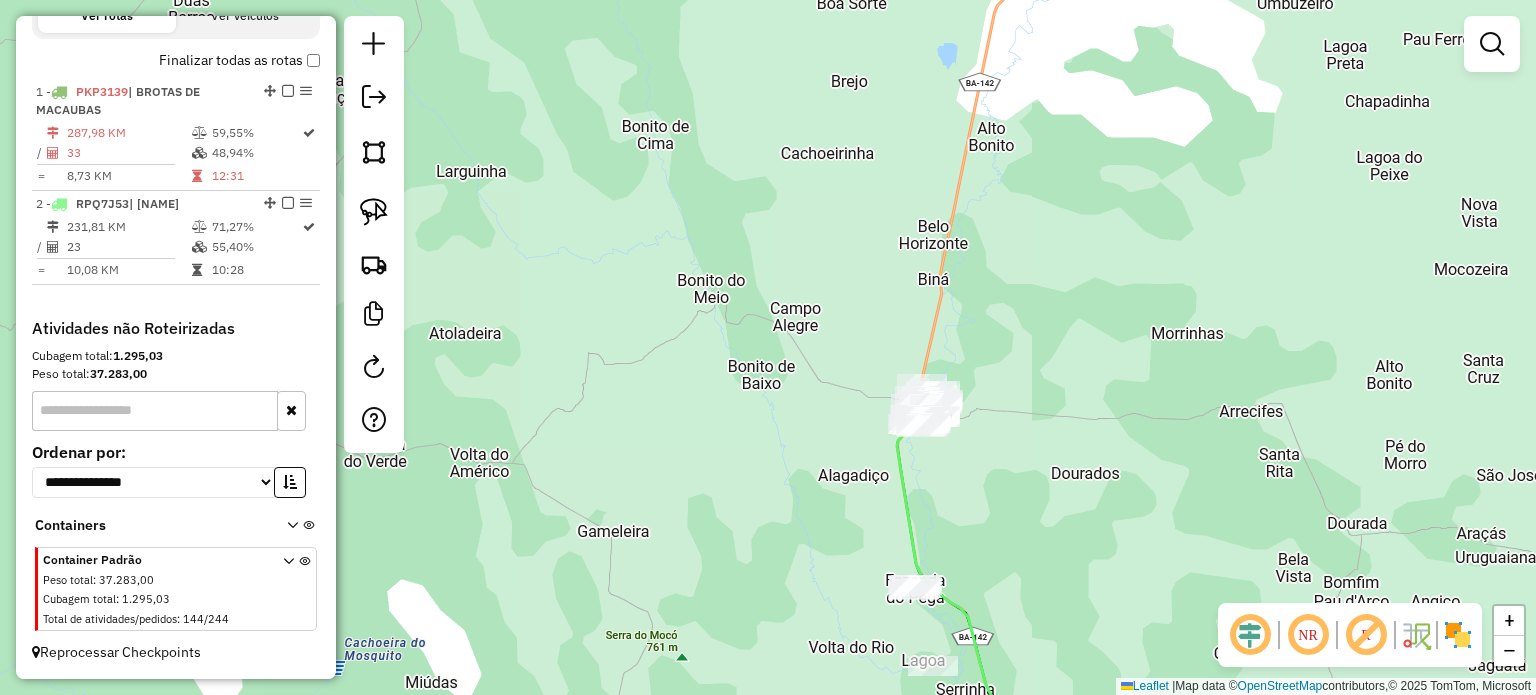 drag, startPoint x: 970, startPoint y: 547, endPoint x: 965, endPoint y: 412, distance: 135.09256 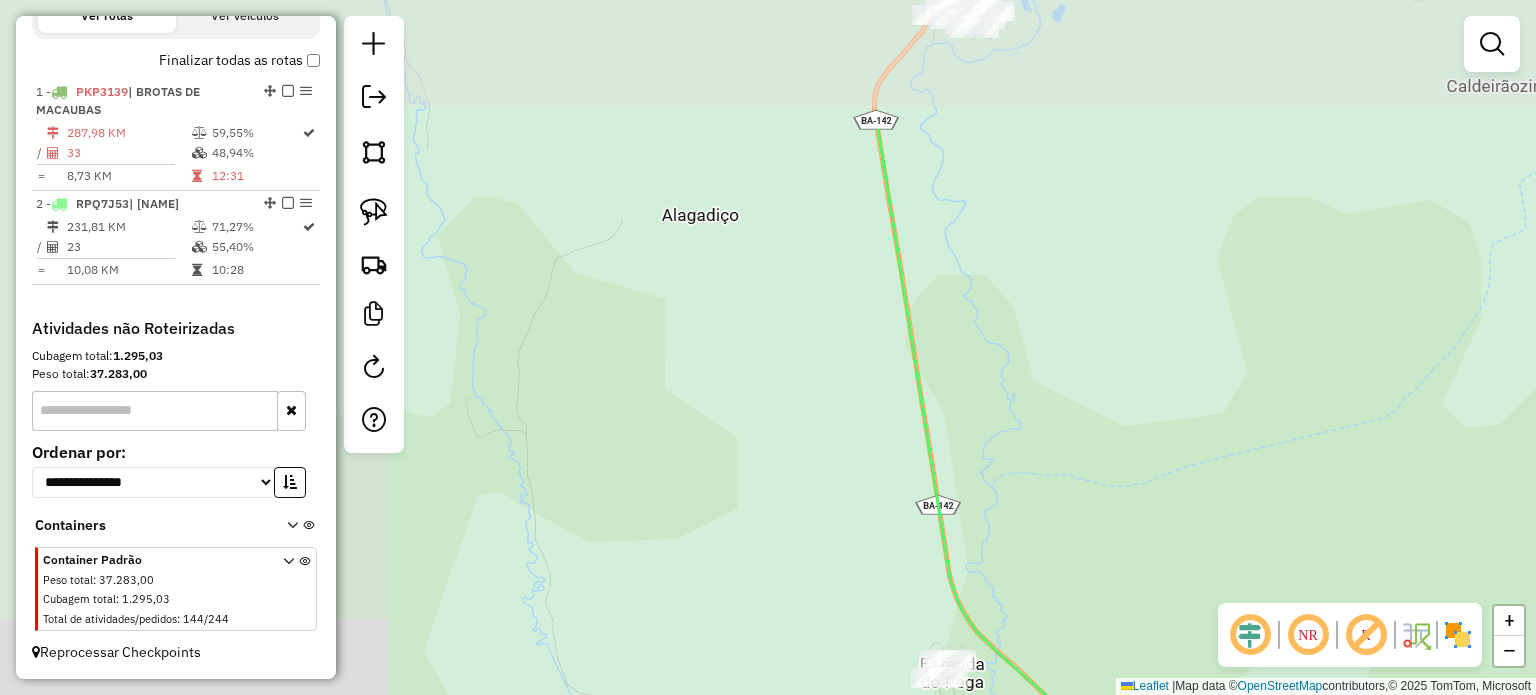 drag, startPoint x: 930, startPoint y: 376, endPoint x: 1267, endPoint y: 649, distance: 433.70267 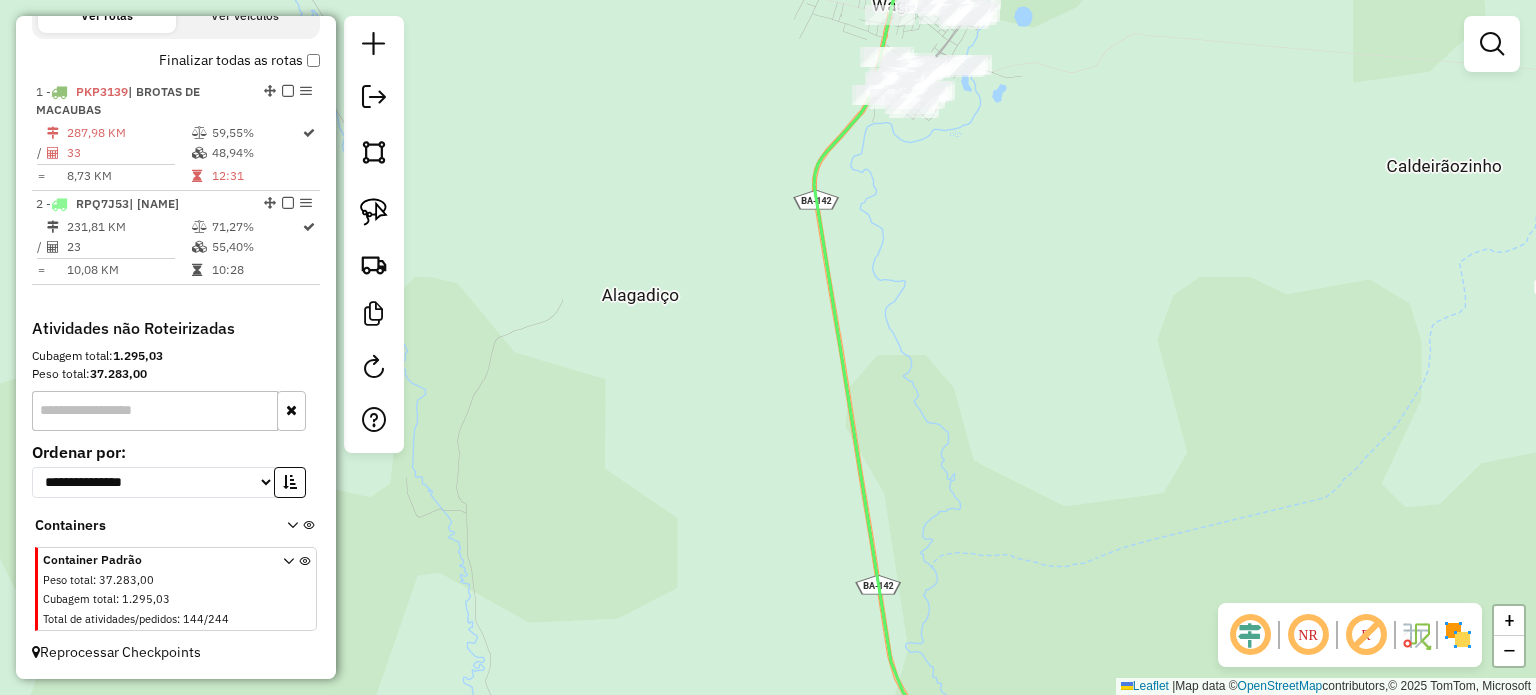 drag, startPoint x: 372, startPoint y: 155, endPoint x: 400, endPoint y: 140, distance: 31.764761 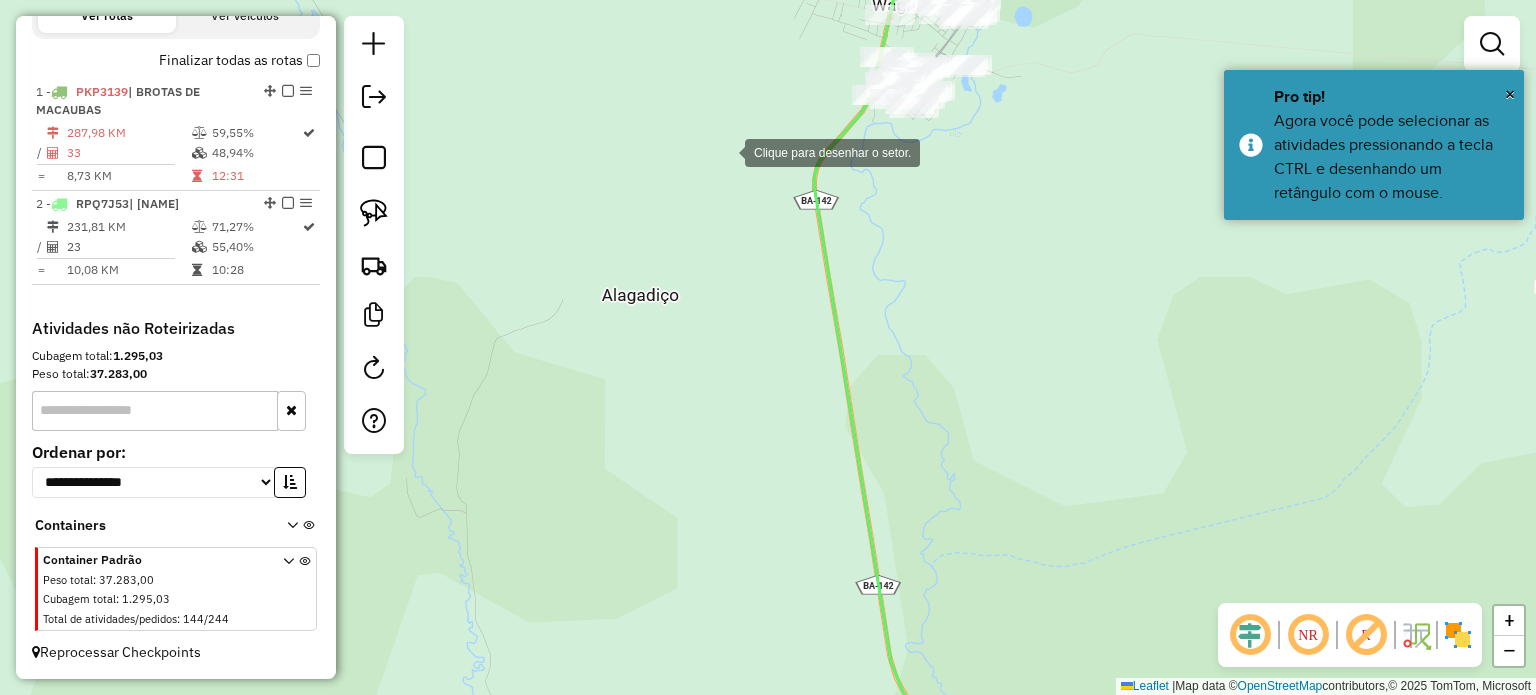 drag, startPoint x: 725, startPoint y: 151, endPoint x: 724, endPoint y: 131, distance: 20.024984 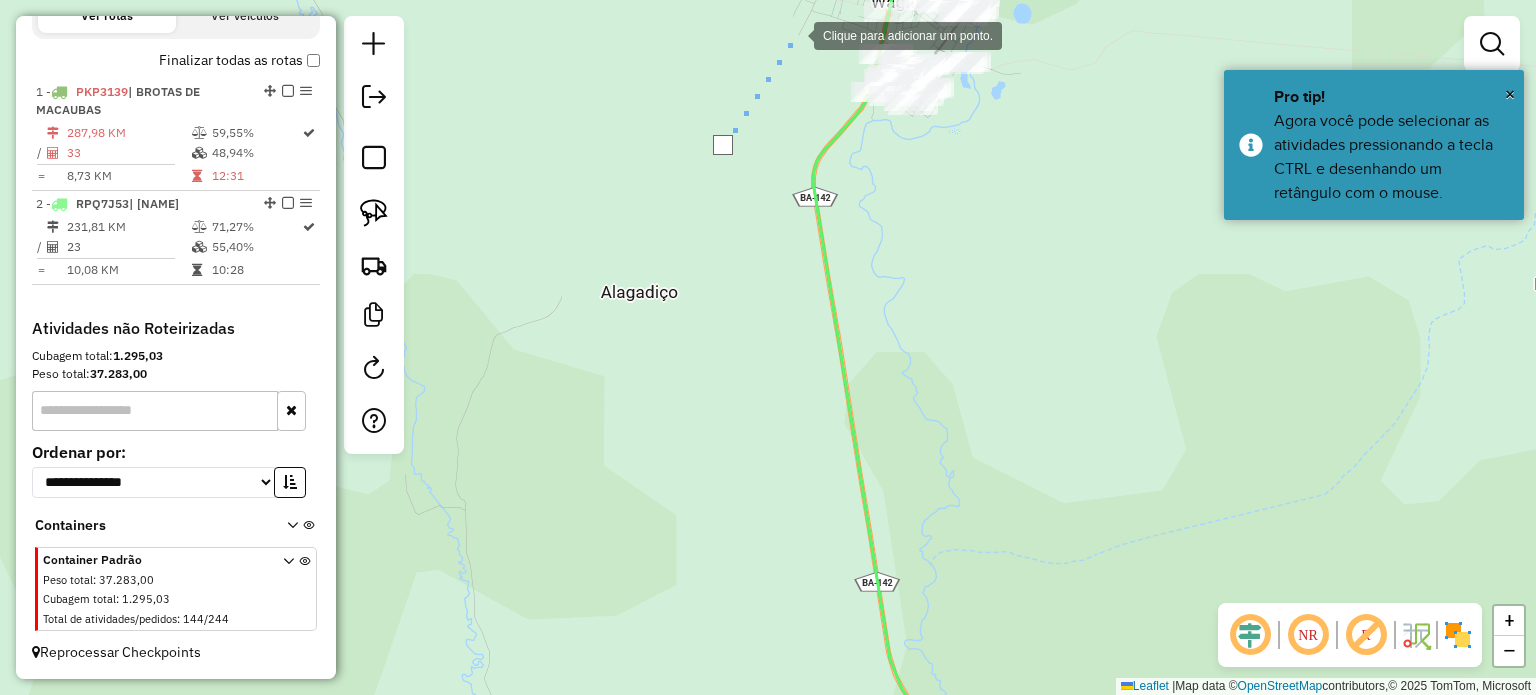 click 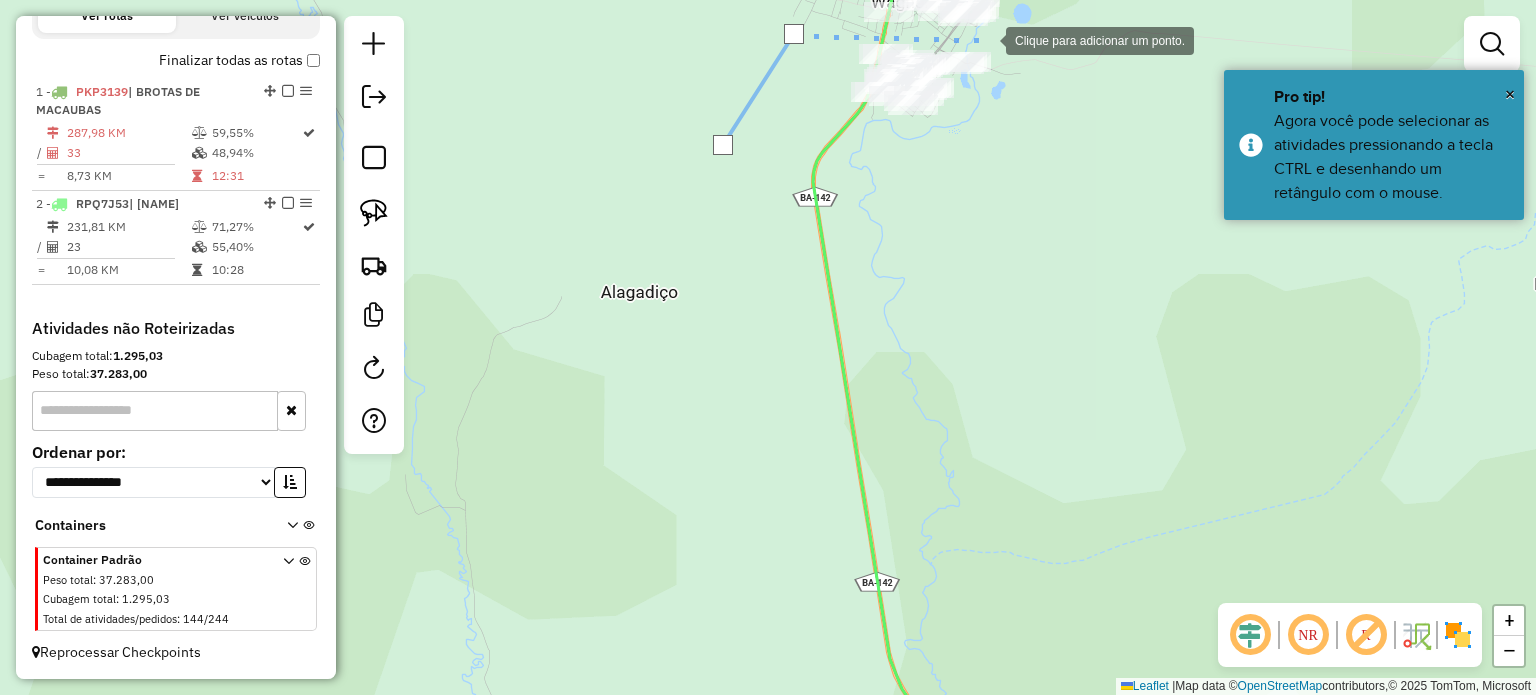 click 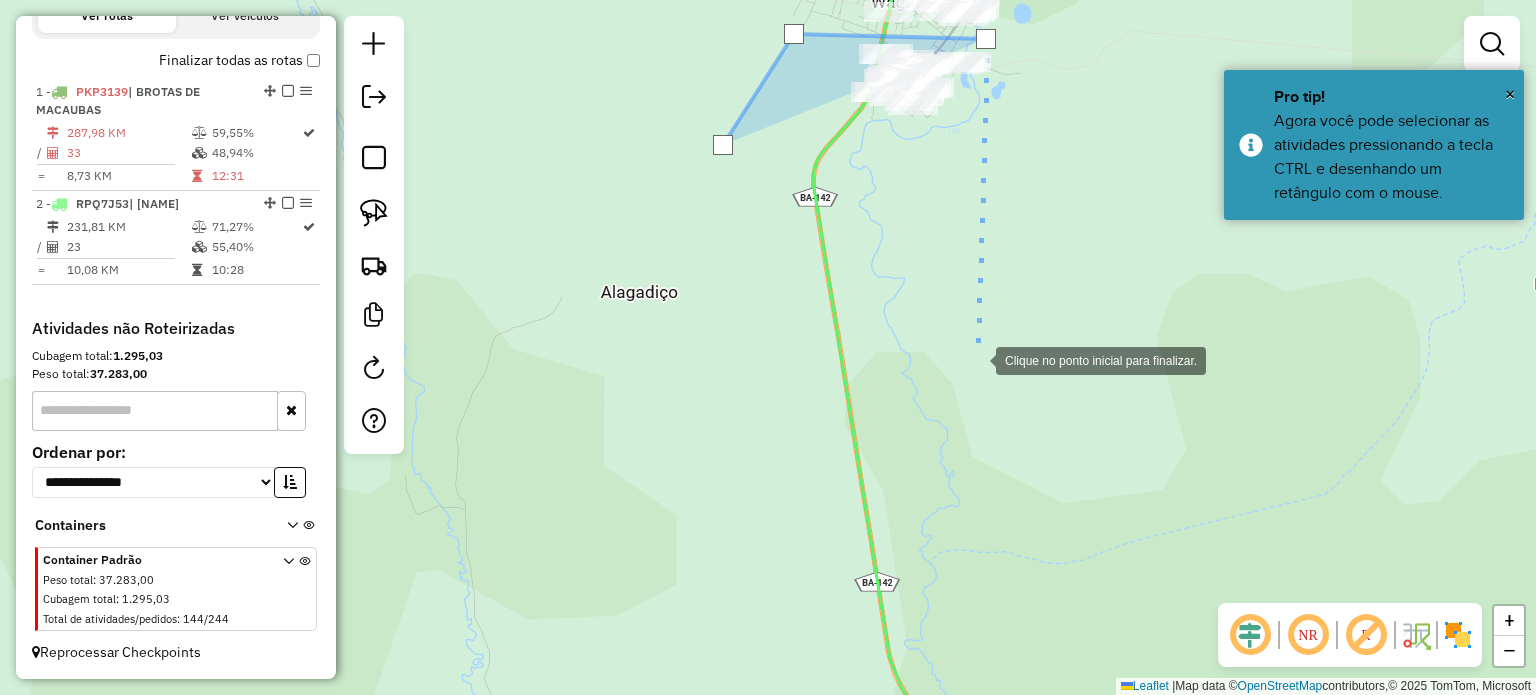 click 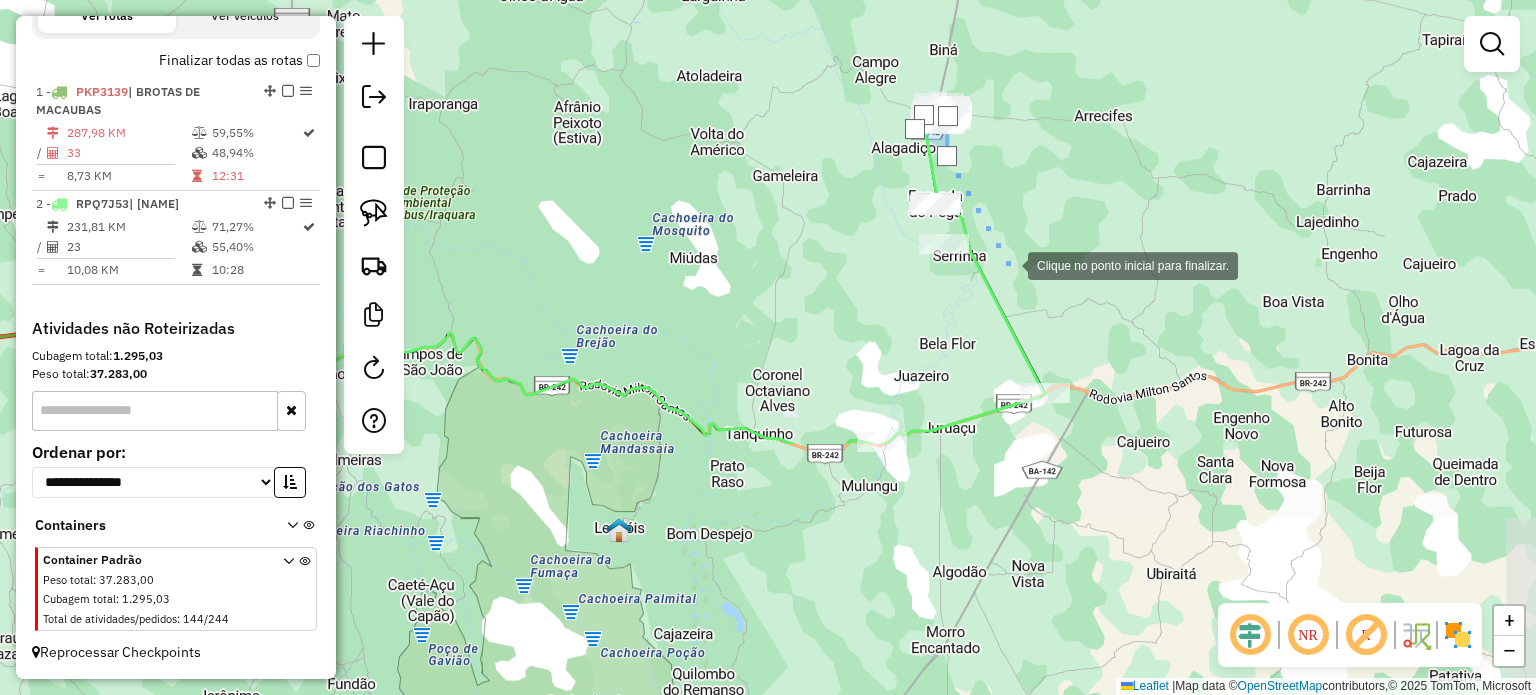 drag, startPoint x: 1062, startPoint y: 581, endPoint x: 1008, endPoint y: 265, distance: 320.58072 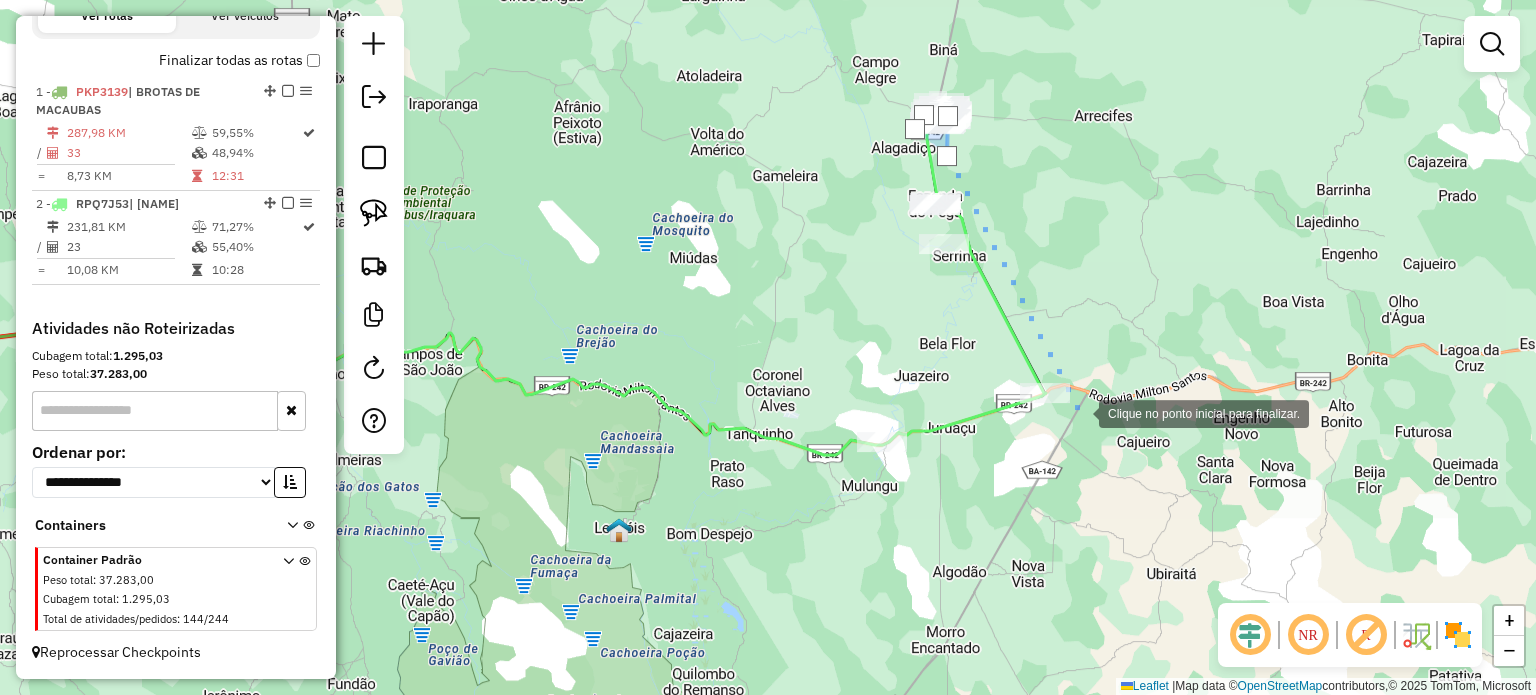 click 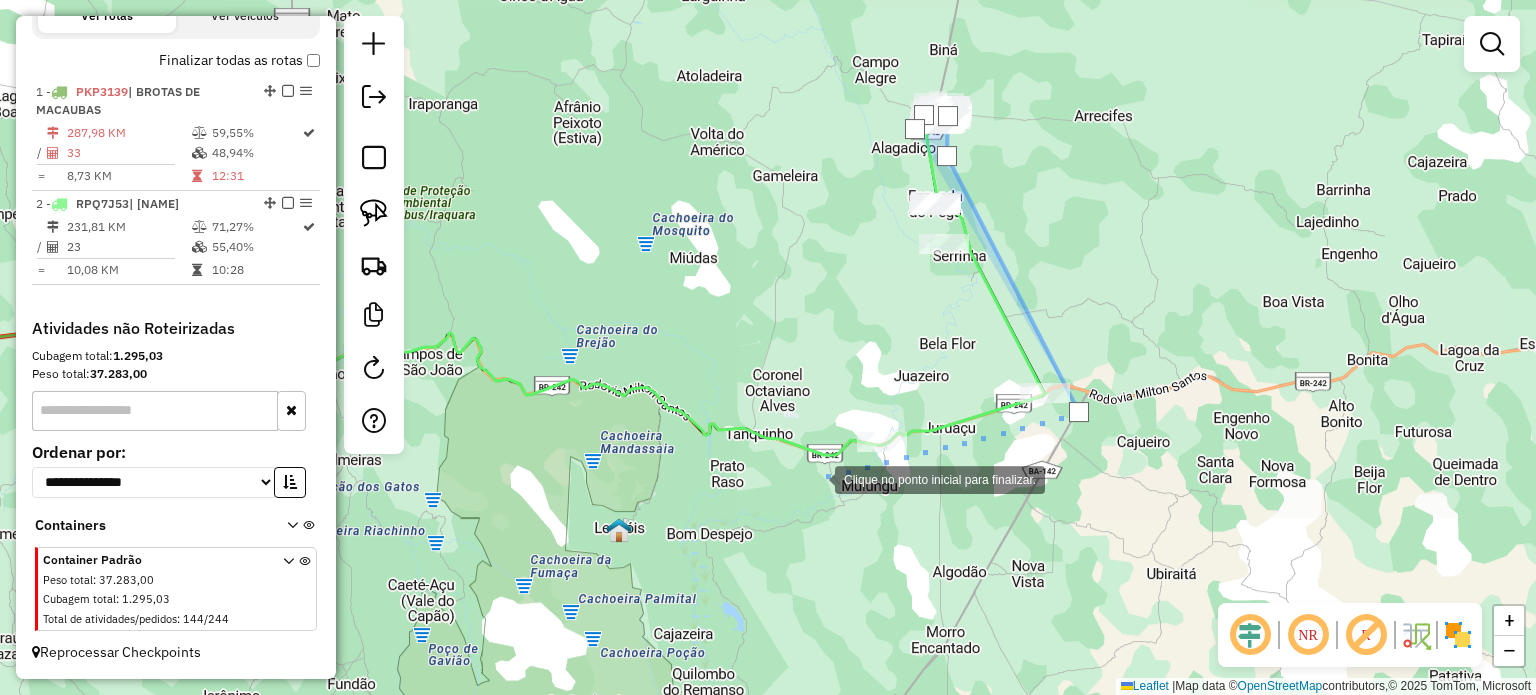 drag, startPoint x: 815, startPoint y: 478, endPoint x: 824, endPoint y: 453, distance: 26.57066 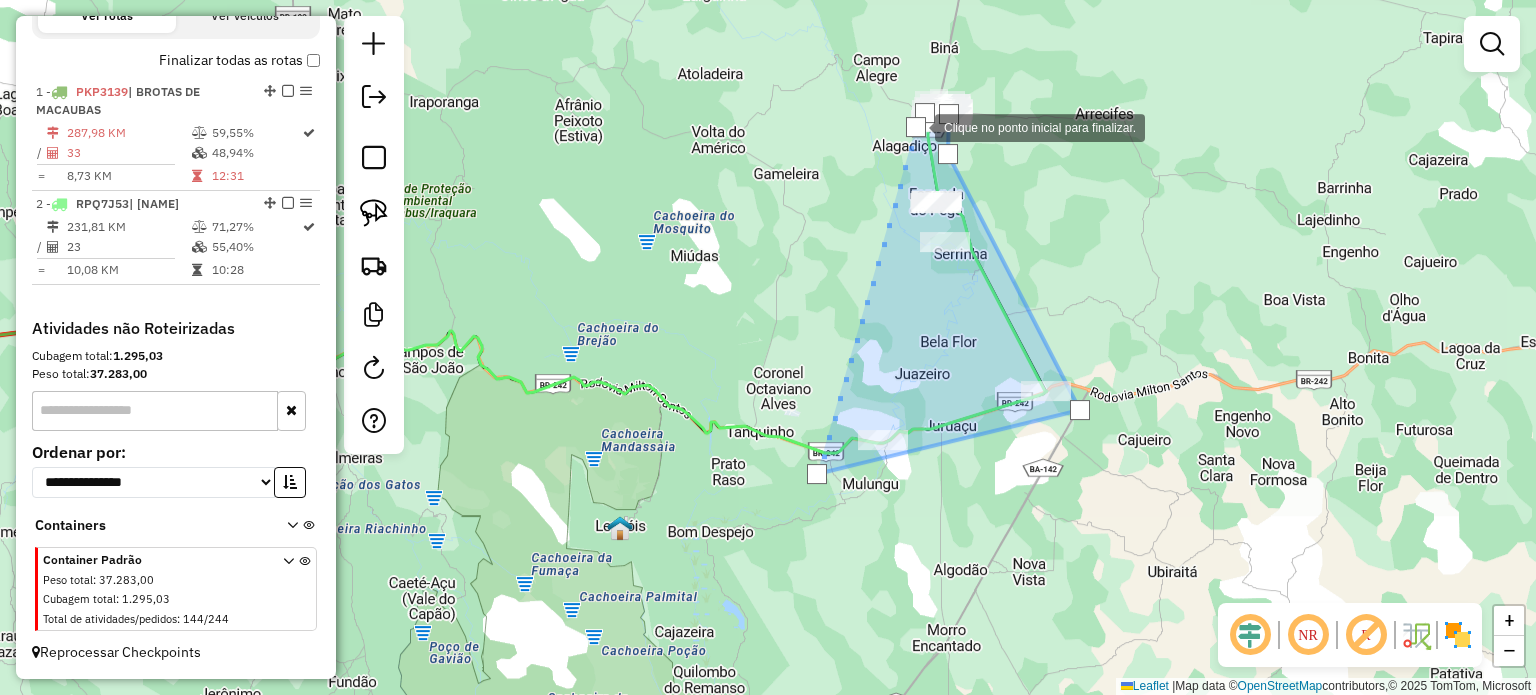click 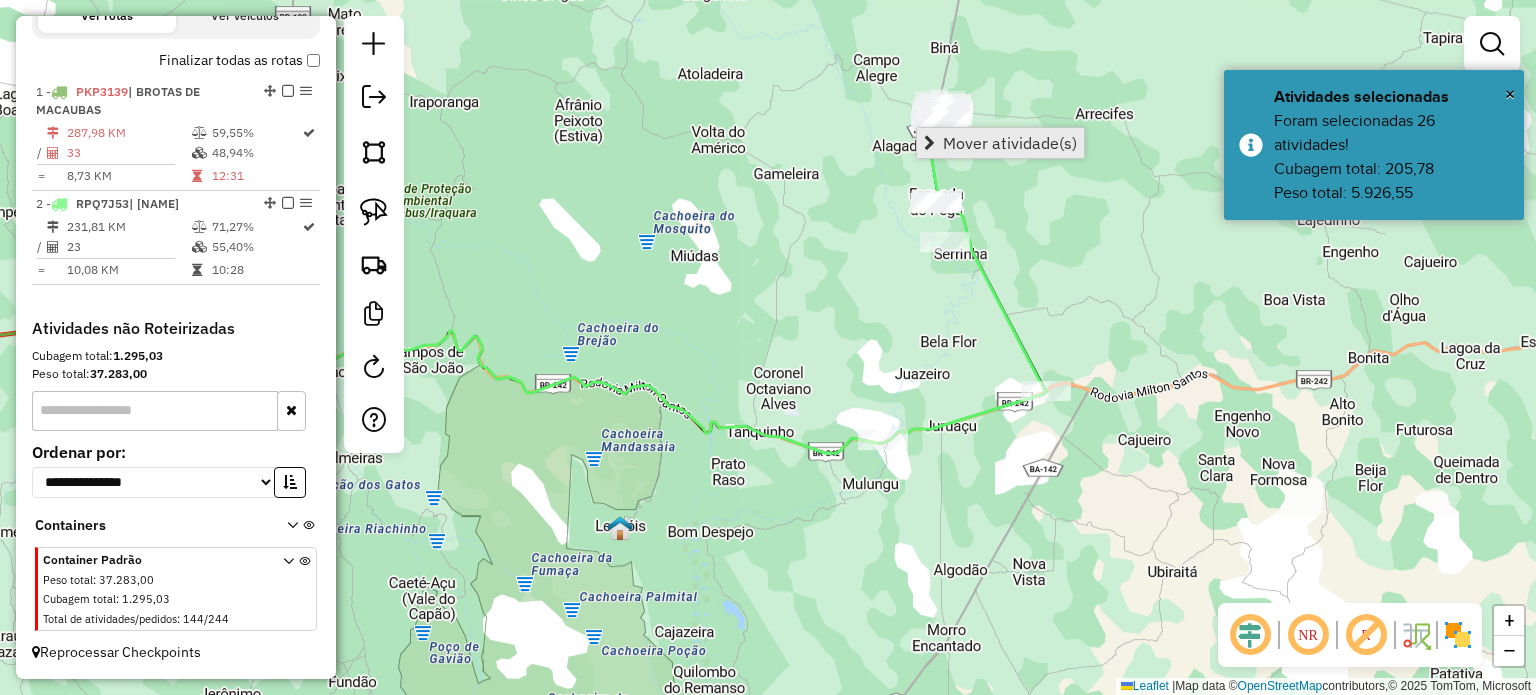 click on "Mover atividade(s)" at bounding box center [1010, 143] 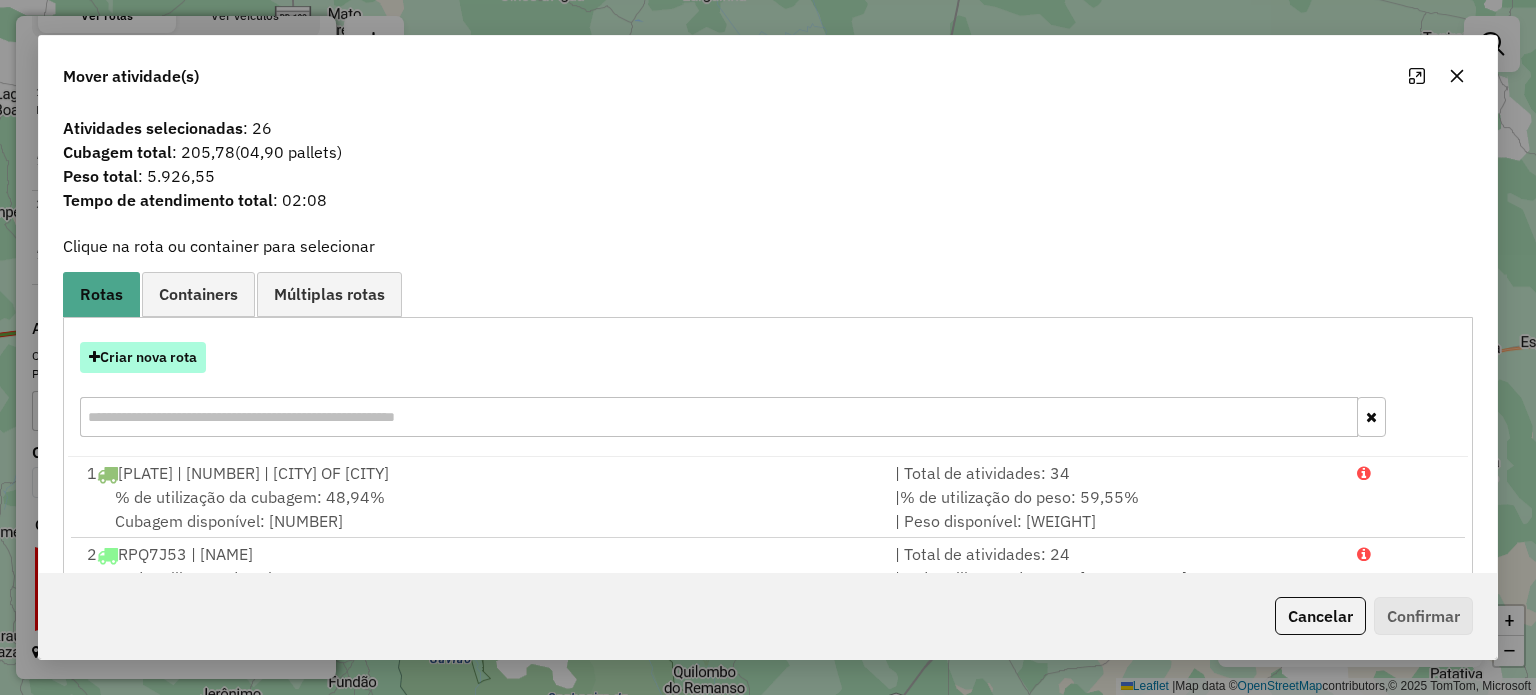 click on "Criar nova rota" at bounding box center (143, 357) 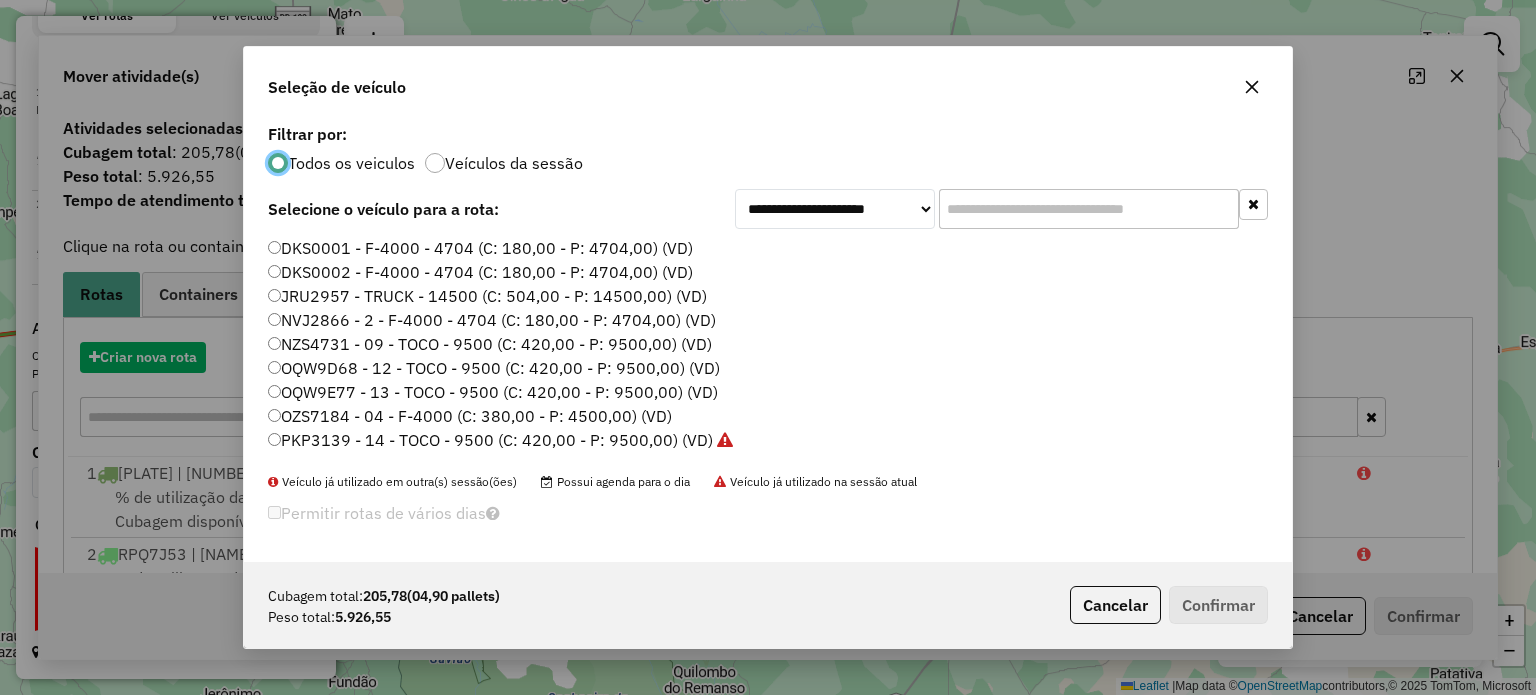 scroll, scrollTop: 10, scrollLeft: 6, axis: both 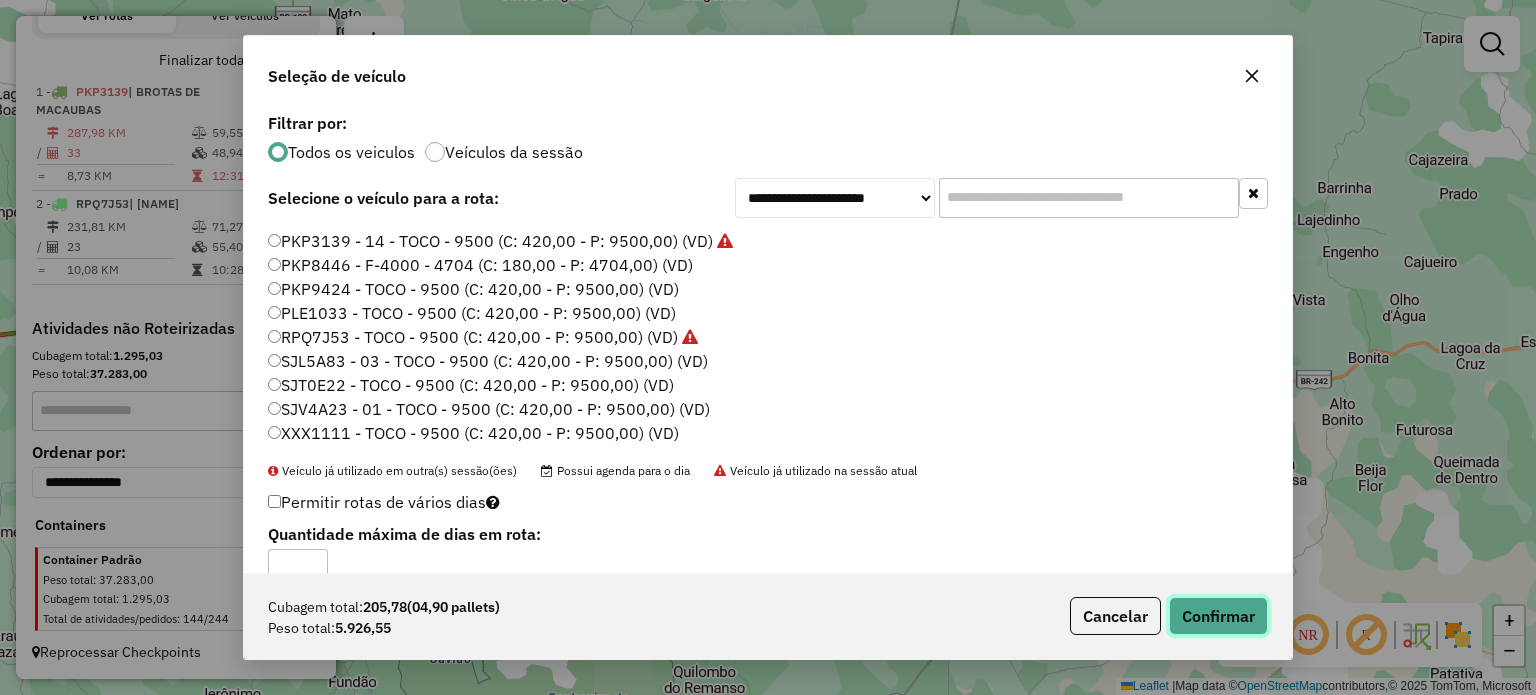 click on "Confirmar" 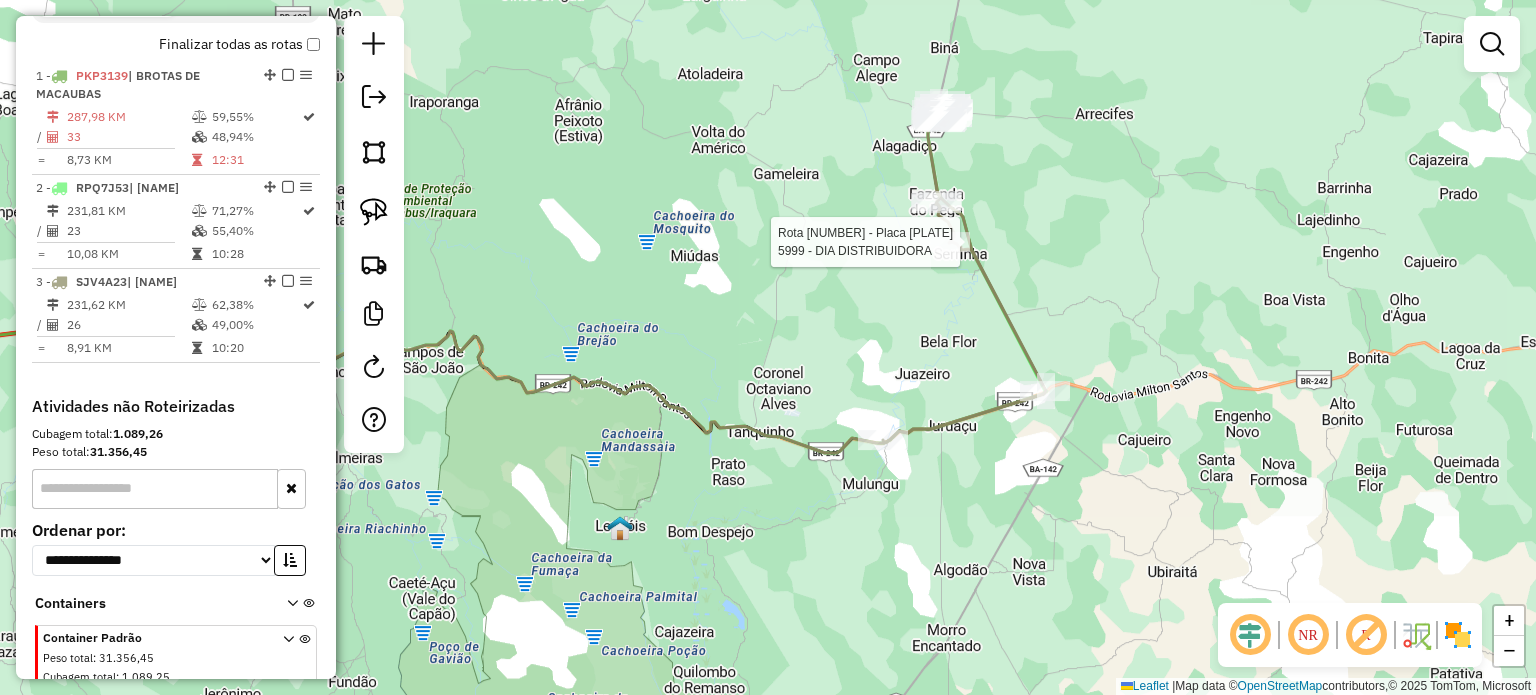 select on "**********" 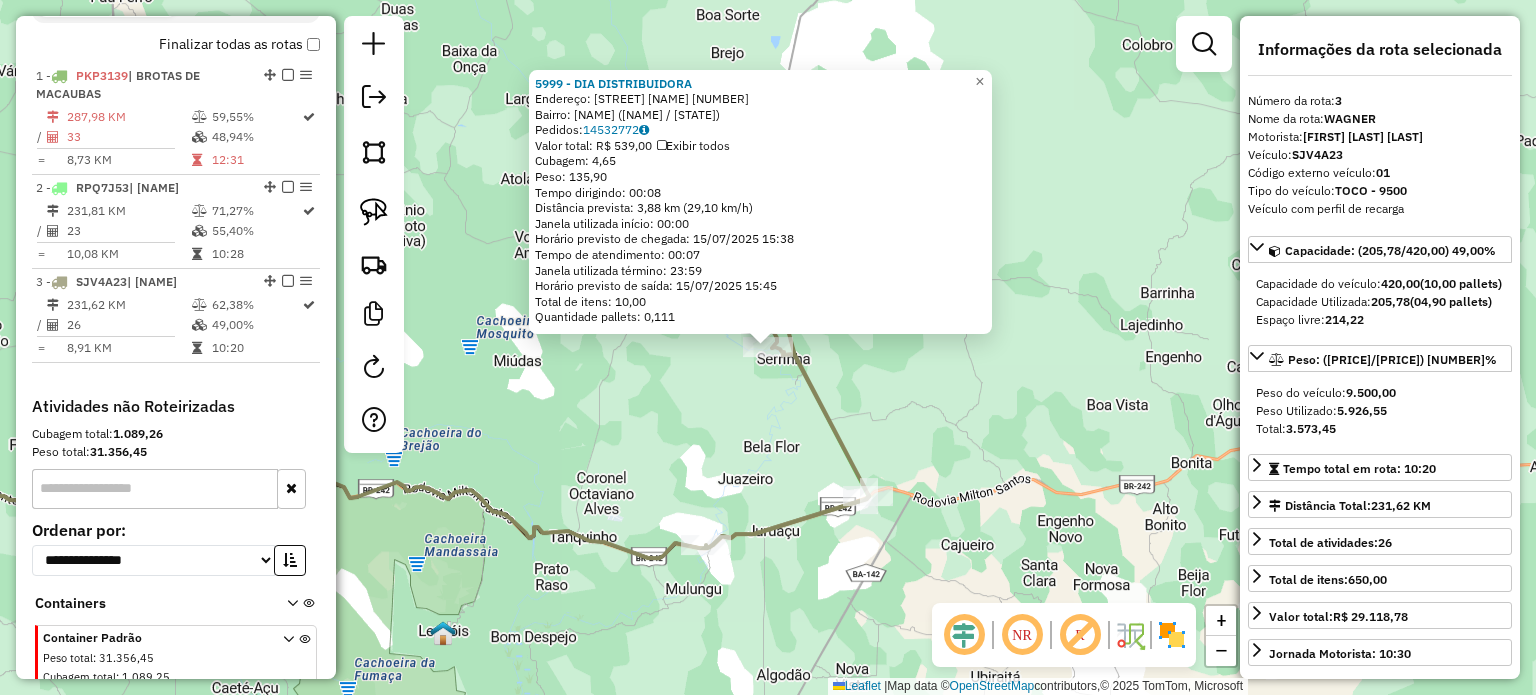 scroll, scrollTop: 803, scrollLeft: 0, axis: vertical 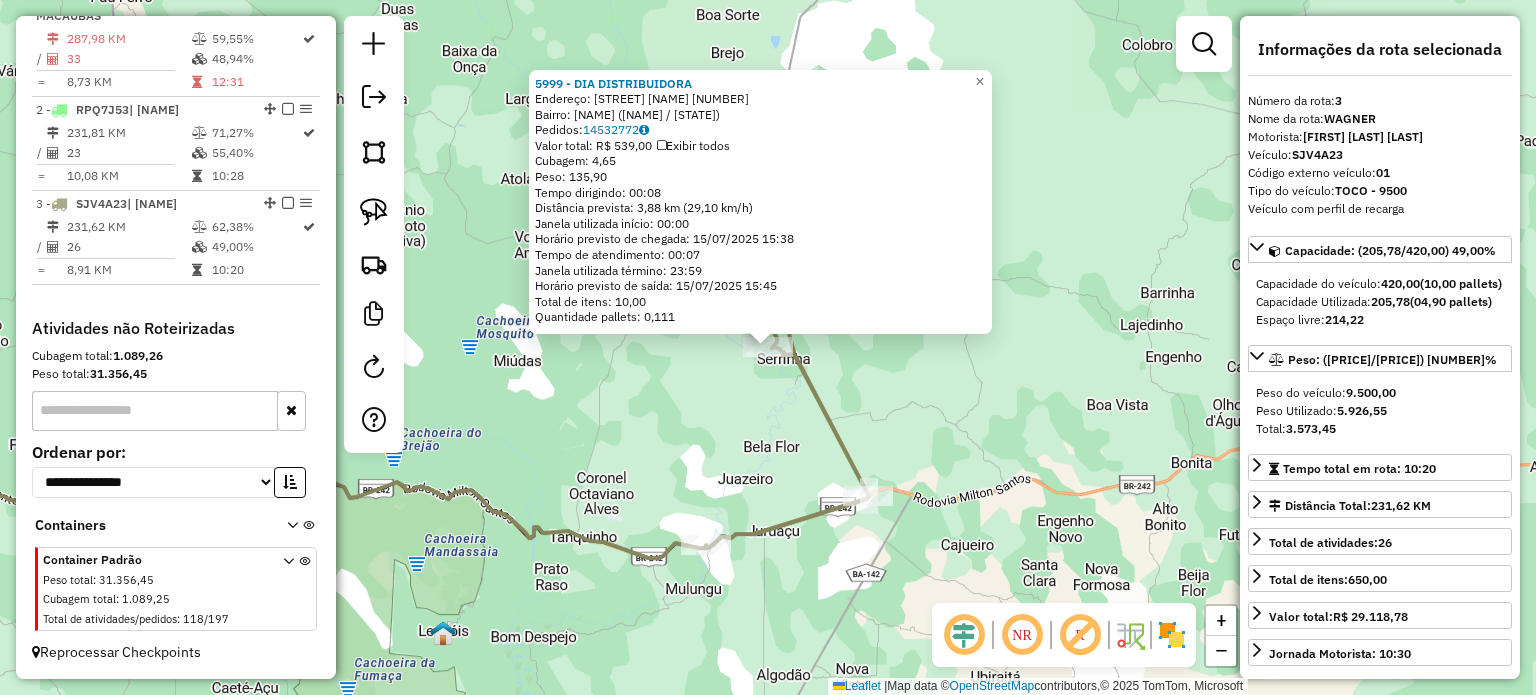 drag, startPoint x: 980, startPoint y: 378, endPoint x: 941, endPoint y: 334, distance: 58.796257 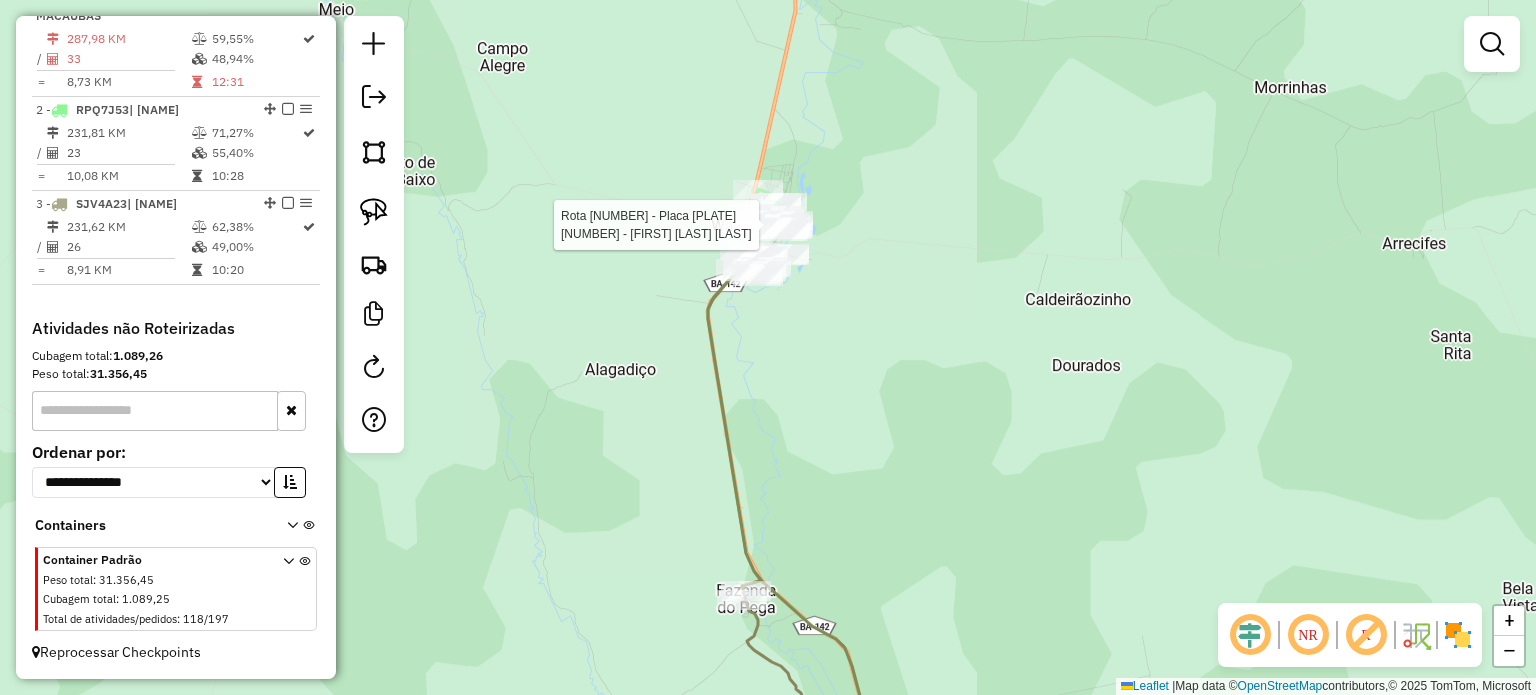select on "**********" 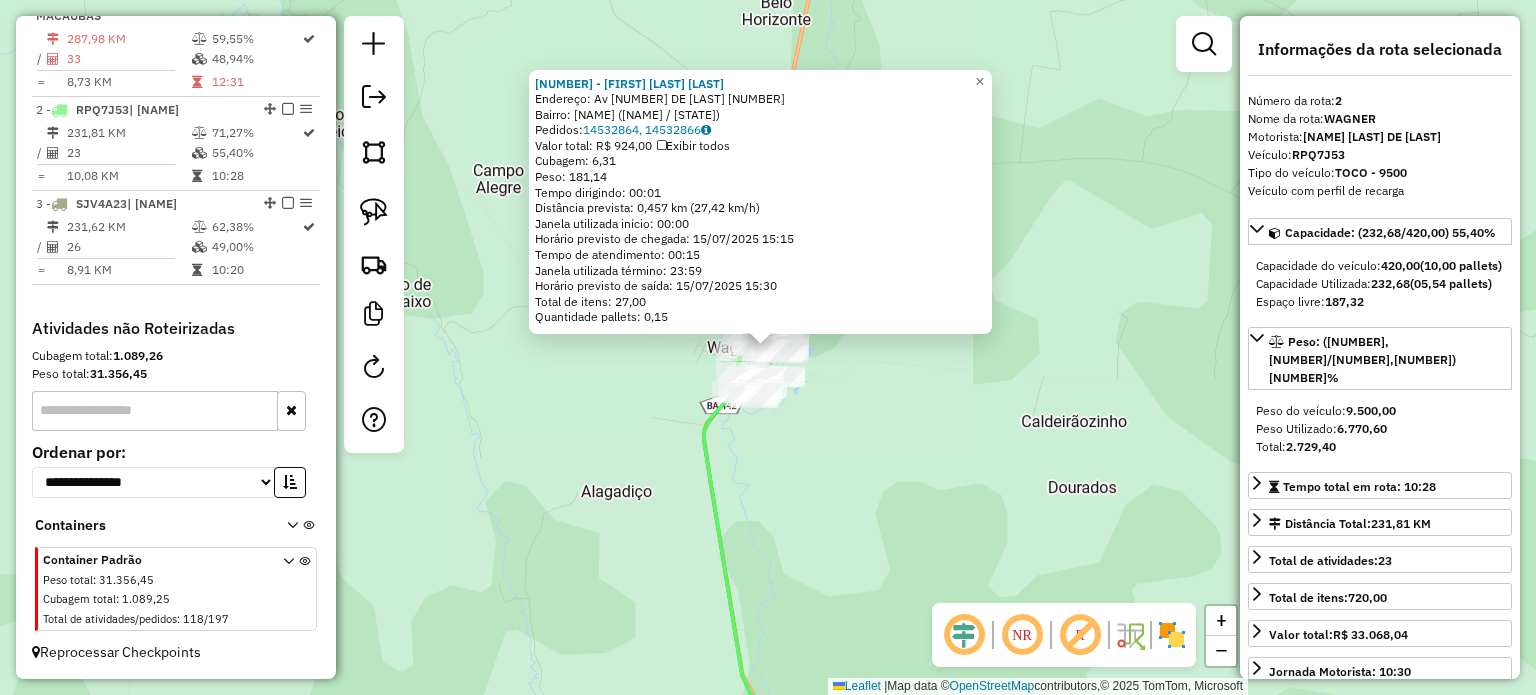 click on "6516 - TARQUINIO PIRES PEREIRA  Endereço: Av  02 DE AGOSTO                   384   Bairro: CENTRO (WAGNER / BA)   Pedidos:  14532864, 14532866   Valor total: R$ 924,00   Exibir todos   Cubagem: 6,31  Peso: 181,14  Tempo dirigindo: 00:01   Distância prevista: 0,457 km (27,42 km/h)   Janela utilizada início: 00:00   Horário previsto de chegada: 15/07/2025 15:15   Tempo de atendimento: 00:15   Janela utilizada término: 23:59   Horário previsto de saída: 15/07/2025 15:30   Total de itens: 27,00   Quantidade pallets: 0,15  × Janela de atendimento Grade de atendimento Capacidade Transportadoras Veículos Cliente Pedidos  Rotas Selecione os dias de semana para filtrar as janelas de atendimento  Seg   Ter   Qua   Qui   Sex   Sáb   Dom  Informe o período da janela de atendimento: De: Até:  Filtrar exatamente a janela do cliente  Considerar janela de atendimento padrão  Selecione os dias de semana para filtrar as grades de atendimento  Seg   Ter   Qua   Qui   Sex   Sáb   Dom   Peso mínimo:   De:   Até:" 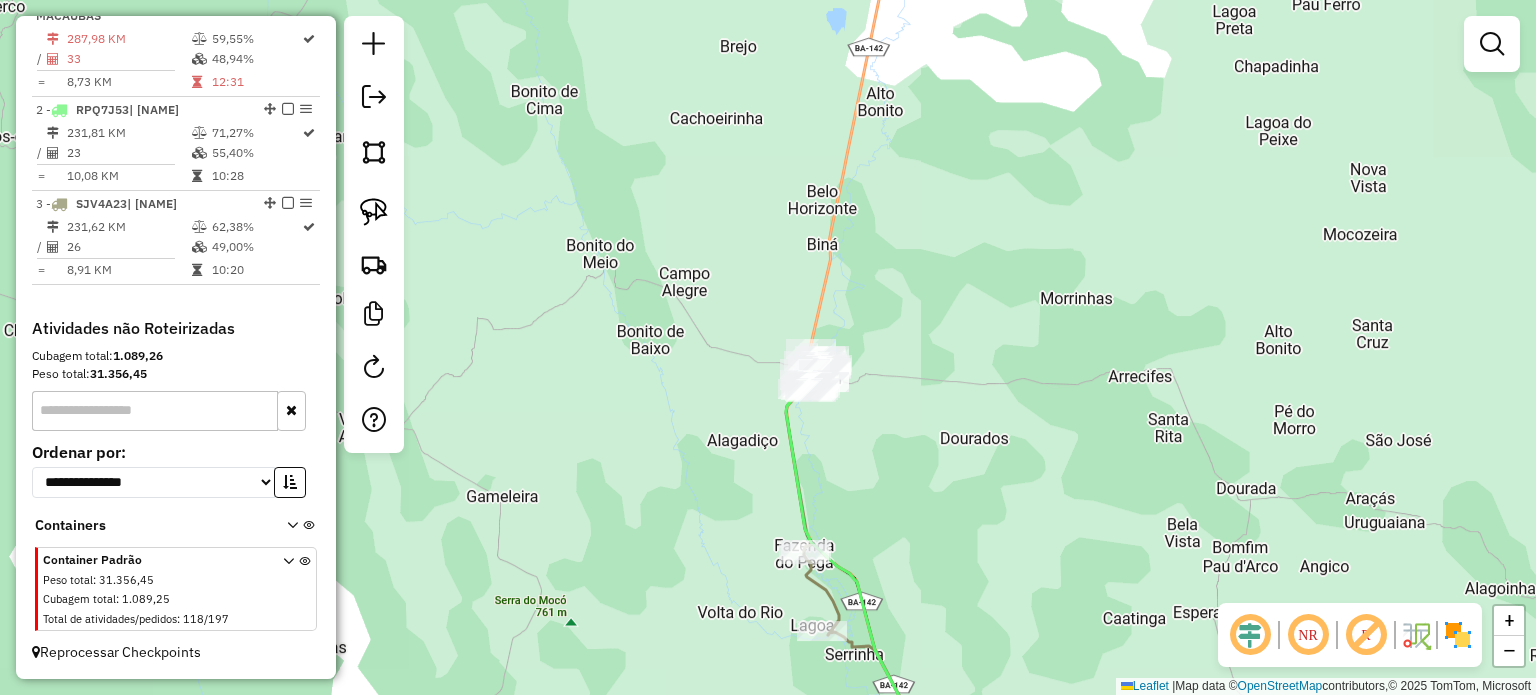 drag, startPoint x: 832, startPoint y: 479, endPoint x: 1037, endPoint y: 335, distance: 250.52145 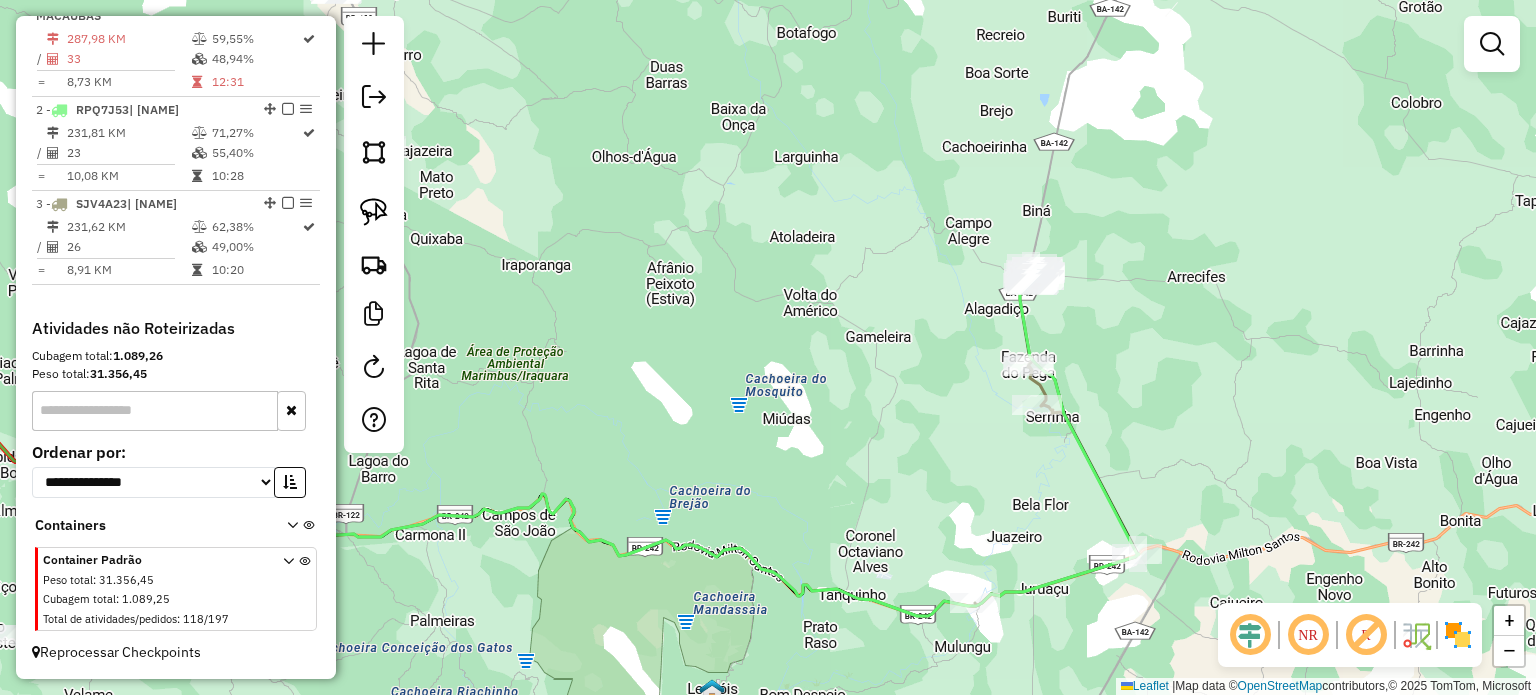 drag, startPoint x: 918, startPoint y: 407, endPoint x: 1044, endPoint y: 347, distance: 139.55644 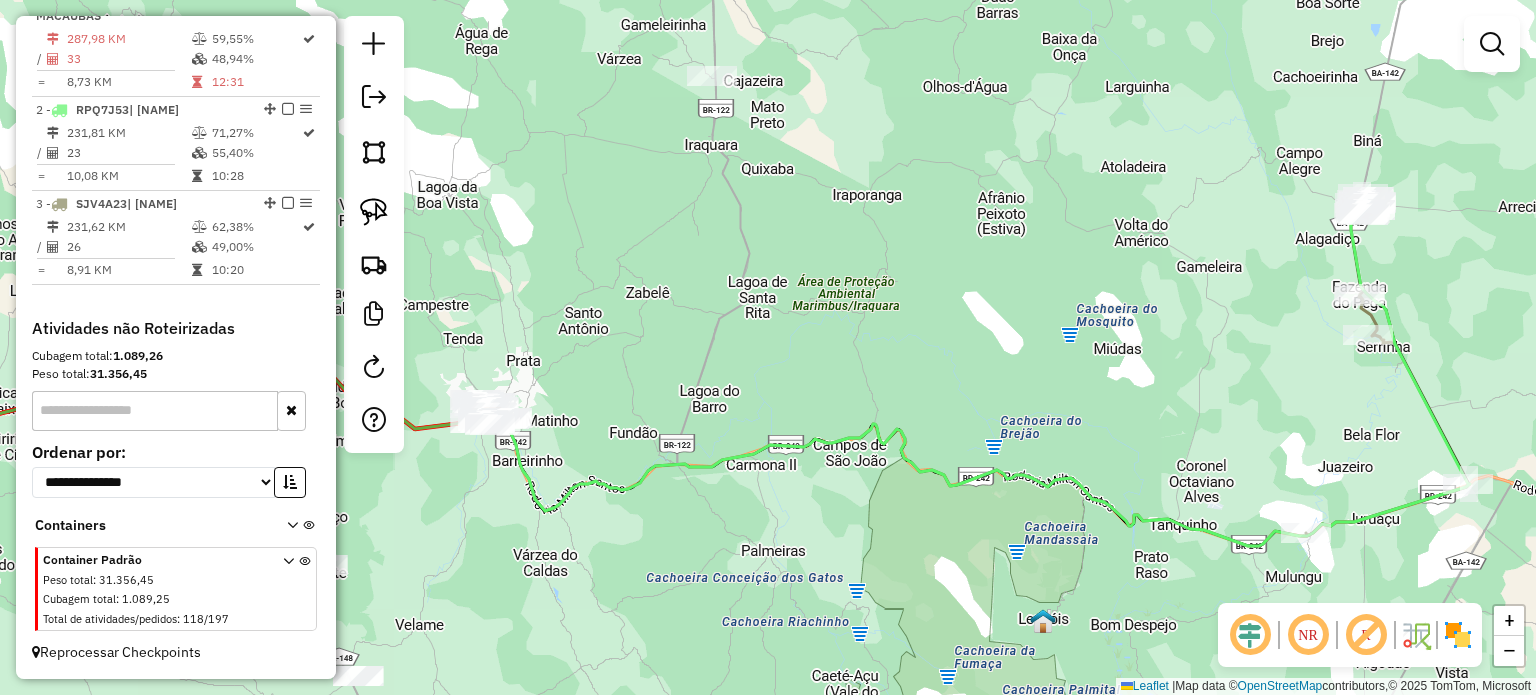 drag, startPoint x: 808, startPoint y: 314, endPoint x: 940, endPoint y: 341, distance: 134.73306 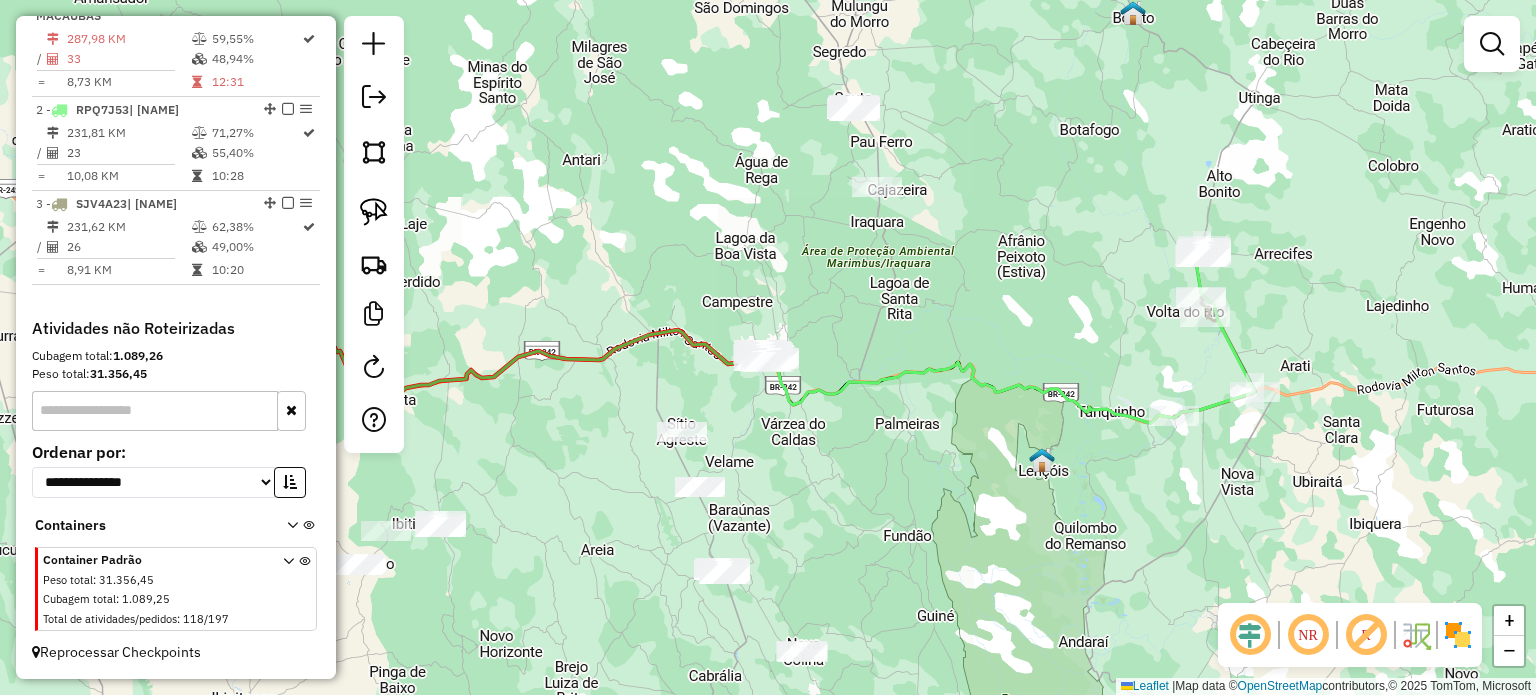 drag, startPoint x: 840, startPoint y: 278, endPoint x: 918, endPoint y: 271, distance: 78.31347 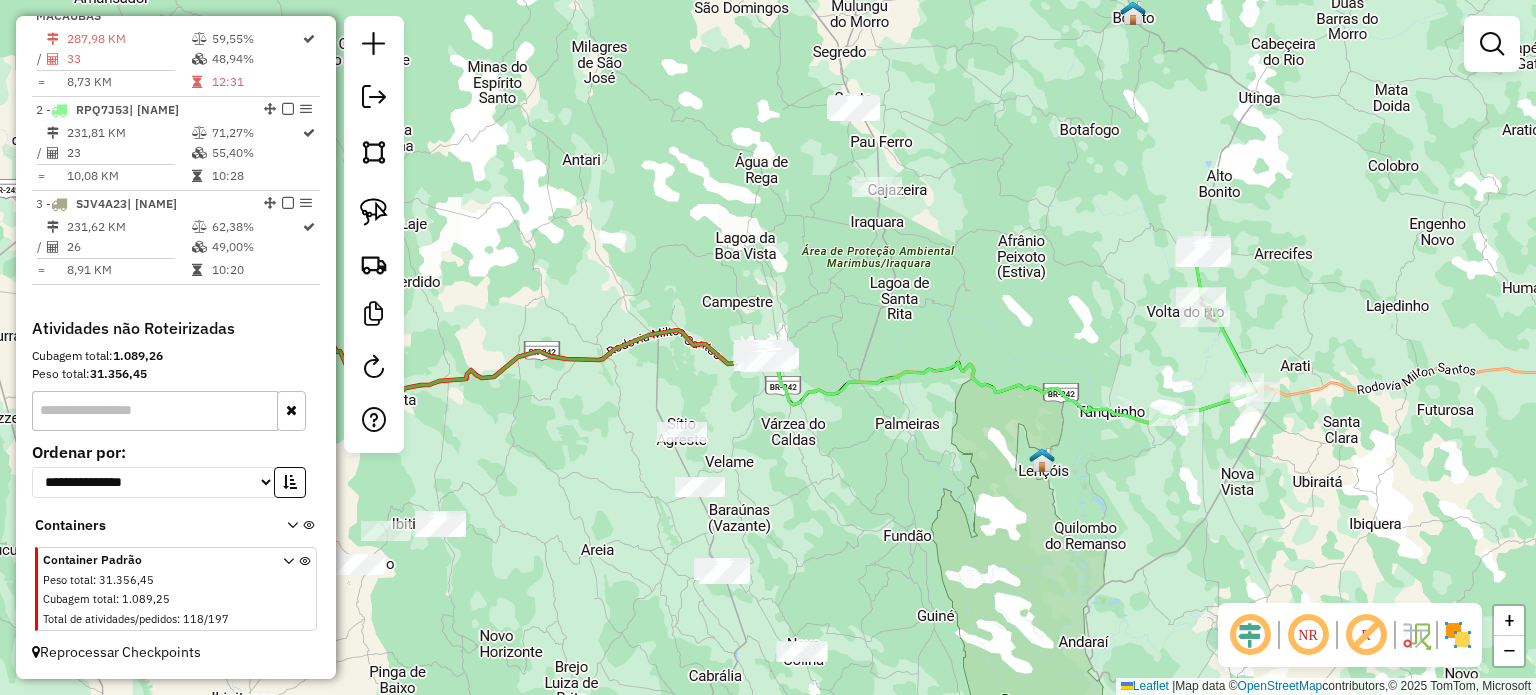 drag, startPoint x: 866, startPoint y: 519, endPoint x: 922, endPoint y: 405, distance: 127.01181 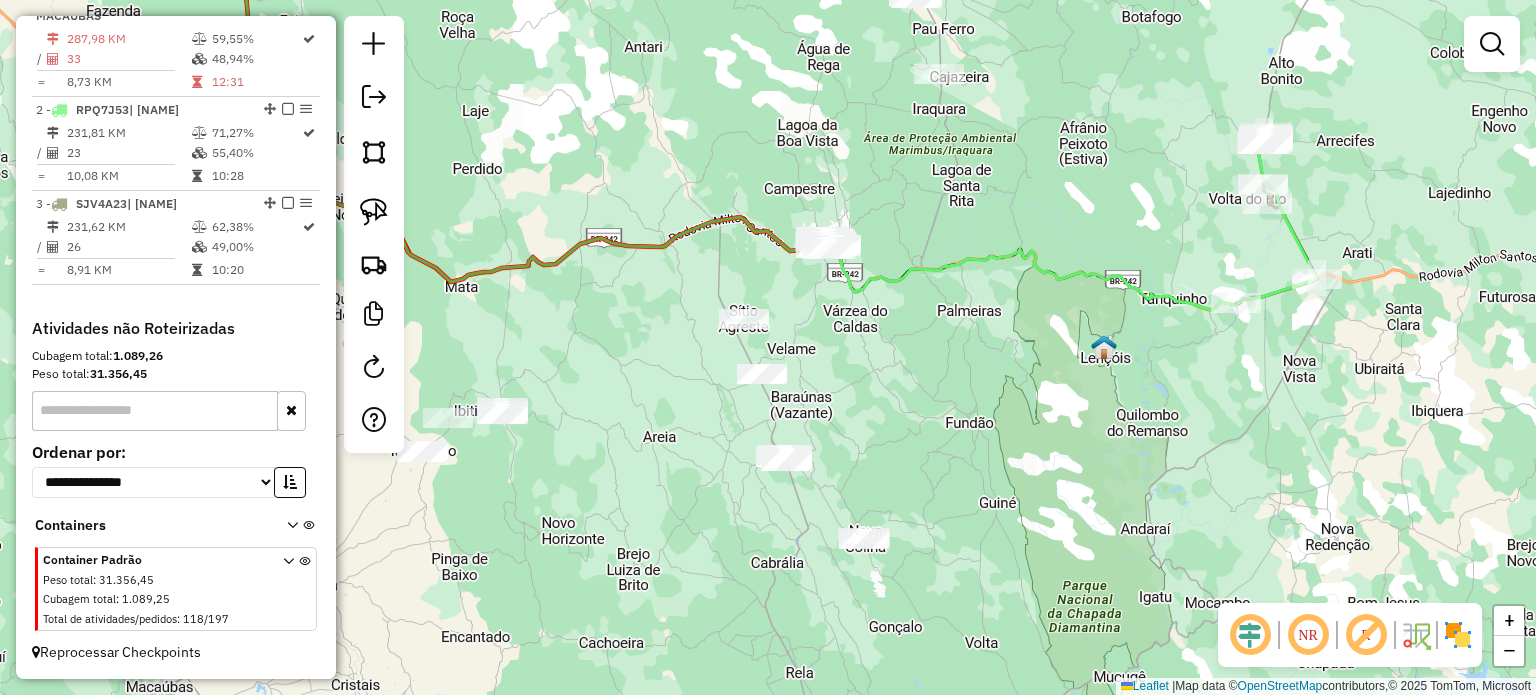 drag, startPoint x: 688, startPoint y: 409, endPoint x: 768, endPoint y: 415, distance: 80.224686 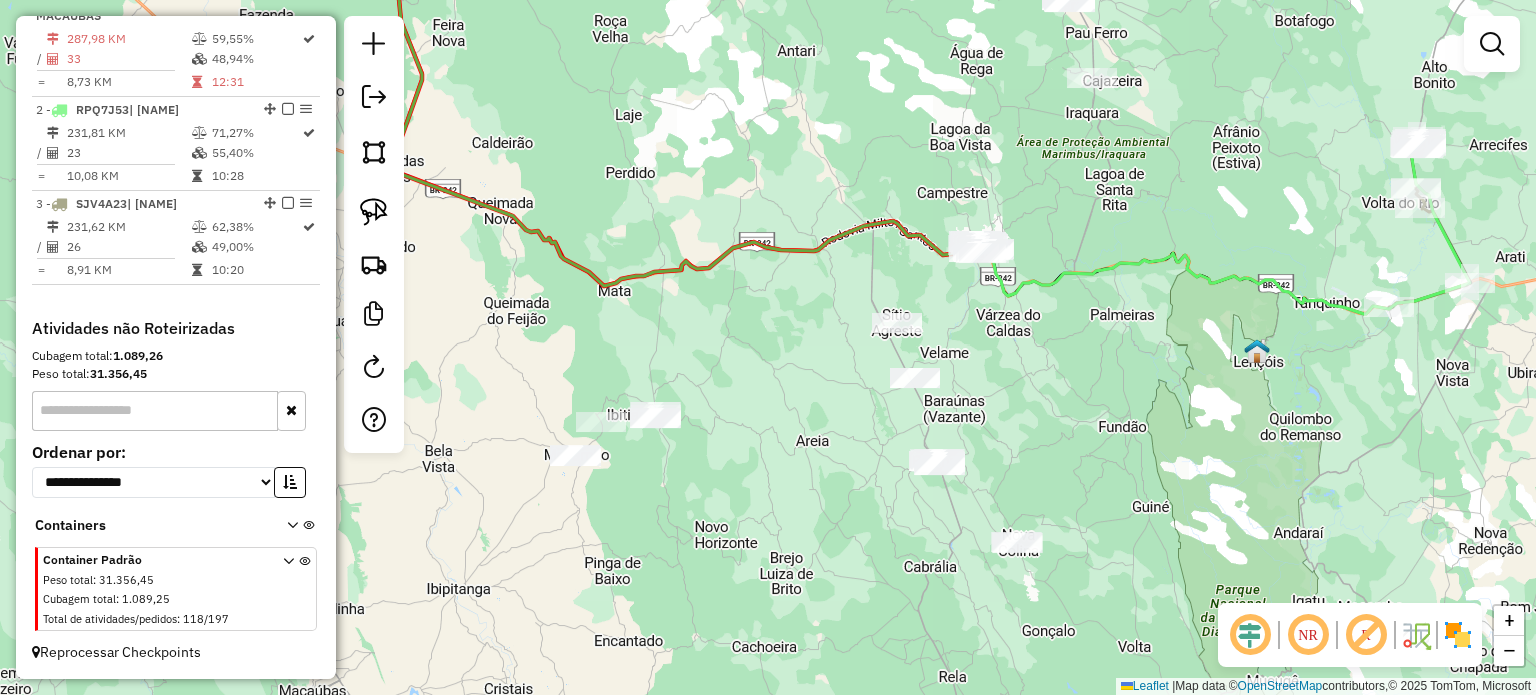 drag, startPoint x: 772, startPoint y: 399, endPoint x: 804, endPoint y: 402, distance: 32.140316 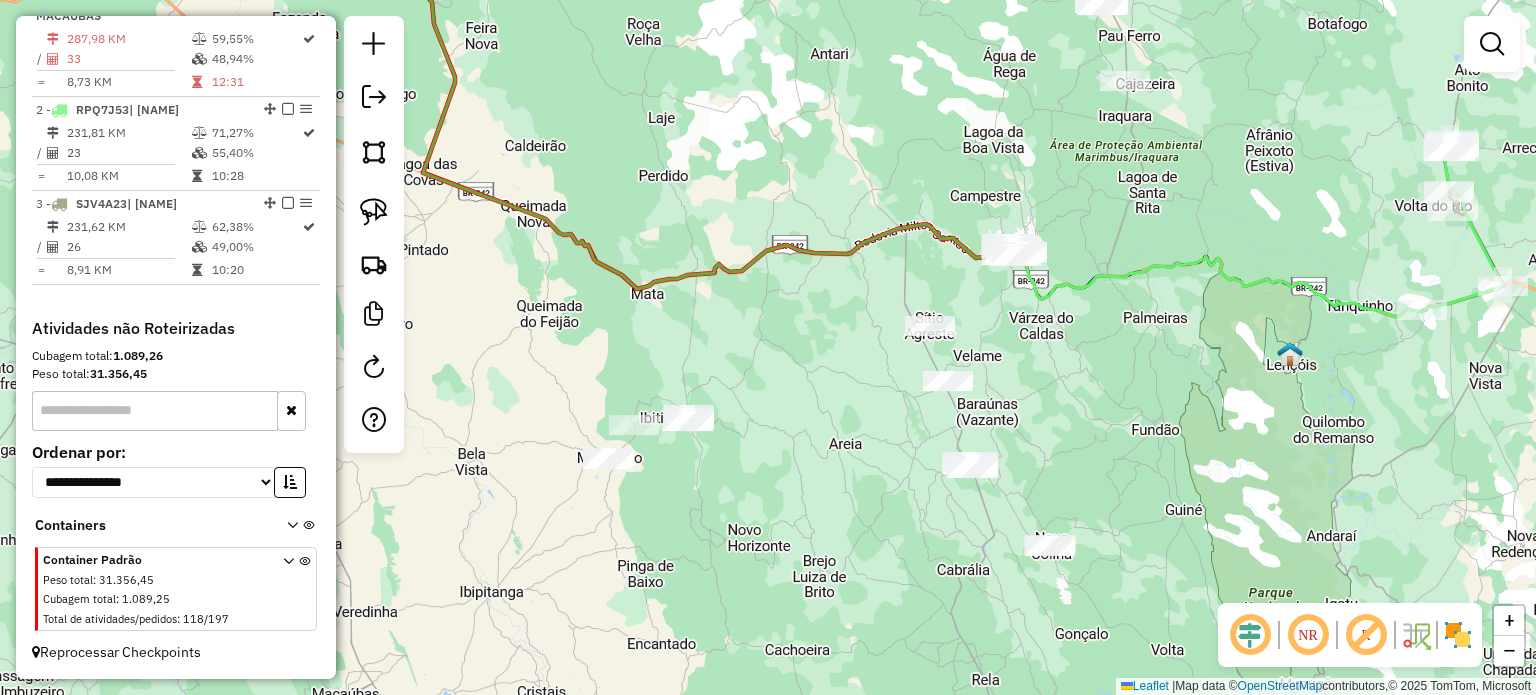 drag, startPoint x: 779, startPoint y: 427, endPoint x: 815, endPoint y: 414, distance: 38.27532 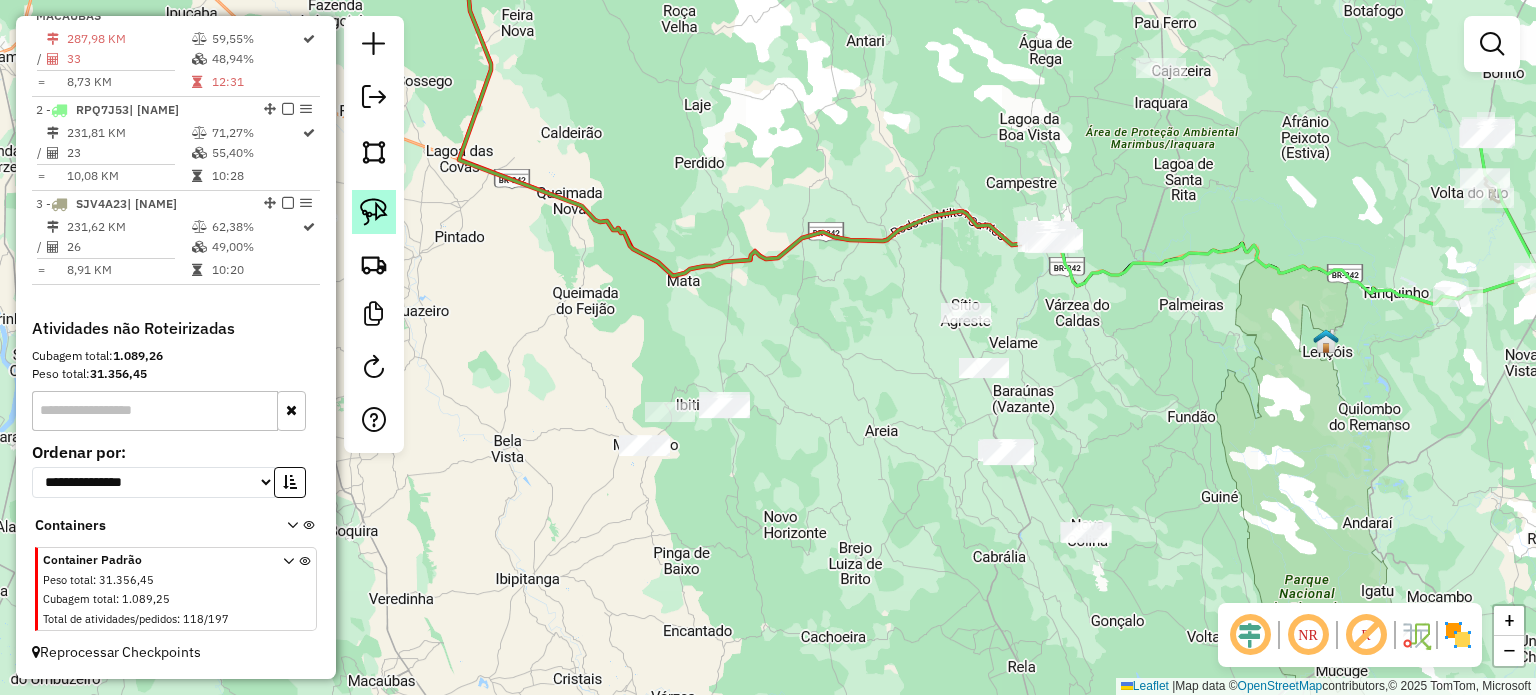 click 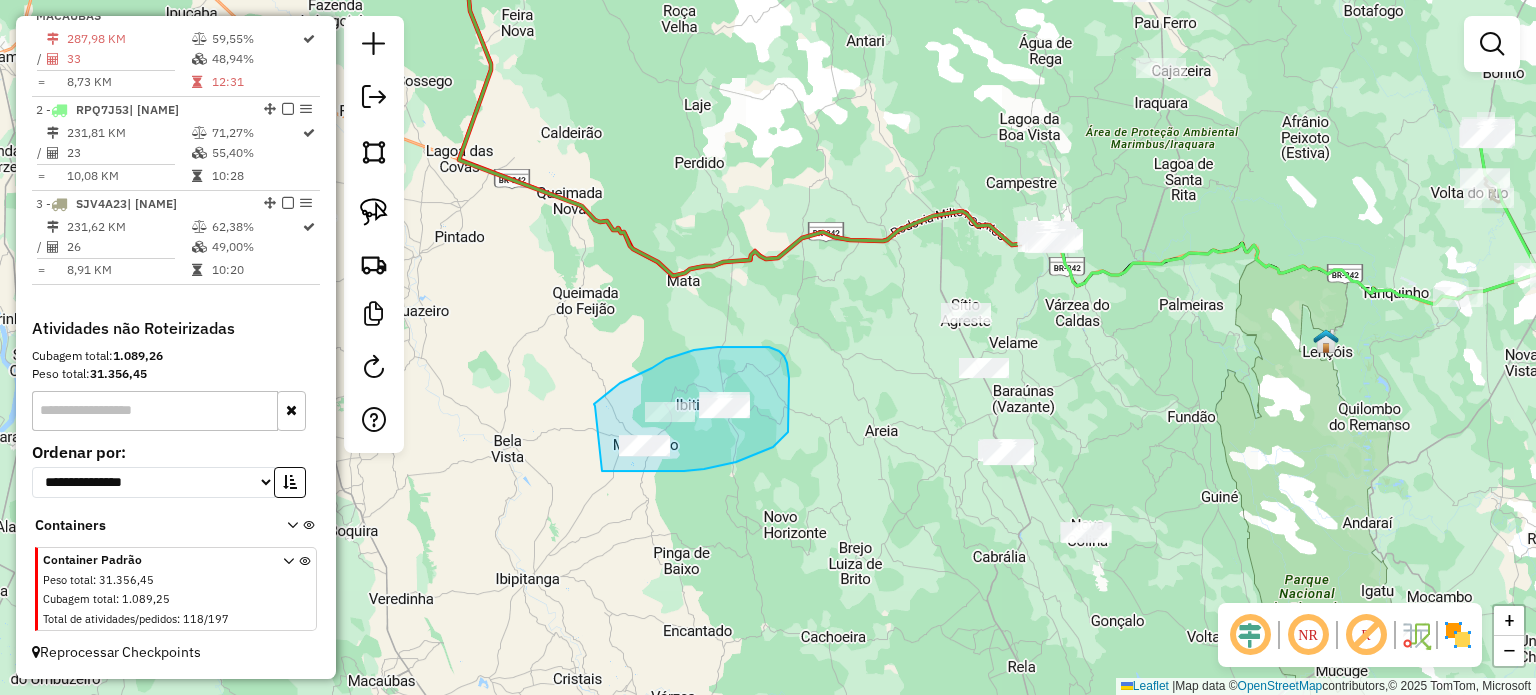 drag, startPoint x: 595, startPoint y: 406, endPoint x: 559, endPoint y: 459, distance: 64.070274 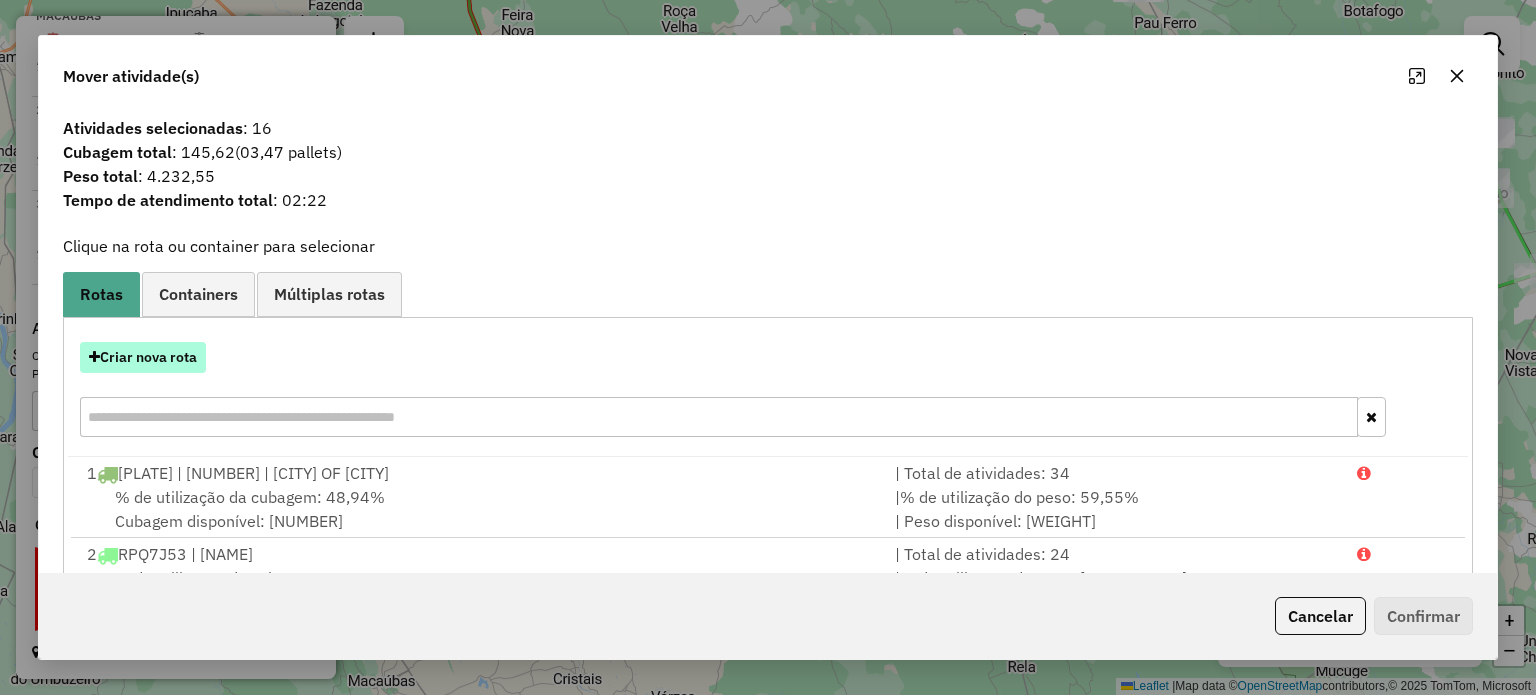 click on "Criar nova rota" at bounding box center [143, 357] 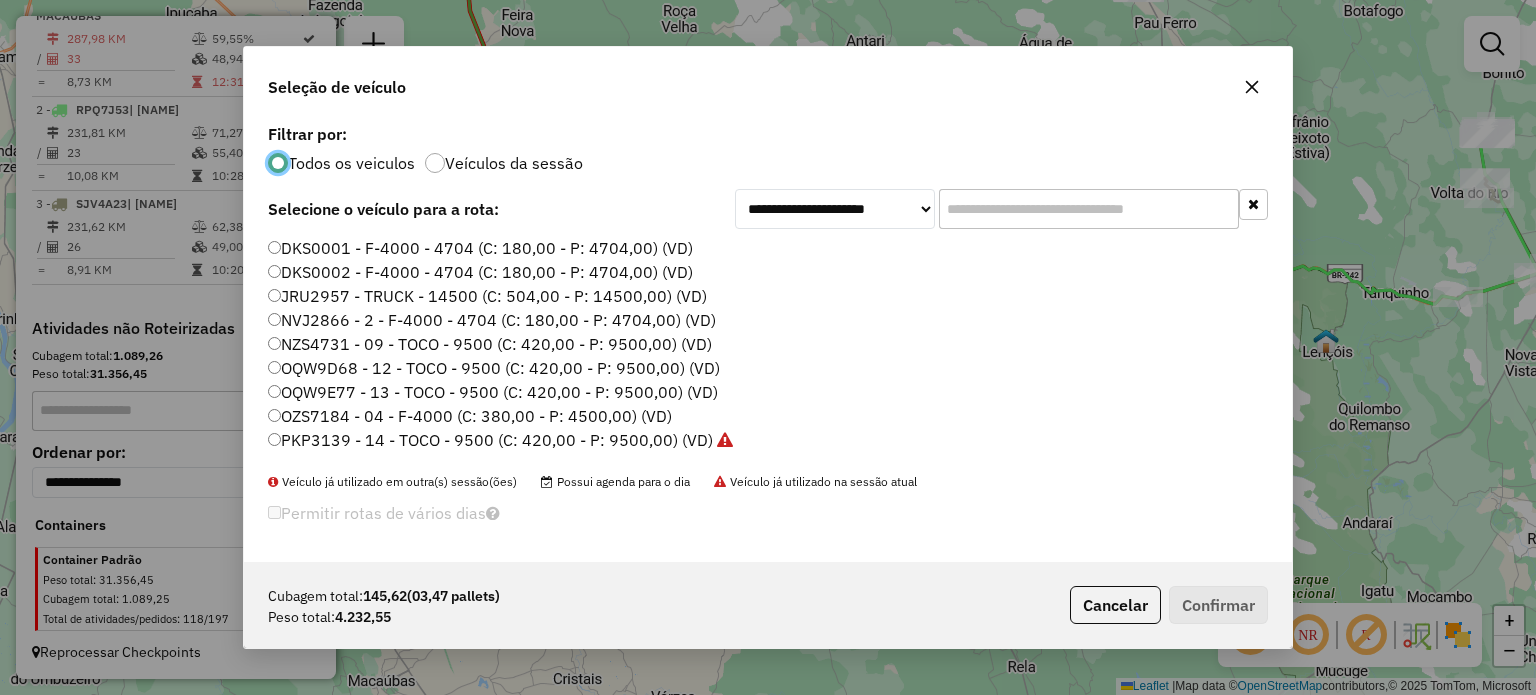 scroll, scrollTop: 10, scrollLeft: 6, axis: both 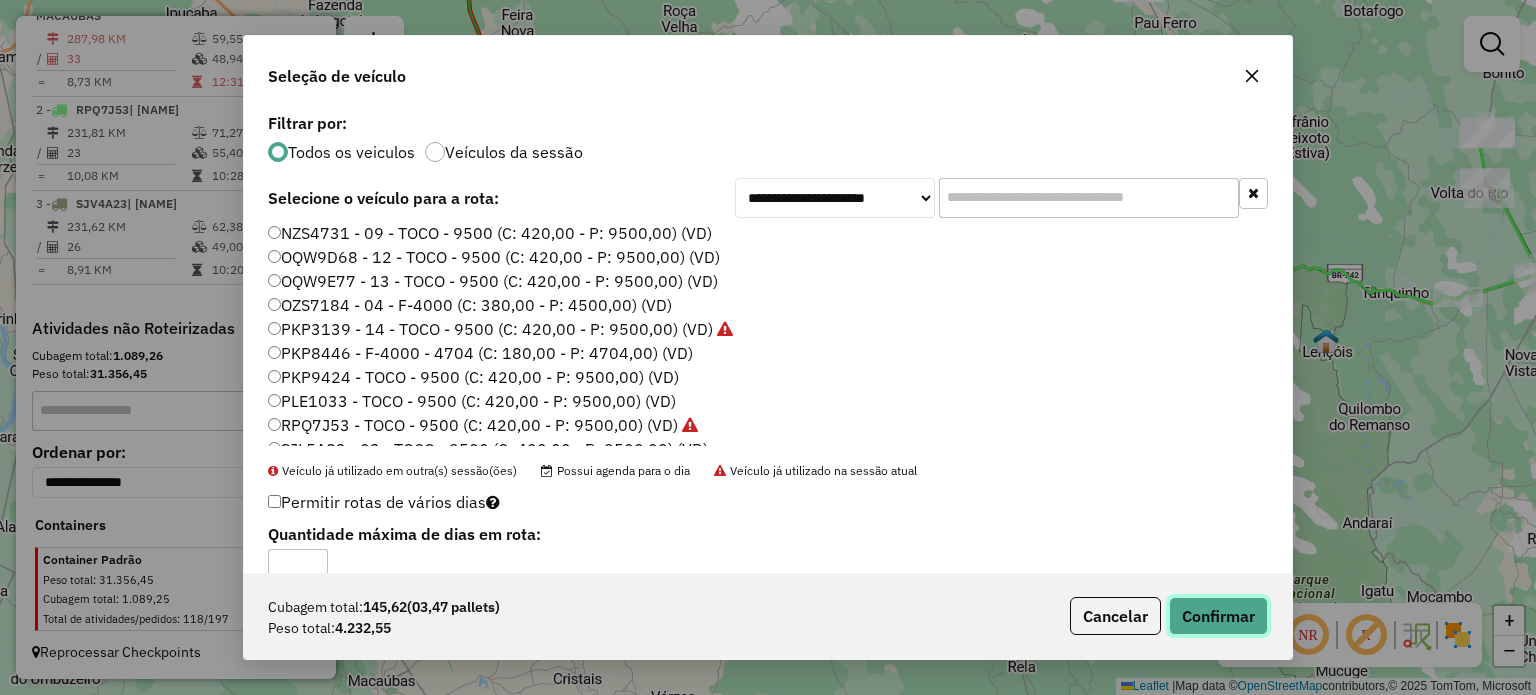 click on "Confirmar" 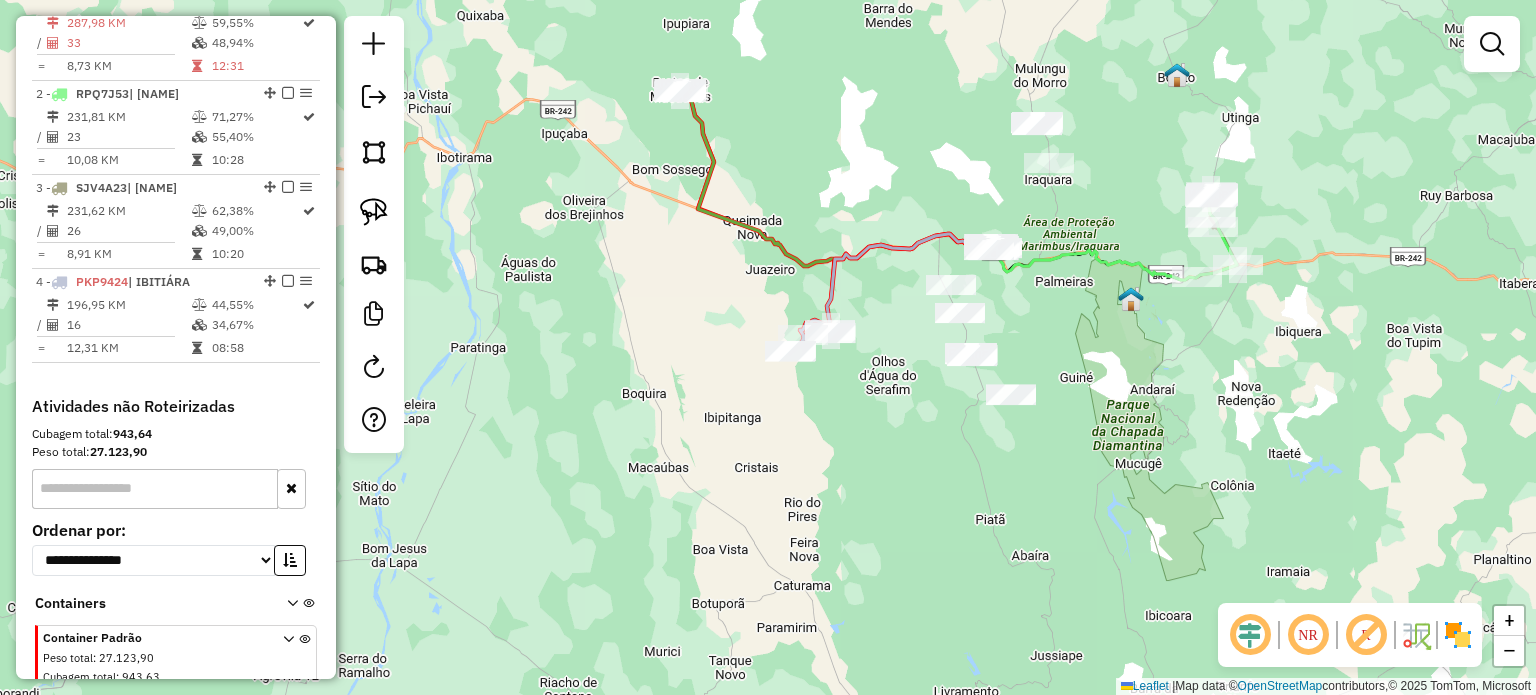drag, startPoint x: 876, startPoint y: 108, endPoint x: 880, endPoint y: 200, distance: 92.086914 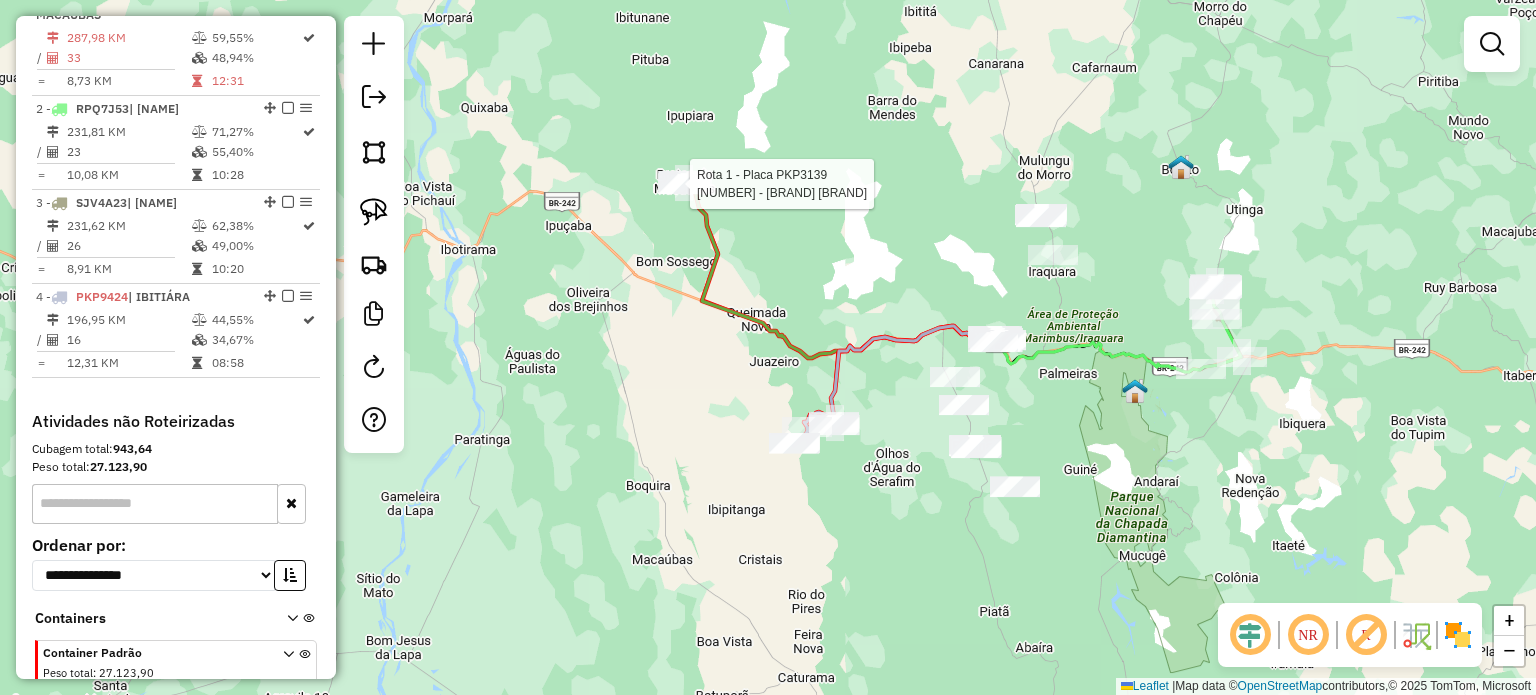 select on "**********" 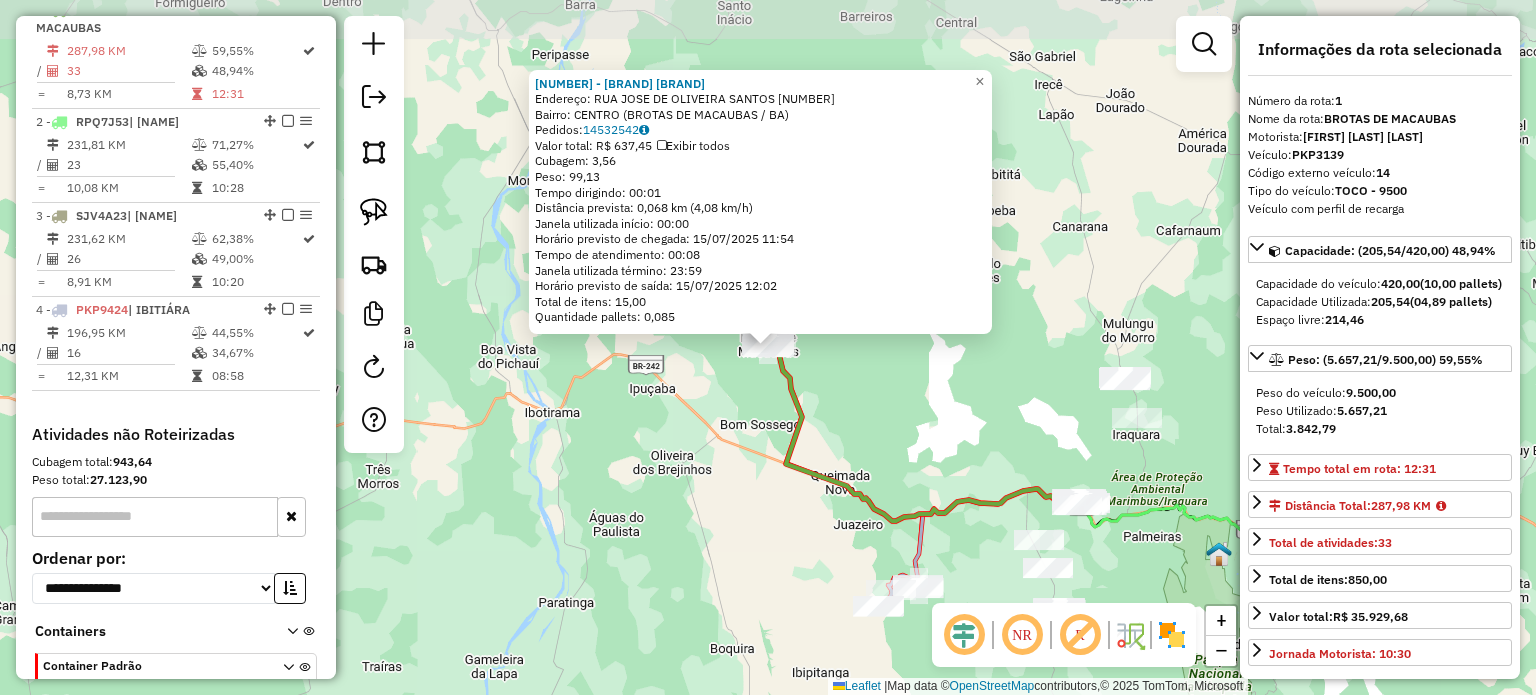 scroll, scrollTop: 774, scrollLeft: 0, axis: vertical 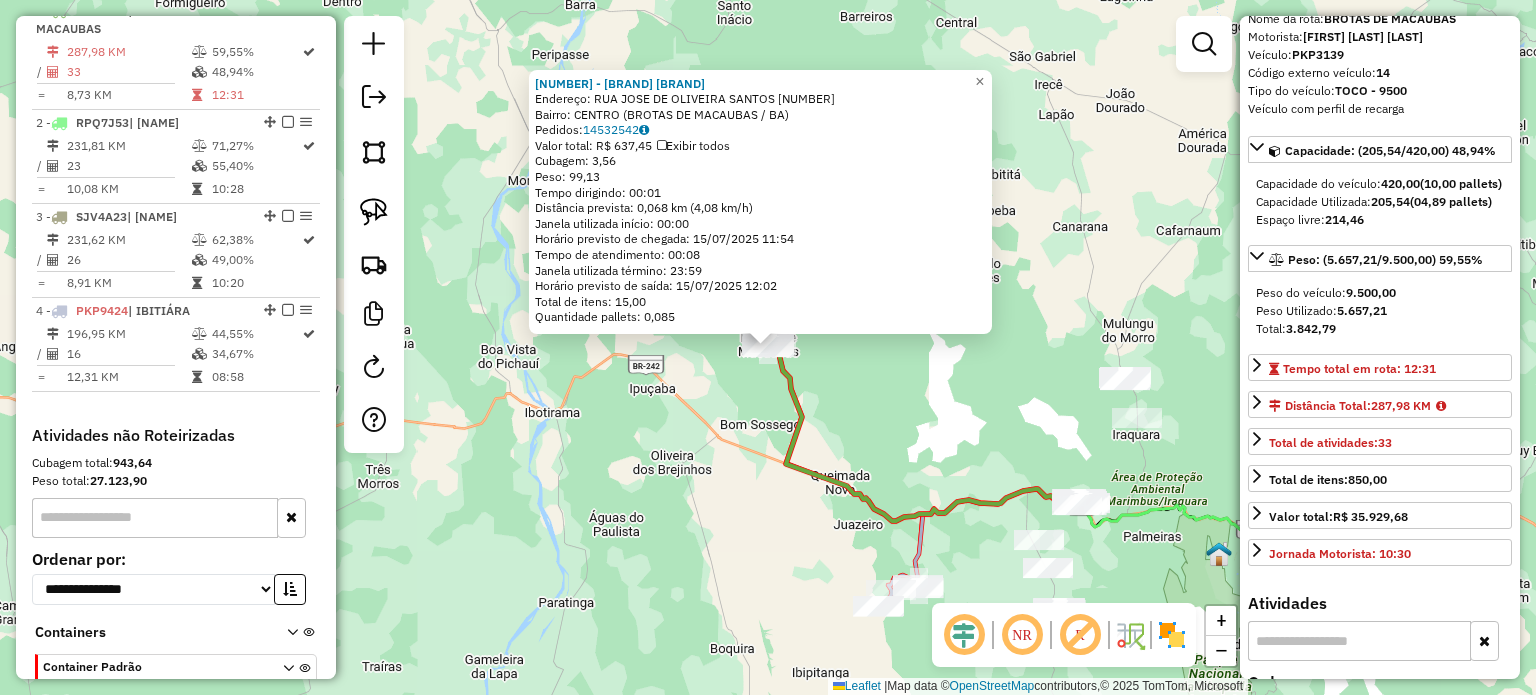 click on "2180 - QUITANDA JR  Endereço:  RUA JOSE DE OLIVEIRA SANTOS 211   Bairro: CENTRO (BROTAS DE MACAUBAS / BA)   Pedidos:  14532542   Valor total: R$ 637,45   Exibir todos   Cubagem: 3,56  Peso: 99,13  Tempo dirigindo: 00:01   Distância prevista: 0,068 km (4,08 km/h)   Janela utilizada início: 00:00   Horário previsto de chegada: 15/07/2025 11:54   Tempo de atendimento: 00:08   Janela utilizada término: 23:59   Horário previsto de saída: 15/07/2025 12:02   Total de itens: 15,00   Quantidade pallets: 0,085  × Janela de atendimento Grade de atendimento Capacidade Transportadoras Veículos Cliente Pedidos  Rotas Selecione os dias de semana para filtrar as janelas de atendimento  Seg   Ter   Qua   Qui   Sex   Sáb   Dom  Informe o período da janela de atendimento: De: Até:  Filtrar exatamente a janela do cliente  Considerar janela de atendimento padrão  Selecione os dias de semana para filtrar as grades de atendimento  Seg   Ter   Qua   Qui   Sex   Sáb   Dom   Peso mínimo:   Peso máximo:   De:   Até:  +" 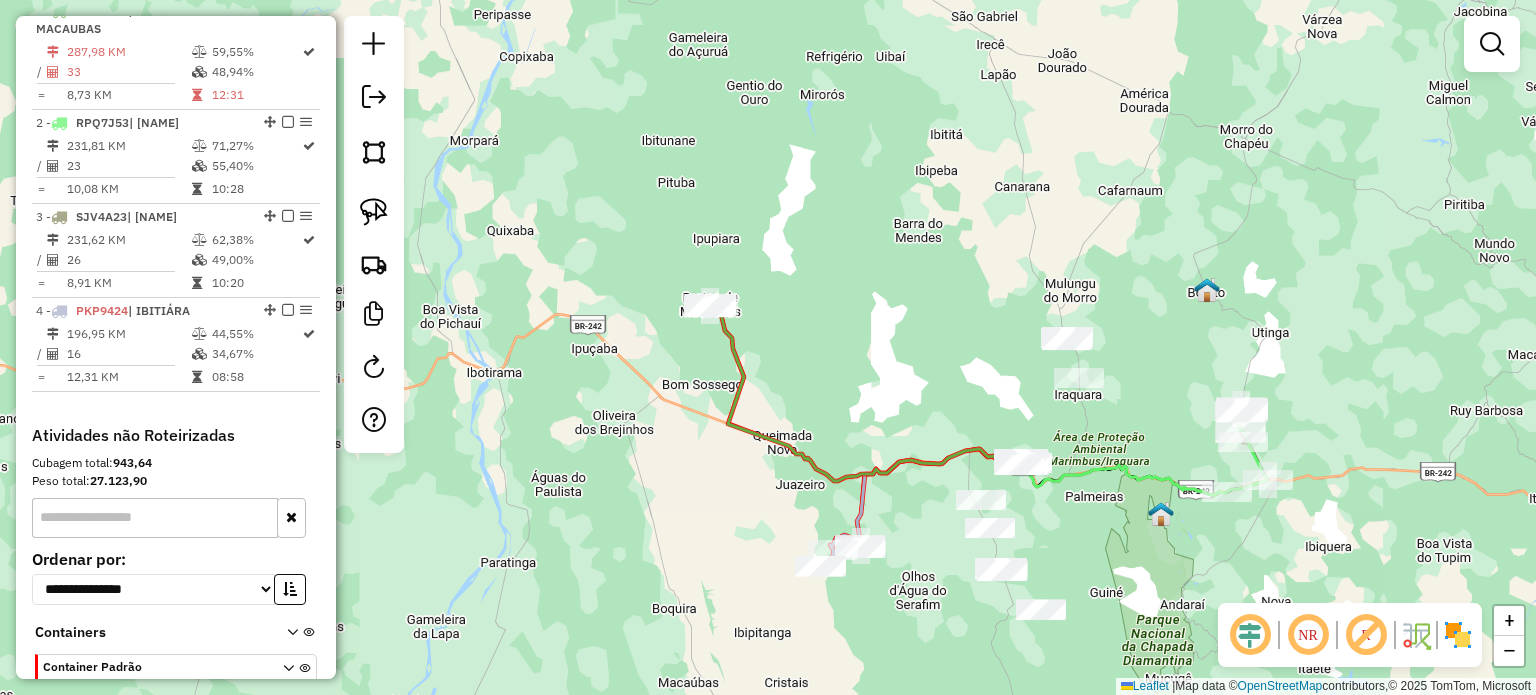 drag, startPoint x: 1104, startPoint y: 425, endPoint x: 1040, endPoint y: 329, distance: 115.37764 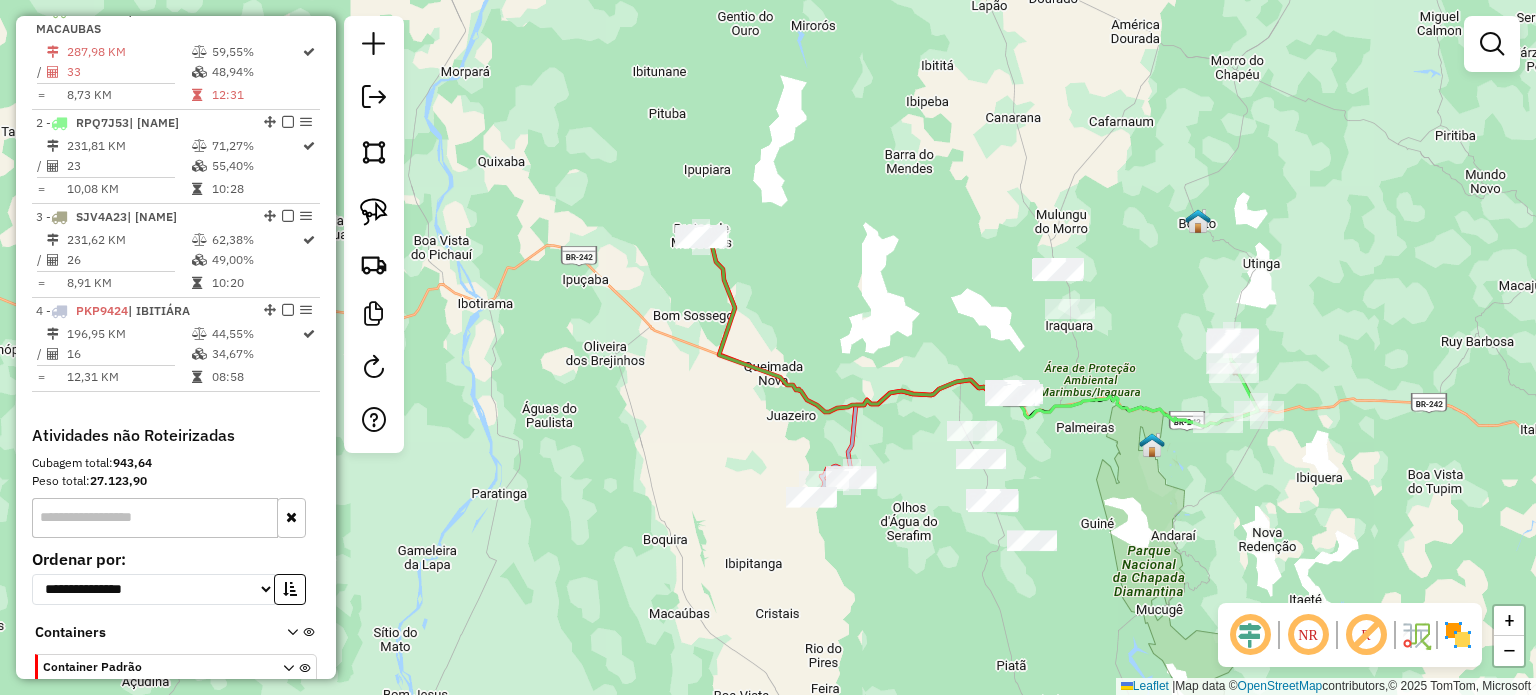 drag, startPoint x: 1072, startPoint y: 473, endPoint x: 1071, endPoint y: 399, distance: 74.00676 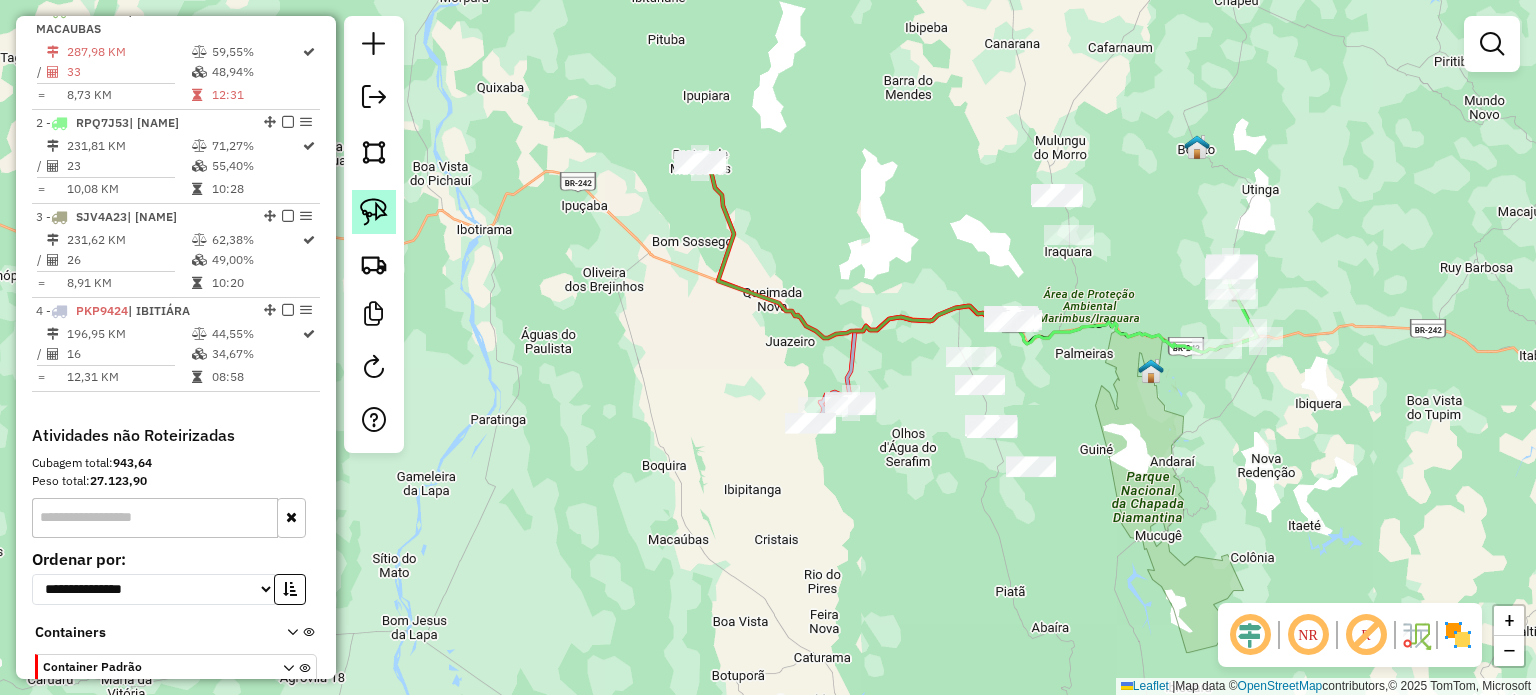 click 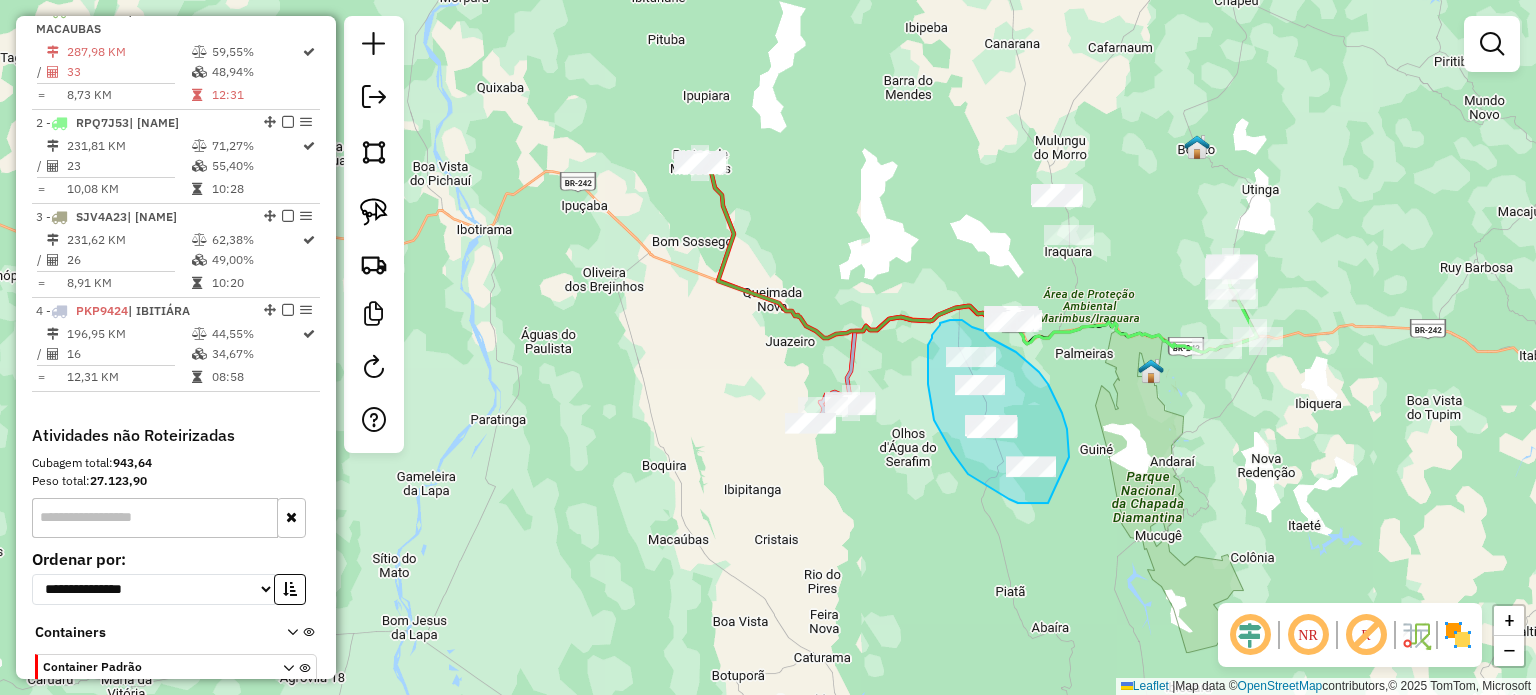 drag, startPoint x: 1048, startPoint y: 503, endPoint x: 1067, endPoint y: 462, distance: 45.188496 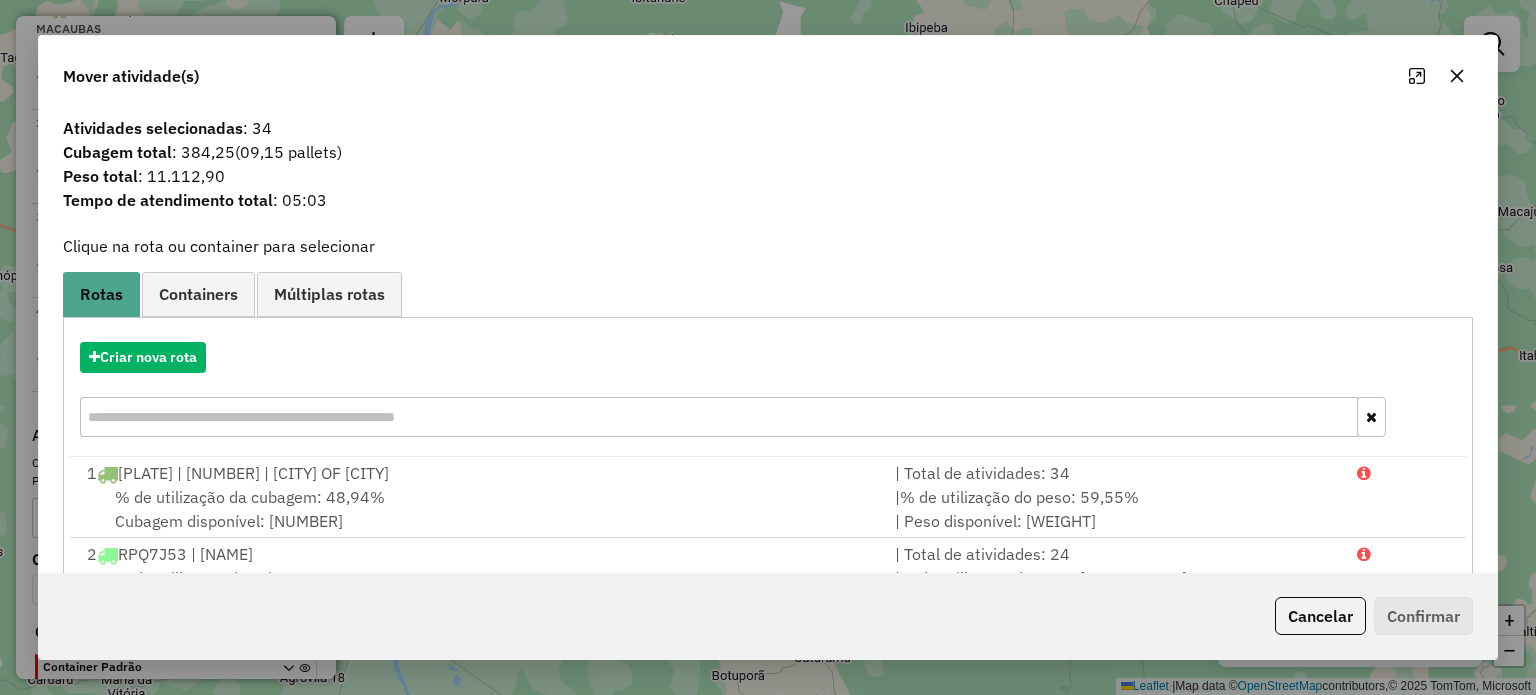 click 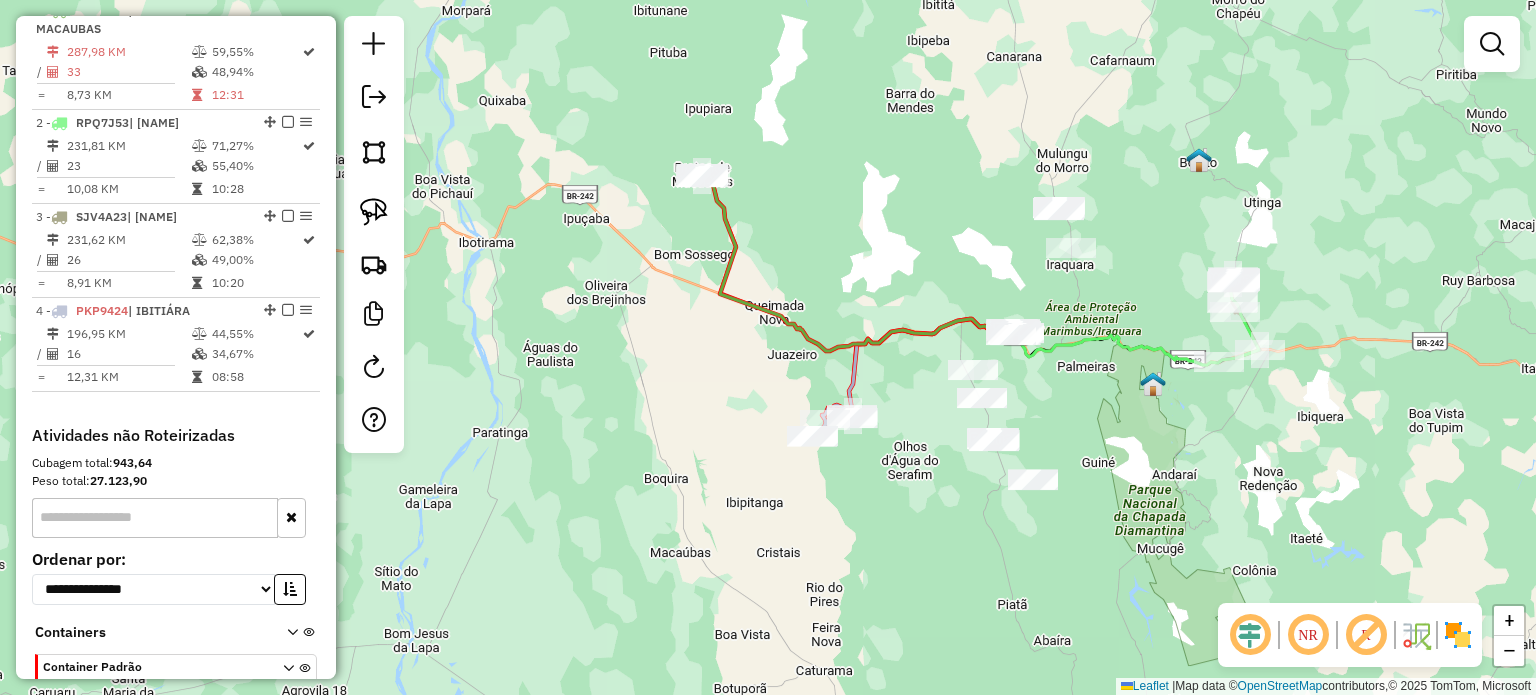 drag, startPoint x: 1153, startPoint y: 225, endPoint x: 1079, endPoint y: 341, distance: 137.5936 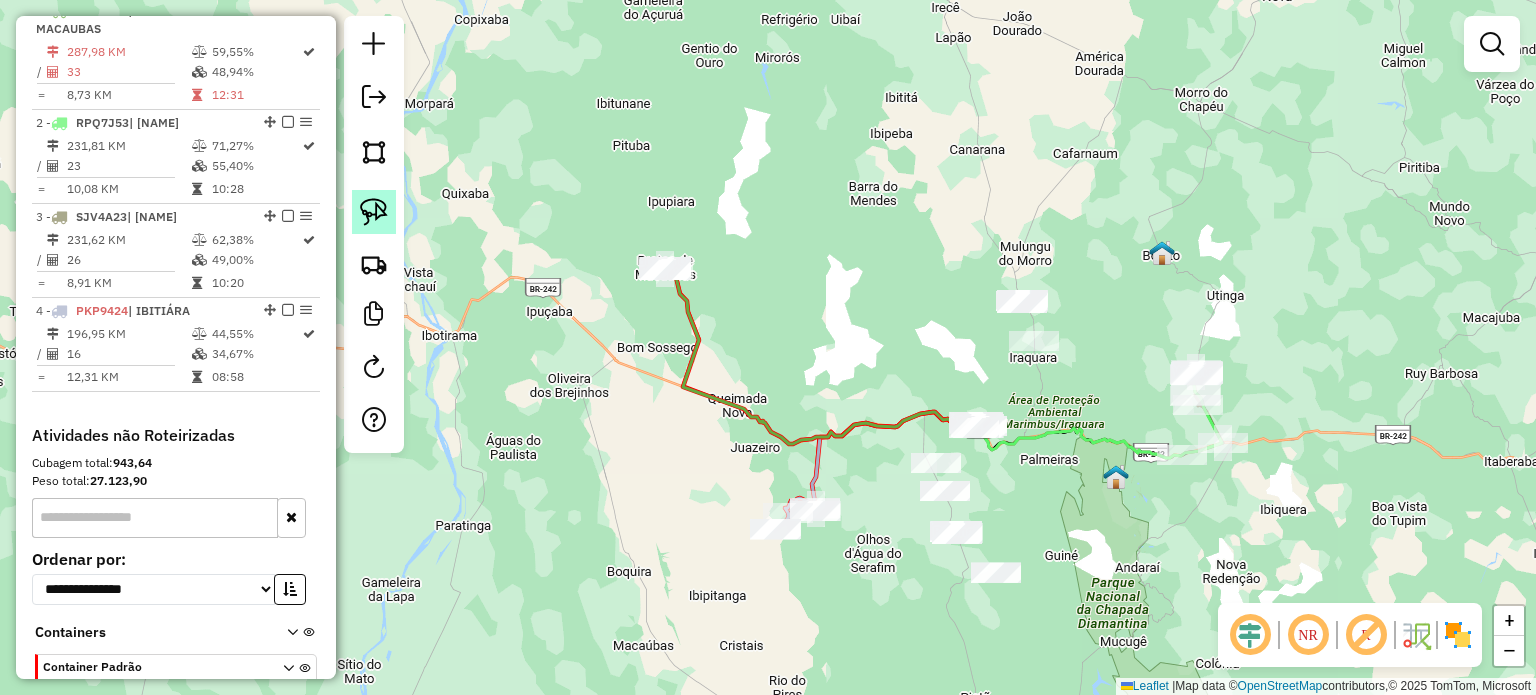 click 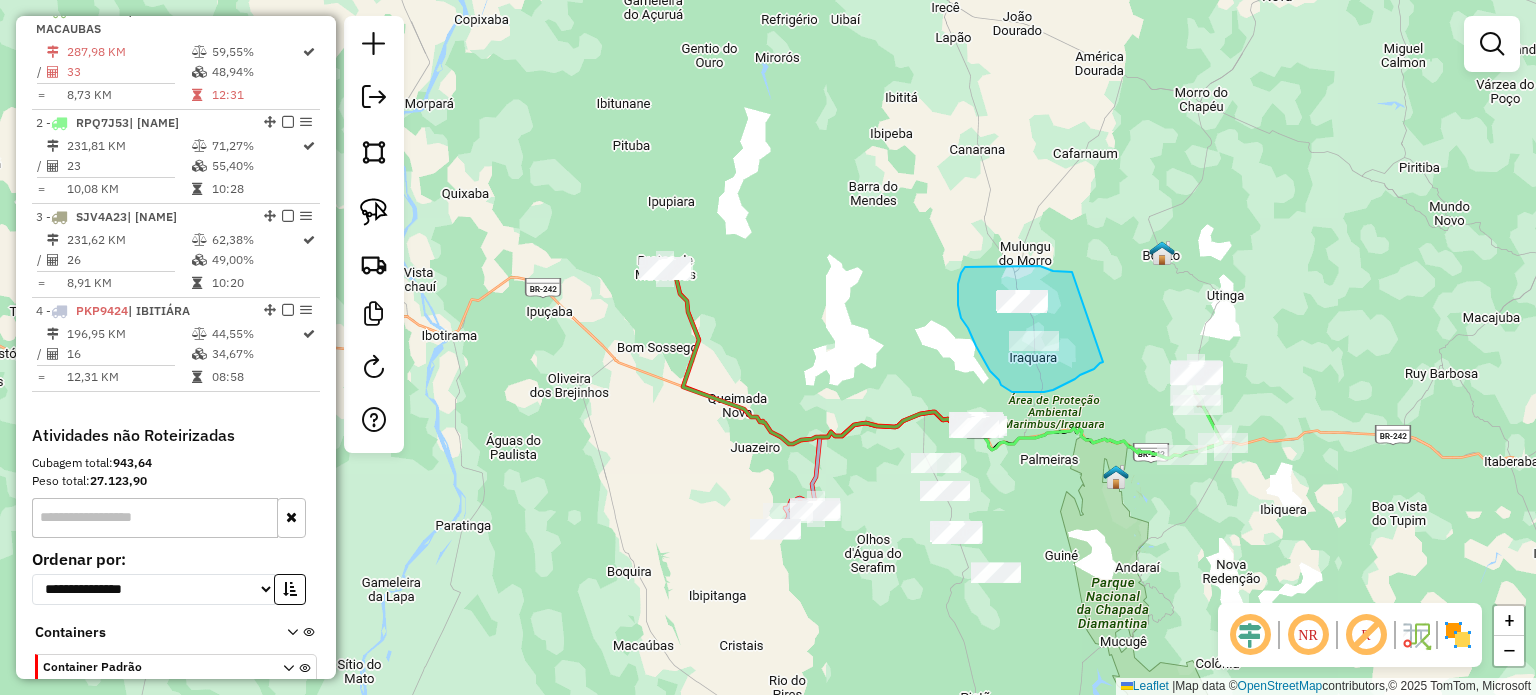 drag, startPoint x: 1072, startPoint y: 272, endPoint x: 1109, endPoint y: 345, distance: 81.84131 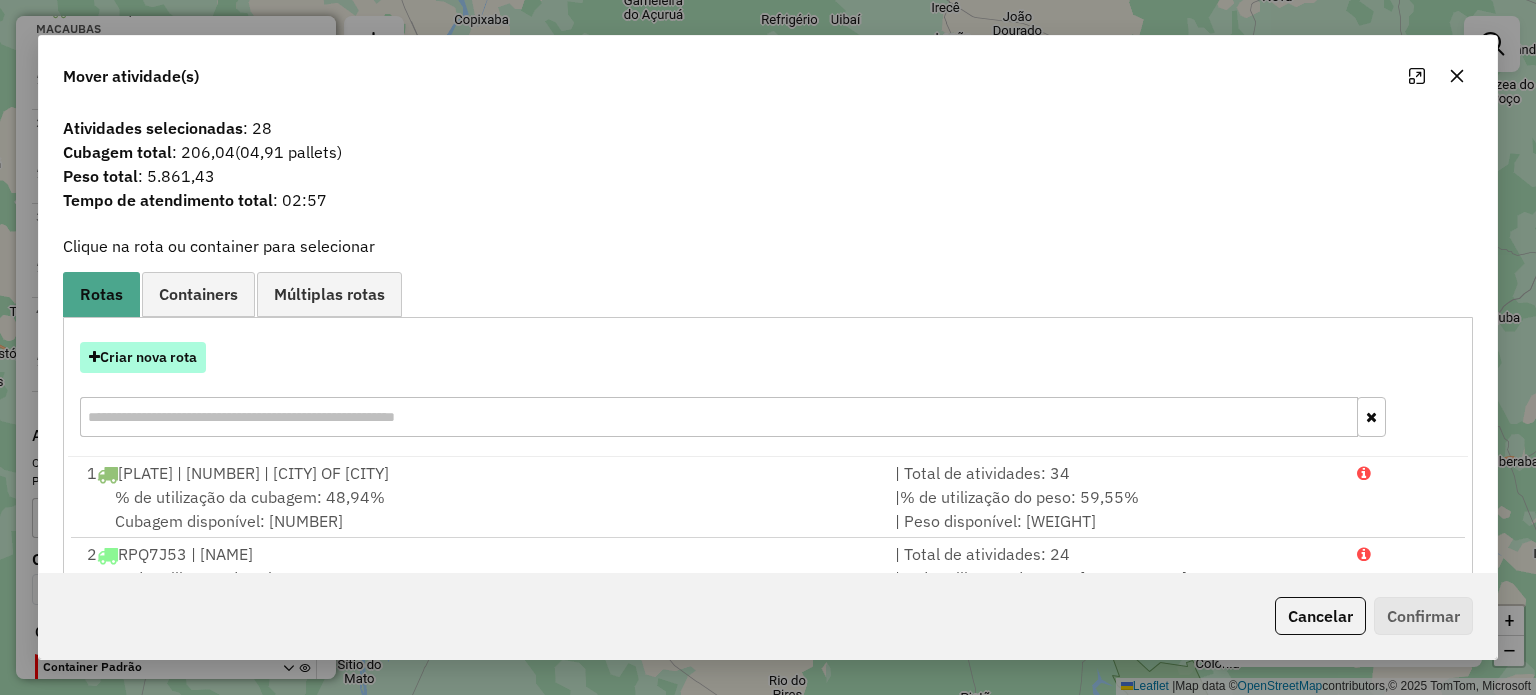 click on "Criar nova rota" at bounding box center [143, 357] 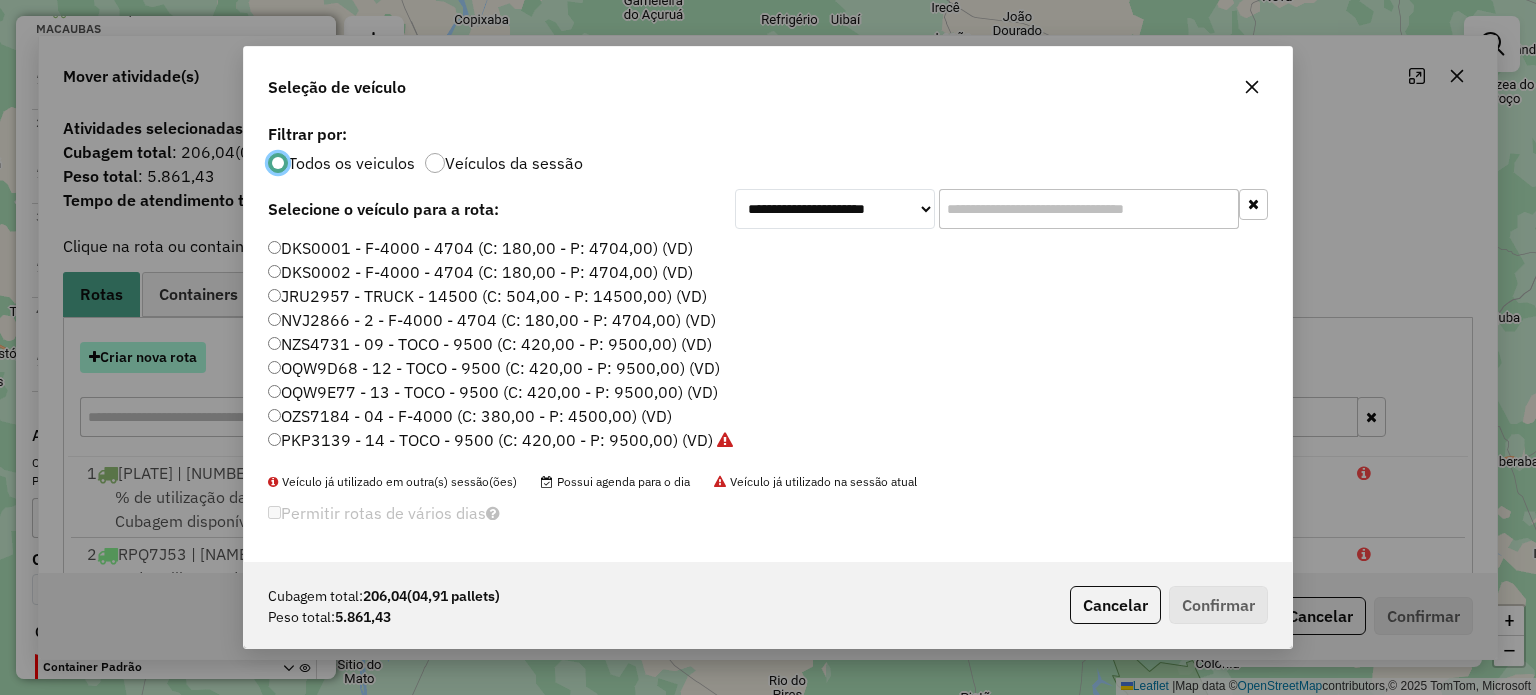 scroll, scrollTop: 10, scrollLeft: 6, axis: both 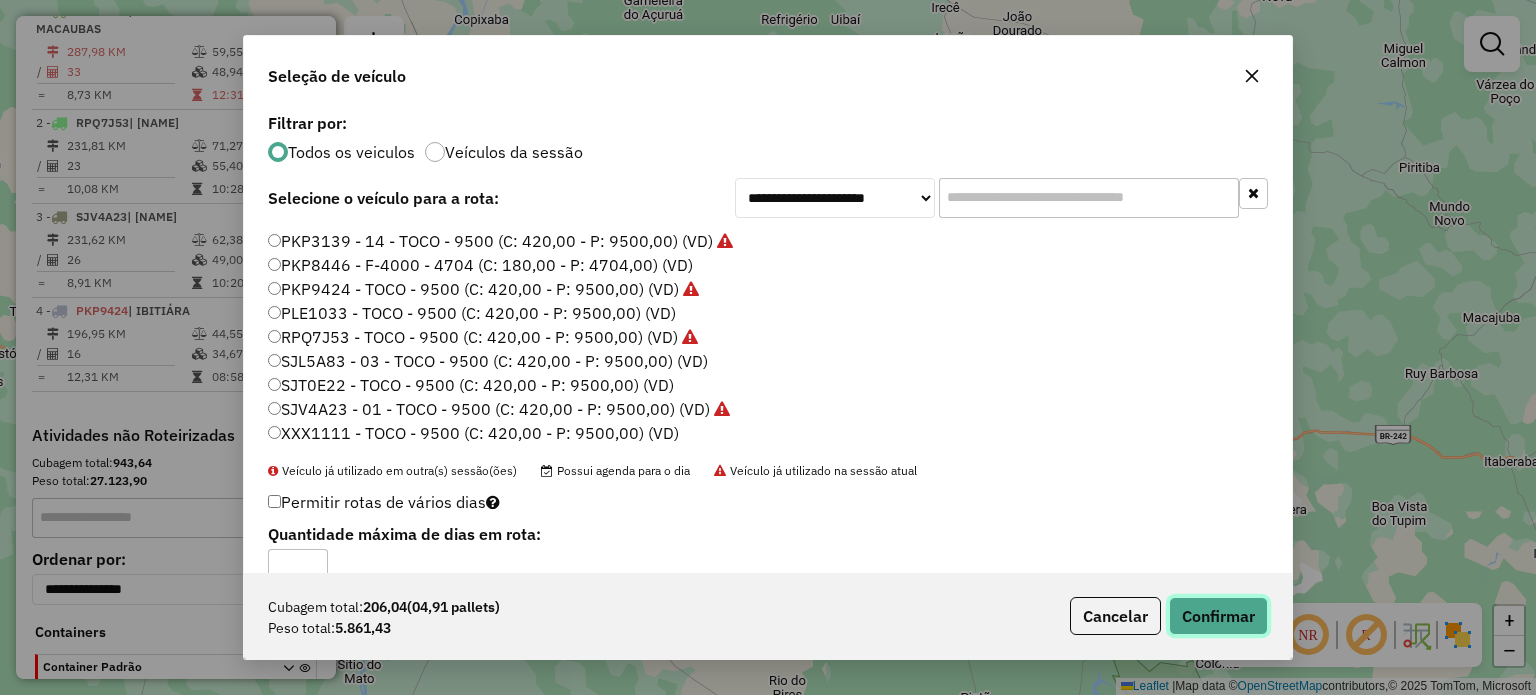 click on "Confirmar" 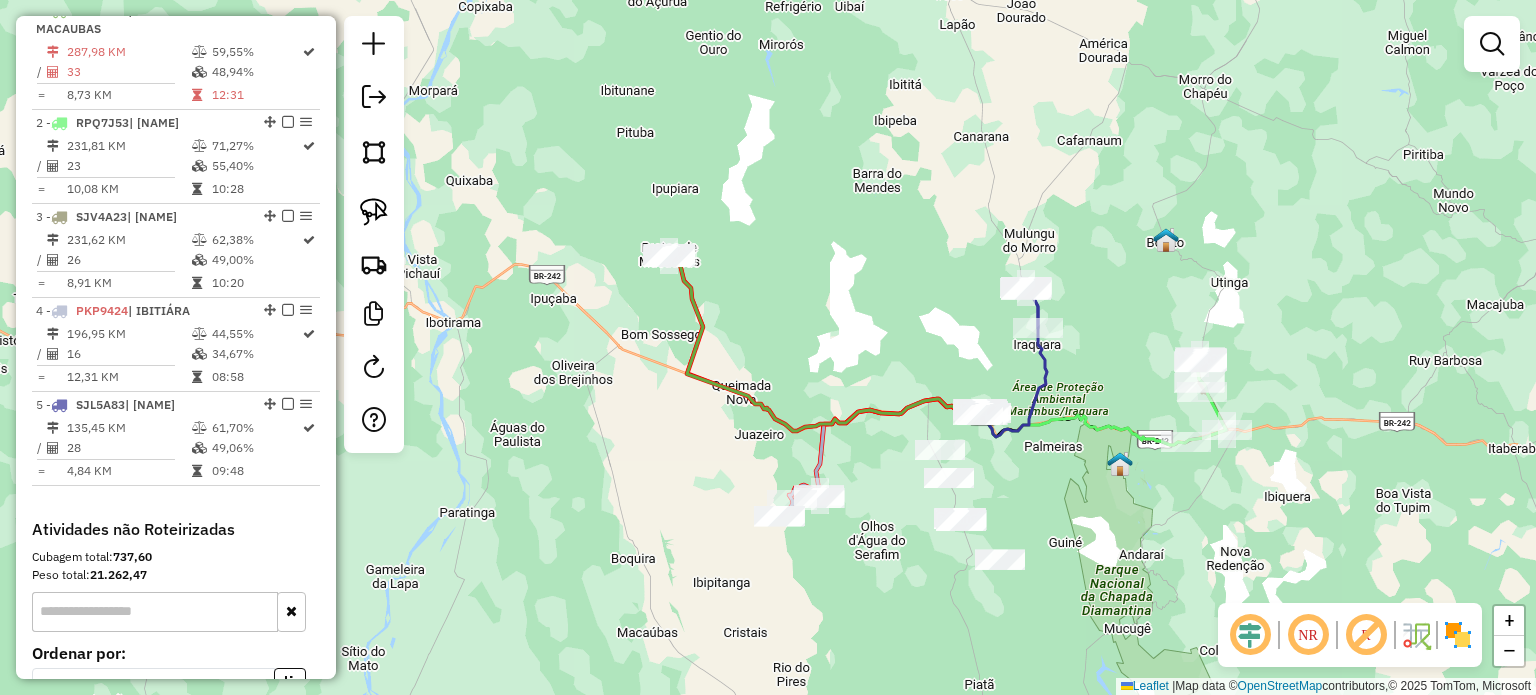 drag, startPoint x: 1043, startPoint y: 503, endPoint x: 1084, endPoint y: 431, distance: 82.85529 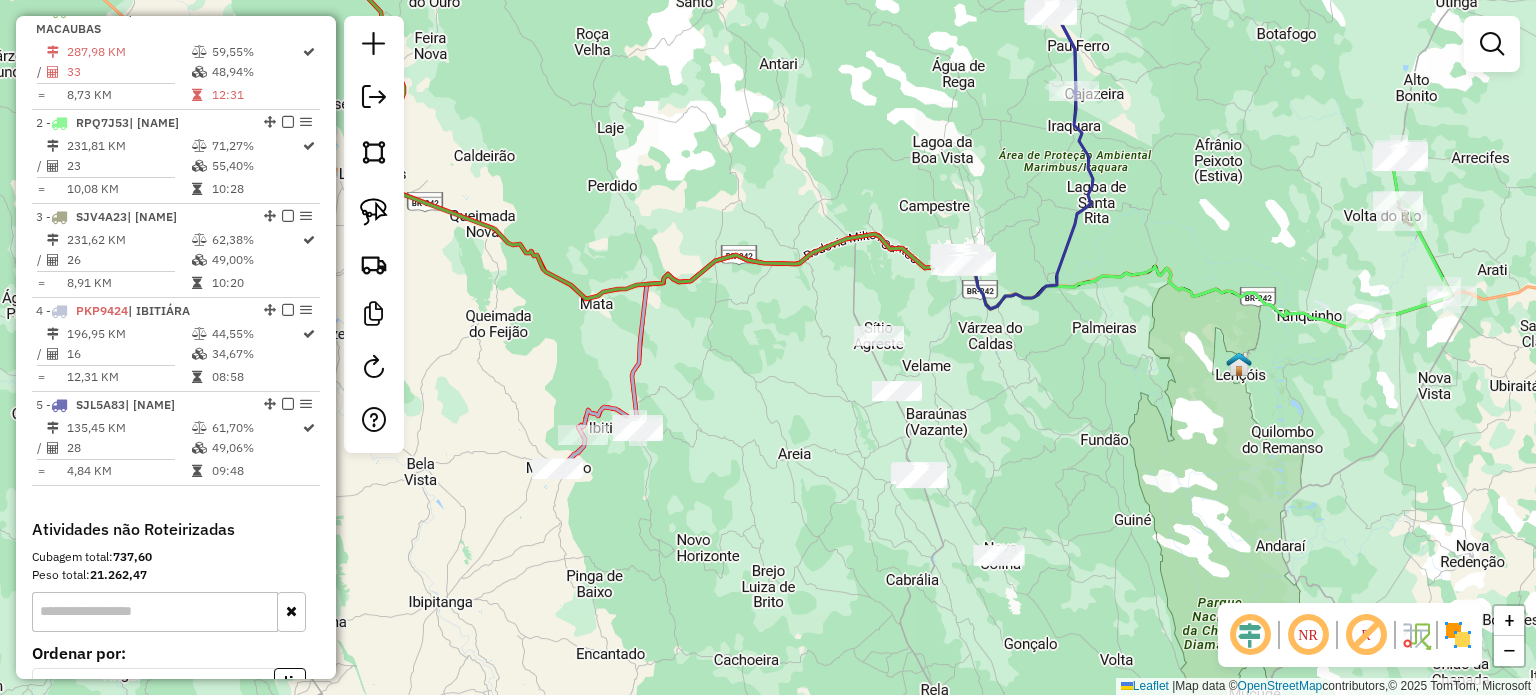 drag, startPoint x: 1036, startPoint y: 471, endPoint x: 1052, endPoint y: 459, distance: 20 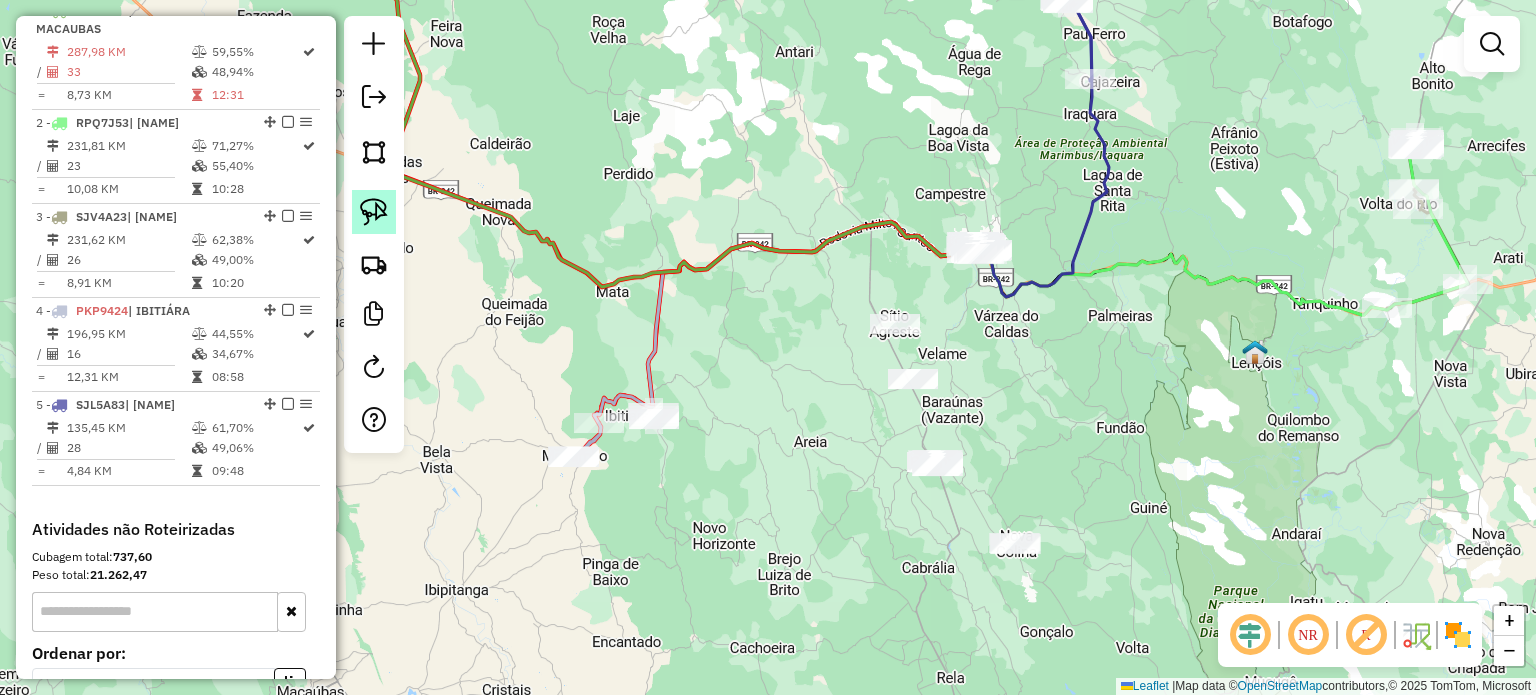 click 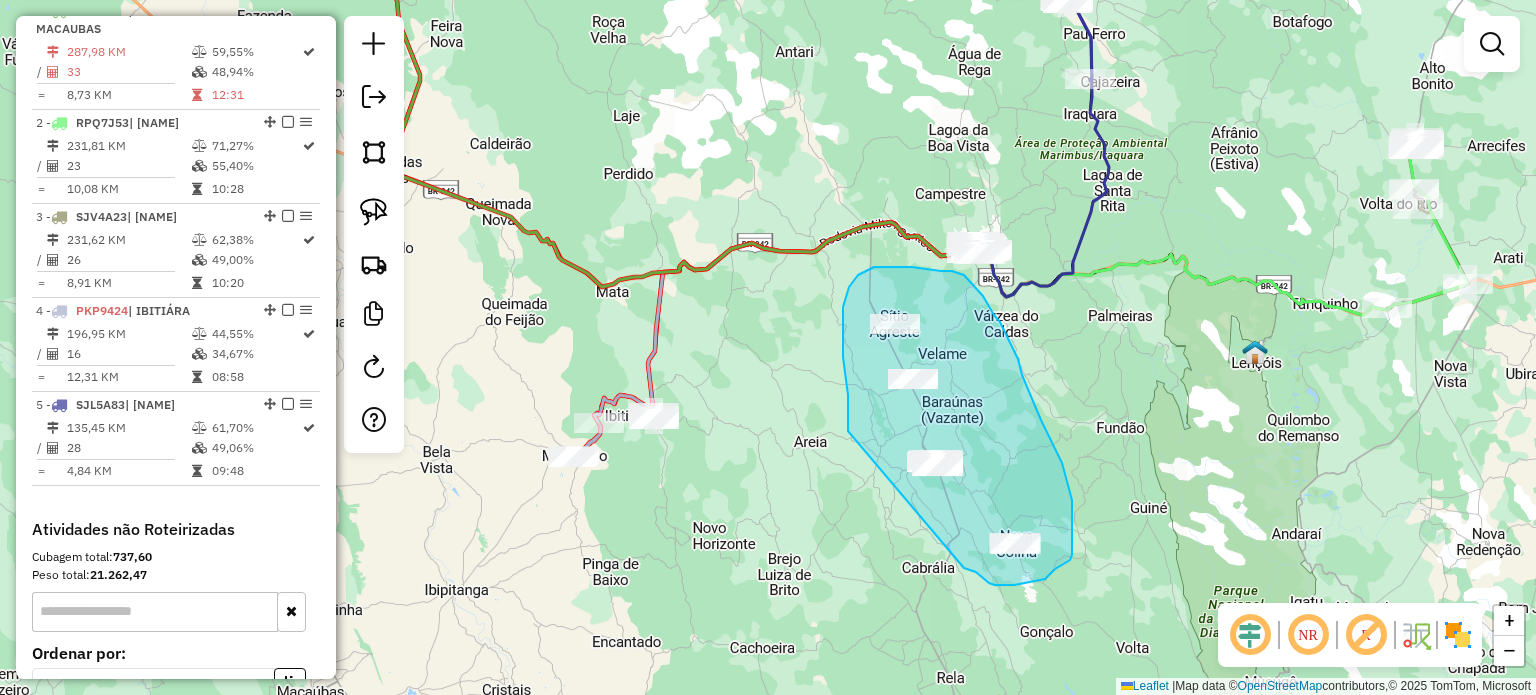 drag, startPoint x: 848, startPoint y: 431, endPoint x: 960, endPoint y: 563, distance: 173.11269 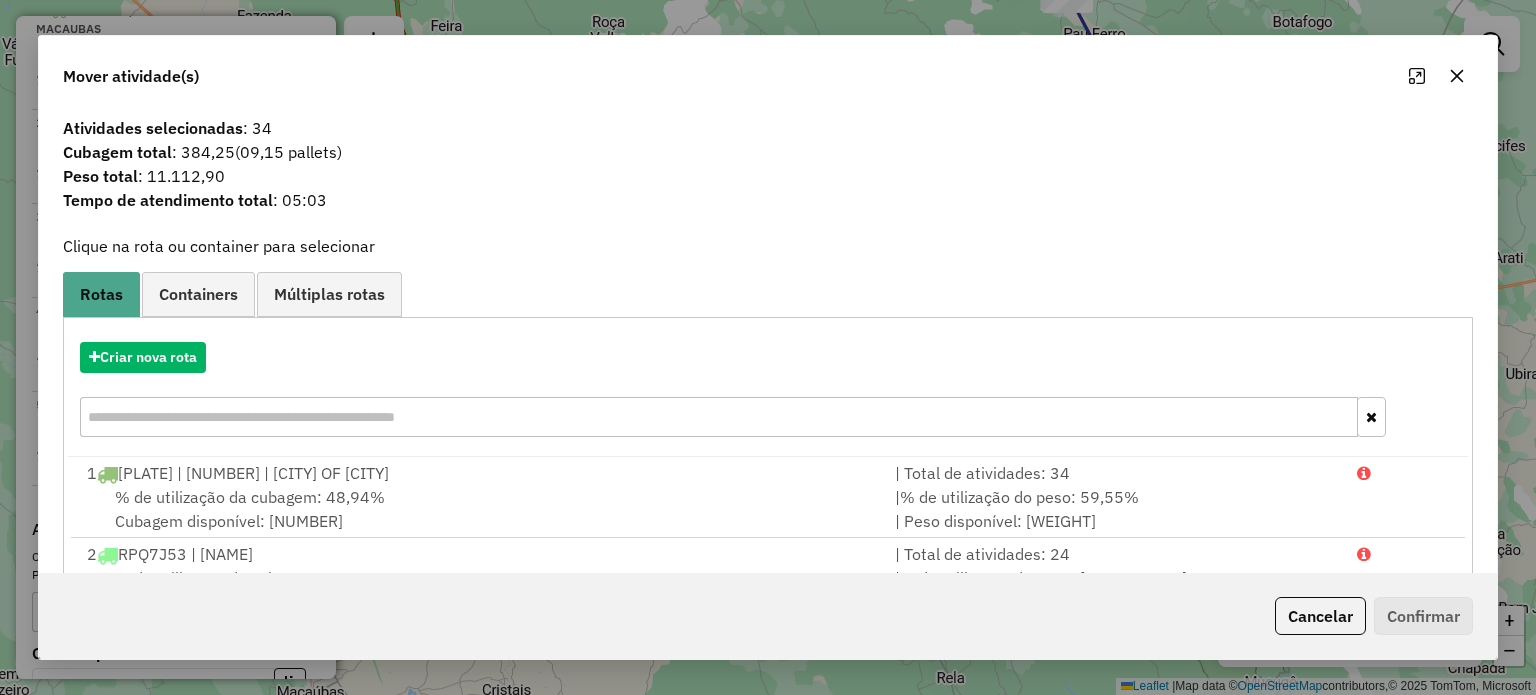 click 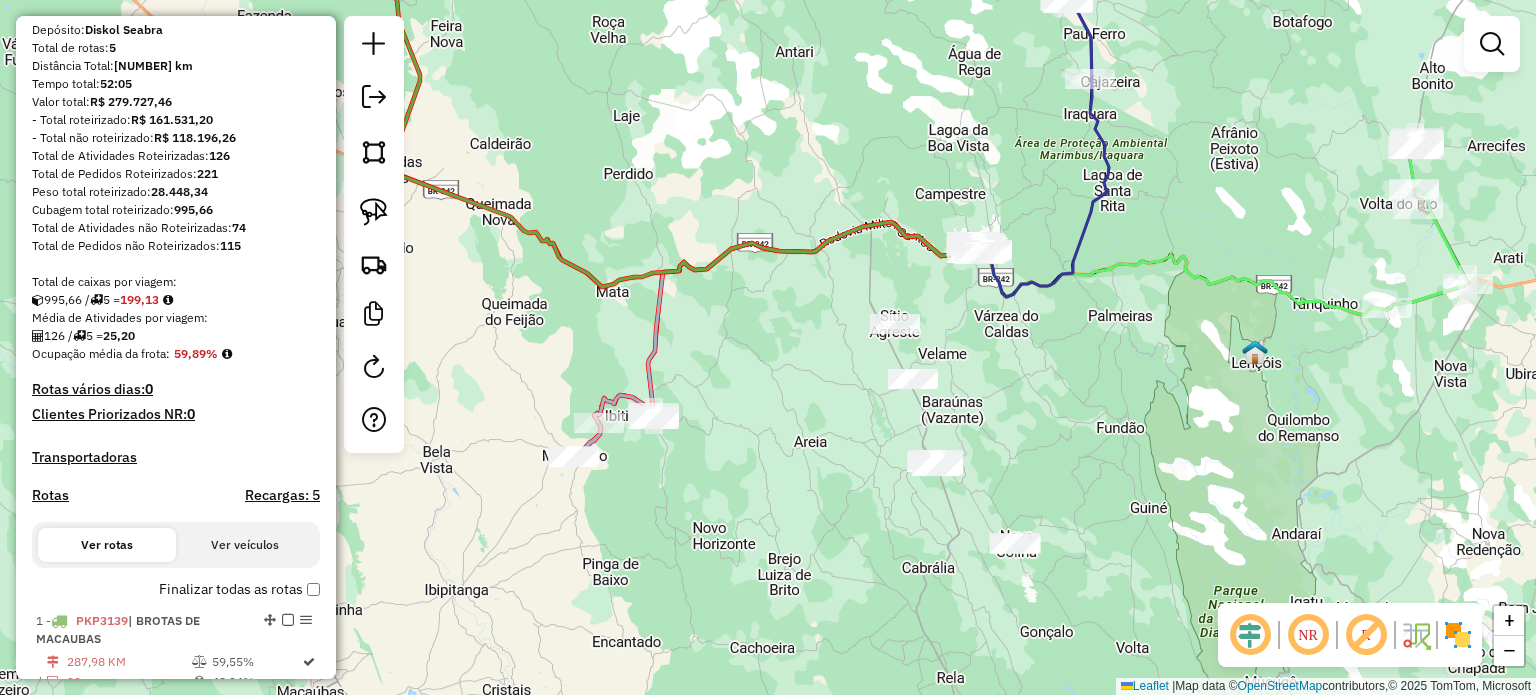 scroll, scrollTop: 200, scrollLeft: 0, axis: vertical 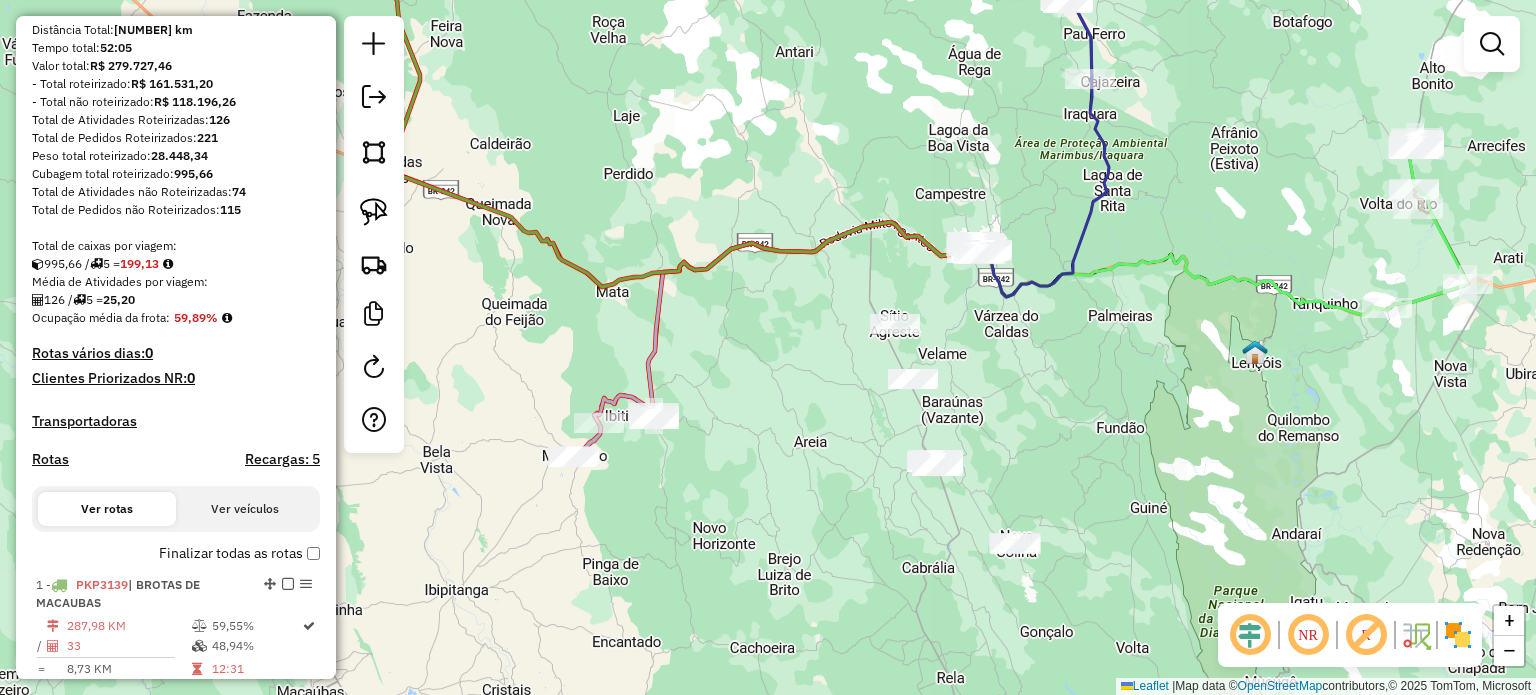 drag, startPoint x: 375, startPoint y: 210, endPoint x: 668, endPoint y: 211, distance: 293.0017 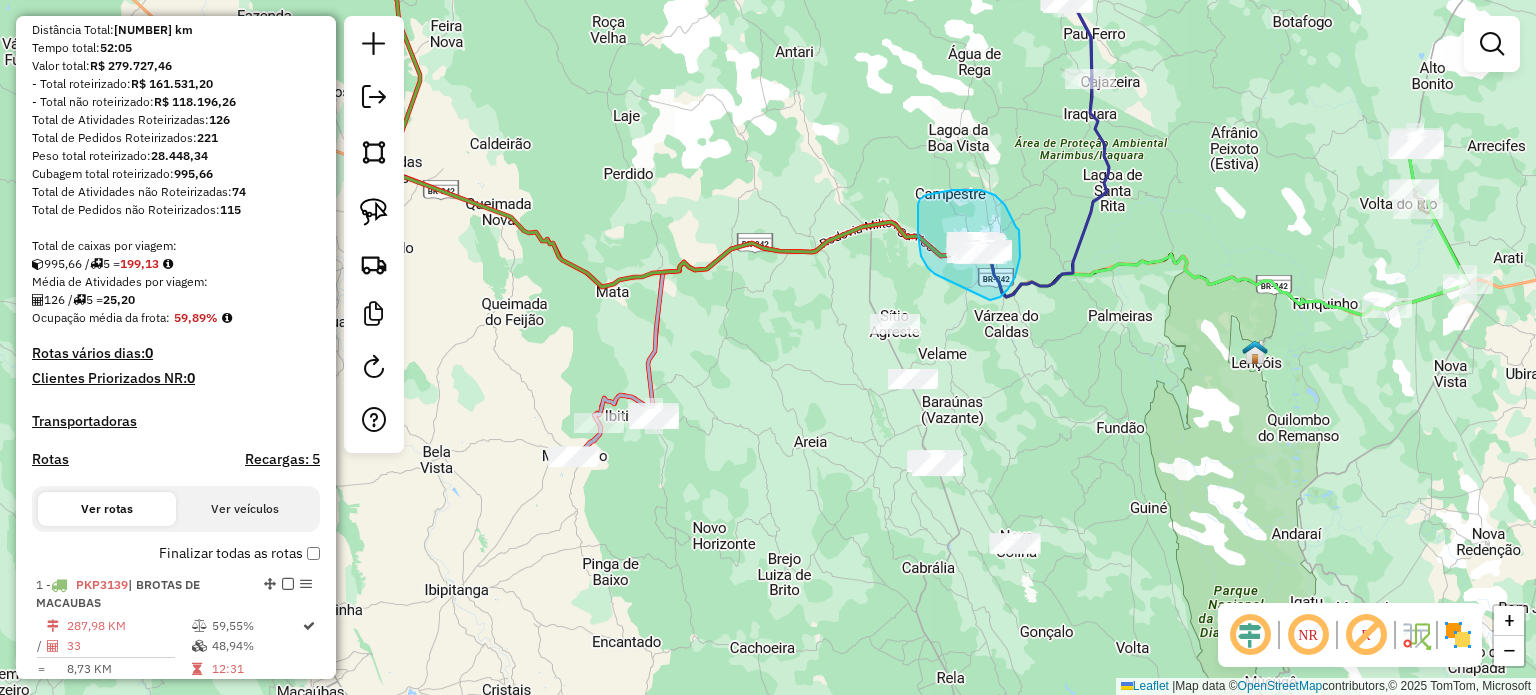 drag, startPoint x: 921, startPoint y: 256, endPoint x: 963, endPoint y: 290, distance: 54.037025 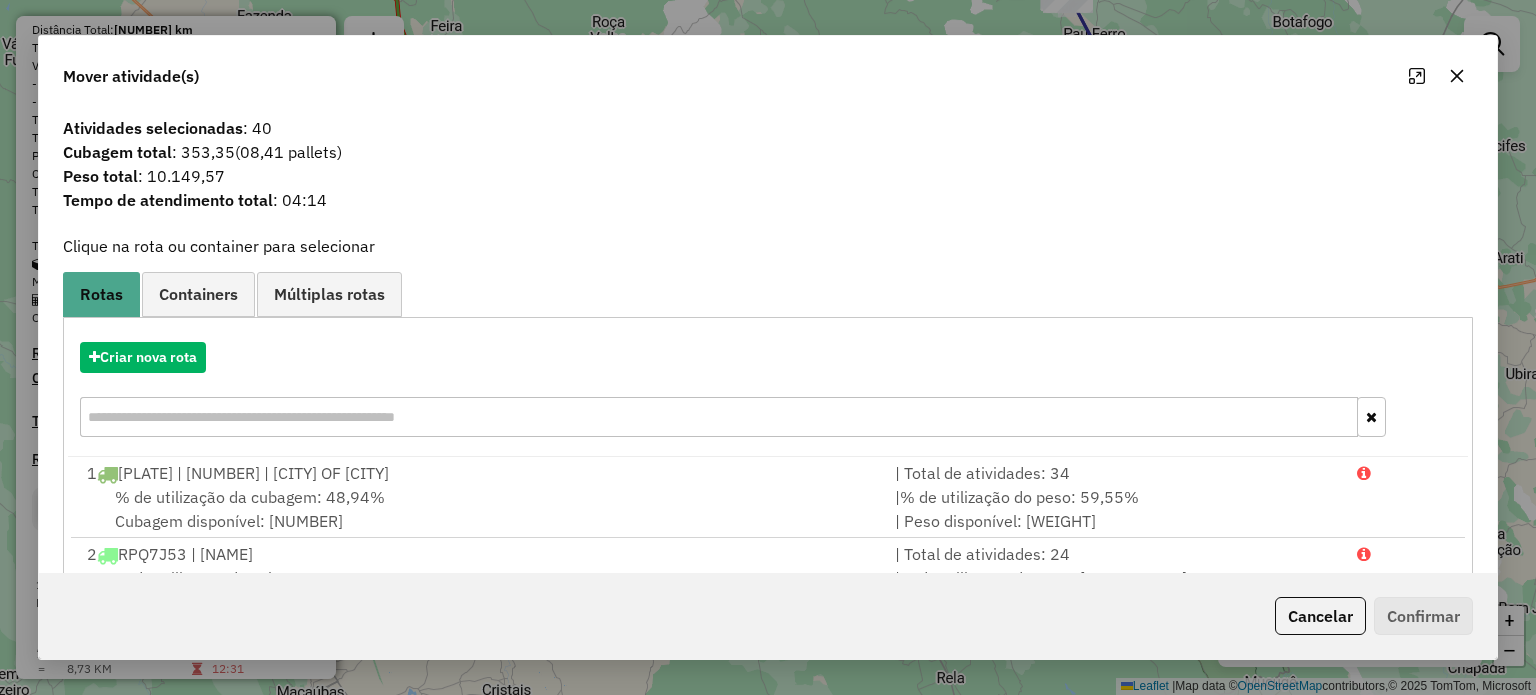 click 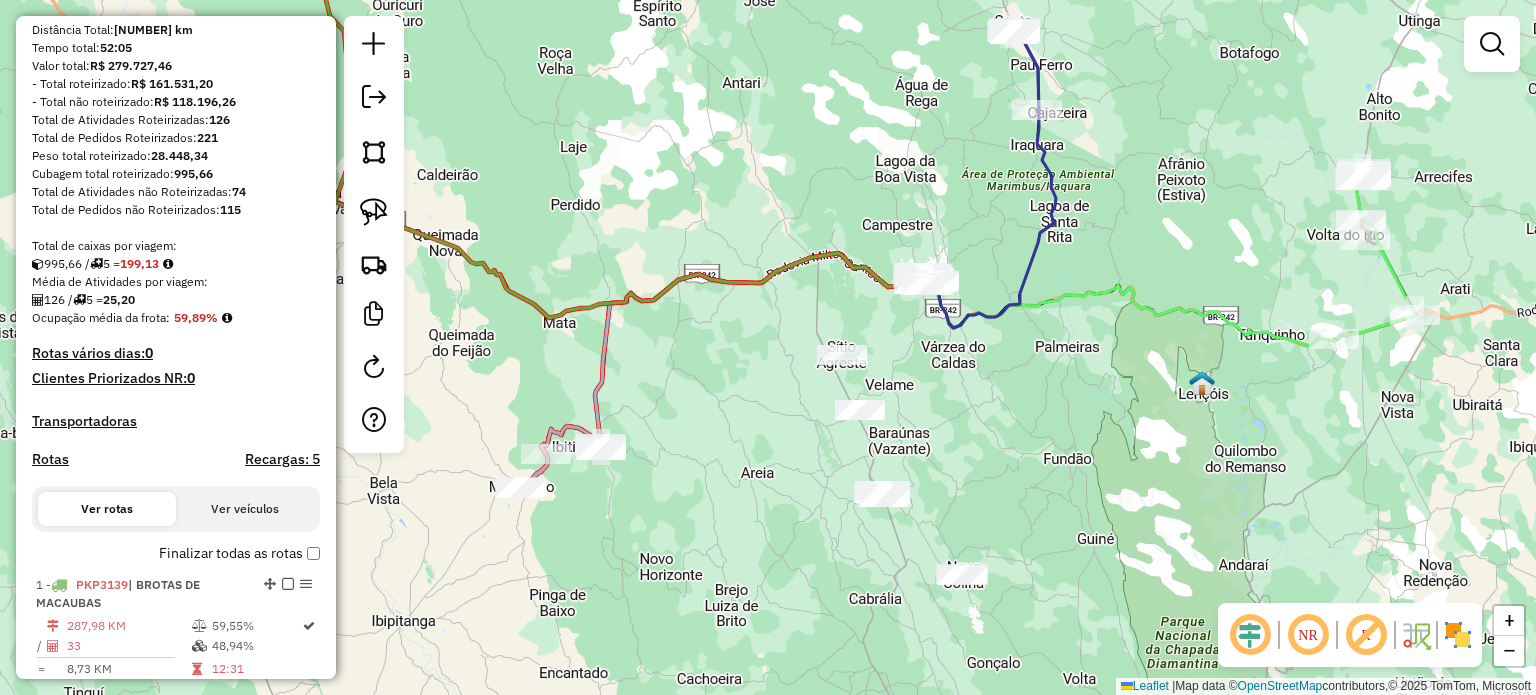 drag, startPoint x: 1100, startPoint y: 401, endPoint x: 1047, endPoint y: 432, distance: 61.400326 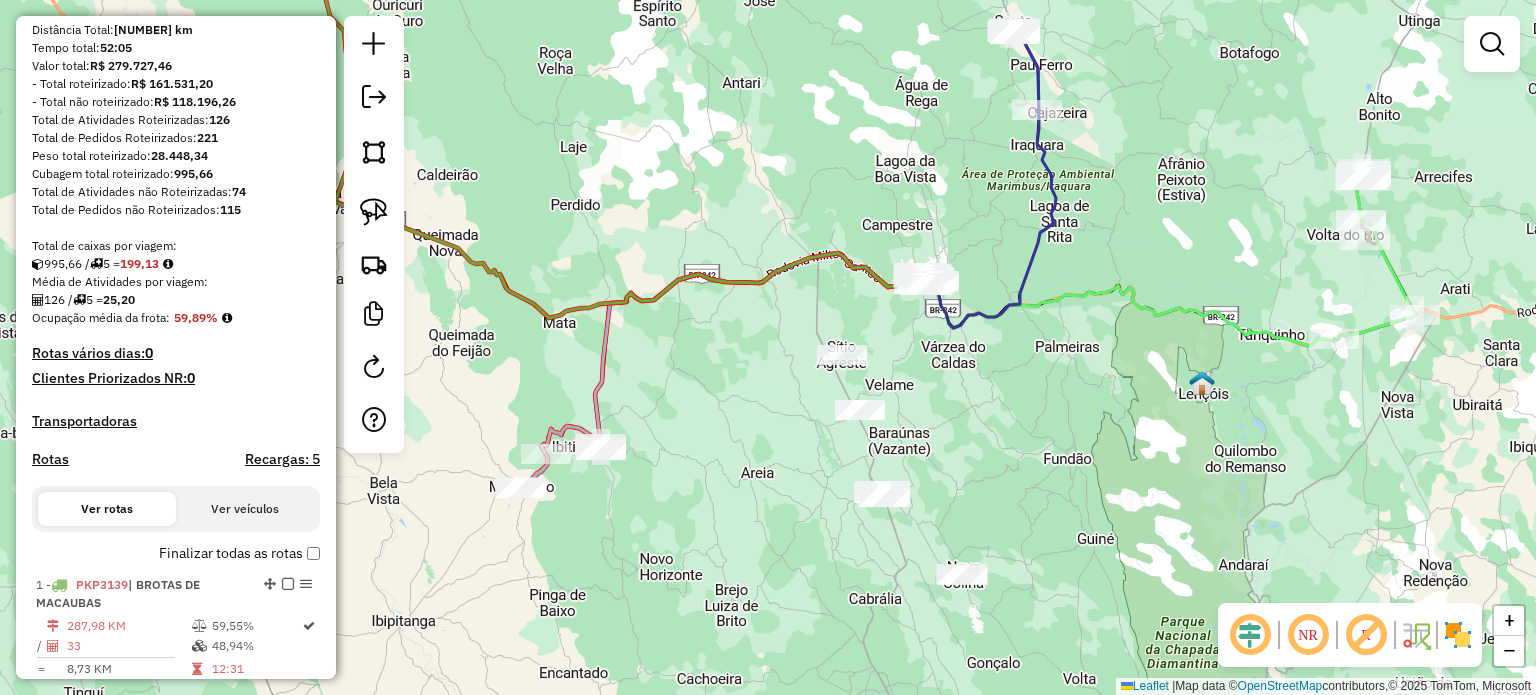click on "Janela de atendimento Grade de atendimento Capacidade Transportadoras Veículos Cliente Pedidos  Rotas Selecione os dias de semana para filtrar as janelas de atendimento  Seg   Ter   Qua   Qui   Sex   Sáb   Dom  Informe o período da janela de atendimento: De: Até:  Filtrar exatamente a janela do cliente  Considerar janela de atendimento padrão  Selecione os dias de semana para filtrar as grades de atendimento  Seg   Ter   Qua   Qui   Sex   Sáb   Dom   Considerar clientes sem dia de atendimento cadastrado  Clientes fora do dia de atendimento selecionado Filtrar as atividades entre os valores definidos abaixo:  Peso mínimo:   Peso máximo:   Cubagem mínima:   Cubagem máxima:   De:   Até:  Filtrar as atividades entre o tempo de atendimento definido abaixo:  De:   Até:   Considerar capacidade total dos clientes não roteirizados Transportadora: Selecione um ou mais itens Tipo de veículo: Selecione um ou mais itens Veículo: Selecione um ou mais itens Motorista: Selecione um ou mais itens Nome: Rótulo:" 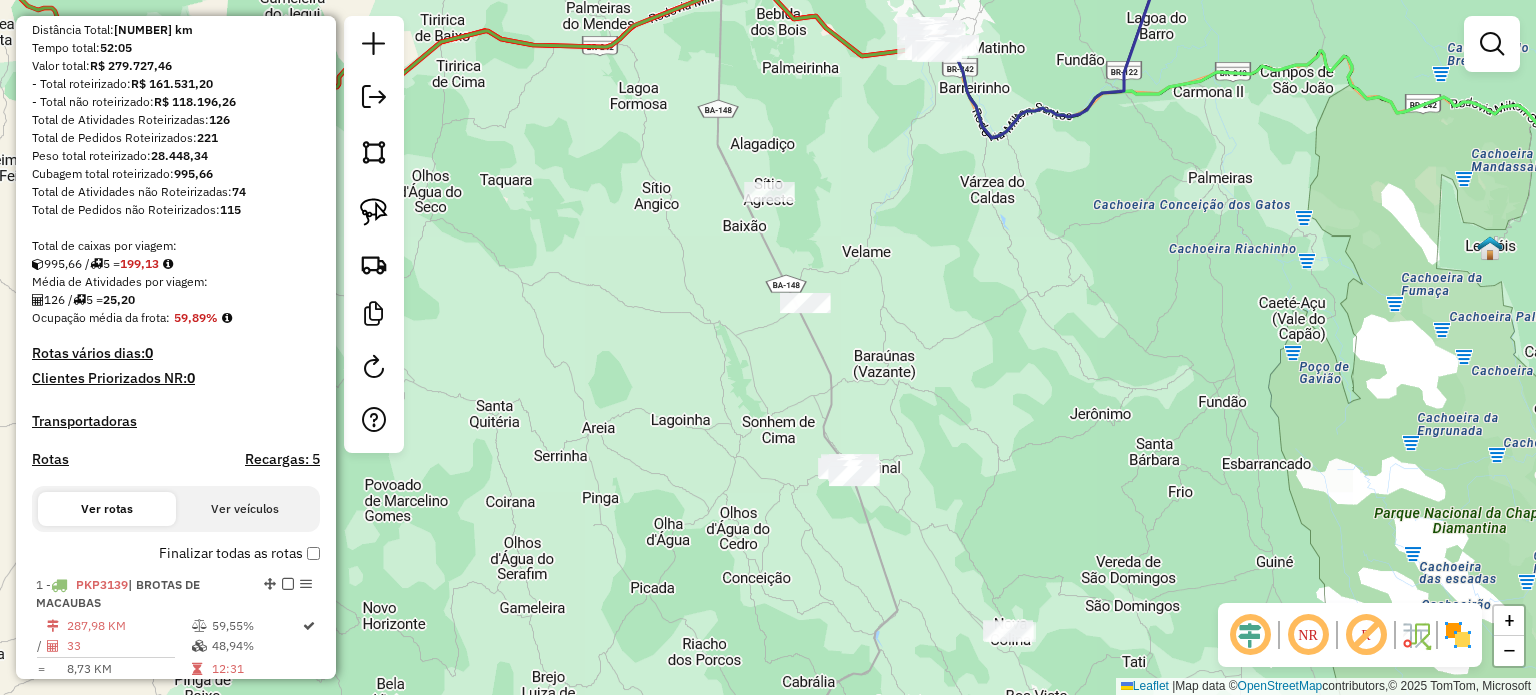 drag, startPoint x: 969, startPoint y: 506, endPoint x: 1053, endPoint y: 485, distance: 86.58522 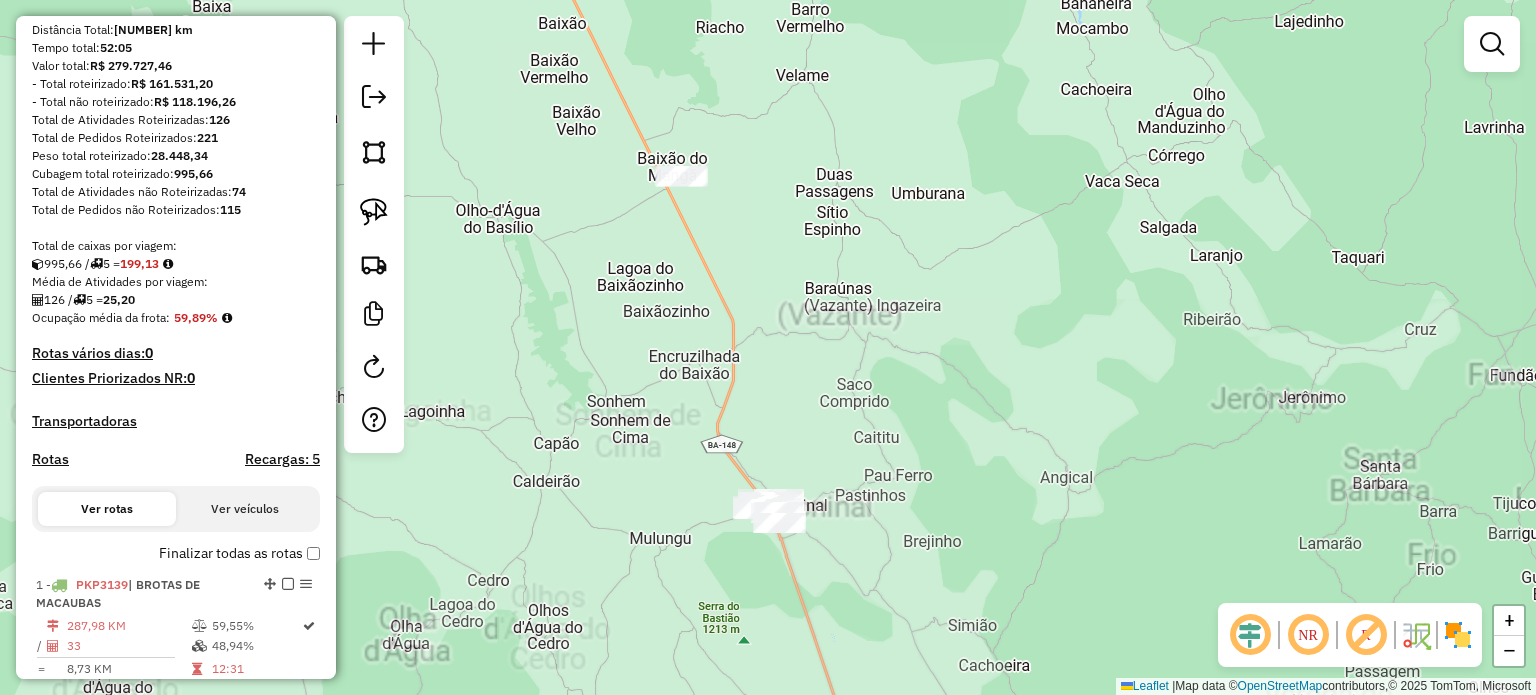 drag, startPoint x: 956, startPoint y: 457, endPoint x: 1063, endPoint y: 391, distance: 125.71794 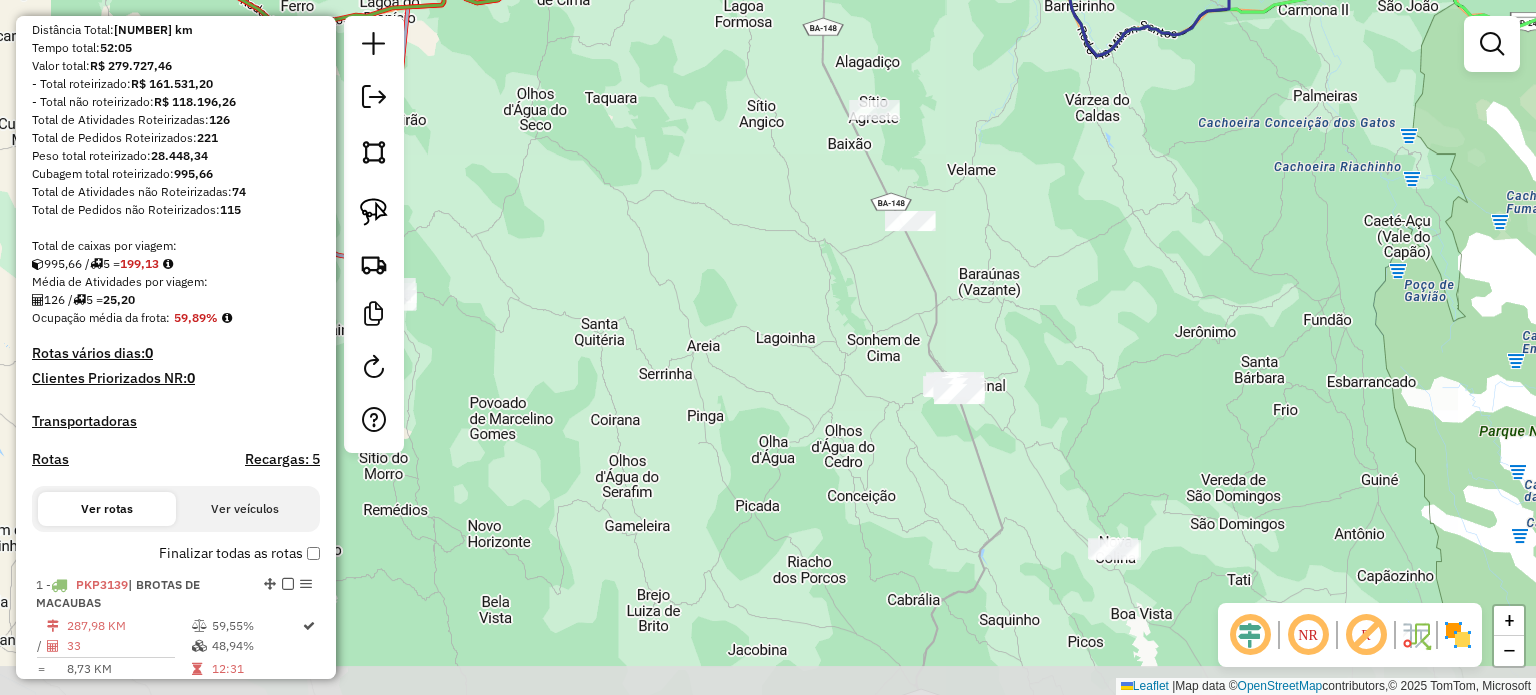 drag, startPoint x: 1086, startPoint y: 466, endPoint x: 1068, endPoint y: 403, distance: 65.52099 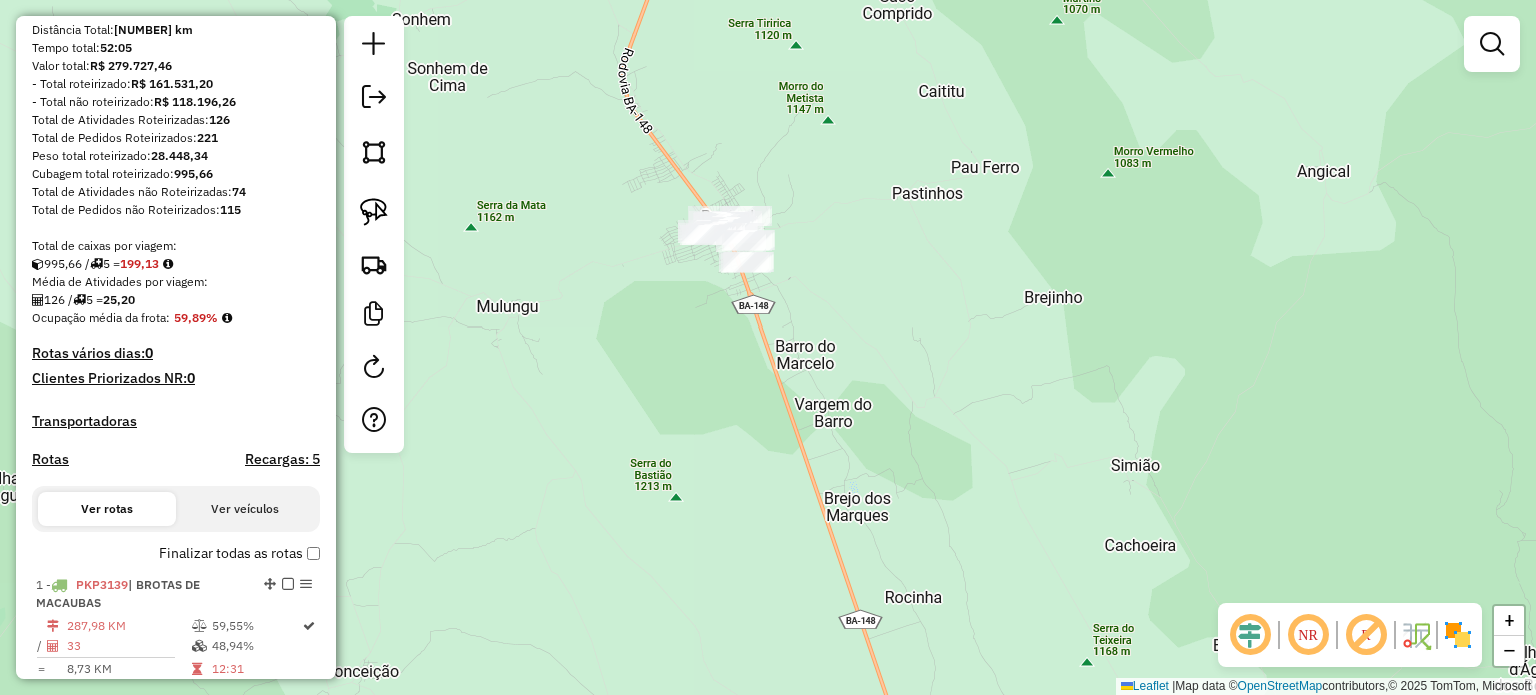 drag, startPoint x: 805, startPoint y: 391, endPoint x: 1020, endPoint y: 537, distance: 259.8865 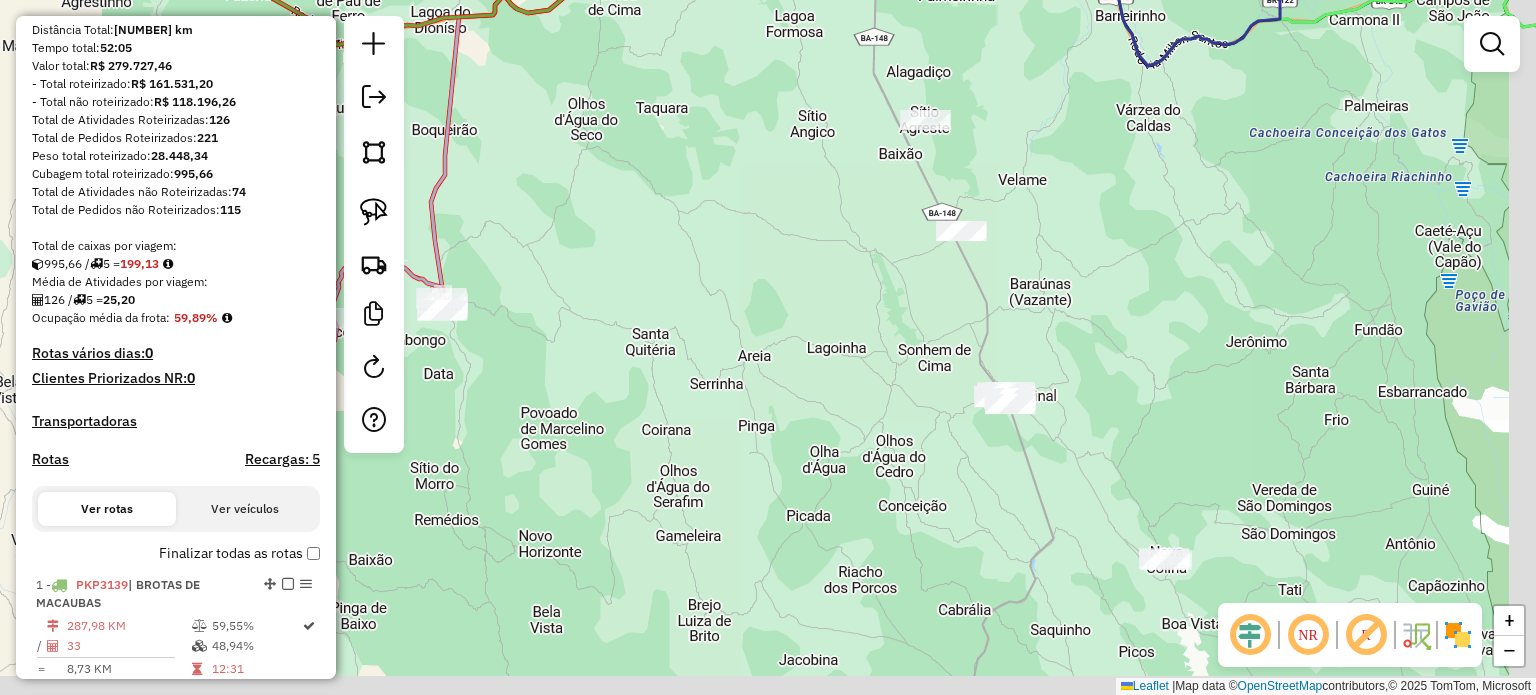 drag, startPoint x: 1161, startPoint y: 499, endPoint x: 1124, endPoint y: 448, distance: 63.007935 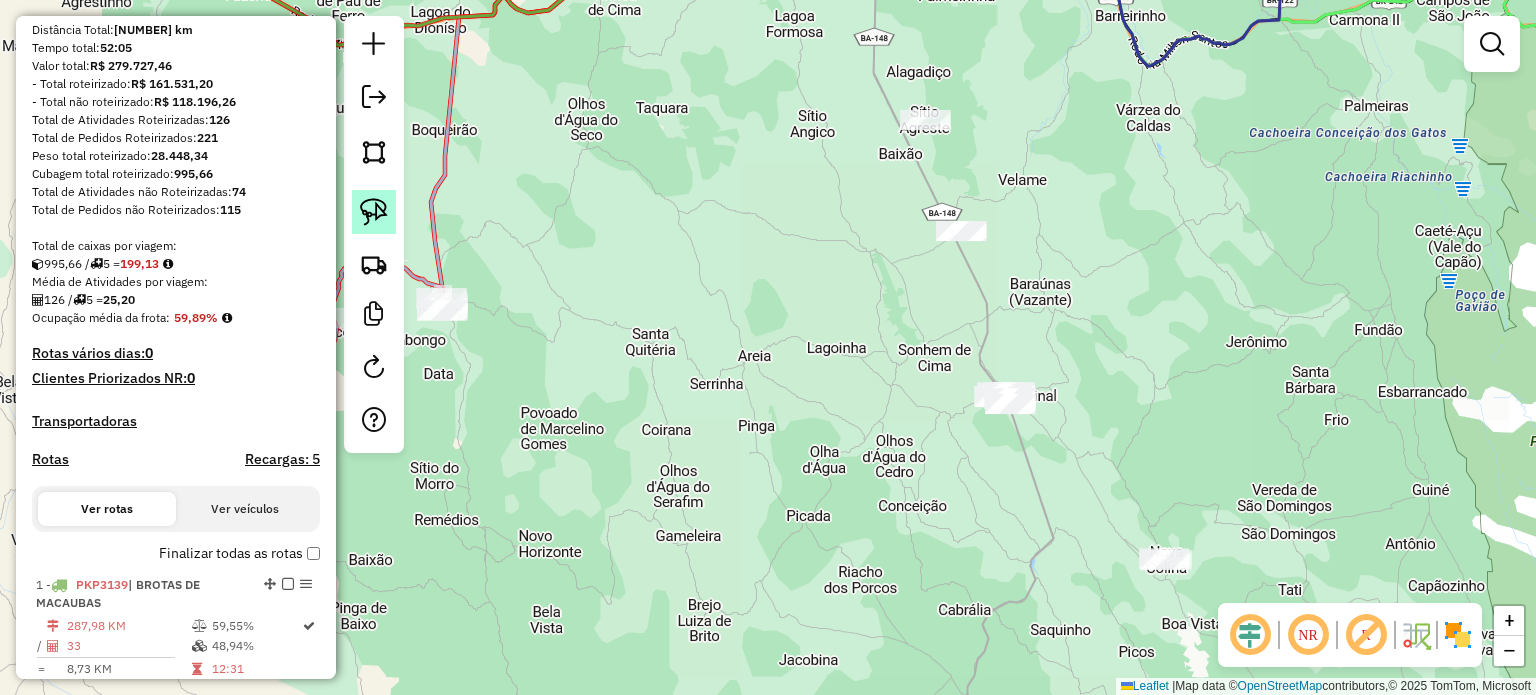 click 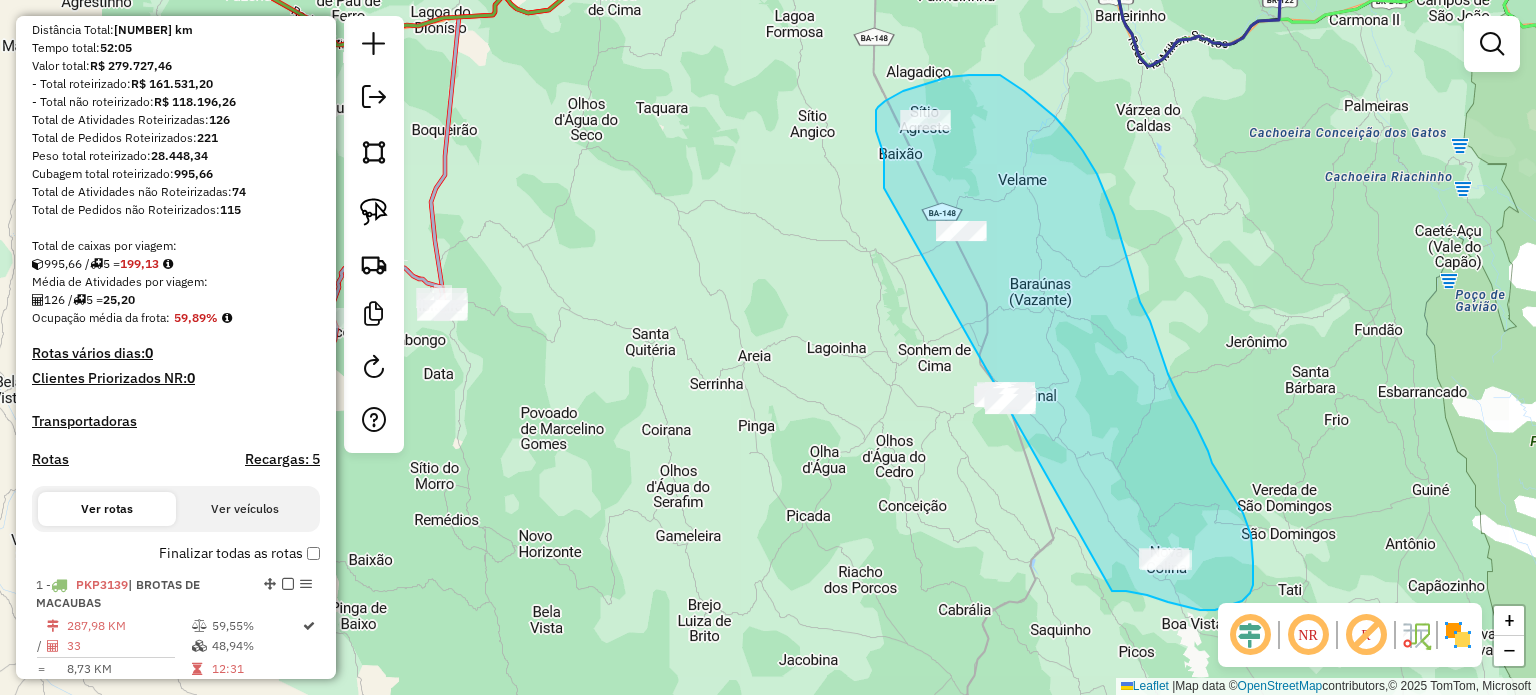drag, startPoint x: 884, startPoint y: 188, endPoint x: 1076, endPoint y: 567, distance: 424.8588 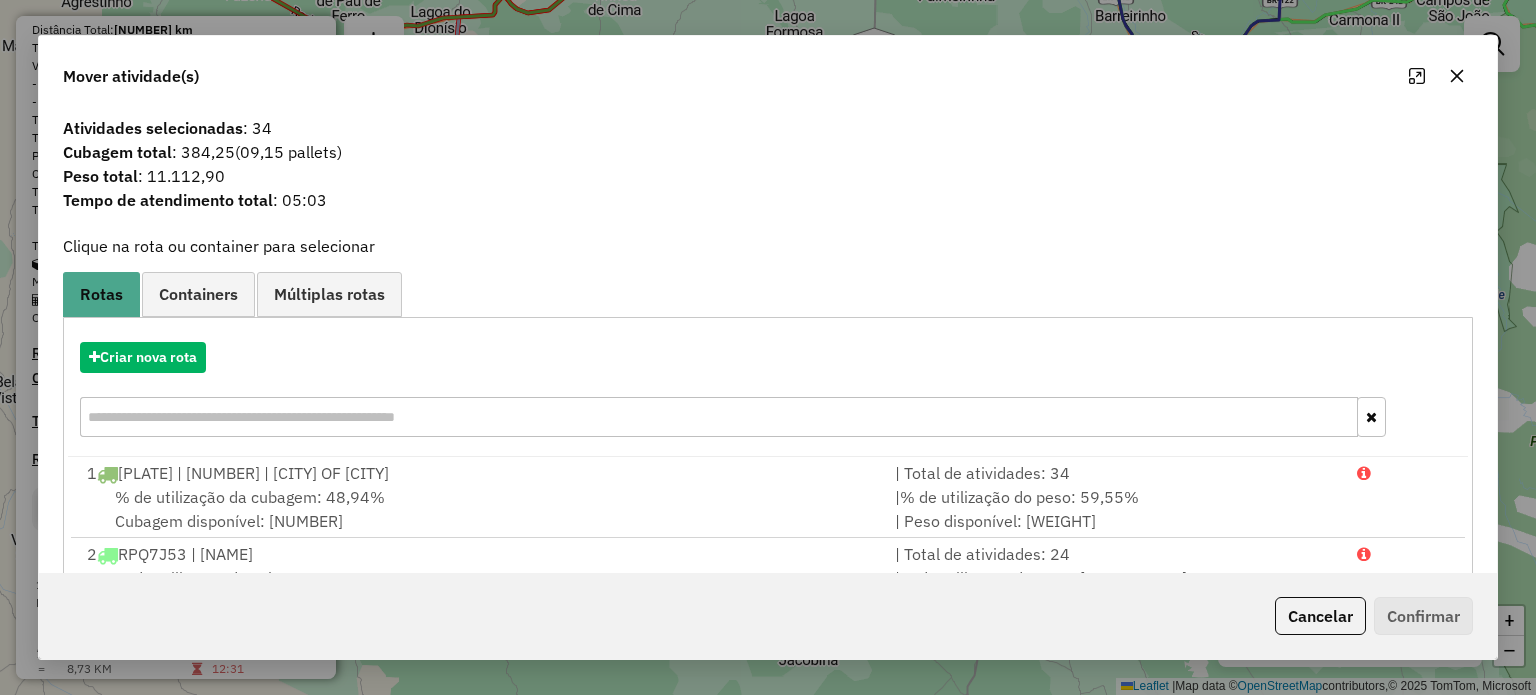 click 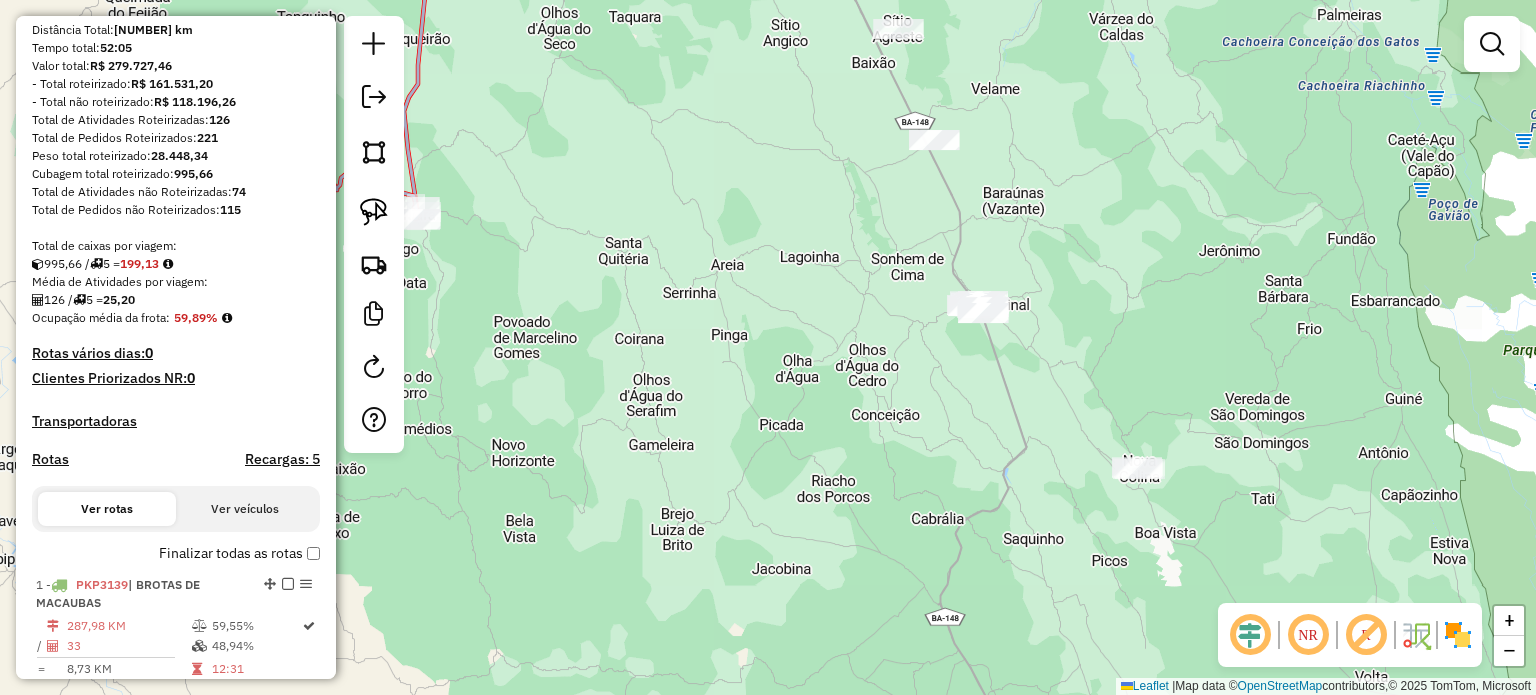 drag, startPoint x: 1228, startPoint y: 323, endPoint x: 1200, endPoint y: 227, distance: 100 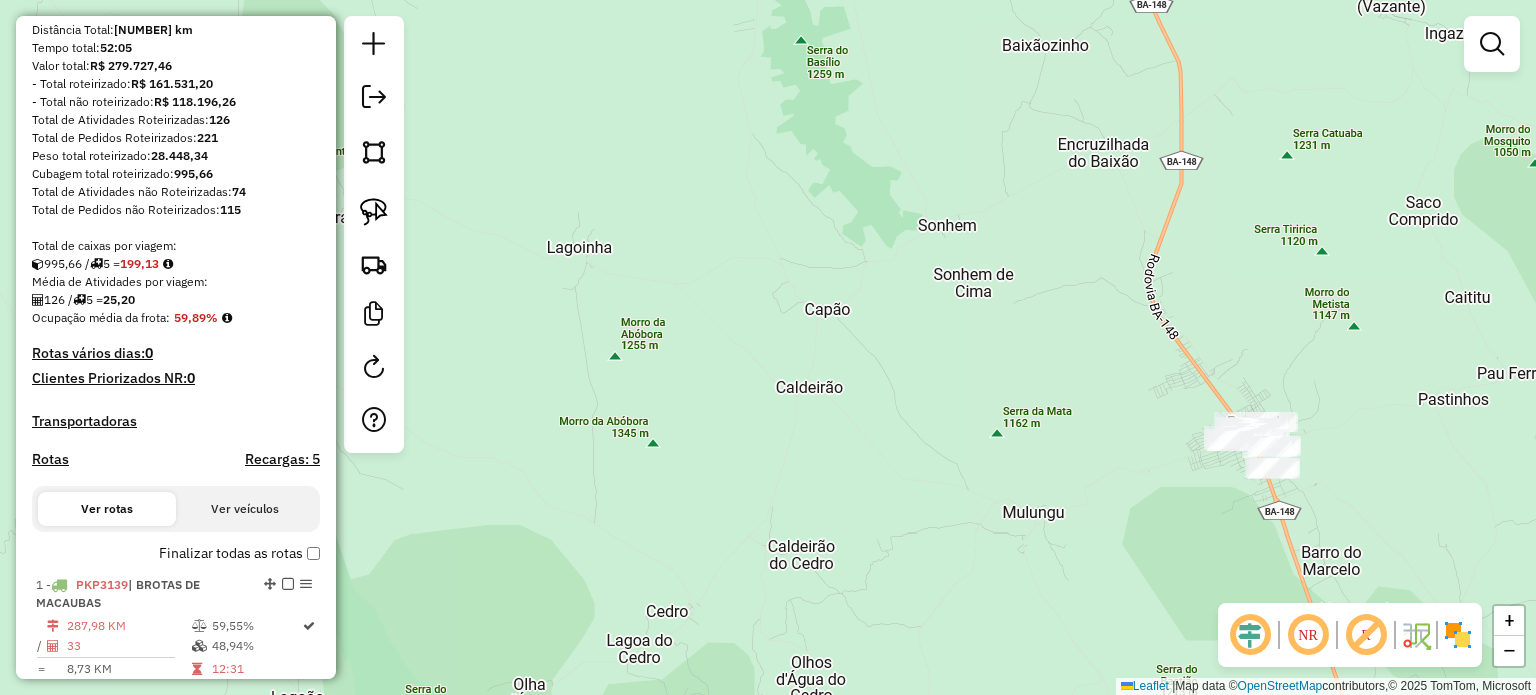 drag, startPoint x: 1300, startPoint y: 344, endPoint x: 1116, endPoint y: 351, distance: 184.1331 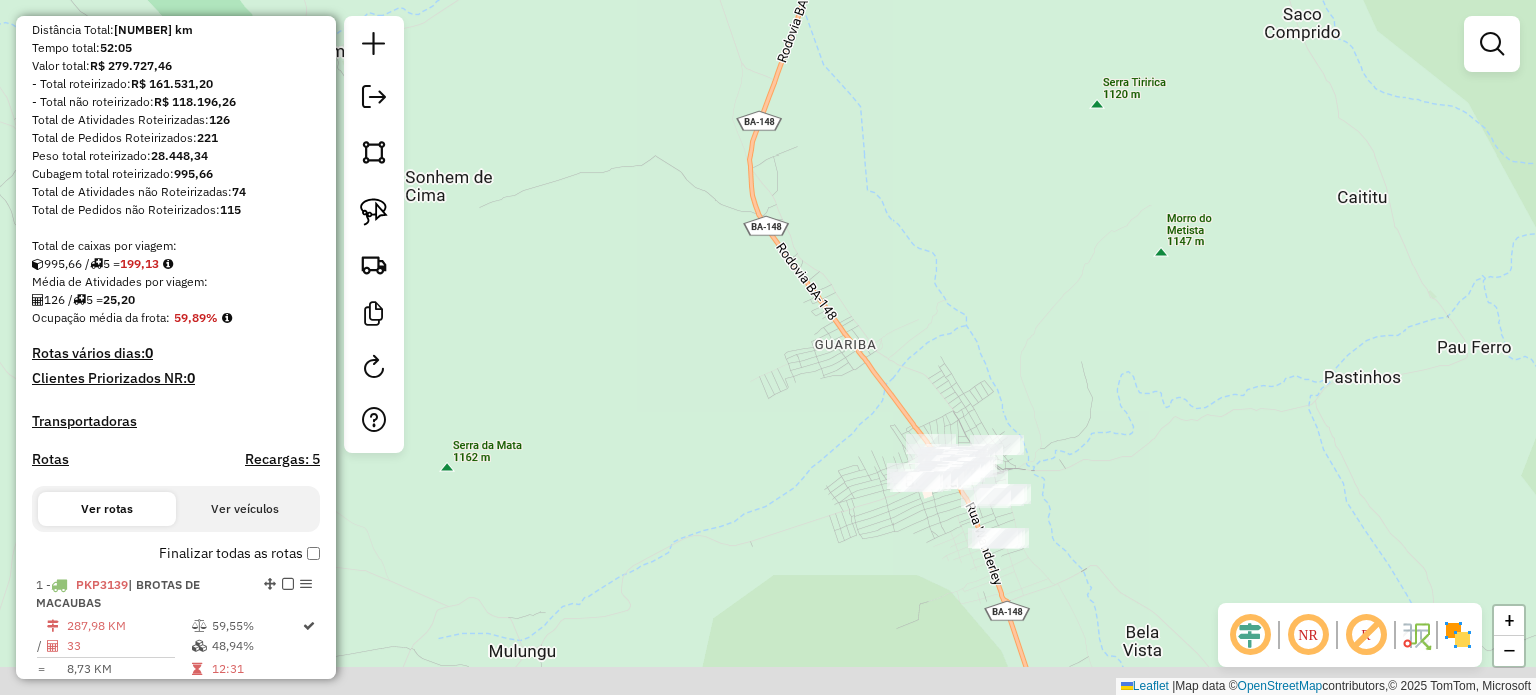 click on "Janela de atendimento Grade de atendimento Capacidade Transportadoras Veículos Cliente Pedidos  Rotas Selecione os dias de semana para filtrar as janelas de atendimento  Seg   Ter   Qua   Qui   Sex   Sáb   Dom  Informe o período da janela de atendimento: De: Até:  Filtrar exatamente a janela do cliente  Considerar janela de atendimento padrão  Selecione os dias de semana para filtrar as grades de atendimento  Seg   Ter   Qua   Qui   Sex   Sáb   Dom   Considerar clientes sem dia de atendimento cadastrado  Clientes fora do dia de atendimento selecionado Filtrar as atividades entre os valores definidos abaixo:  Peso mínimo:   Peso máximo:   Cubagem mínima:   Cubagem máxima:   De:   Até:  Filtrar as atividades entre o tempo de atendimento definido abaixo:  De:   Até:   Considerar capacidade total dos clientes não roteirizados Transportadora: Selecione um ou mais itens Tipo de veículo: Selecione um ou mais itens Veículo: Selecione um ou mais itens Motorista: Selecione um ou mais itens Nome: Rótulo:" 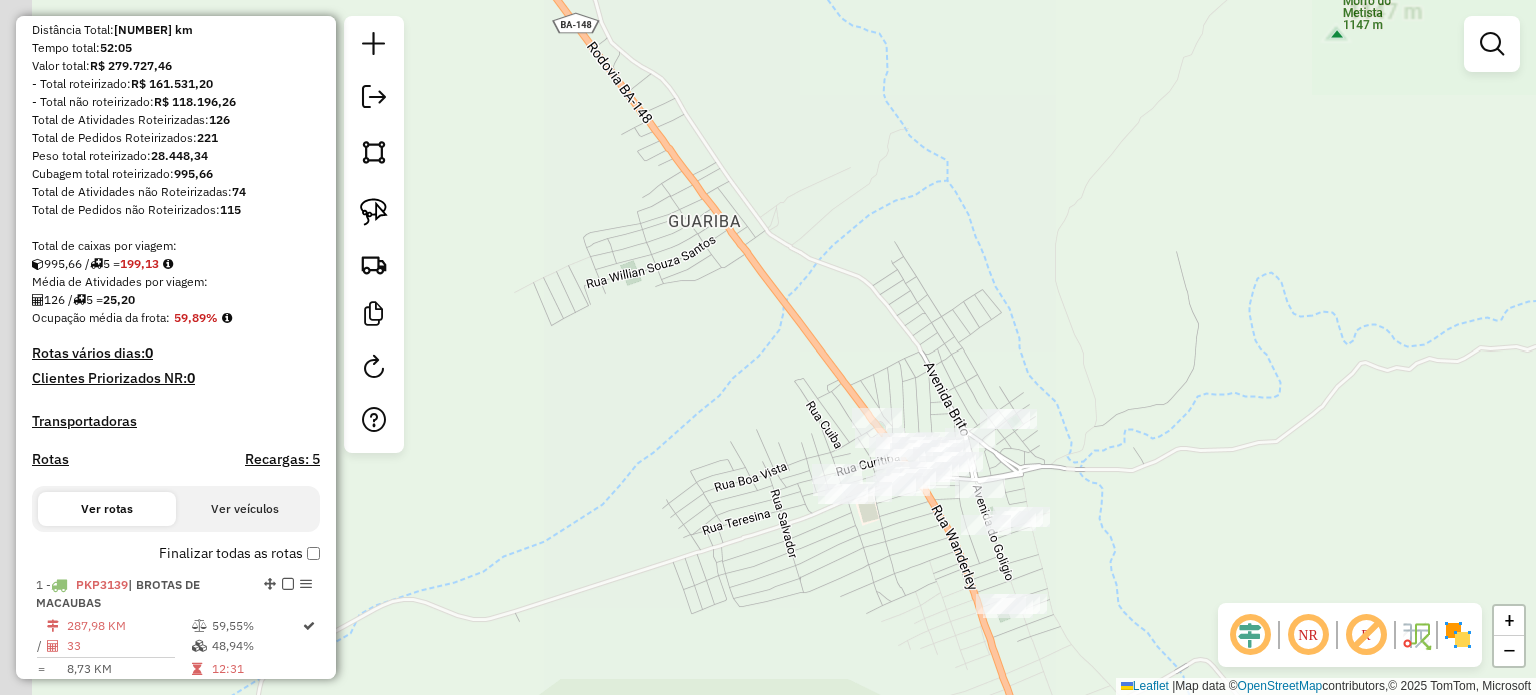 drag, startPoint x: 987, startPoint y: 455, endPoint x: 1116, endPoint y: 397, distance: 141.43903 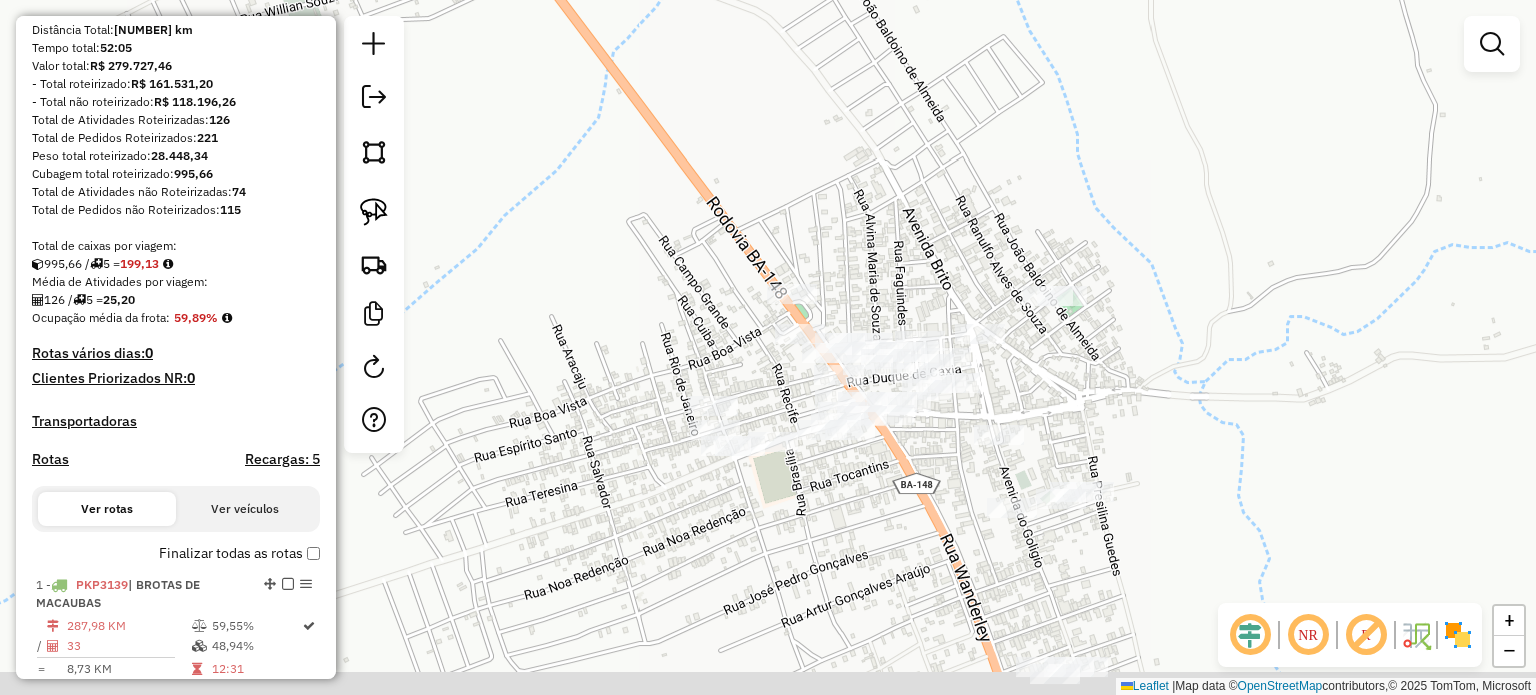 drag, startPoint x: 1107, startPoint y: 422, endPoint x: 1201, endPoint y: 308, distance: 147.75656 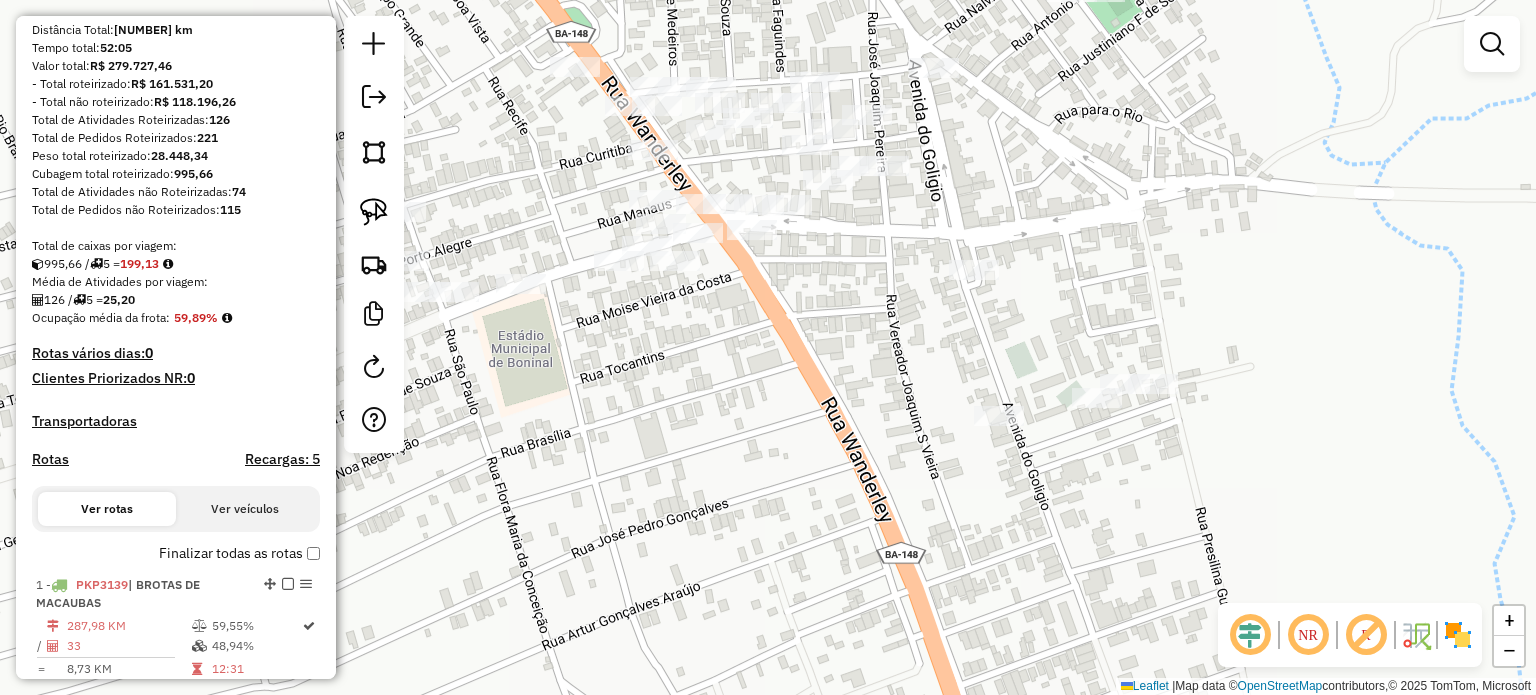 drag, startPoint x: 1180, startPoint y: 339, endPoint x: 1216, endPoint y: 250, distance: 96.00521 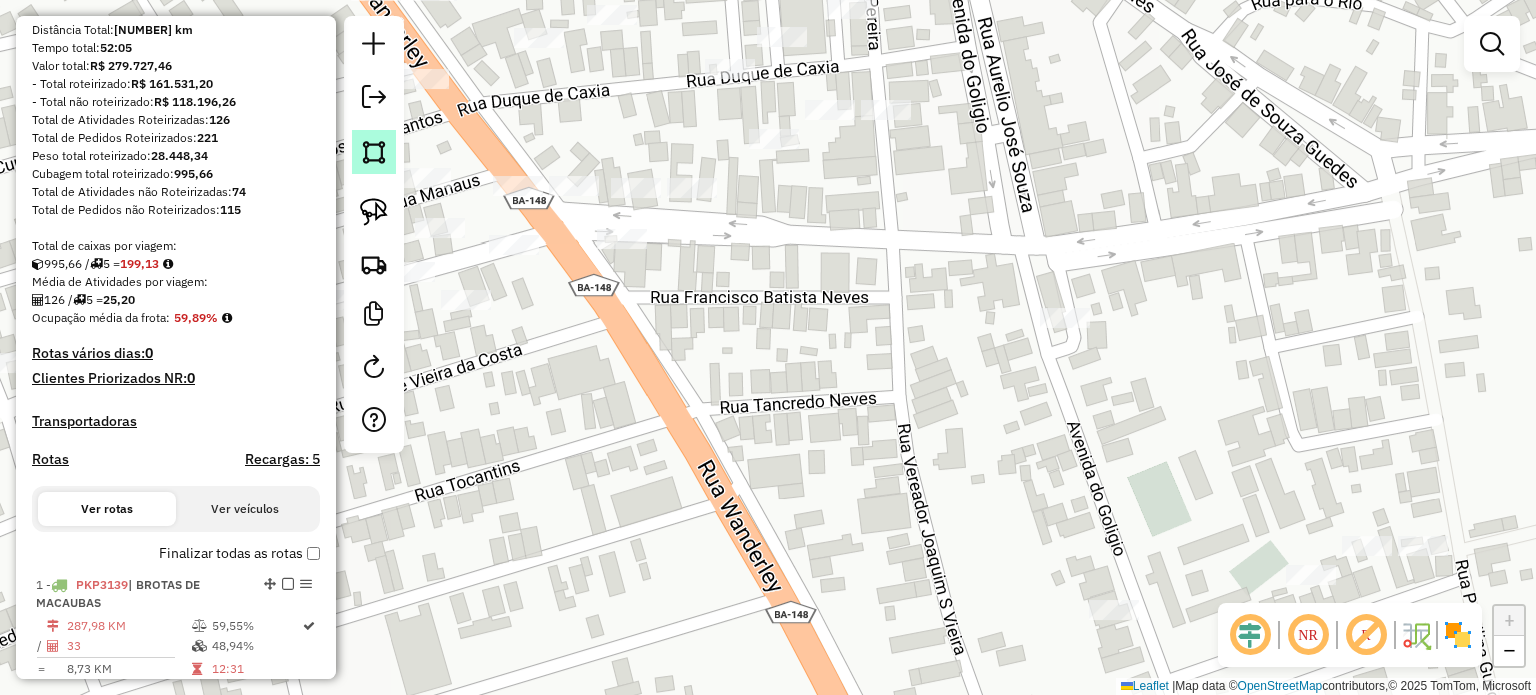 click 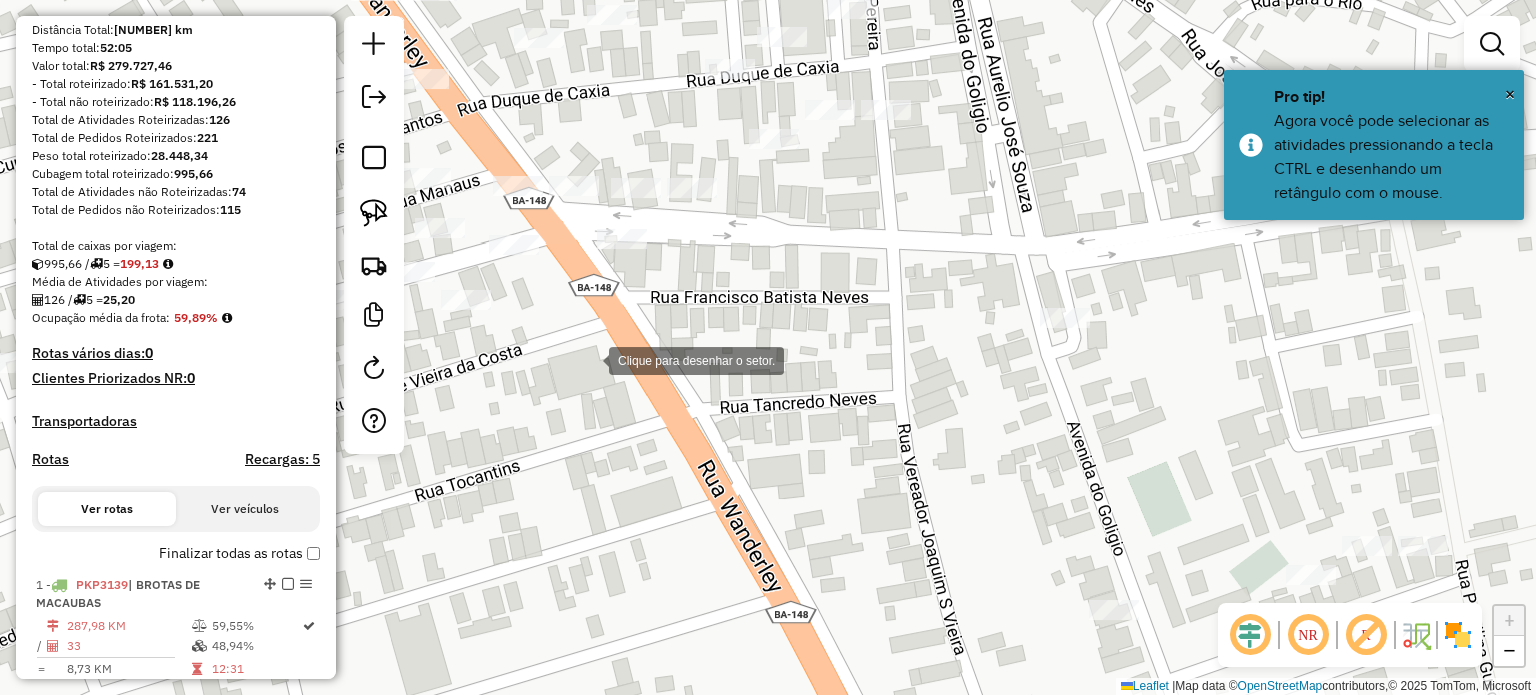 drag, startPoint x: 589, startPoint y: 359, endPoint x: 568, endPoint y: 335, distance: 31.890438 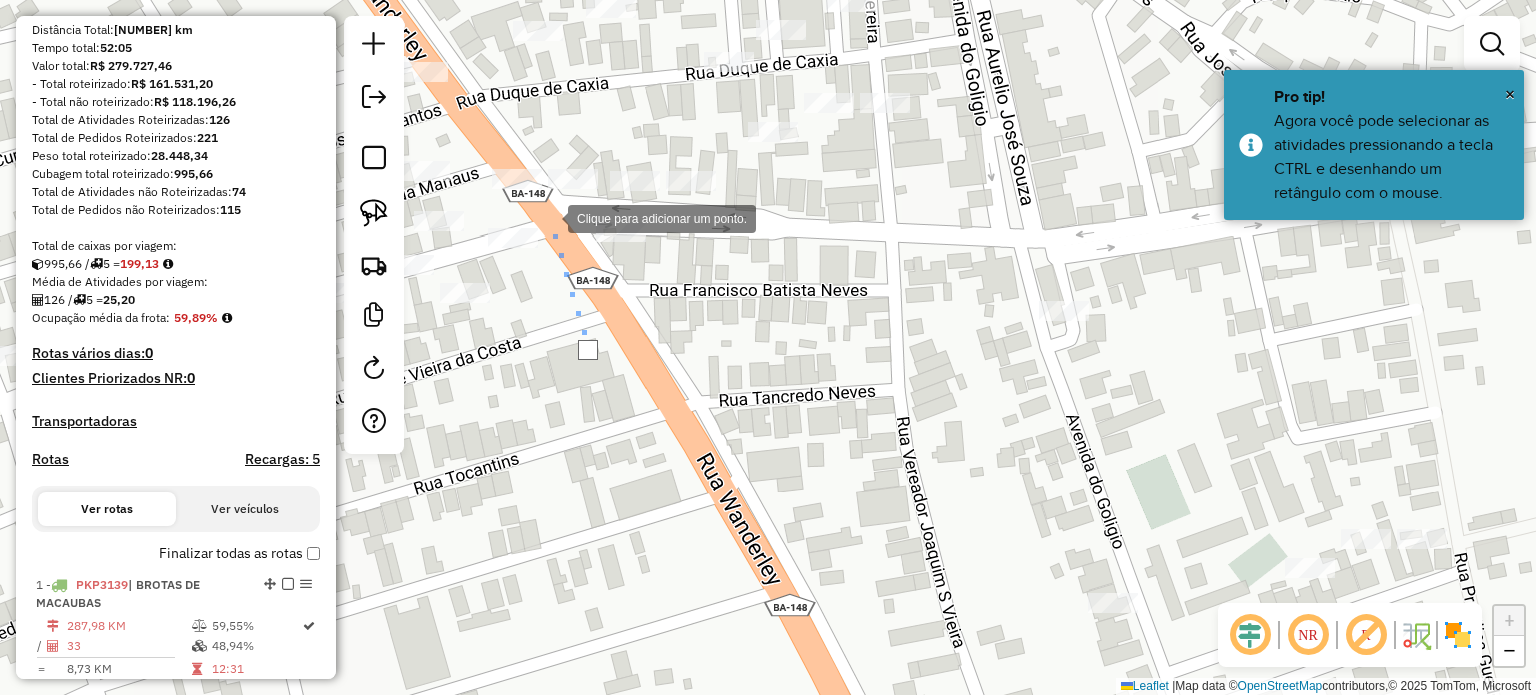 click 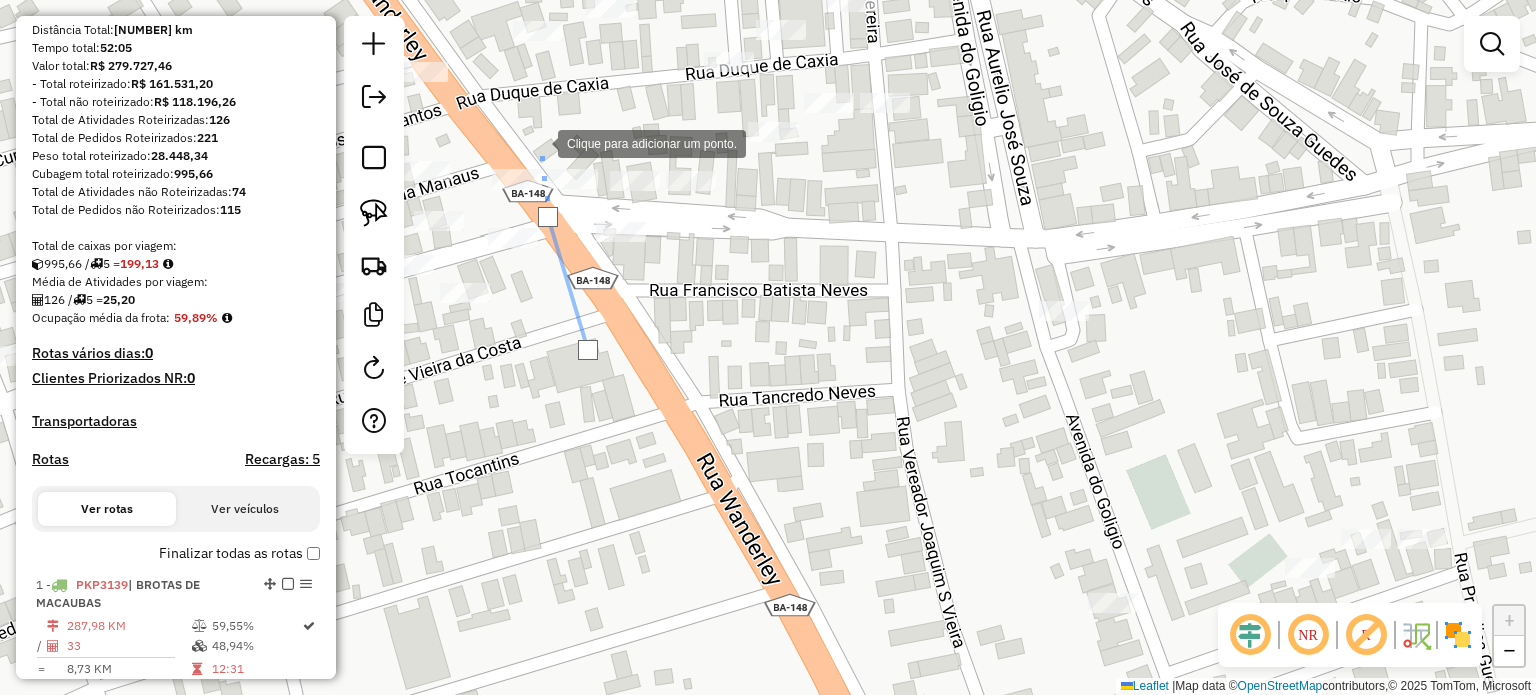 click 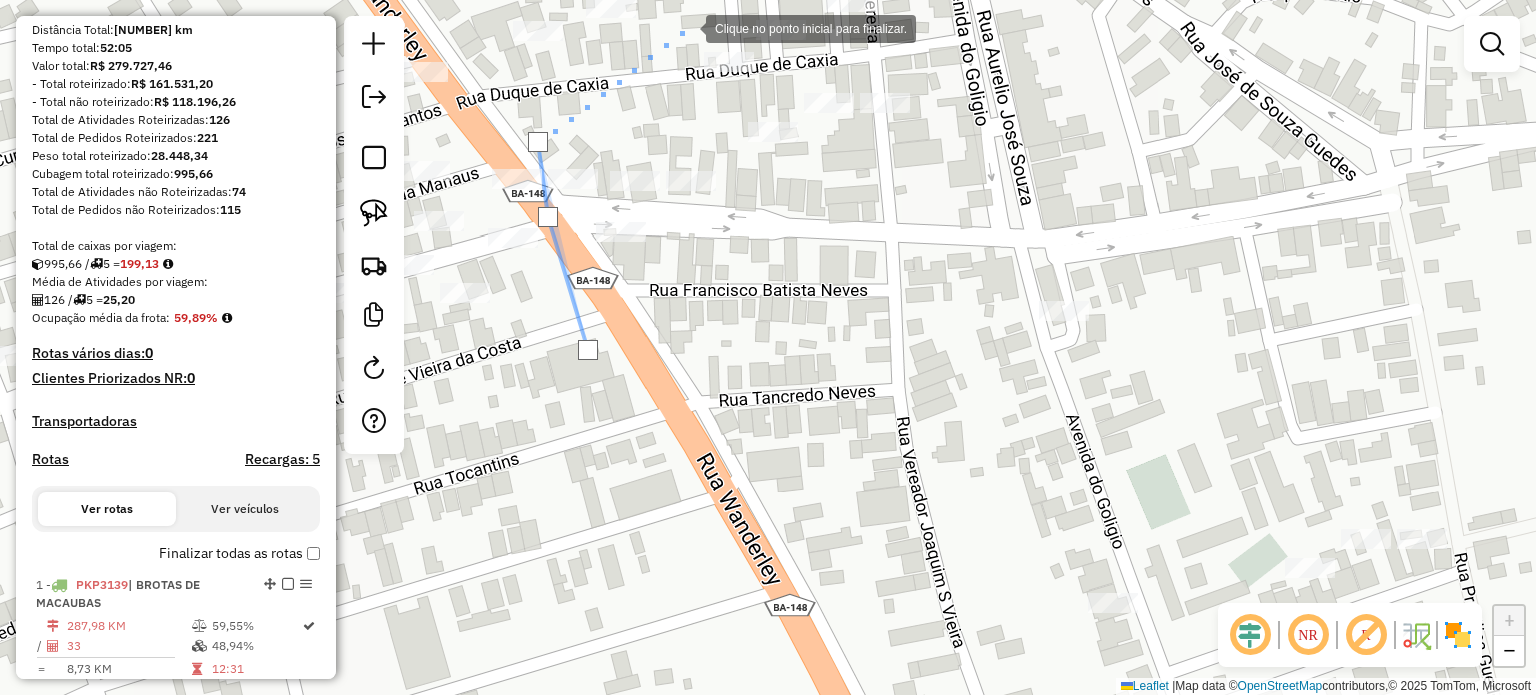 click 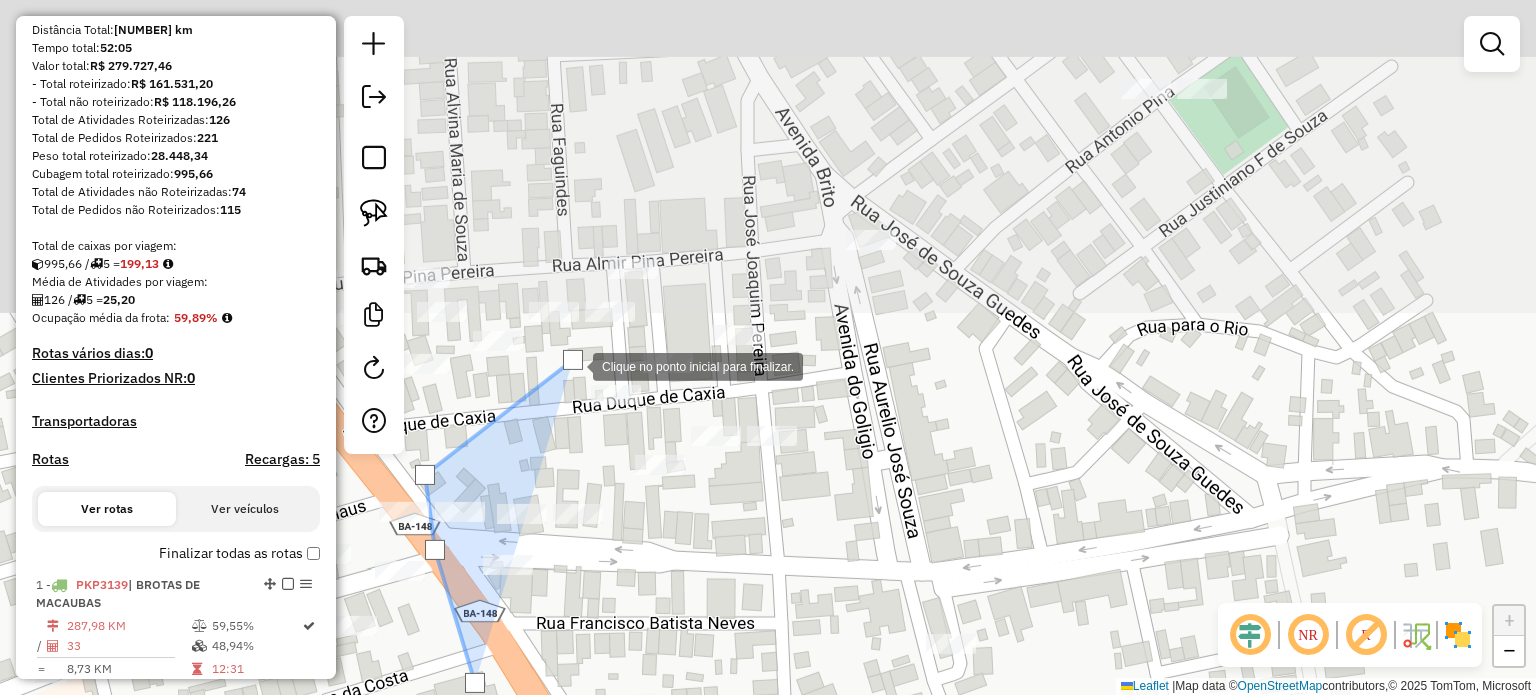 drag, startPoint x: 686, startPoint y: 27, endPoint x: 573, endPoint y: 363, distance: 354.49258 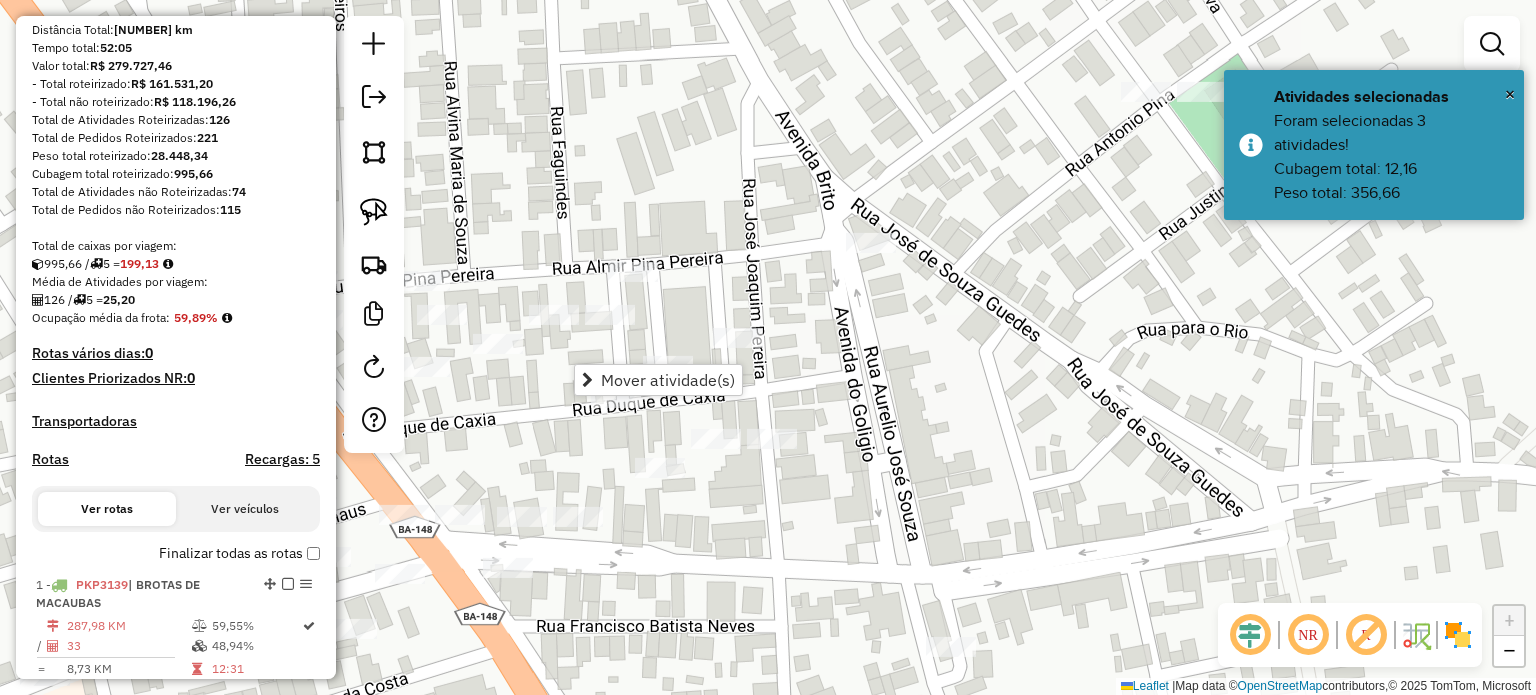 click on "Janela de atendimento Grade de atendimento Capacidade Transportadoras Veículos Cliente Pedidos  Rotas Selecione os dias de semana para filtrar as janelas de atendimento  Seg   Ter   Qua   Qui   Sex   Sáb   Dom  Informe o período da janela de atendimento: De: Até:  Filtrar exatamente a janela do cliente  Considerar janela de atendimento padrão  Selecione os dias de semana para filtrar as grades de atendimento  Seg   Ter   Qua   Qui   Sex   Sáb   Dom   Considerar clientes sem dia de atendimento cadastrado  Clientes fora do dia de atendimento selecionado Filtrar as atividades entre os valores definidos abaixo:  Peso mínimo:   Peso máximo:   Cubagem mínima:   Cubagem máxima:   De:   Até:  Filtrar as atividades entre o tempo de atendimento definido abaixo:  De:   Até:   Considerar capacidade total dos clientes não roteirizados Transportadora: Selecione um ou mais itens Tipo de veículo: Selecione um ou mais itens Veículo: Selecione um ou mais itens Motorista: Selecione um ou mais itens Nome: Rótulo:" 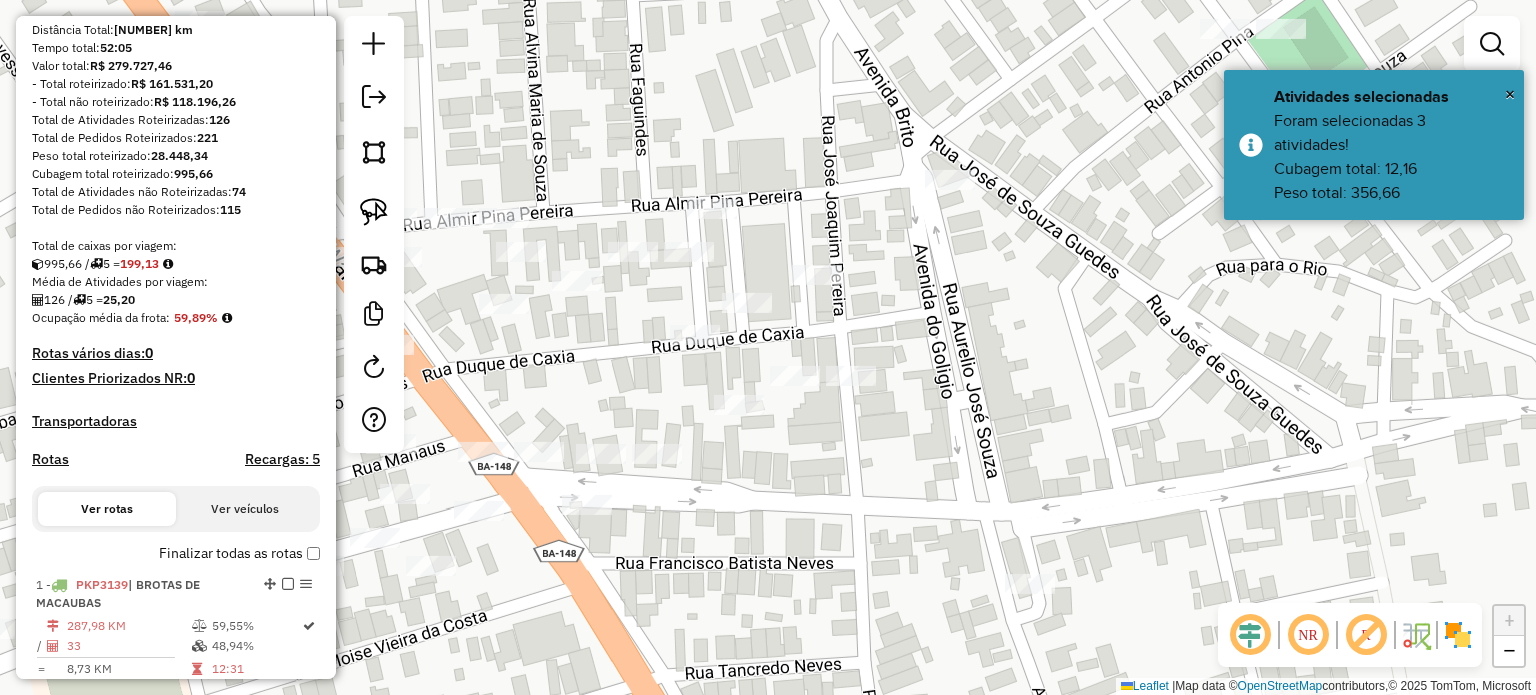 drag, startPoint x: 805, startPoint y: 352, endPoint x: 885, endPoint y: 265, distance: 118.19052 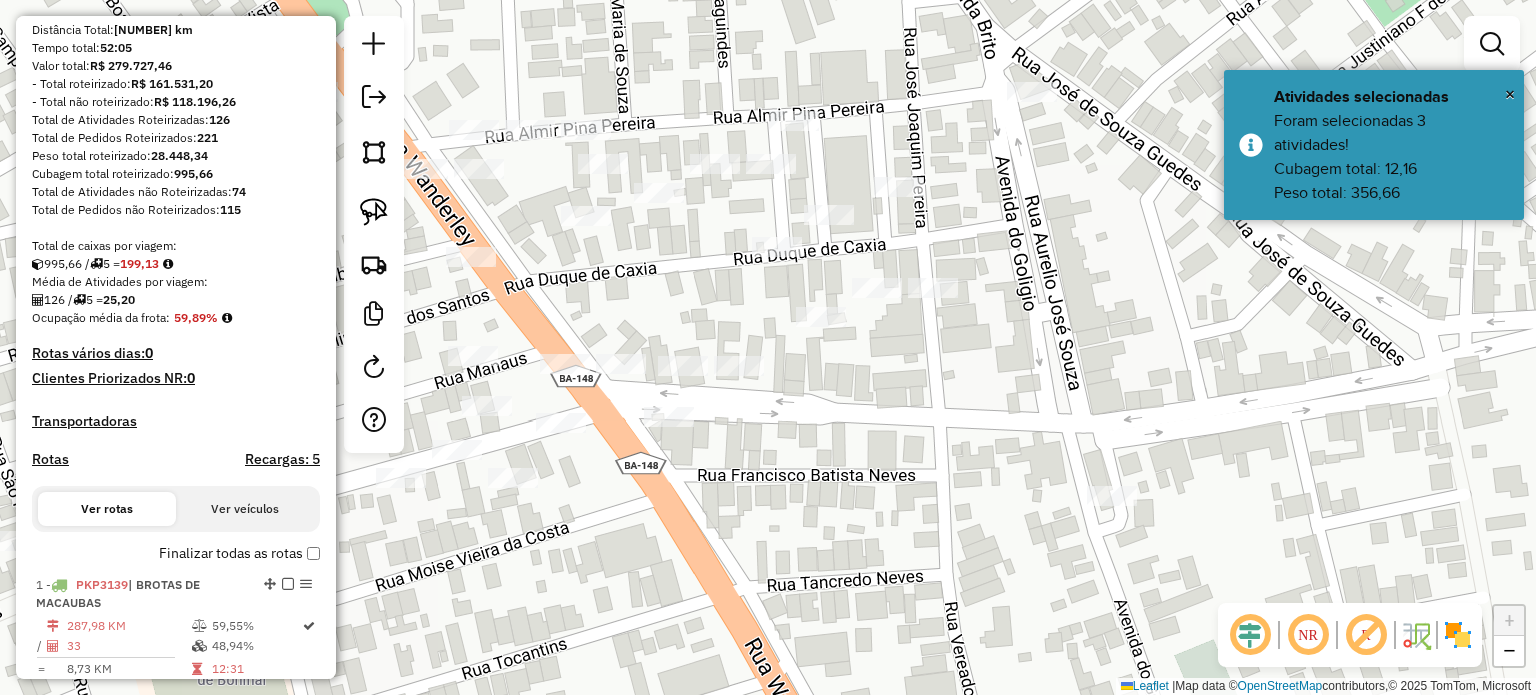 click on "Janela de atendimento Grade de atendimento Capacidade Transportadoras Veículos Cliente Pedidos  Rotas Selecione os dias de semana para filtrar as janelas de atendimento  Seg   Ter   Qua   Qui   Sex   Sáb   Dom  Informe o período da janela de atendimento: De: Até:  Filtrar exatamente a janela do cliente  Considerar janela de atendimento padrão  Selecione os dias de semana para filtrar as grades de atendimento  Seg   Ter   Qua   Qui   Sex   Sáb   Dom   Considerar clientes sem dia de atendimento cadastrado  Clientes fora do dia de atendimento selecionado Filtrar as atividades entre os valores definidos abaixo:  Peso mínimo:   Peso máximo:   Cubagem mínima:   Cubagem máxima:   De:   Até:  Filtrar as atividades entre o tempo de atendimento definido abaixo:  De:   Até:   Considerar capacidade total dos clientes não roteirizados Transportadora: Selecione um ou mais itens Tipo de veículo: Selecione um ou mais itens Veículo: Selecione um ou mais itens Motorista: Selecione um ou mais itens Nome: Rótulo:" 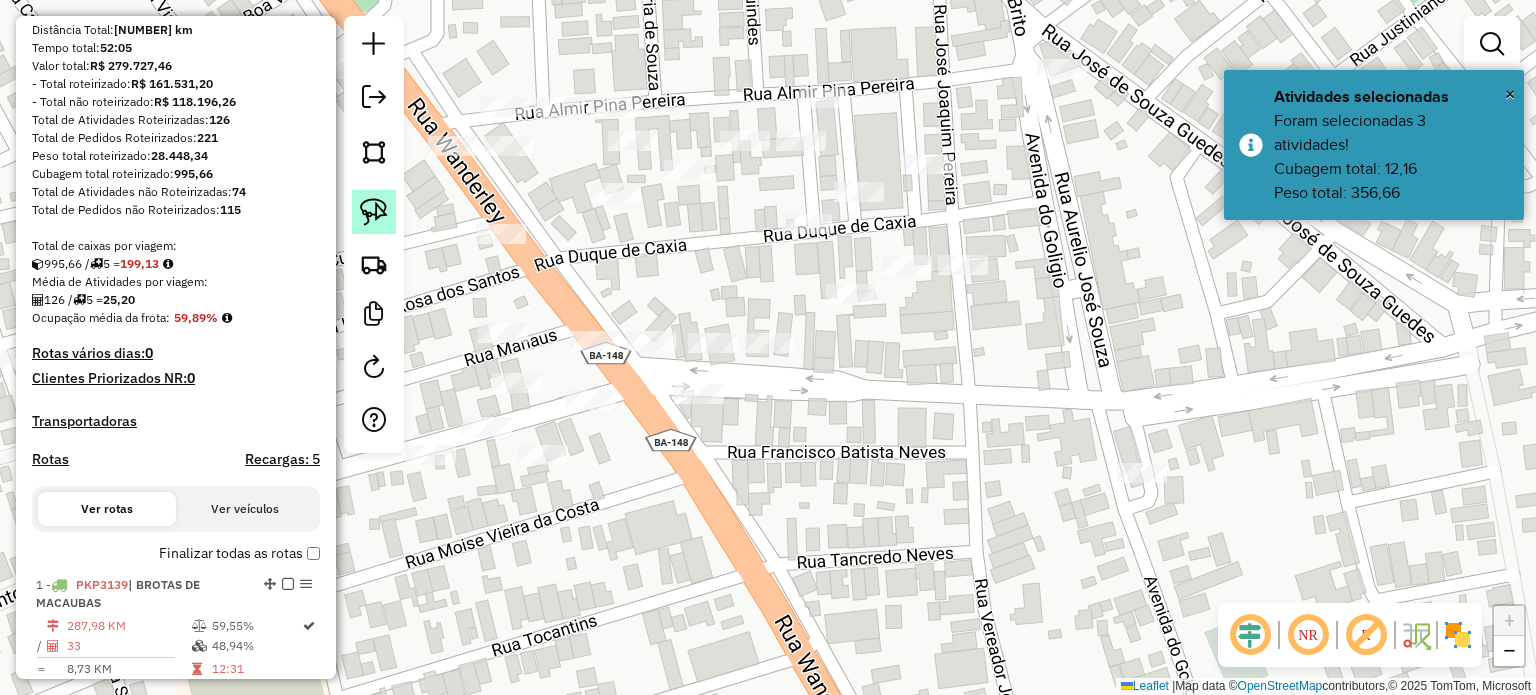 click 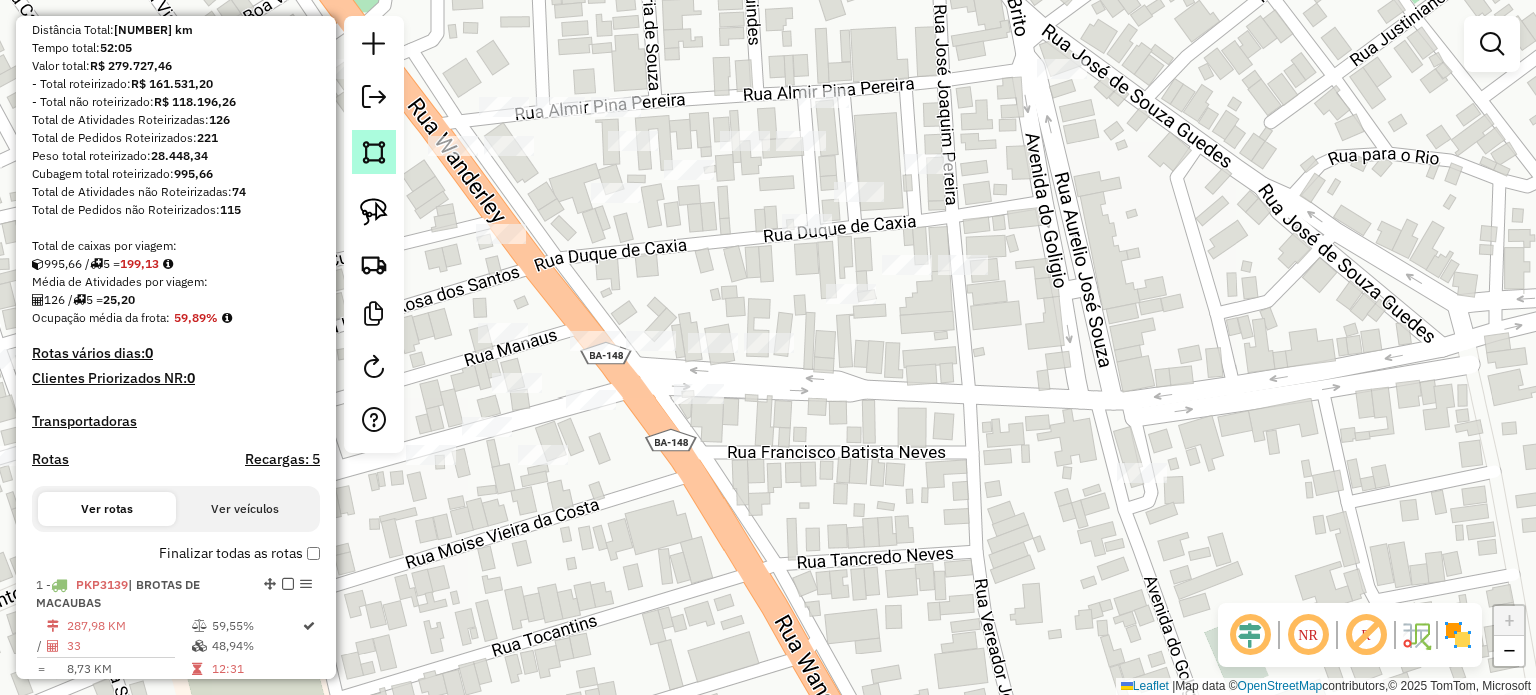 click 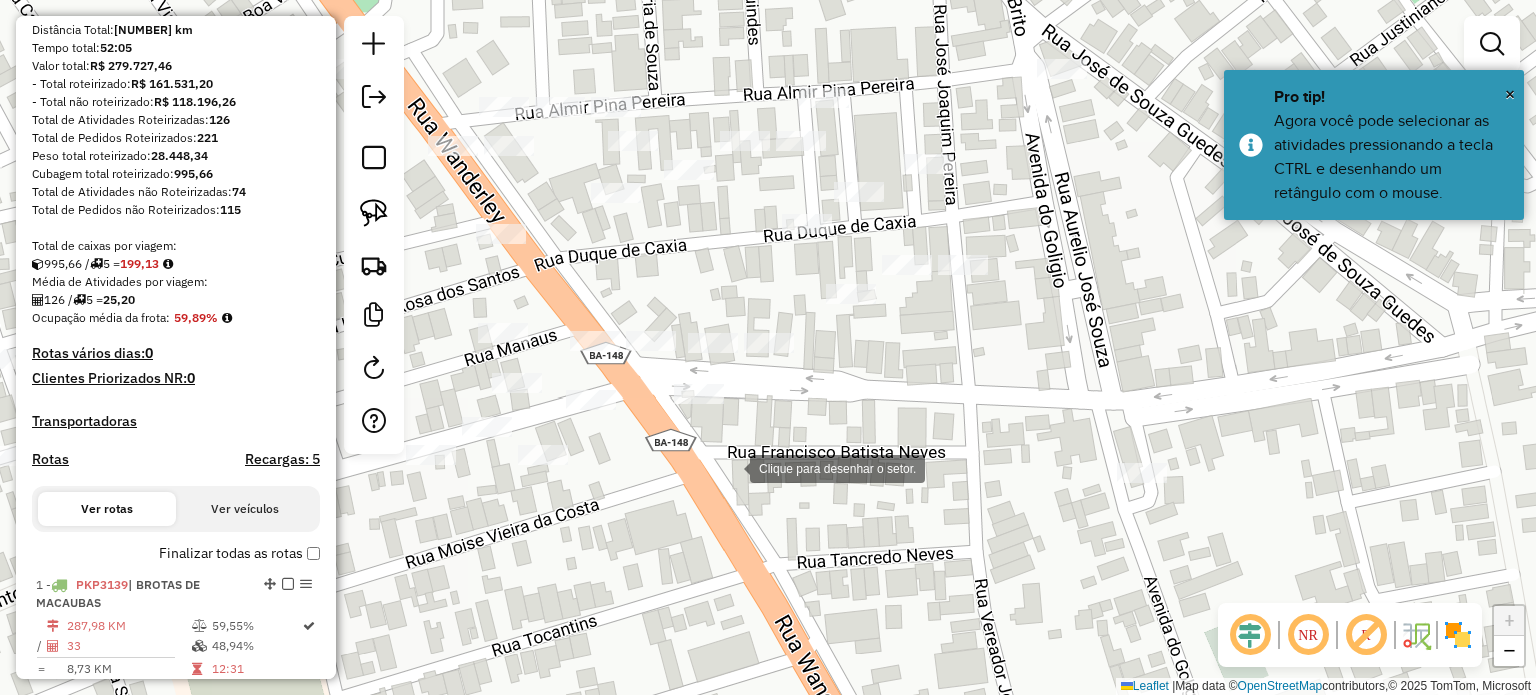 click 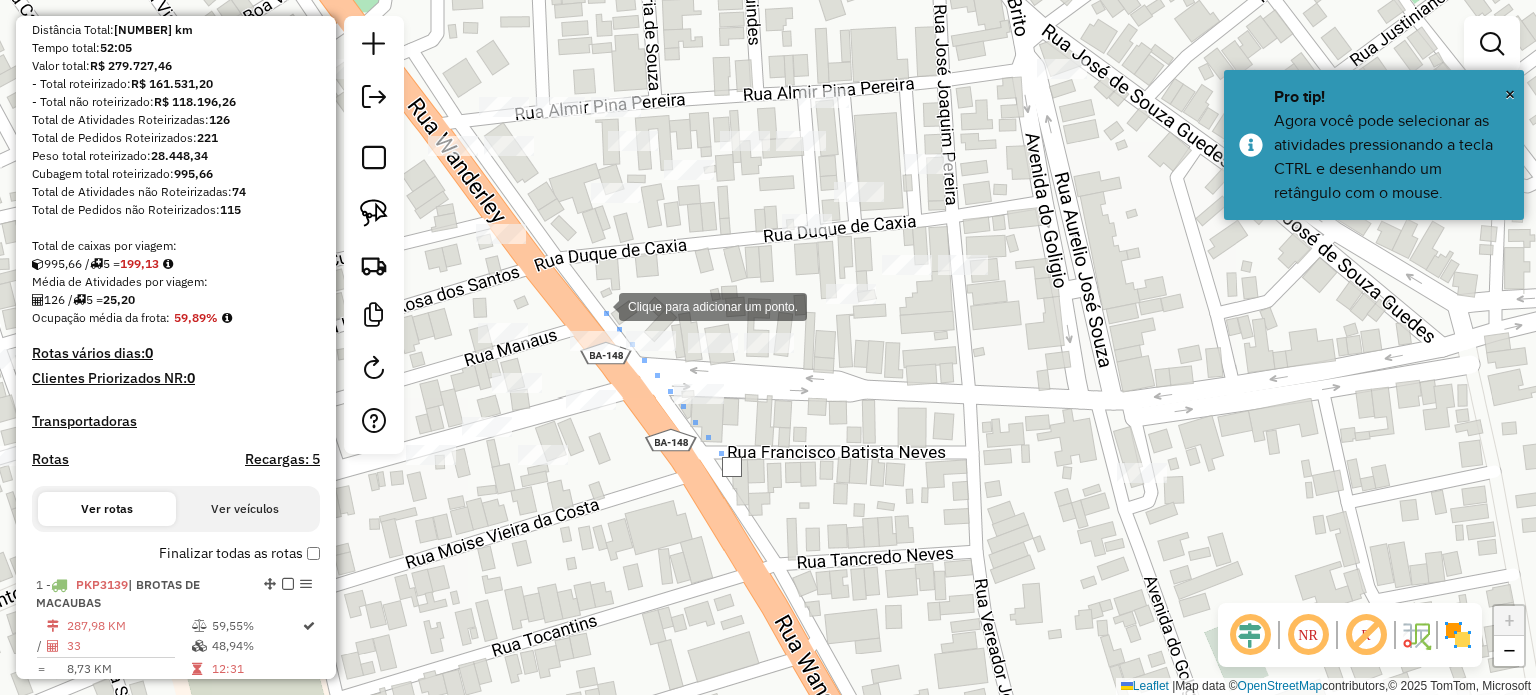 click 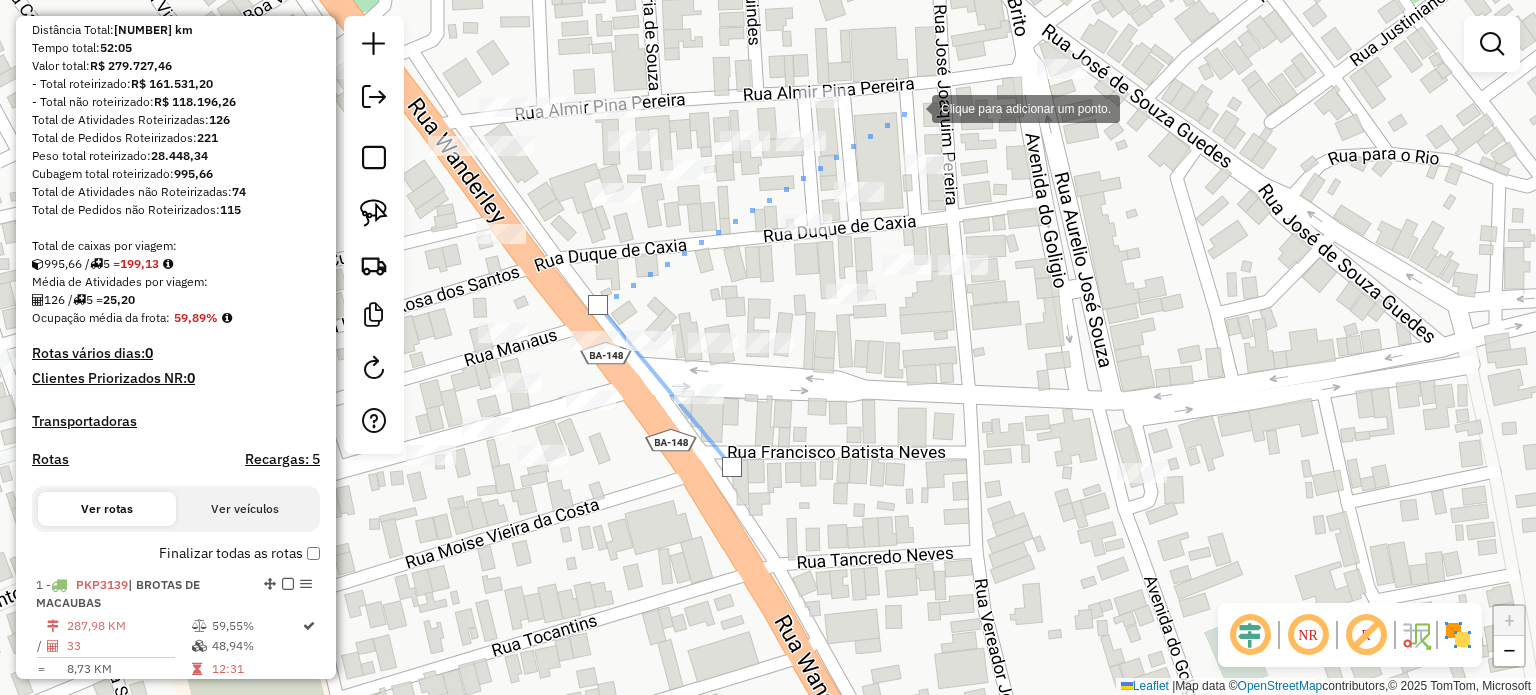 click 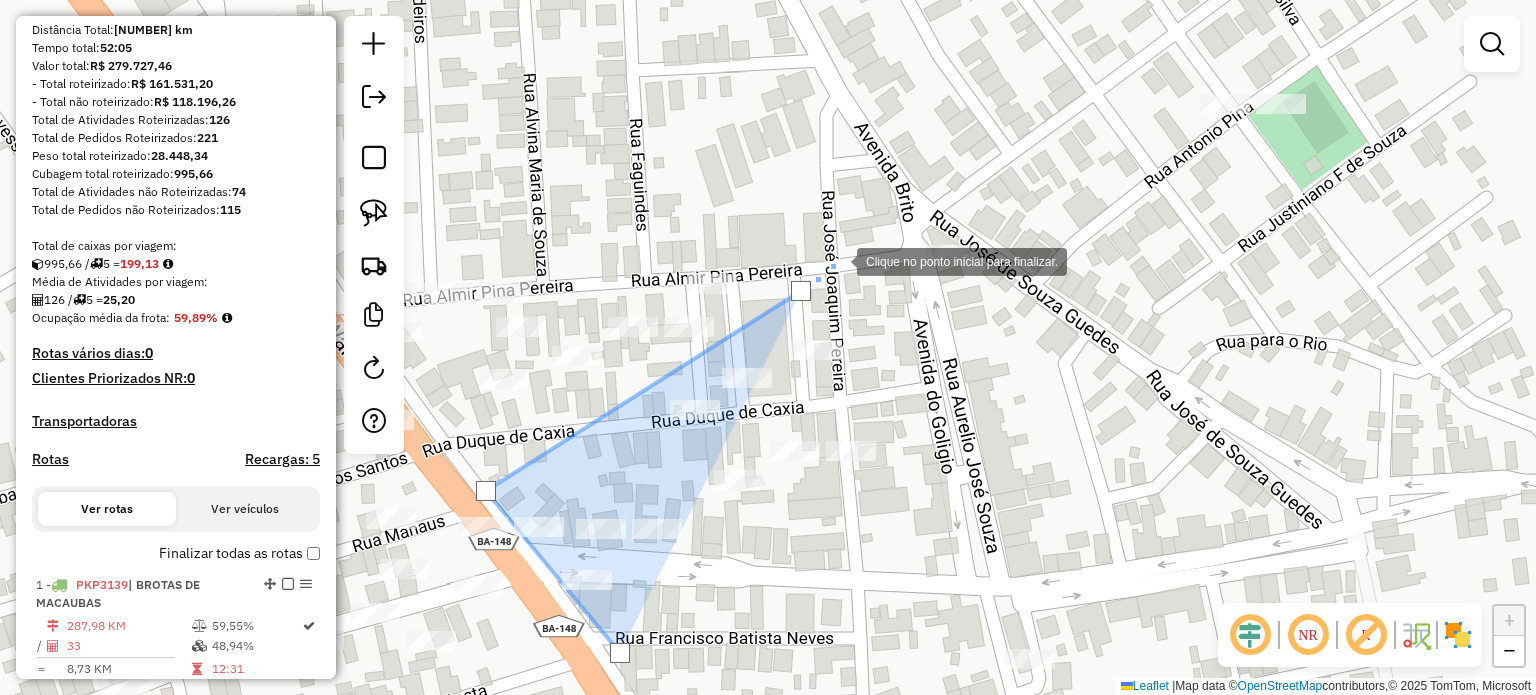 drag, startPoint x: 952, startPoint y: 68, endPoint x: 839, endPoint y: 256, distance: 219.34676 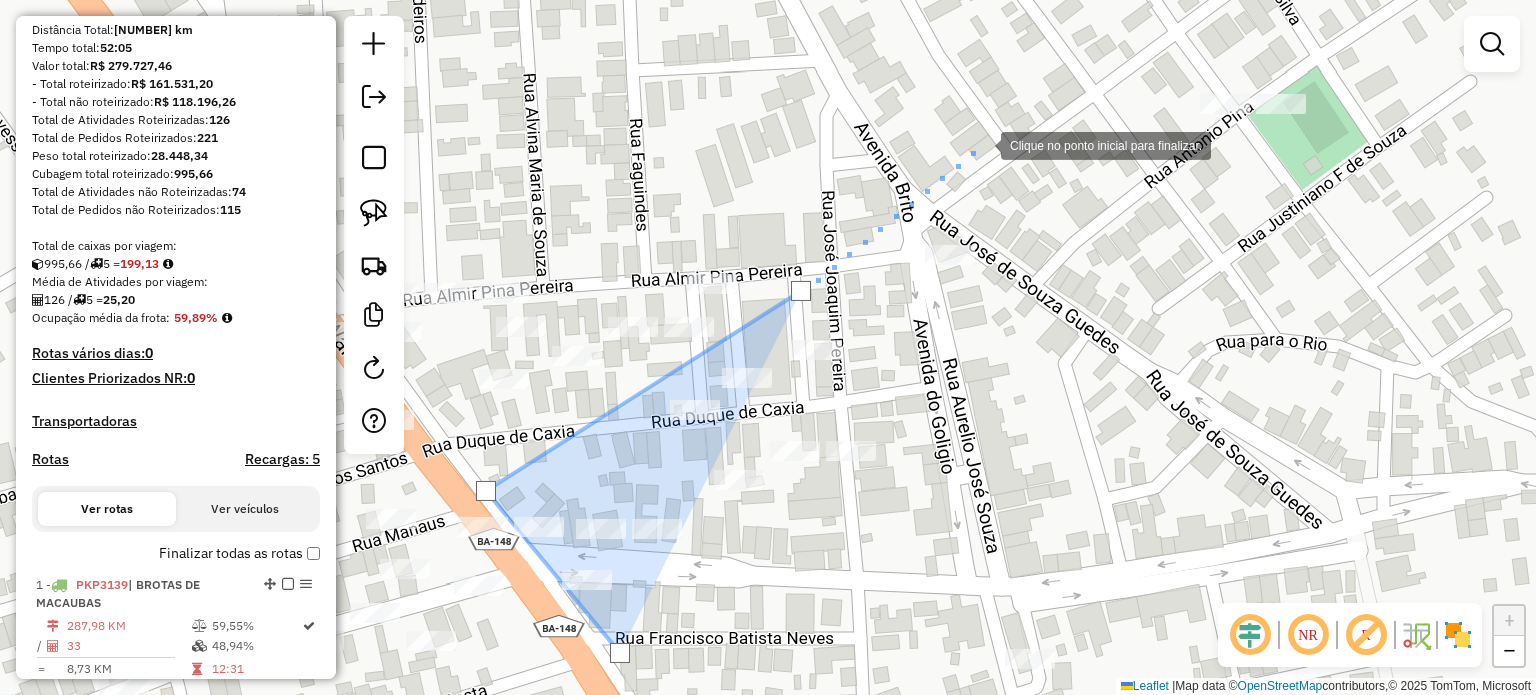 click 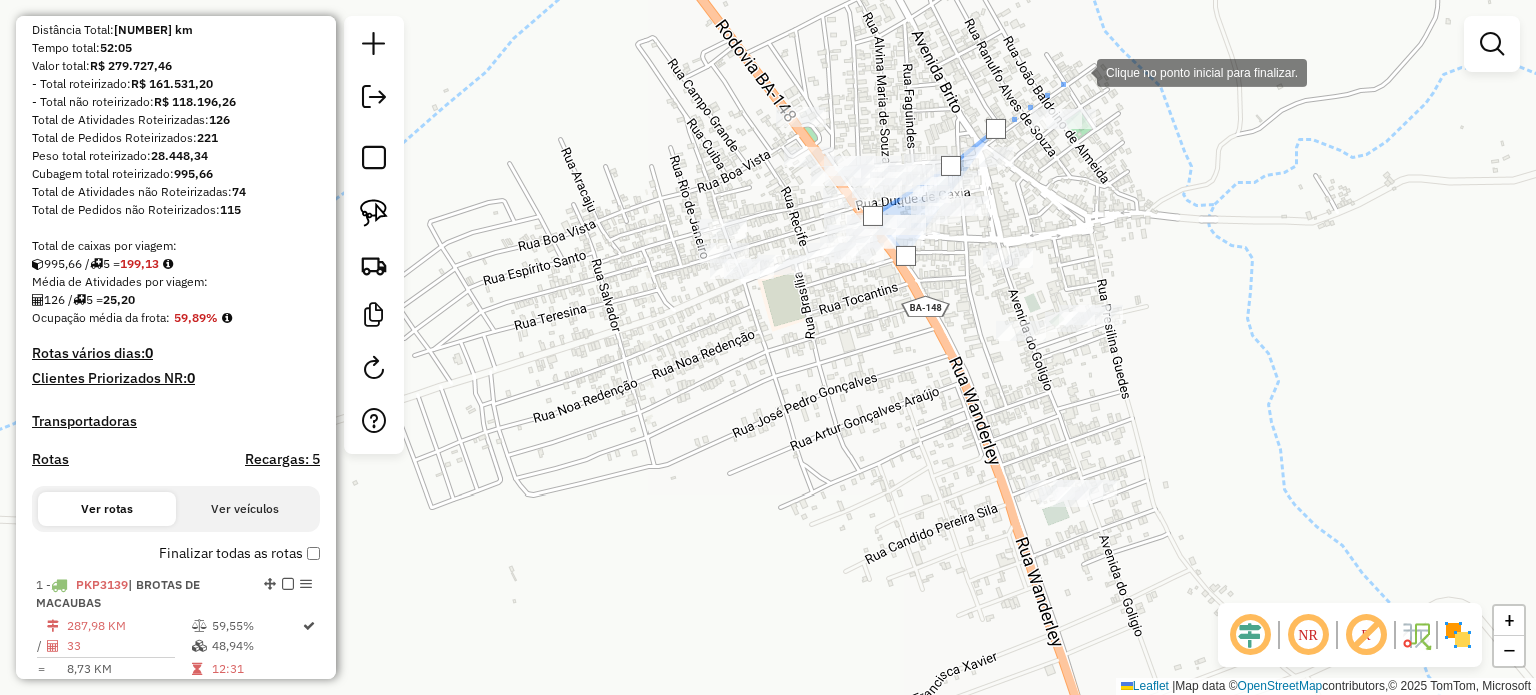 click 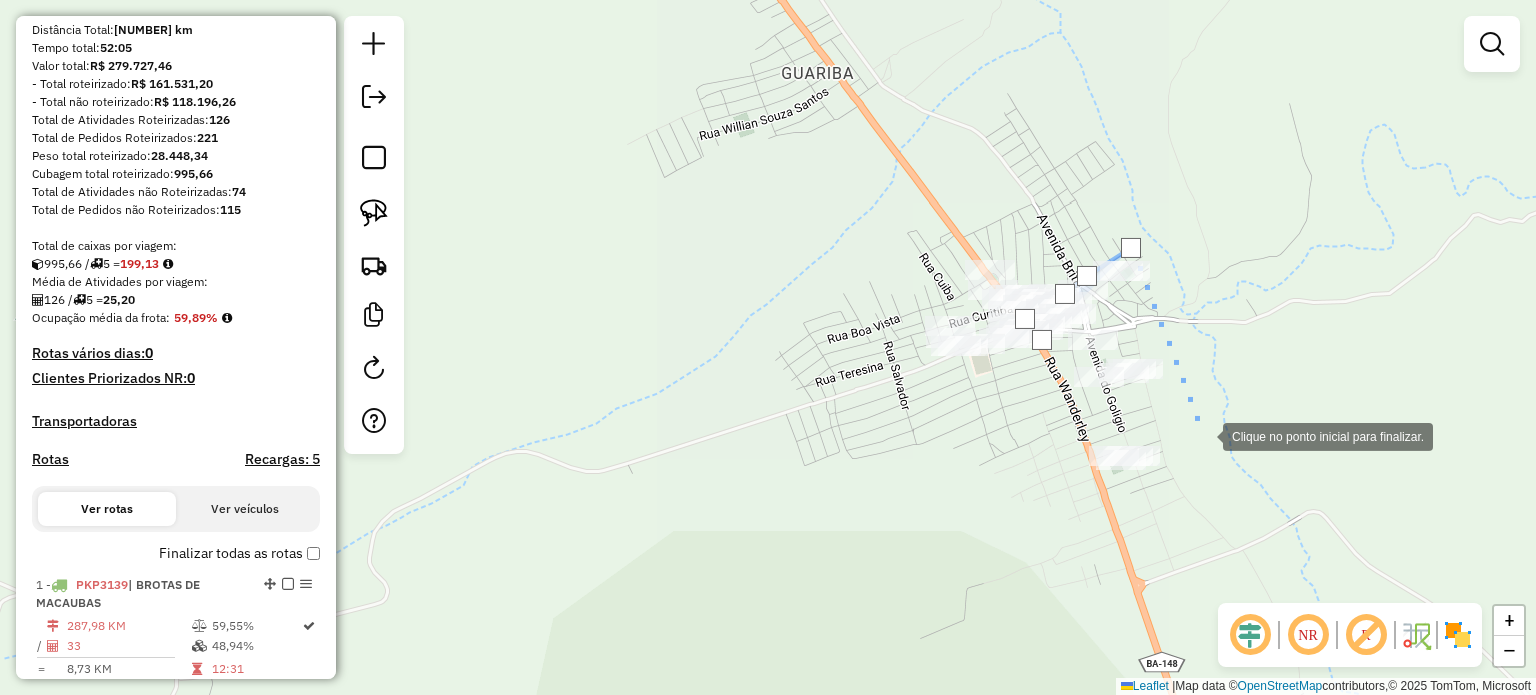 click 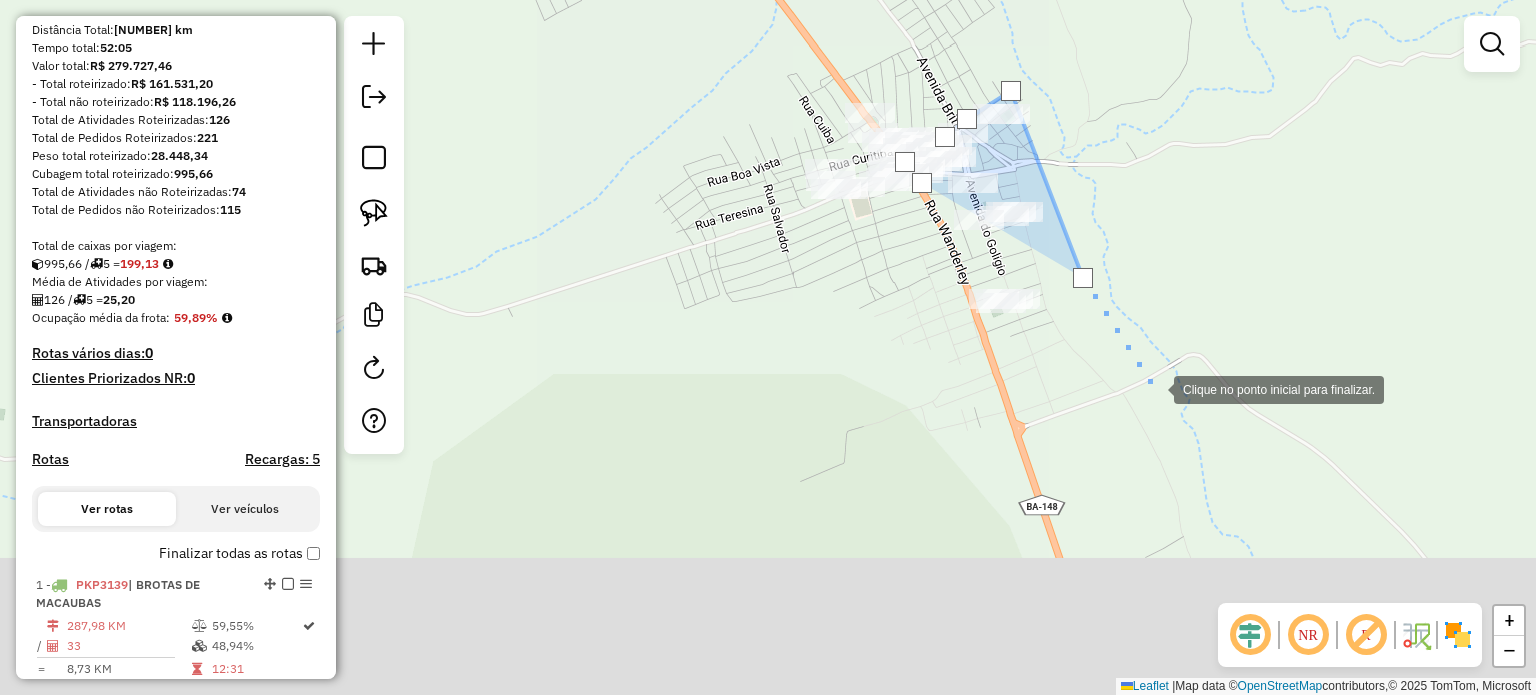 drag, startPoint x: 1275, startPoint y: 546, endPoint x: 1149, endPoint y: 386, distance: 203.65657 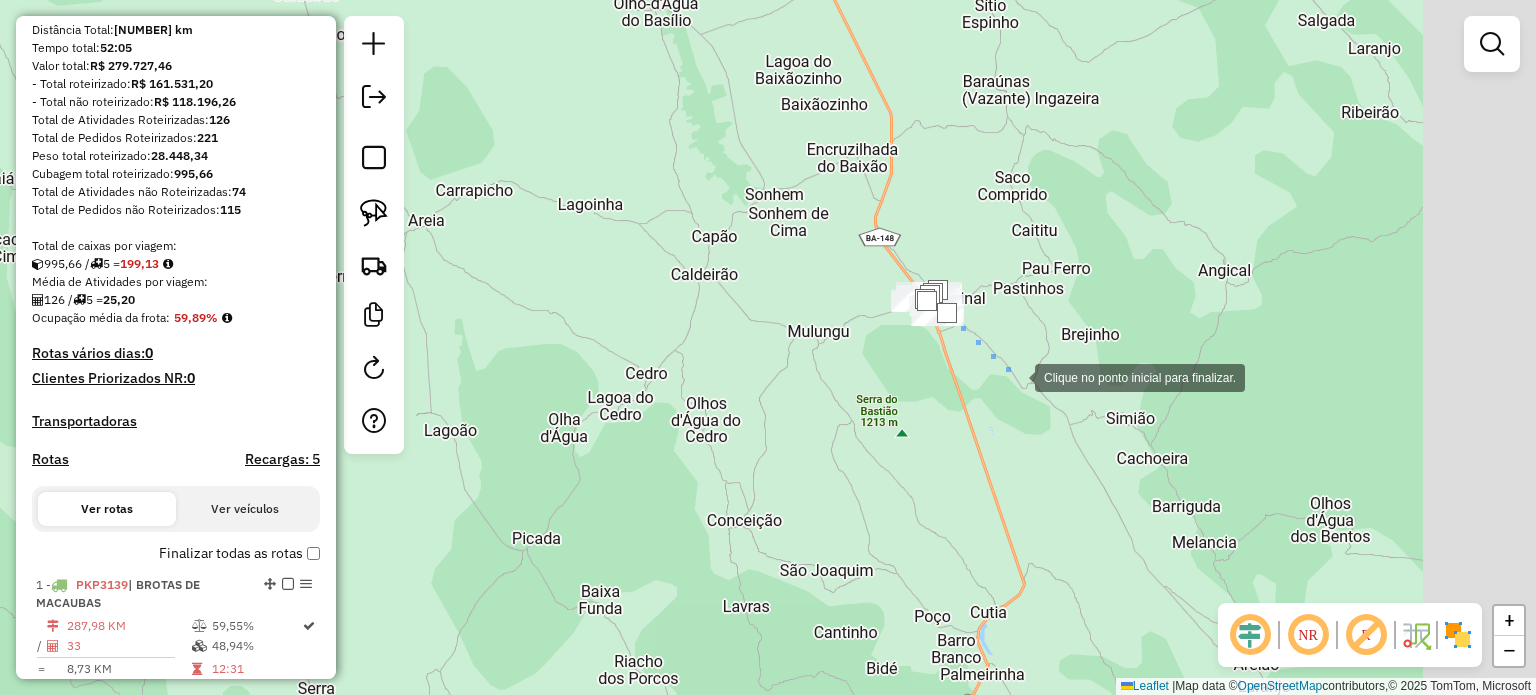 drag, startPoint x: 1228, startPoint y: 439, endPoint x: 1010, endPoint y: 372, distance: 228.06358 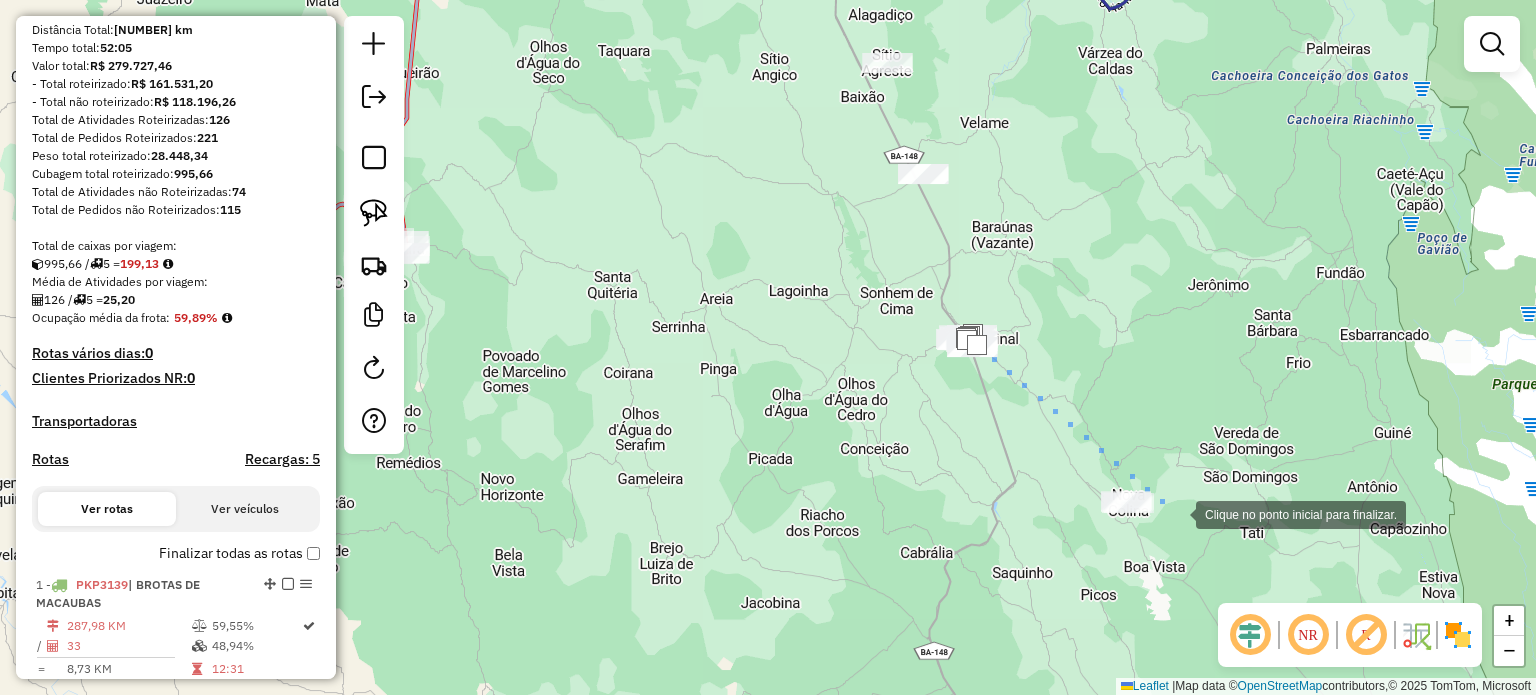 click 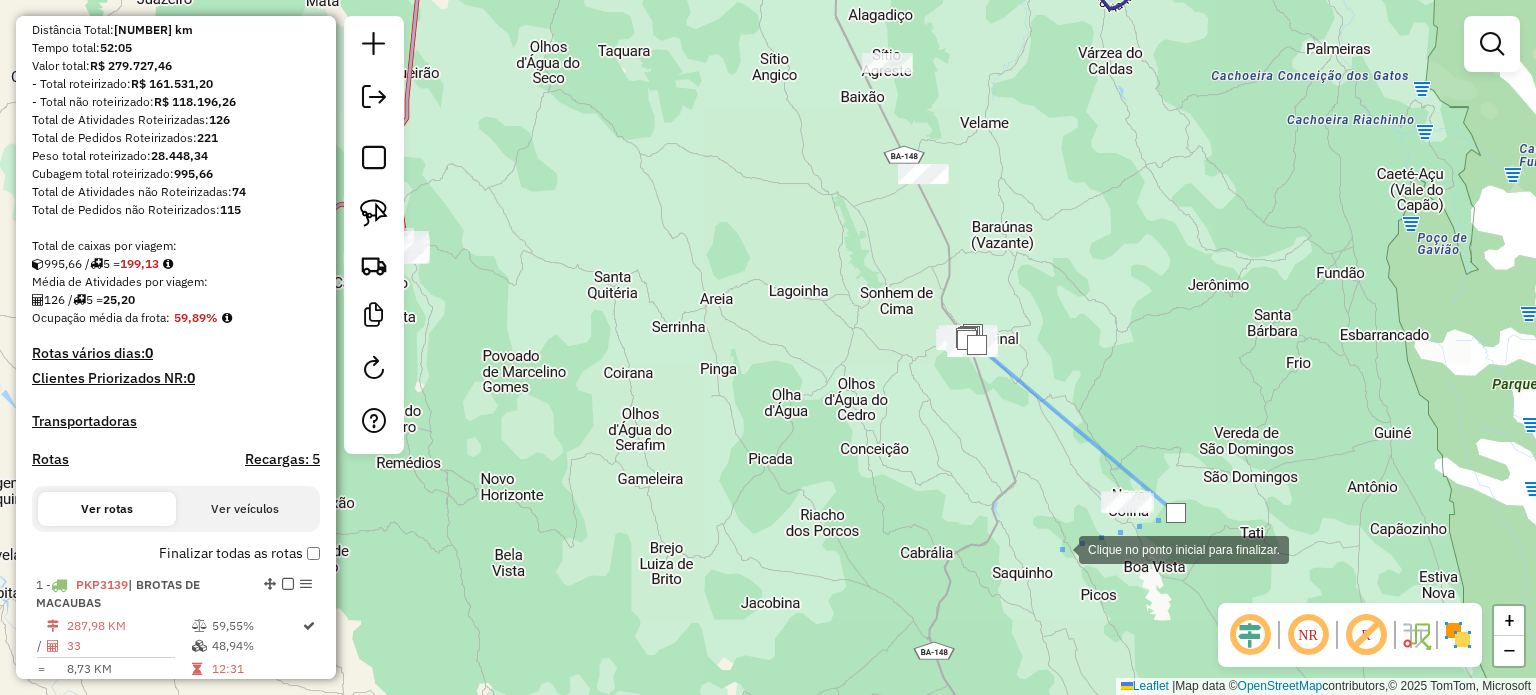 click 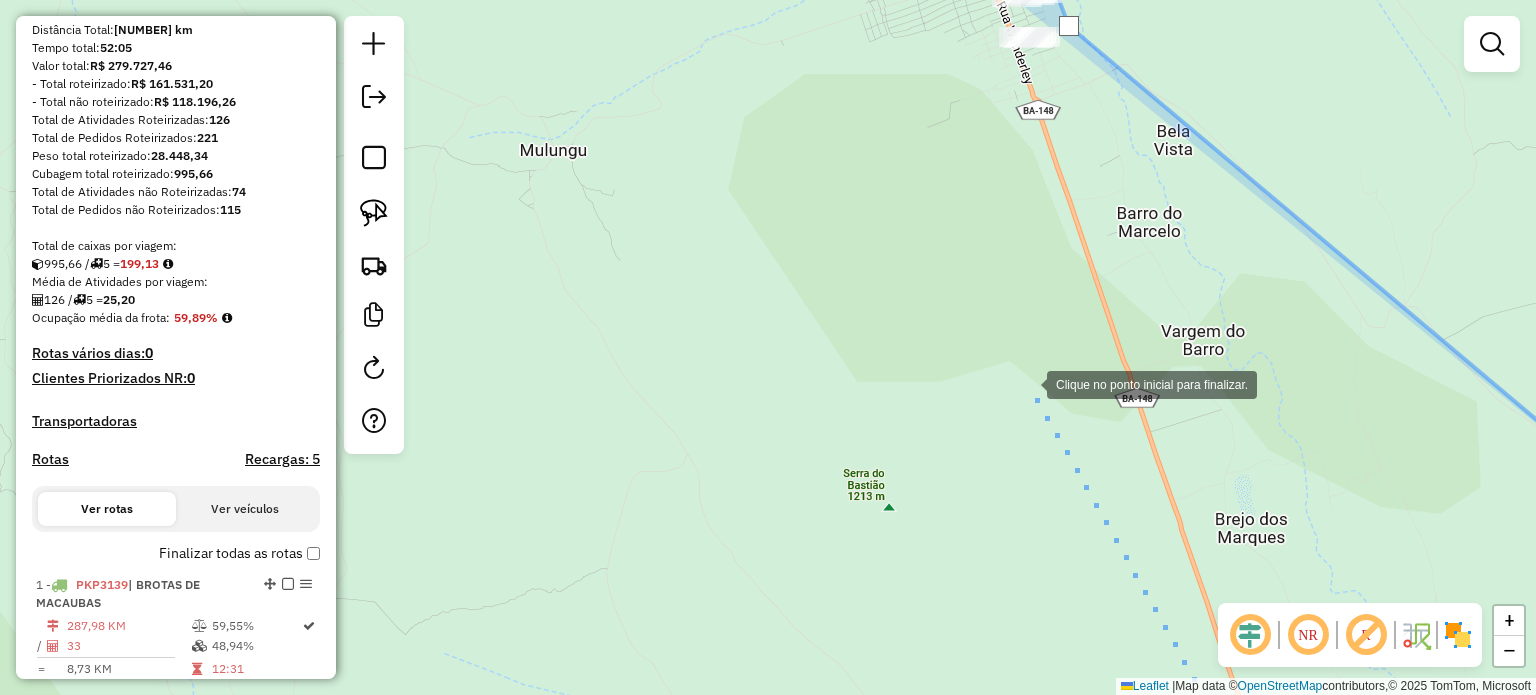 click 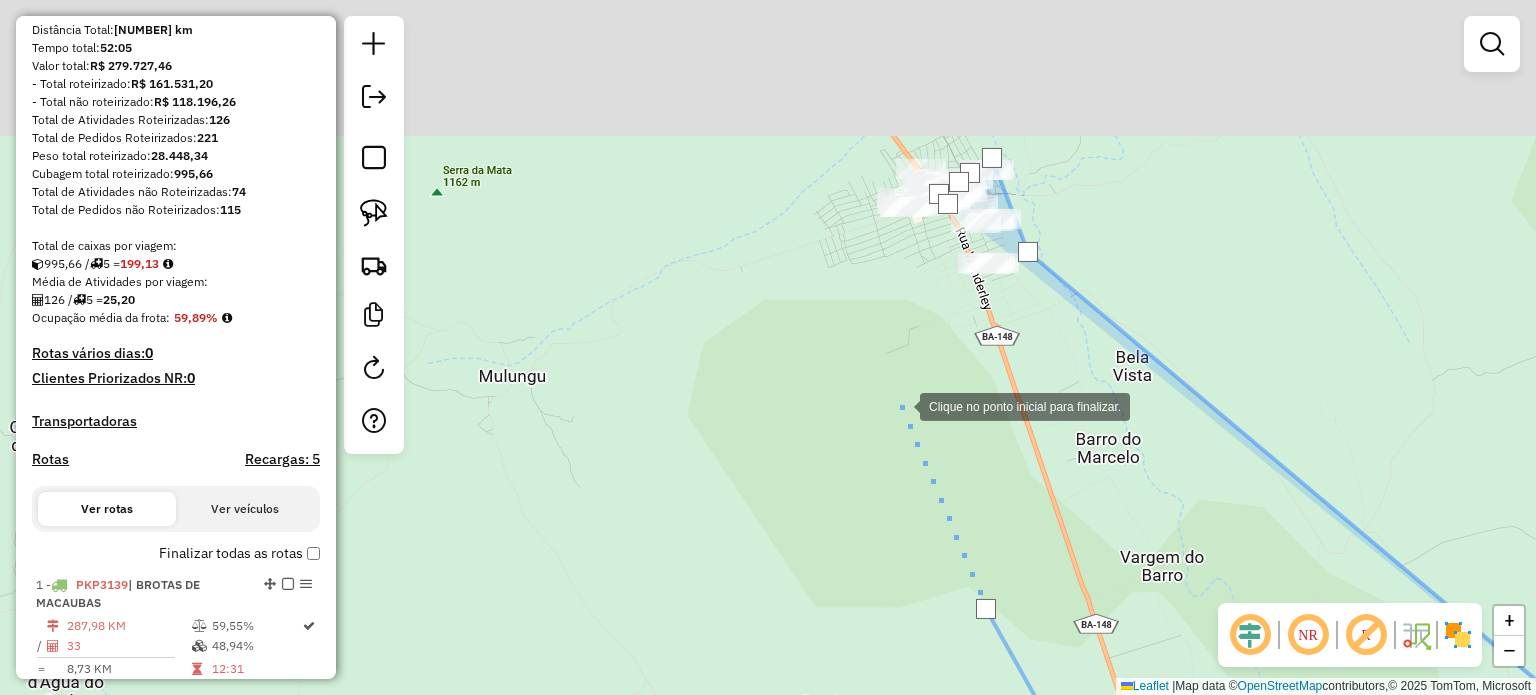drag, startPoint x: 941, startPoint y: 173, endPoint x: 900, endPoint y: 484, distance: 313.69092 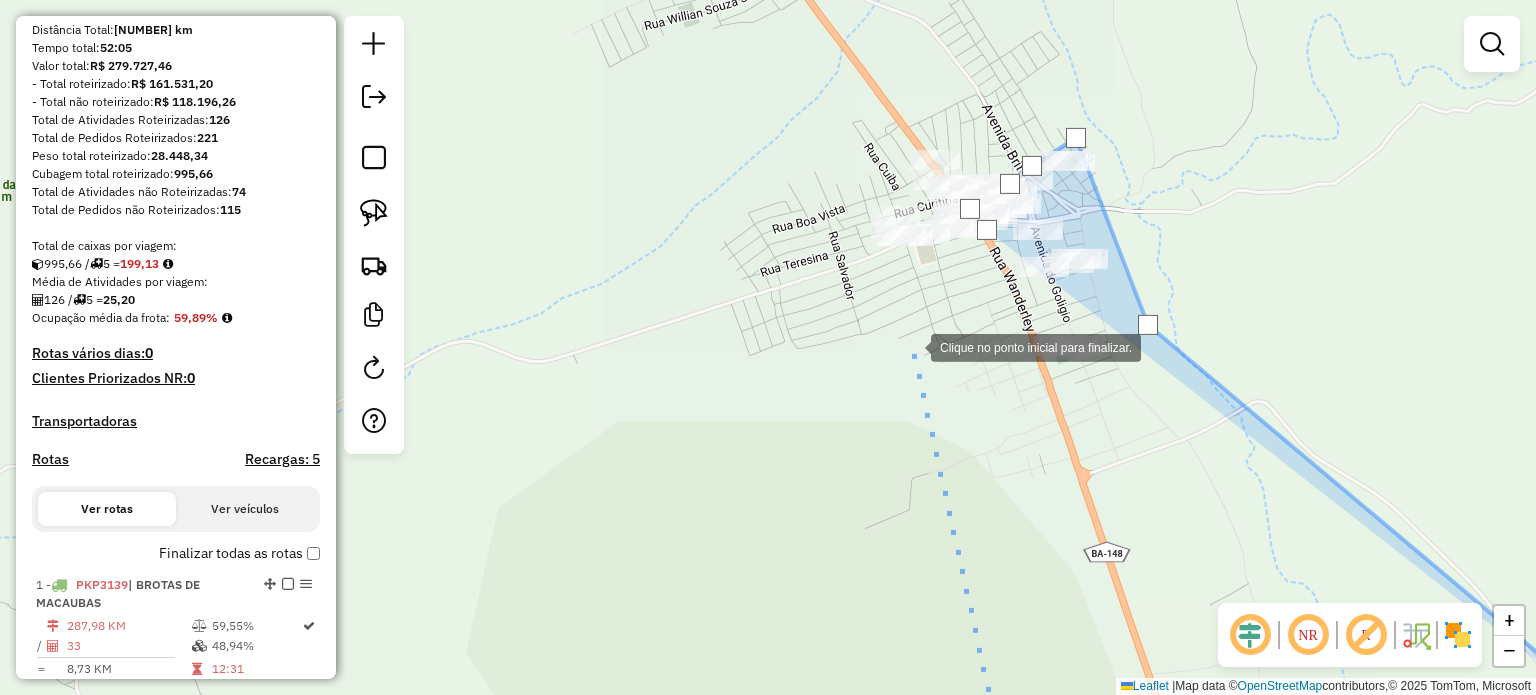 drag, startPoint x: 918, startPoint y: 269, endPoint x: 893, endPoint y: 425, distance: 157.99051 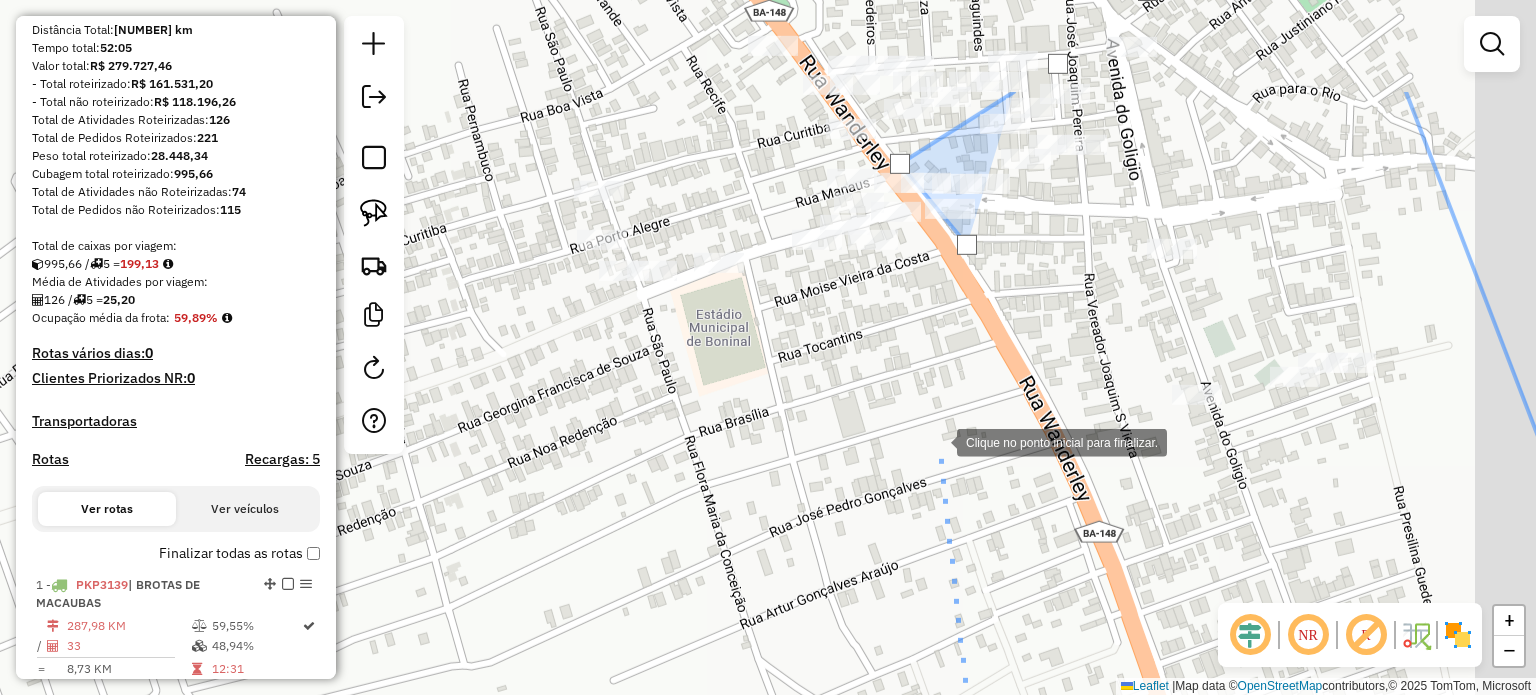 drag, startPoint x: 1020, startPoint y: 262, endPoint x: 935, endPoint y: 459, distance: 214.55536 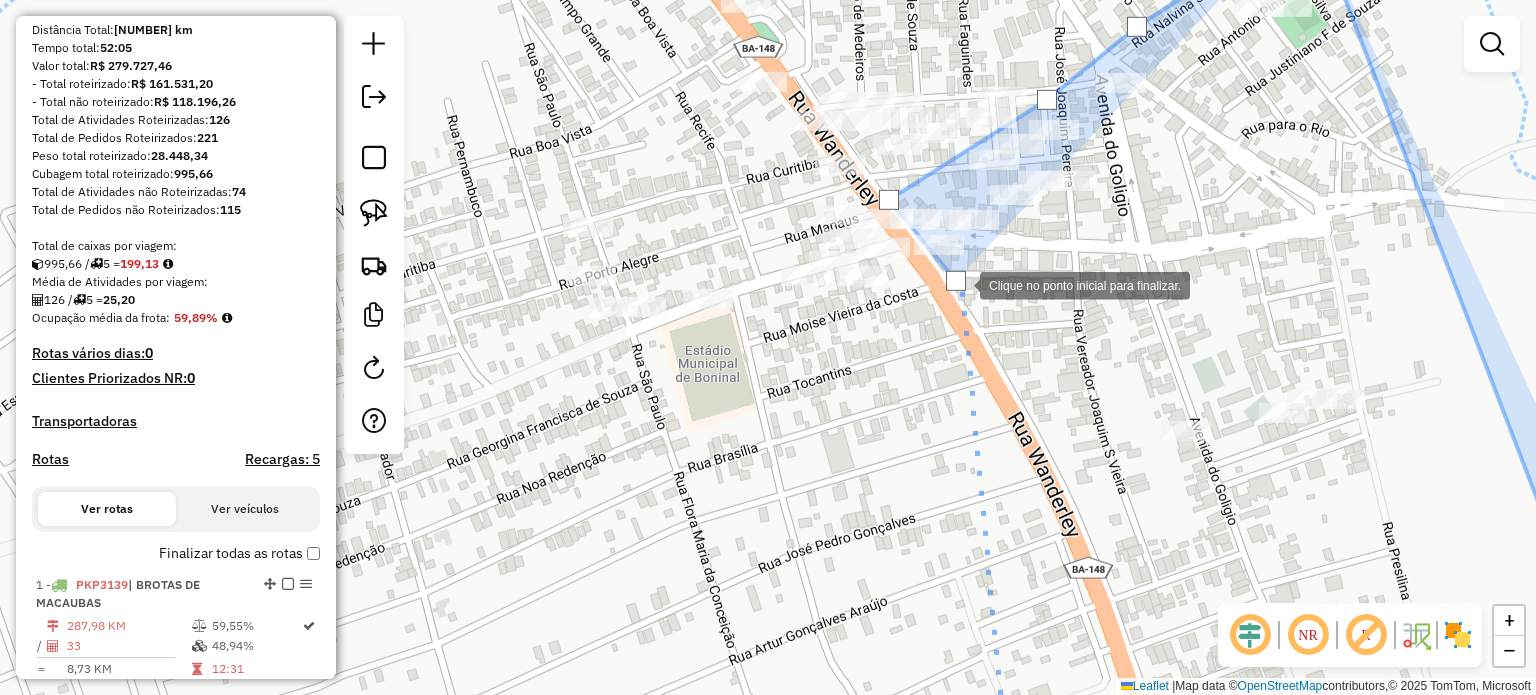 click 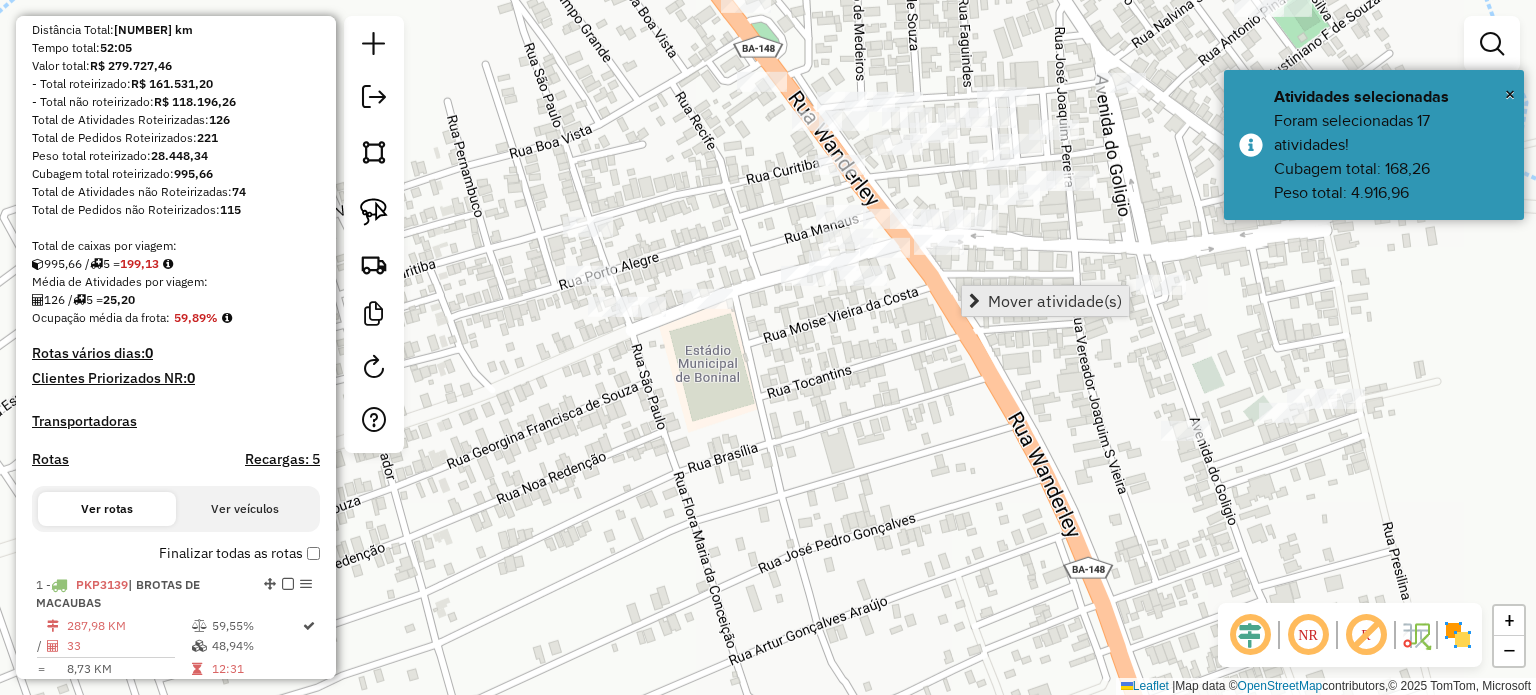 click on "Mover atividade(s)" at bounding box center (1055, 301) 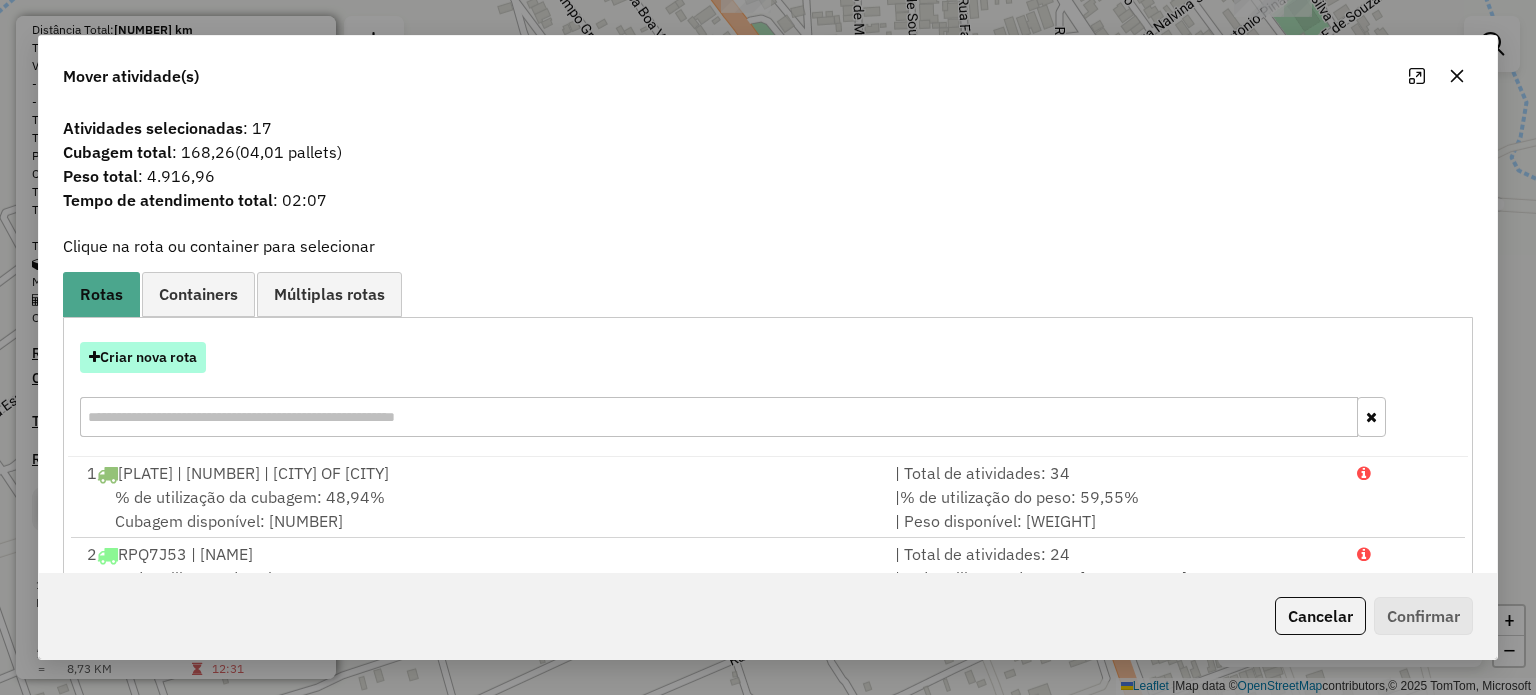 click on "Criar nova rota" at bounding box center (143, 357) 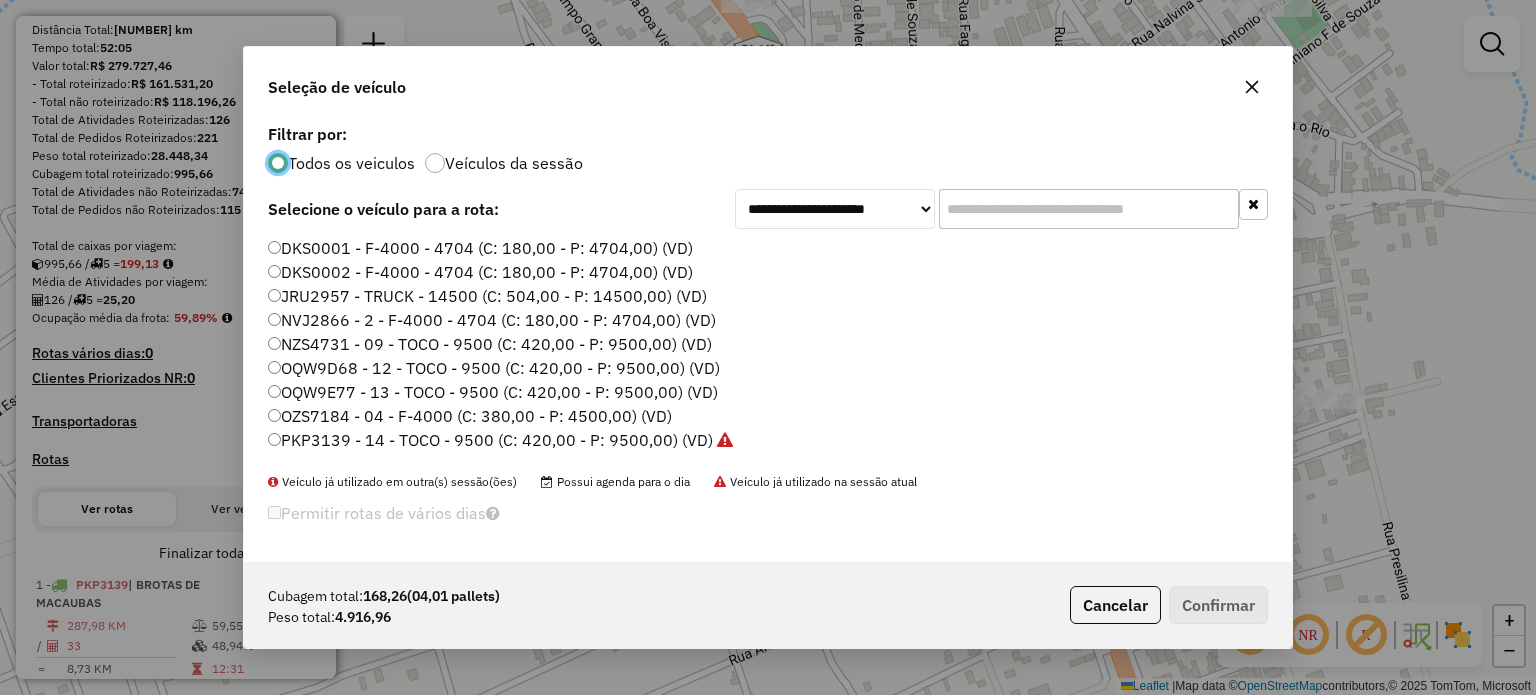scroll, scrollTop: 10, scrollLeft: 6, axis: both 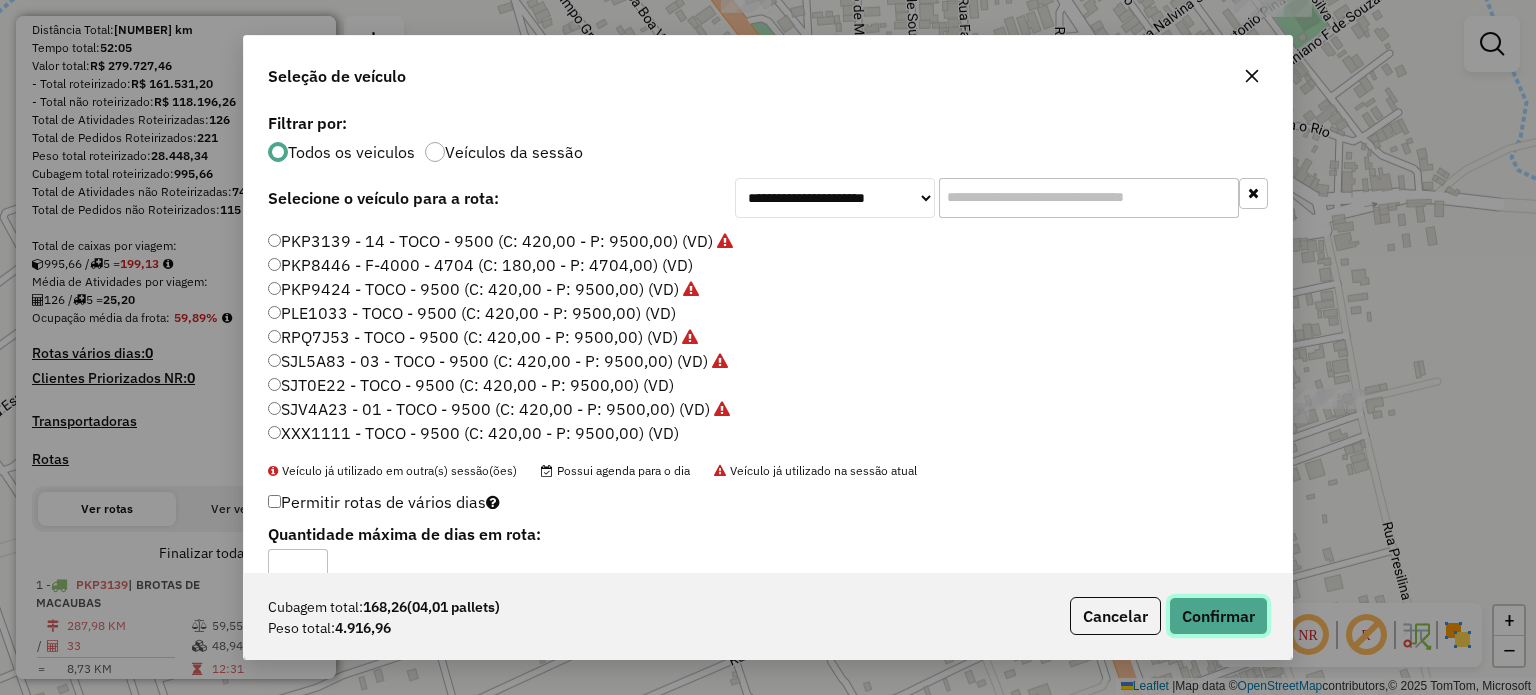 click on "Confirmar" 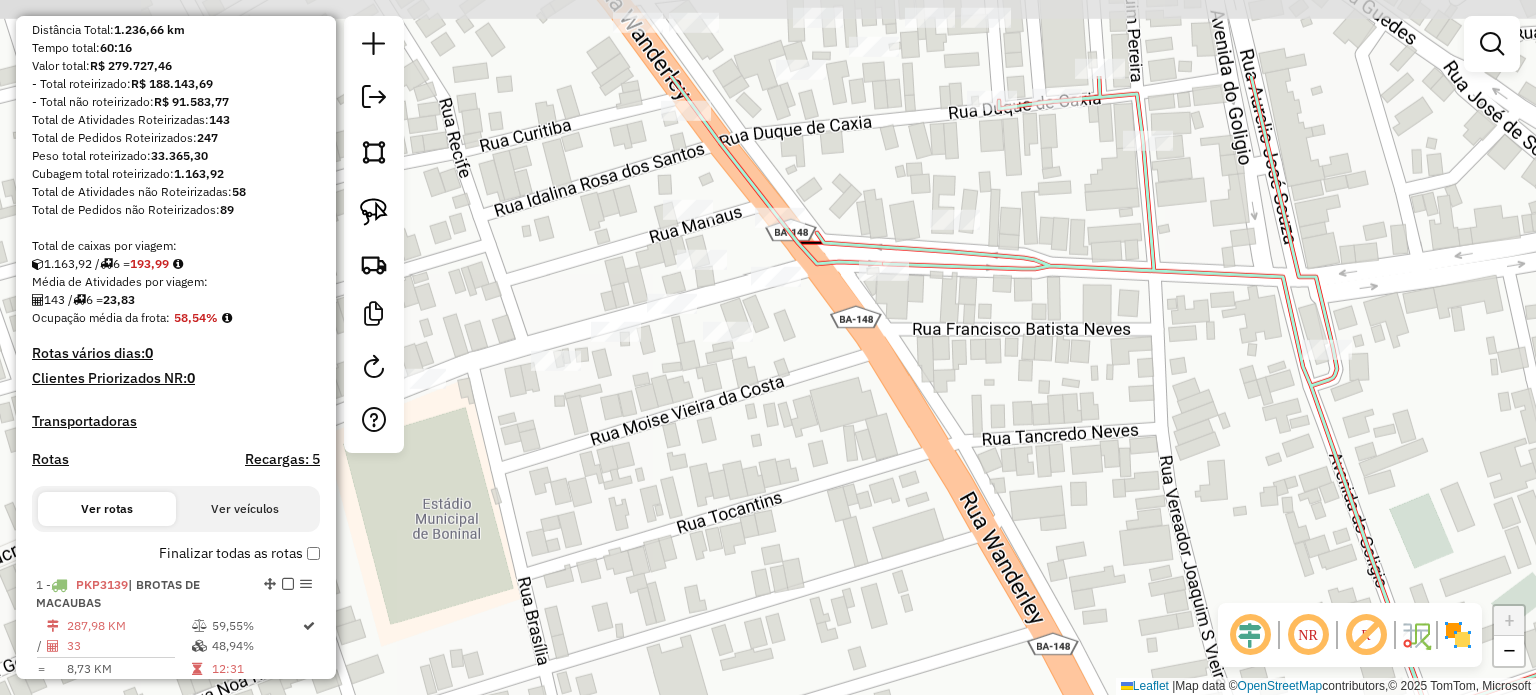 drag, startPoint x: 969, startPoint y: 313, endPoint x: 999, endPoint y: 466, distance: 155.91344 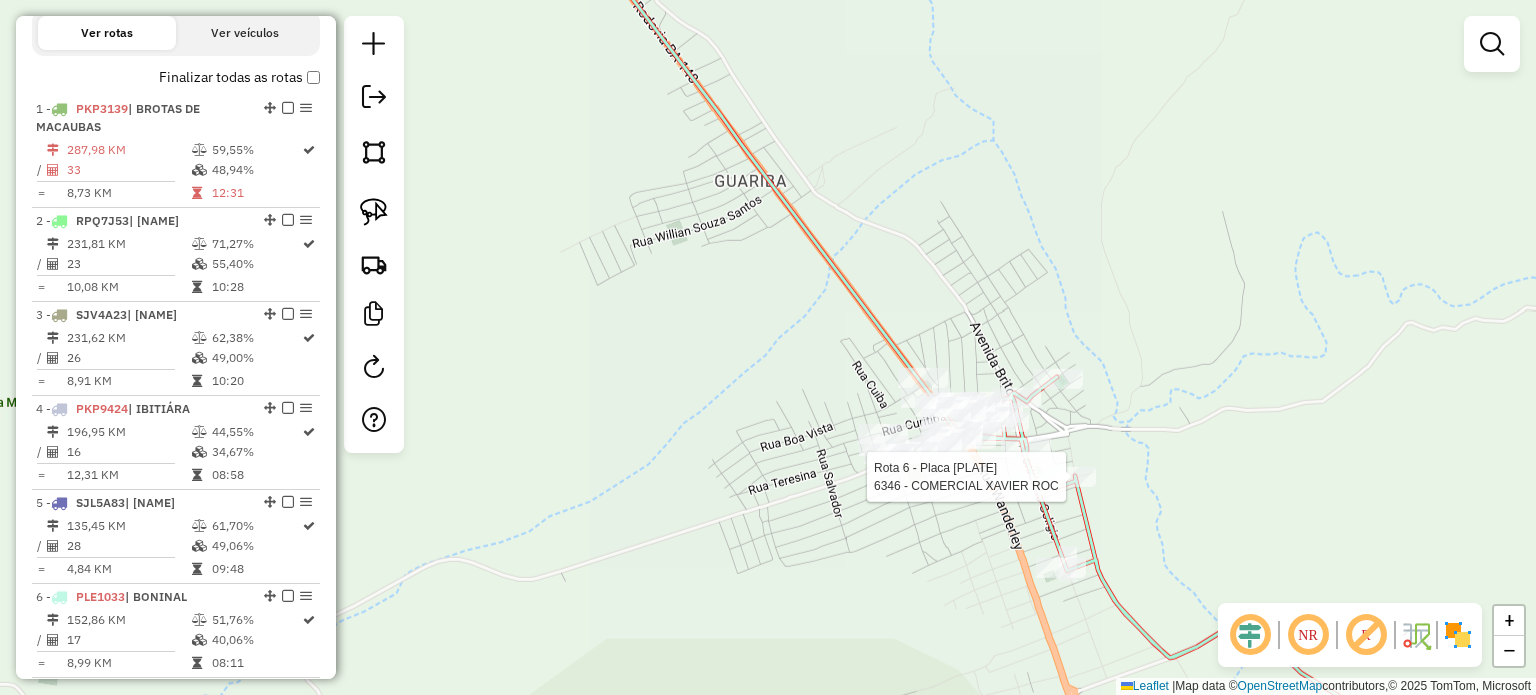select on "**********" 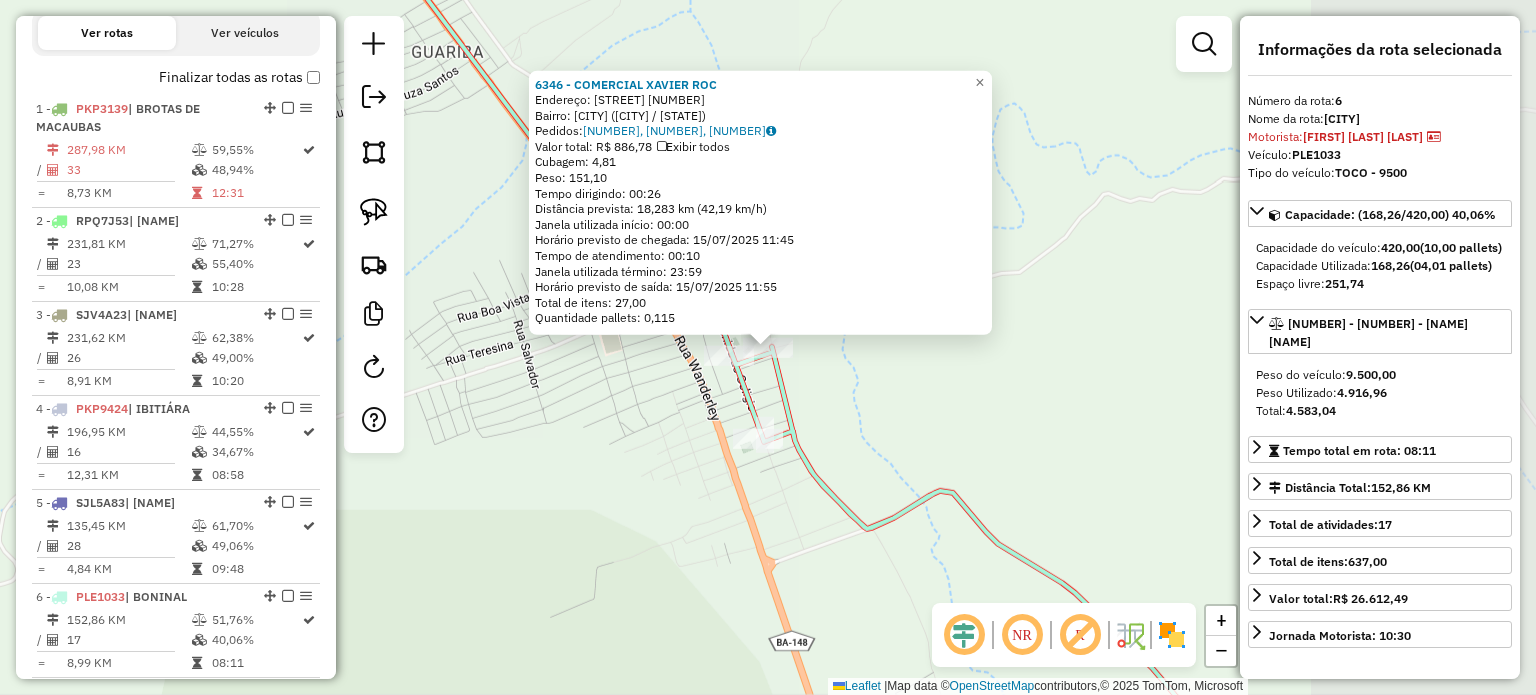 scroll, scrollTop: 1084, scrollLeft: 0, axis: vertical 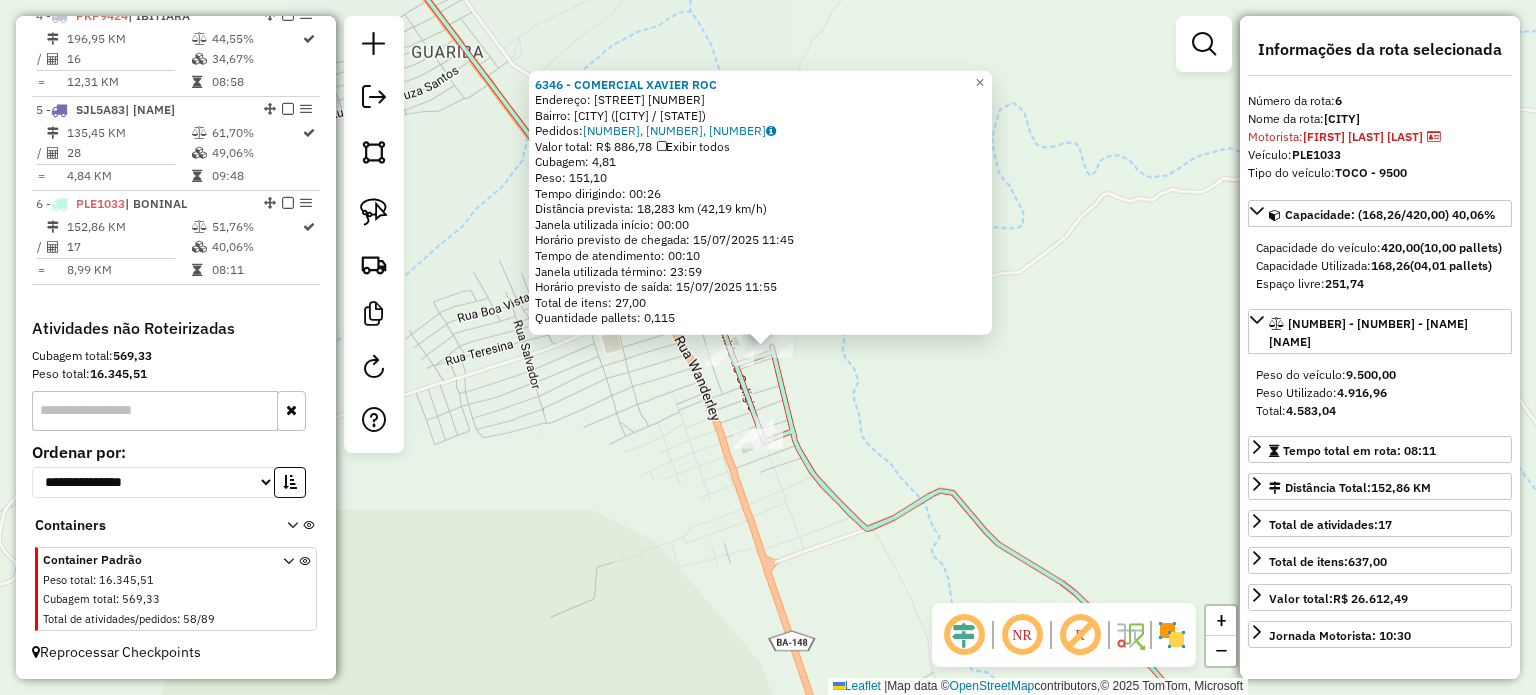 click on "6346 - COMERCIAL XAVIER ROC  Endereço:  Rua Presilina Guedes 210   Bairro: CENTRO (BONINAL / BA)   Pedidos:  14532561, 14532562, 14532563   Valor total: R$ 886,78   Exibir todos   Cubagem: 4,81  Peso: 151,10  Tempo dirigindo: 00:26   Distância prevista: 18,283 km (42,19 km/h)   Janela utilizada início: 00:00   Horário previsto de chegada: 15/07/2025 11:45   Tempo de atendimento: 00:10   Janela utilizada término: 23:59   Horário previsto de saída: 15/07/2025 11:55   Total de itens: 27,00   Quantidade pallets: 0,115  × Janela de atendimento Grade de atendimento Capacidade Transportadoras Veículos Cliente Pedidos  Rotas Selecione os dias de semana para filtrar as janelas de atendimento  Seg   Ter   Qua   Qui   Sex   Sáb   Dom  Informe o período da janela de atendimento: De: Até:  Filtrar exatamente a janela do cliente  Considerar janela de atendimento padrão  Selecione os dias de semana para filtrar as grades de atendimento  Seg   Ter   Qua   Qui   Sex   Sáb   Dom   Peso mínimo:   Peso máximo:  +" 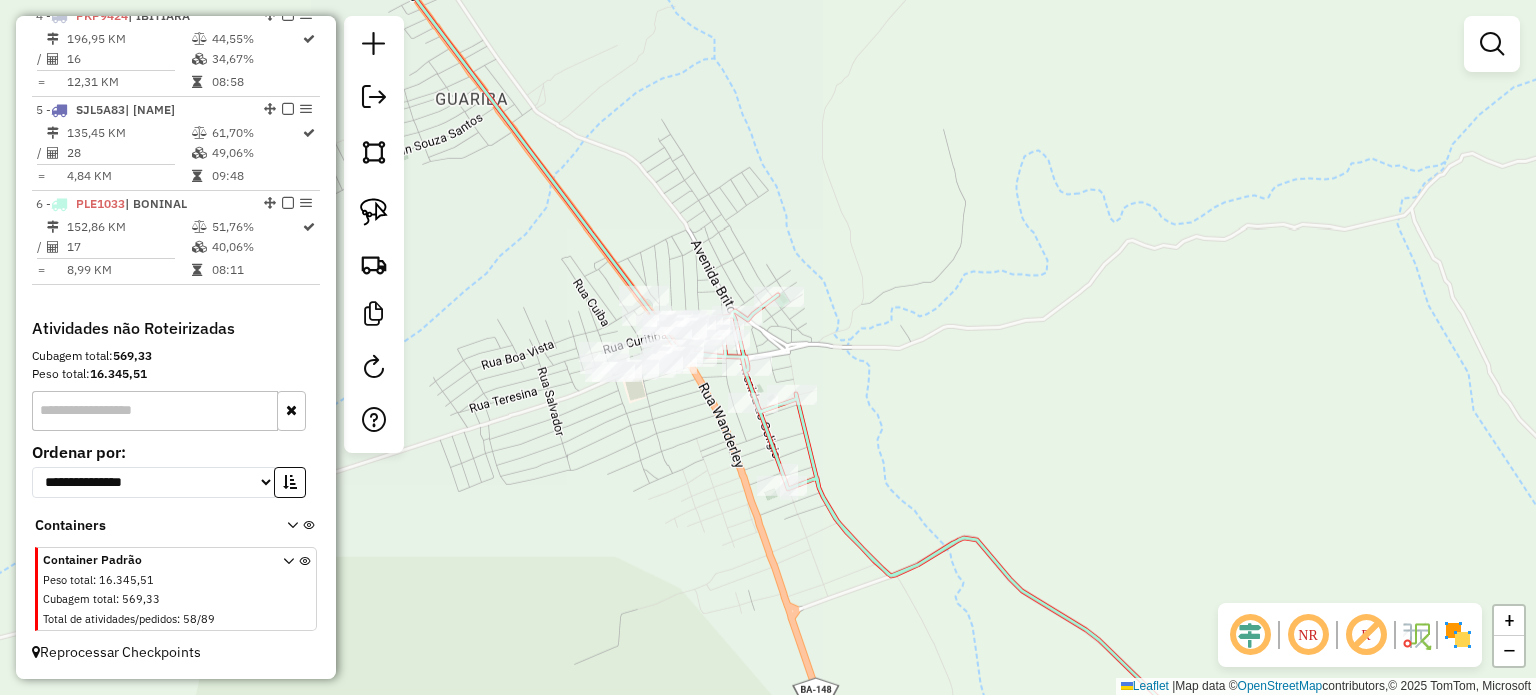 drag, startPoint x: 516, startPoint y: 412, endPoint x: 601, endPoint y: 569, distance: 178.53291 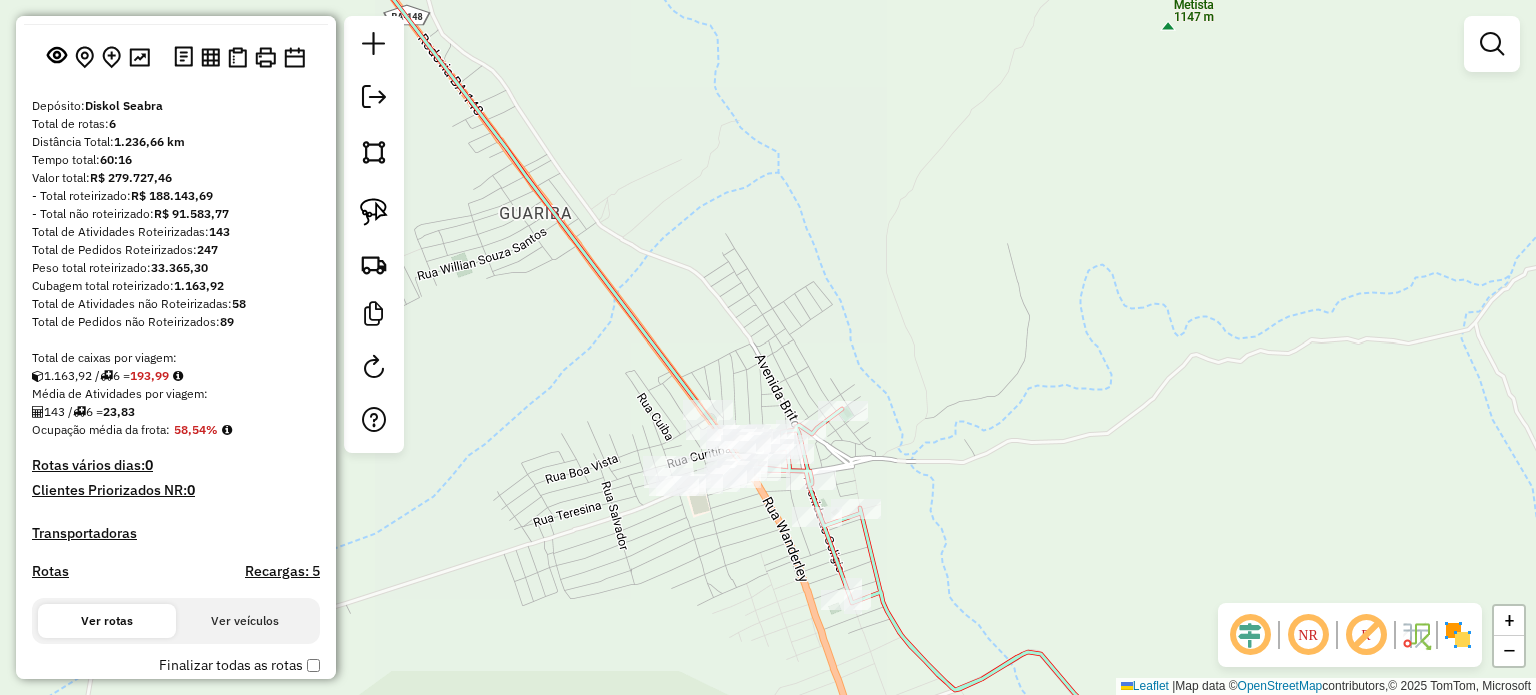 scroll, scrollTop: 200, scrollLeft: 0, axis: vertical 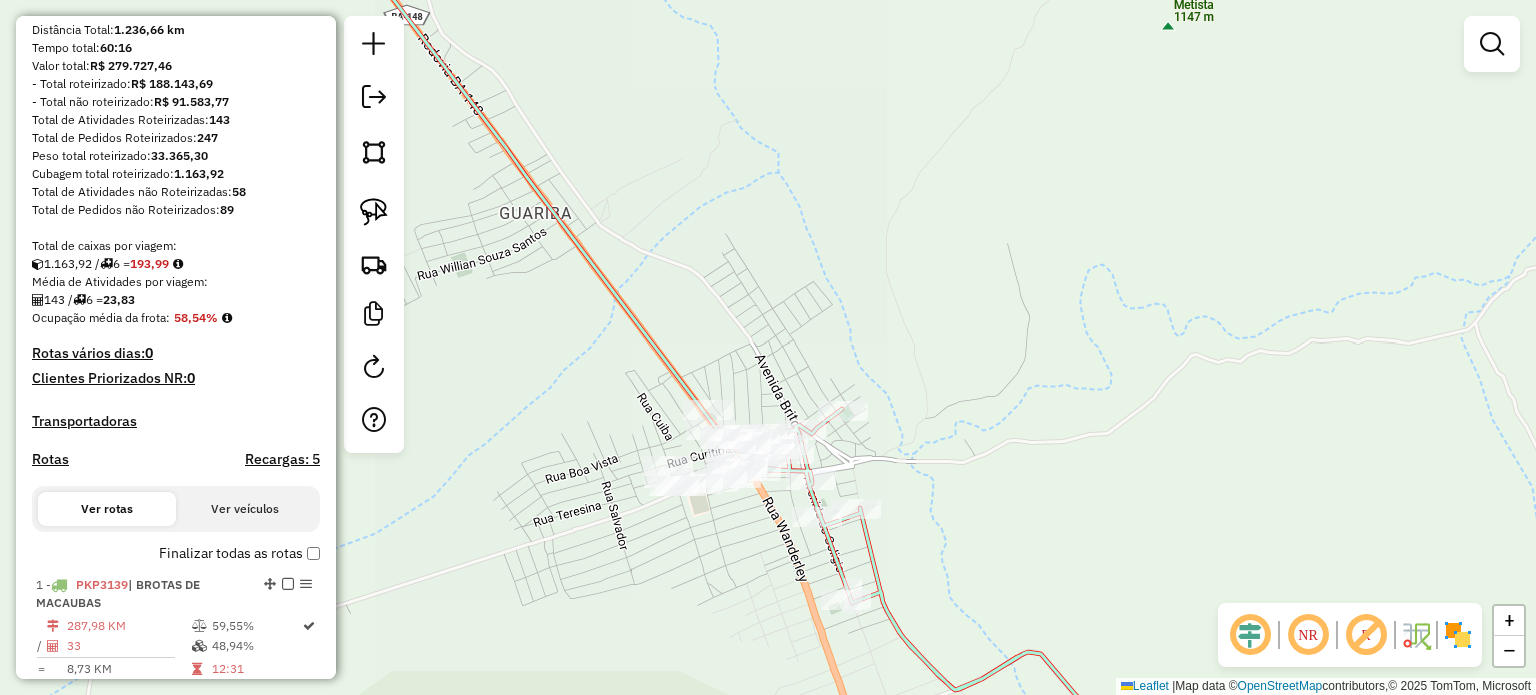 drag, startPoint x: 940, startPoint y: 433, endPoint x: 1049, endPoint y: 423, distance: 109.457756 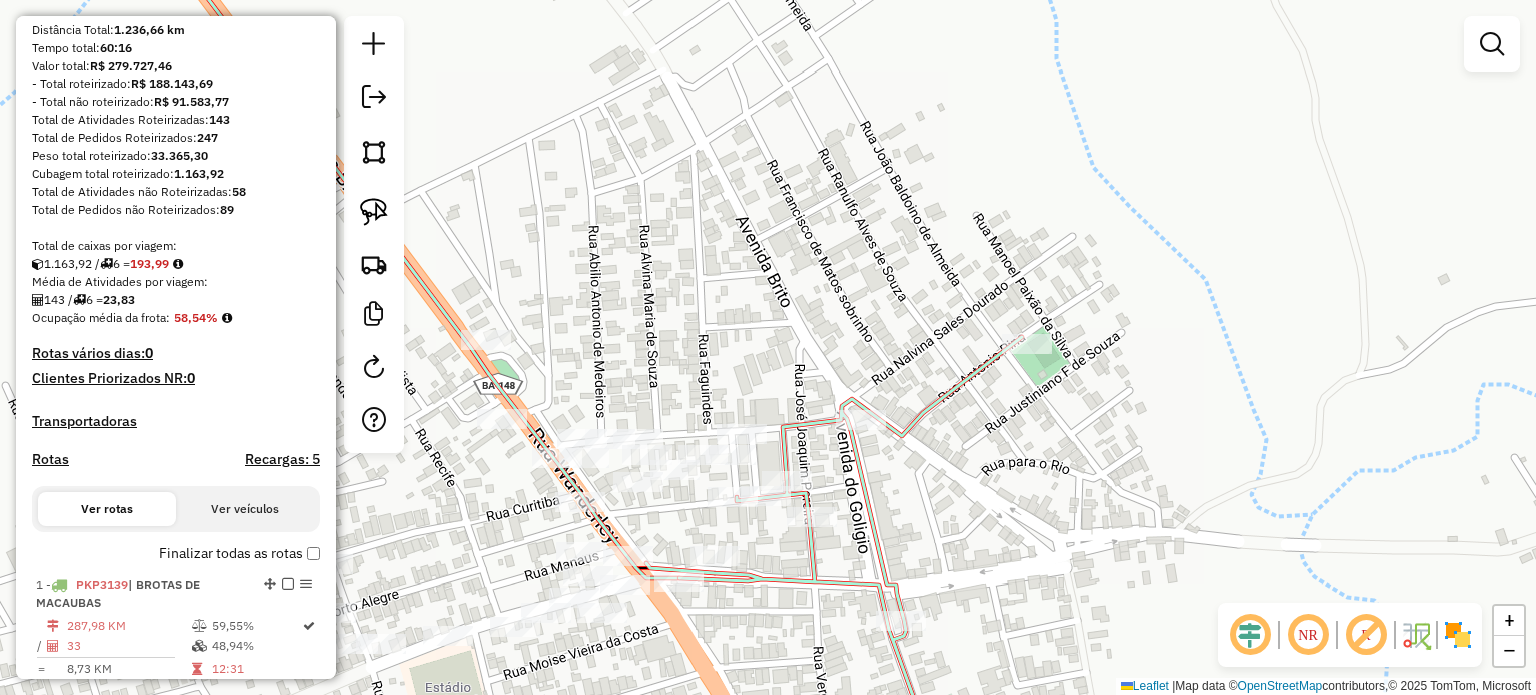 drag, startPoint x: 843, startPoint y: 533, endPoint x: 975, endPoint y: 518, distance: 132.84953 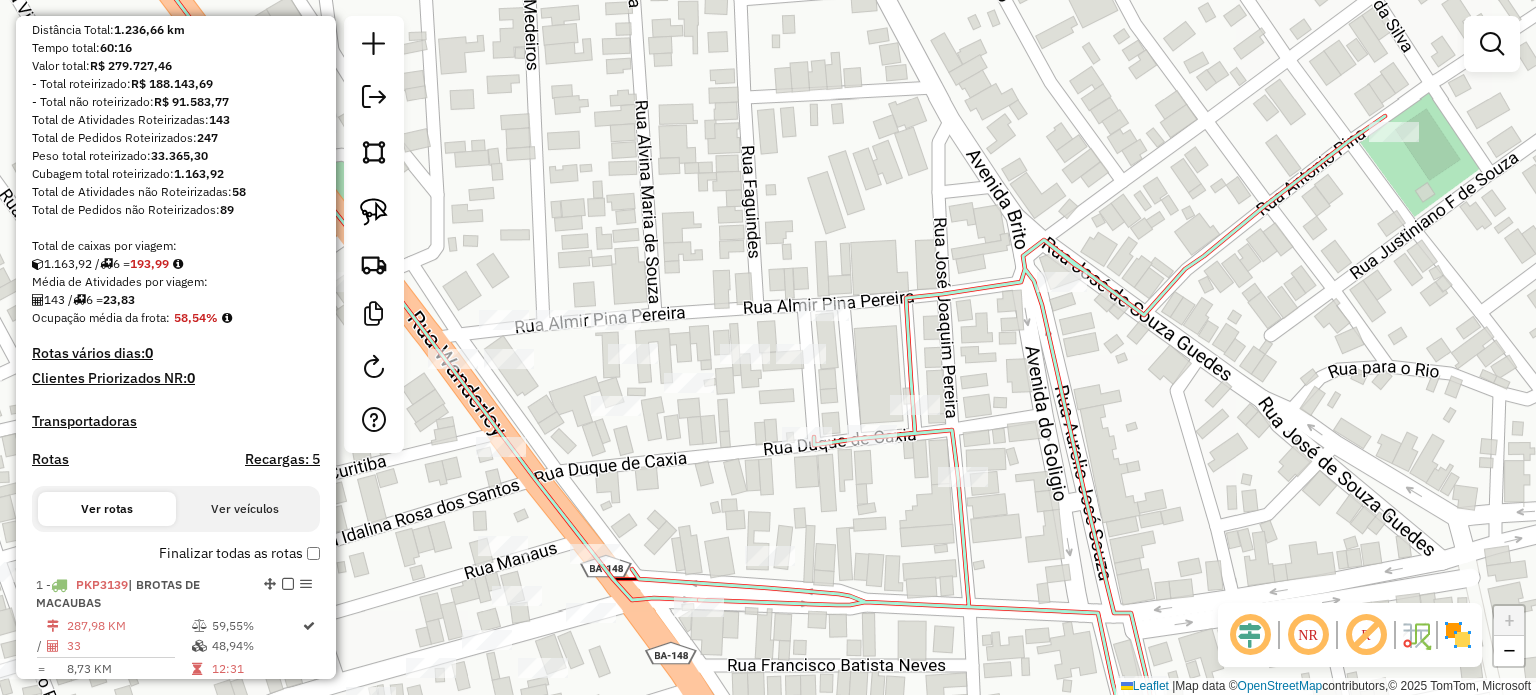 drag, startPoint x: 769, startPoint y: 513, endPoint x: 914, endPoint y: 383, distance: 194.74342 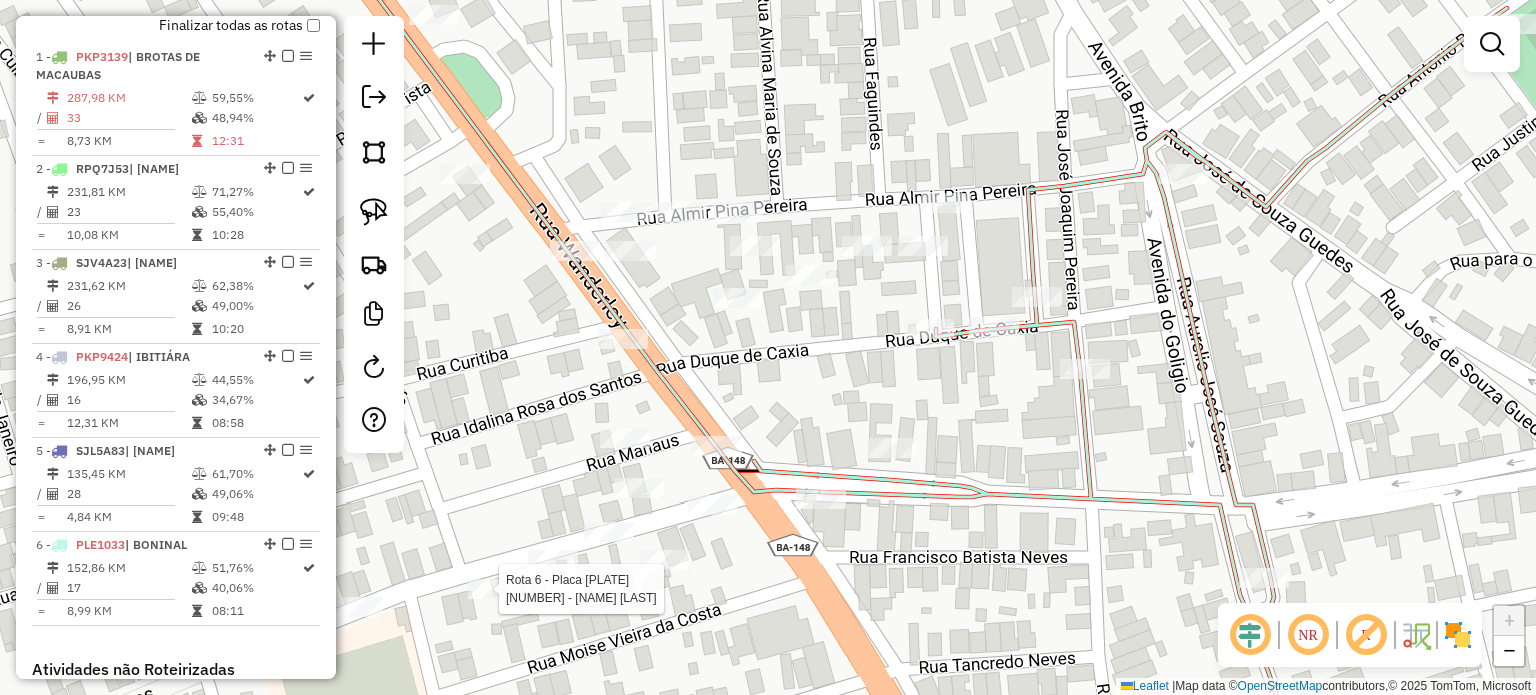 select on "**********" 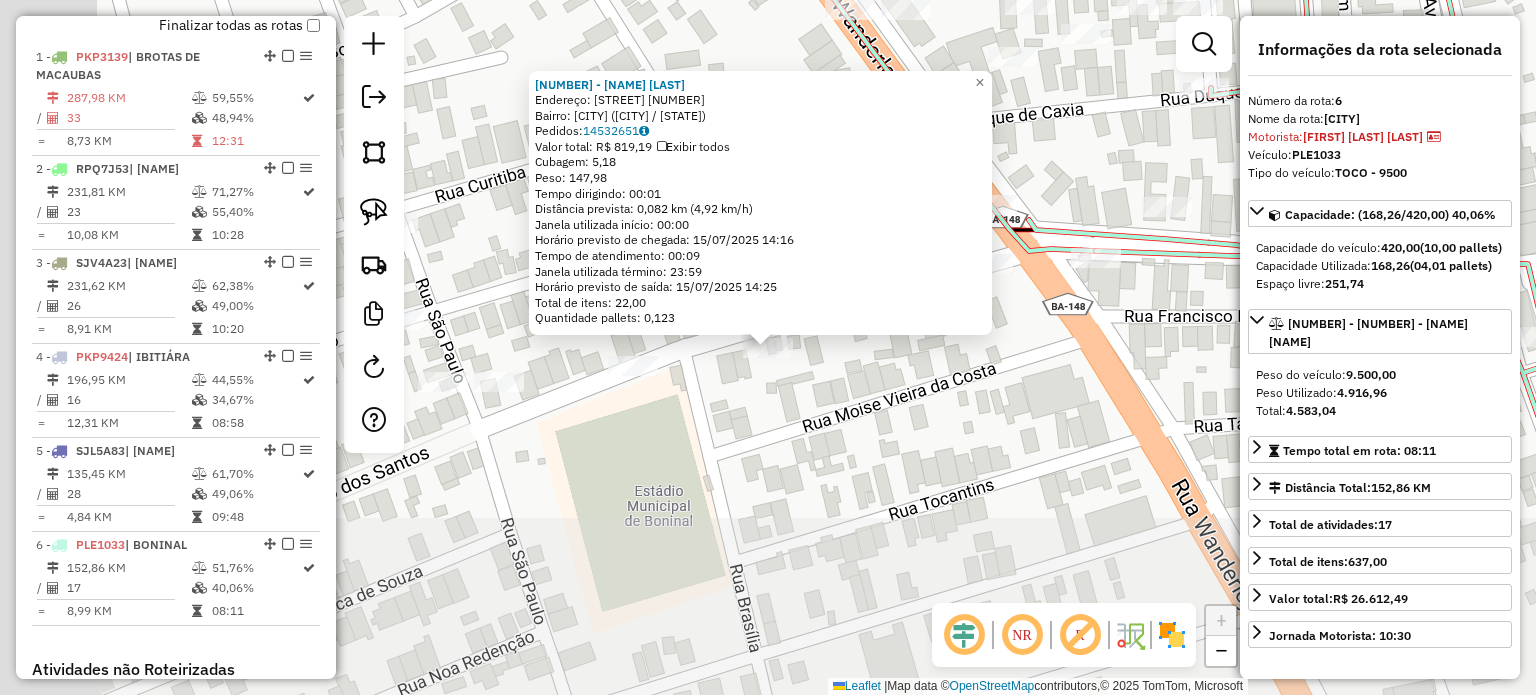 scroll, scrollTop: 1084, scrollLeft: 0, axis: vertical 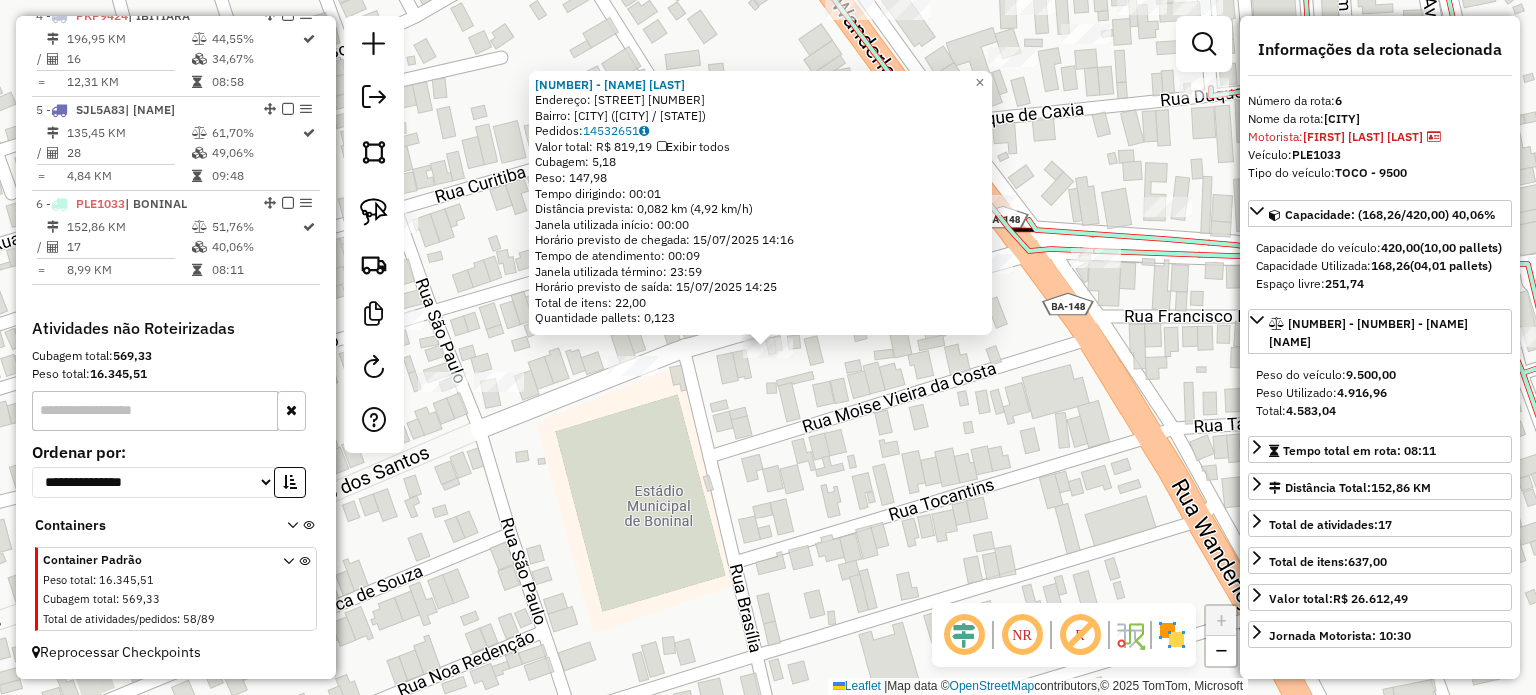 click on "2054 - PANIFICADOURA TUNES  Endereço:  RUA ETEVALDO L SILVA 230   Bairro: CENTRO (BONINAL / BA)   Pedidos:  14532651   Valor total: R$ 819,19   Exibir todos   Cubagem: 5,18  Peso: 147,98  Tempo dirigindo: 00:01   Distância prevista: 0,082 km (4,92 km/h)   Janela utilizada início: 00:00   Horário previsto de chegada: 15/07/2025 14:16   Tempo de atendimento: 00:09   Janela utilizada término: 23:59   Horário previsto de saída: 15/07/2025 14:25   Total de itens: 22,00   Quantidade pallets: 0,123  × Janela de atendimento Grade de atendimento Capacidade Transportadoras Veículos Cliente Pedidos  Rotas Selecione os dias de semana para filtrar as janelas de atendimento  Seg   Ter   Qua   Qui   Sex   Sáb   Dom  Informe o período da janela de atendimento: De: Até:  Filtrar exatamente a janela do cliente  Considerar janela de atendimento padrão  Selecione os dias de semana para filtrar as grades de atendimento  Seg   Ter   Qua   Qui   Sex   Sáb   Dom   Considerar clientes sem dia de atendimento cadastrado +" 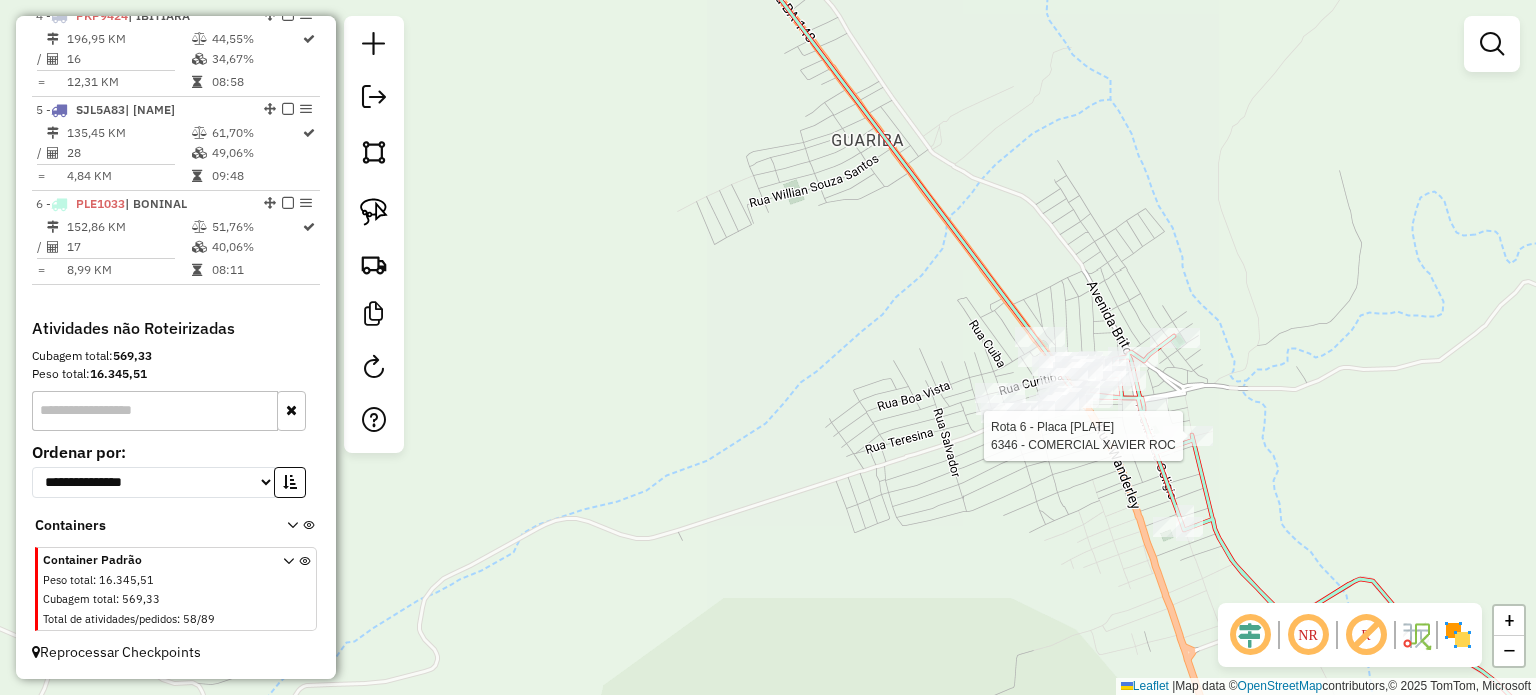 select on "**********" 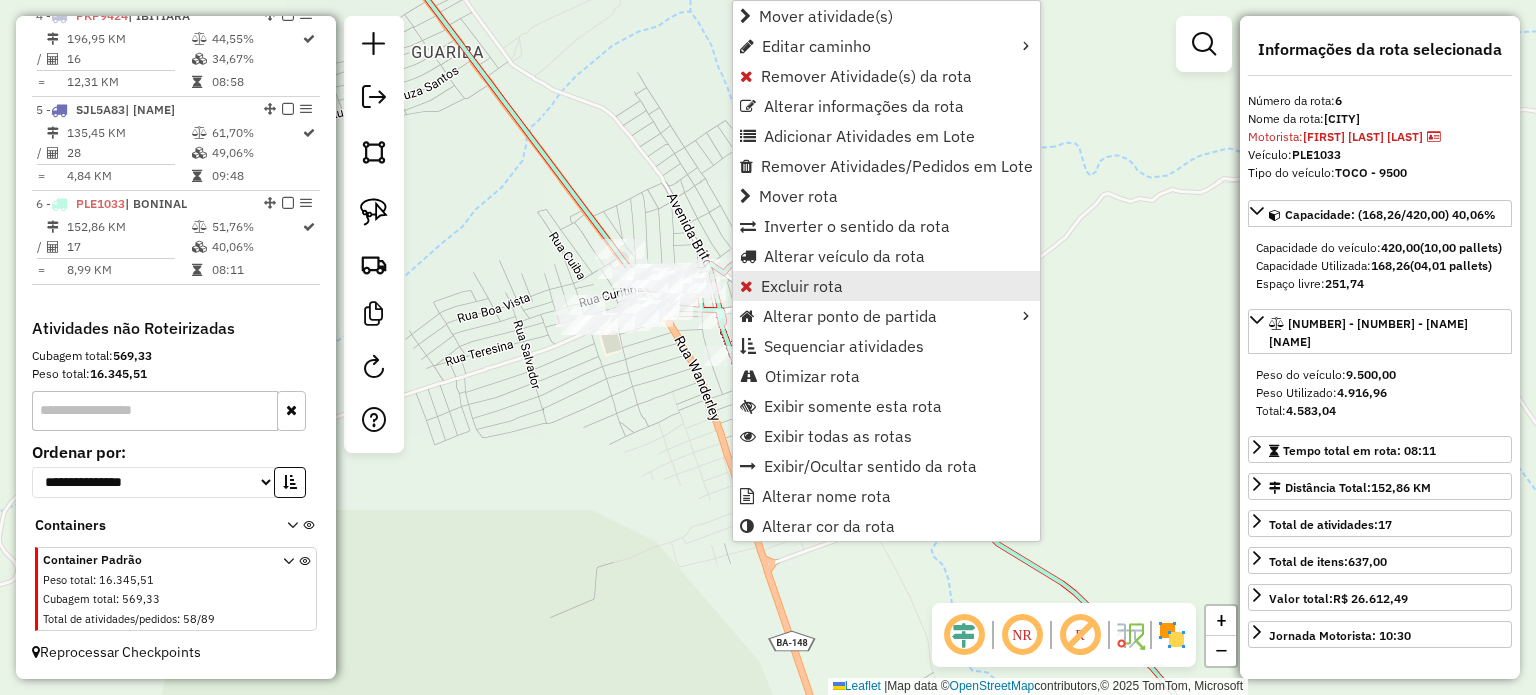 click on "Excluir rota" at bounding box center (802, 286) 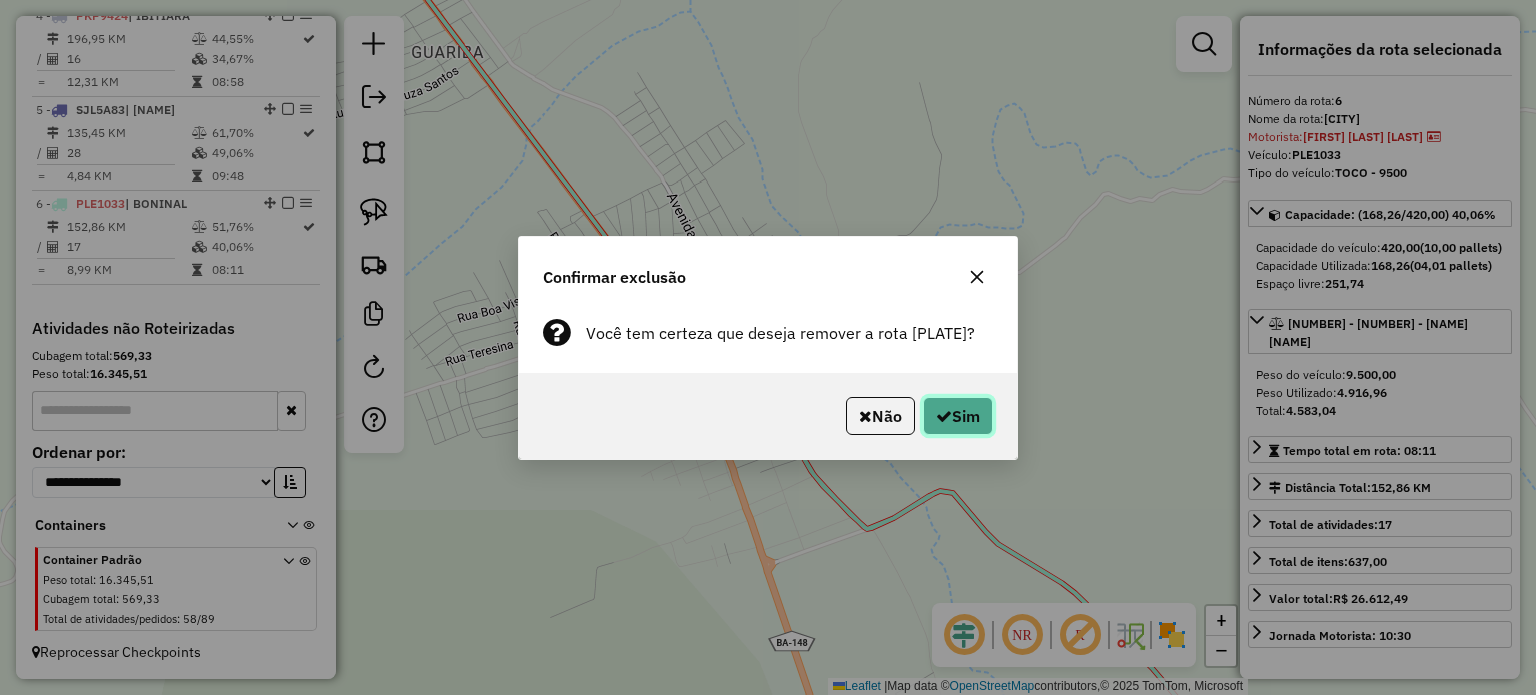 click on "Sim" 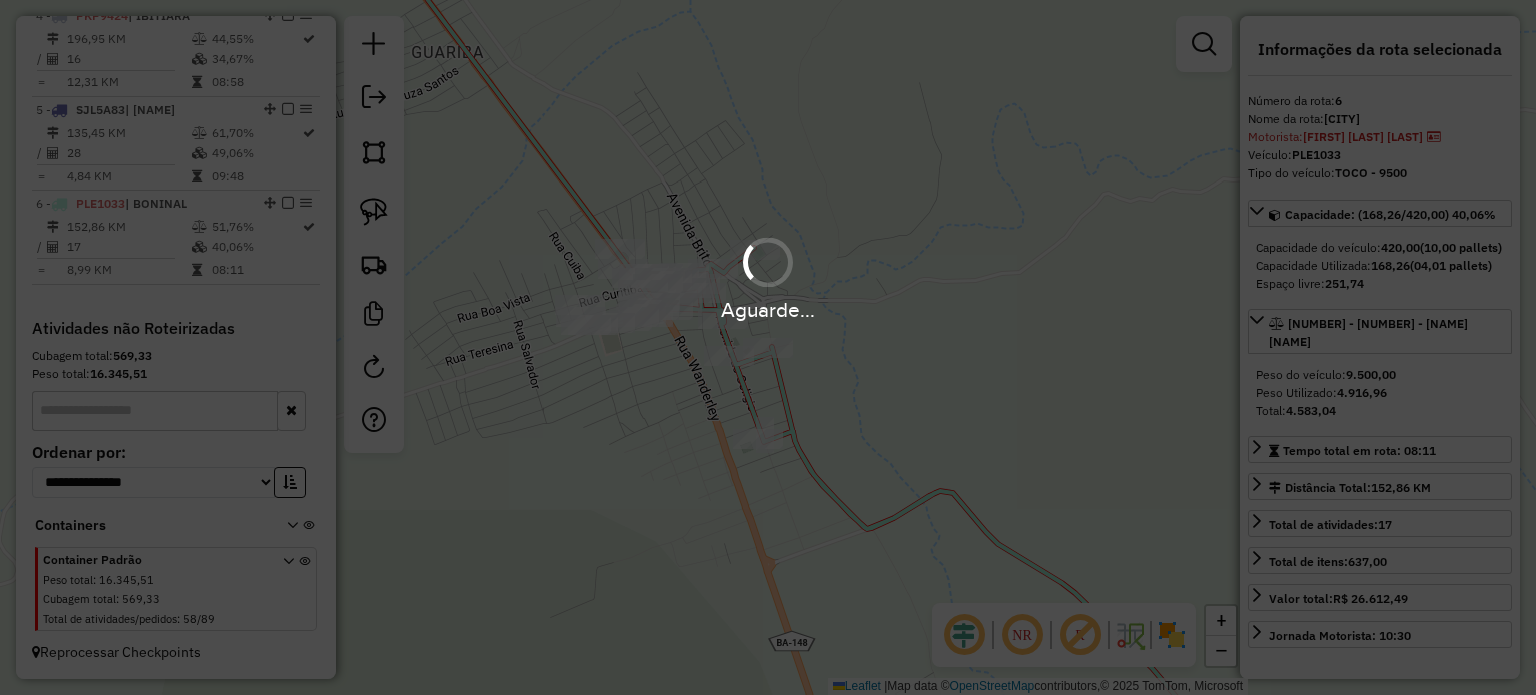 scroll, scrollTop: 990, scrollLeft: 0, axis: vertical 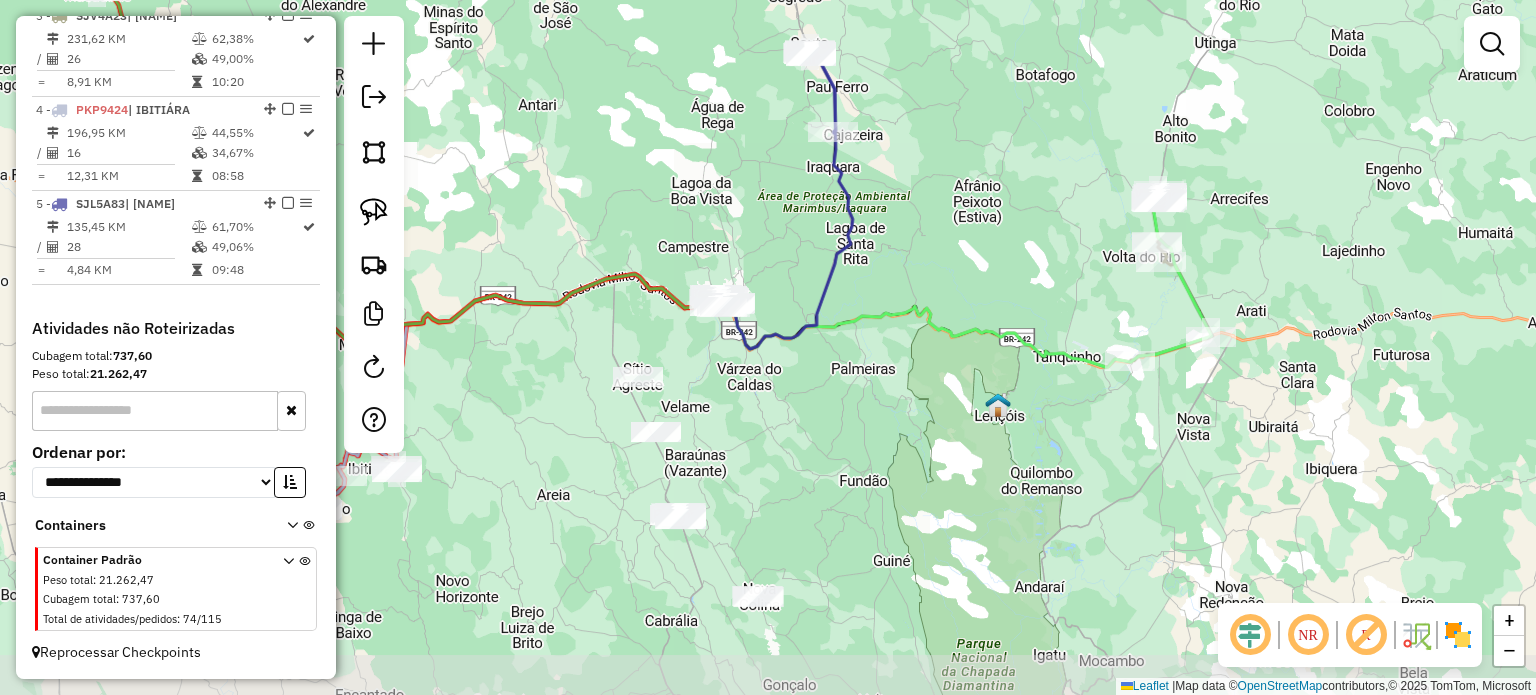 drag, startPoint x: 948, startPoint y: 470, endPoint x: 902, endPoint y: 426, distance: 63.655323 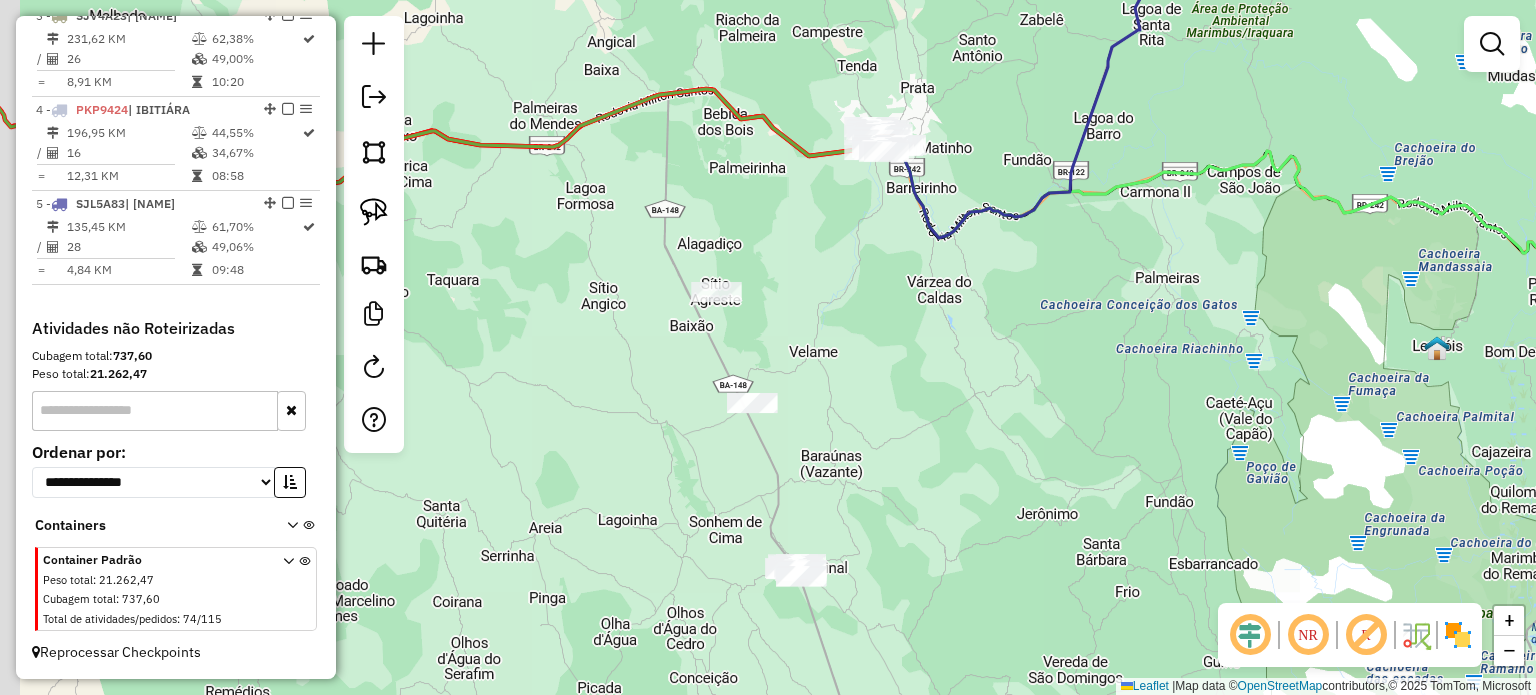 drag, startPoint x: 916, startPoint y: 412, endPoint x: 983, endPoint y: 411, distance: 67.00746 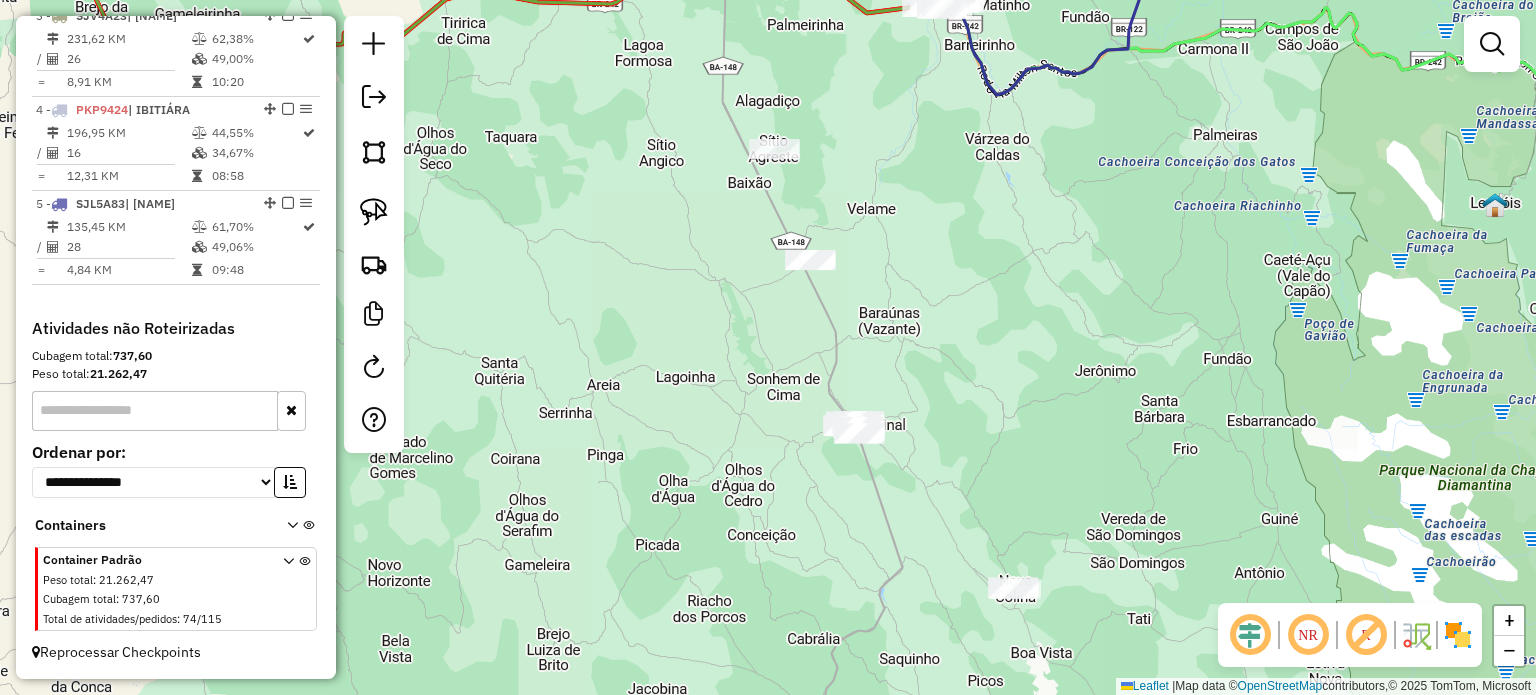 drag, startPoint x: 868, startPoint y: 445, endPoint x: 948, endPoint y: 371, distance: 108.97706 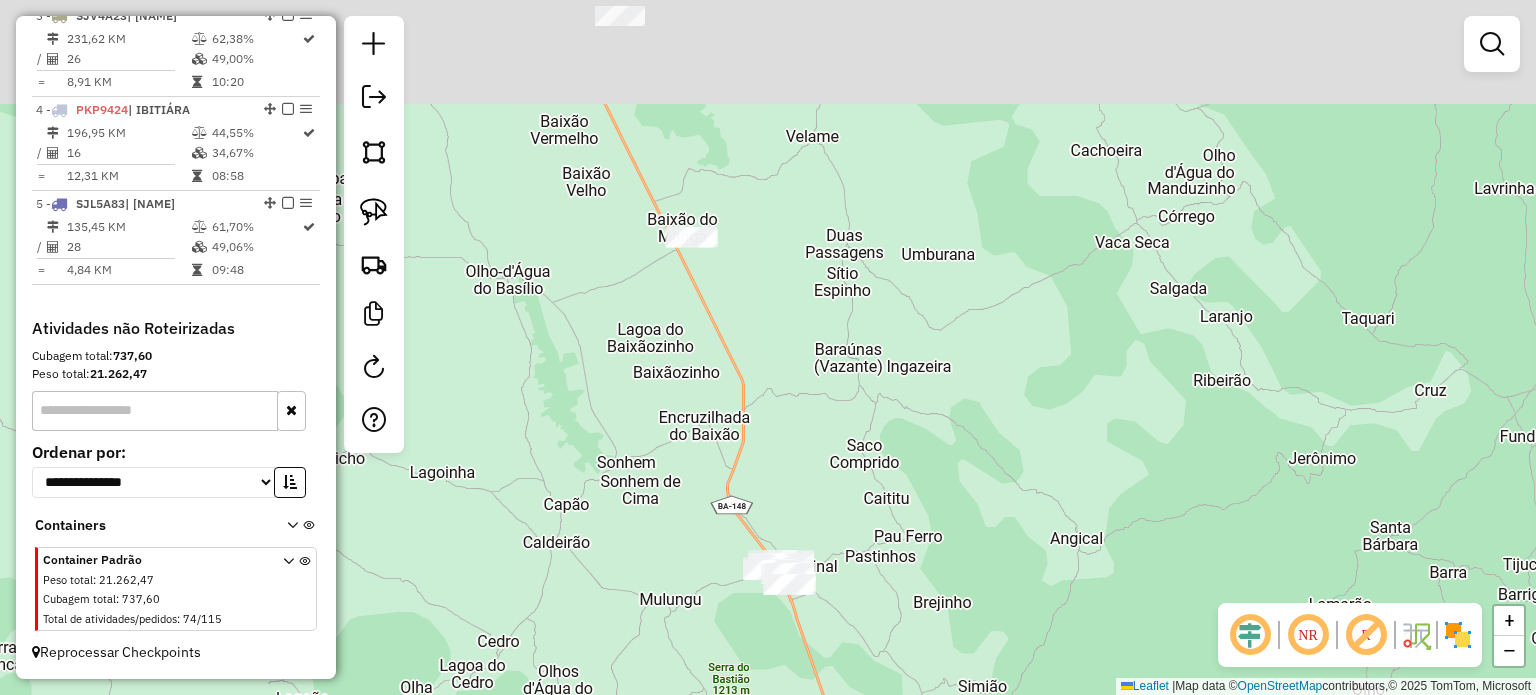 drag, startPoint x: 1041, startPoint y: 496, endPoint x: 1072, endPoint y: 556, distance: 67.53518 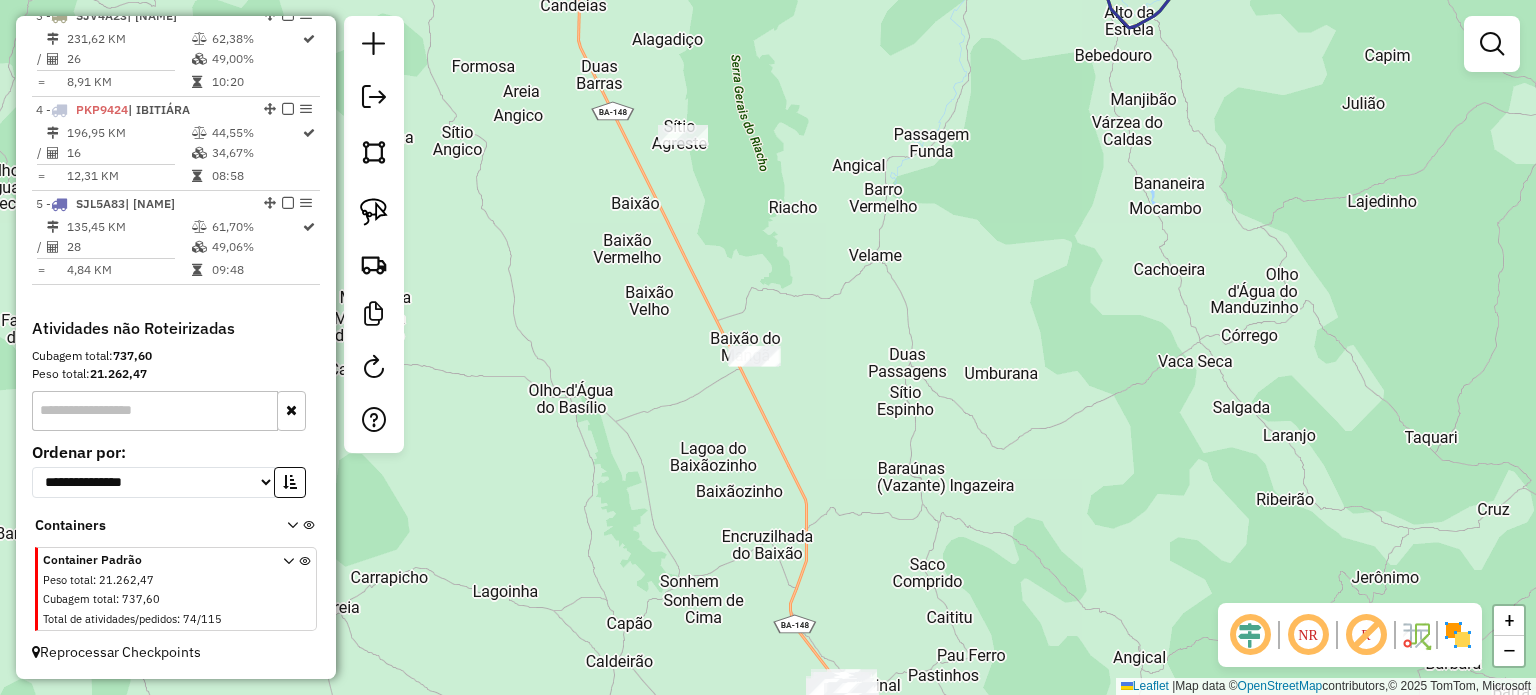 drag, startPoint x: 1002, startPoint y: 414, endPoint x: 1057, endPoint y: 492, distance: 95.44108 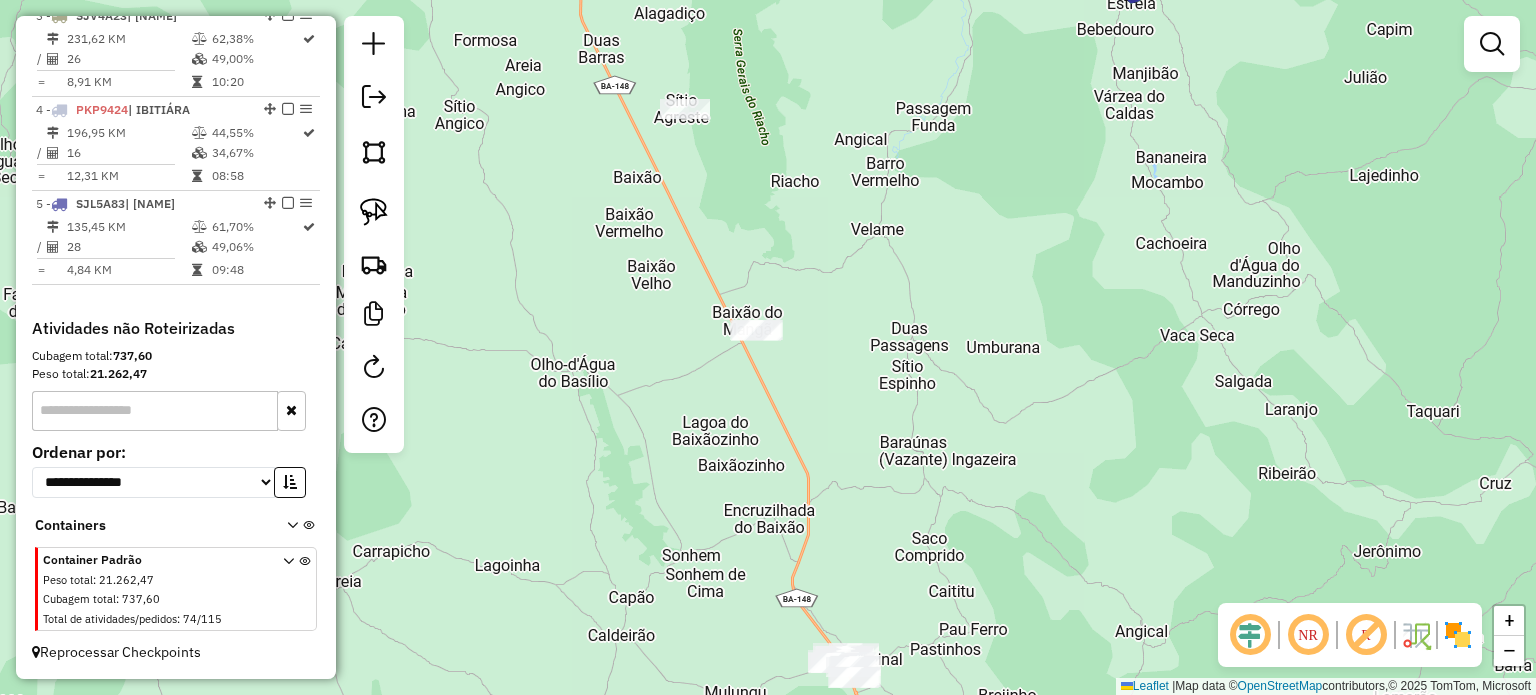drag, startPoint x: 1052, startPoint y: 568, endPoint x: 1069, endPoint y: 481, distance: 88.64536 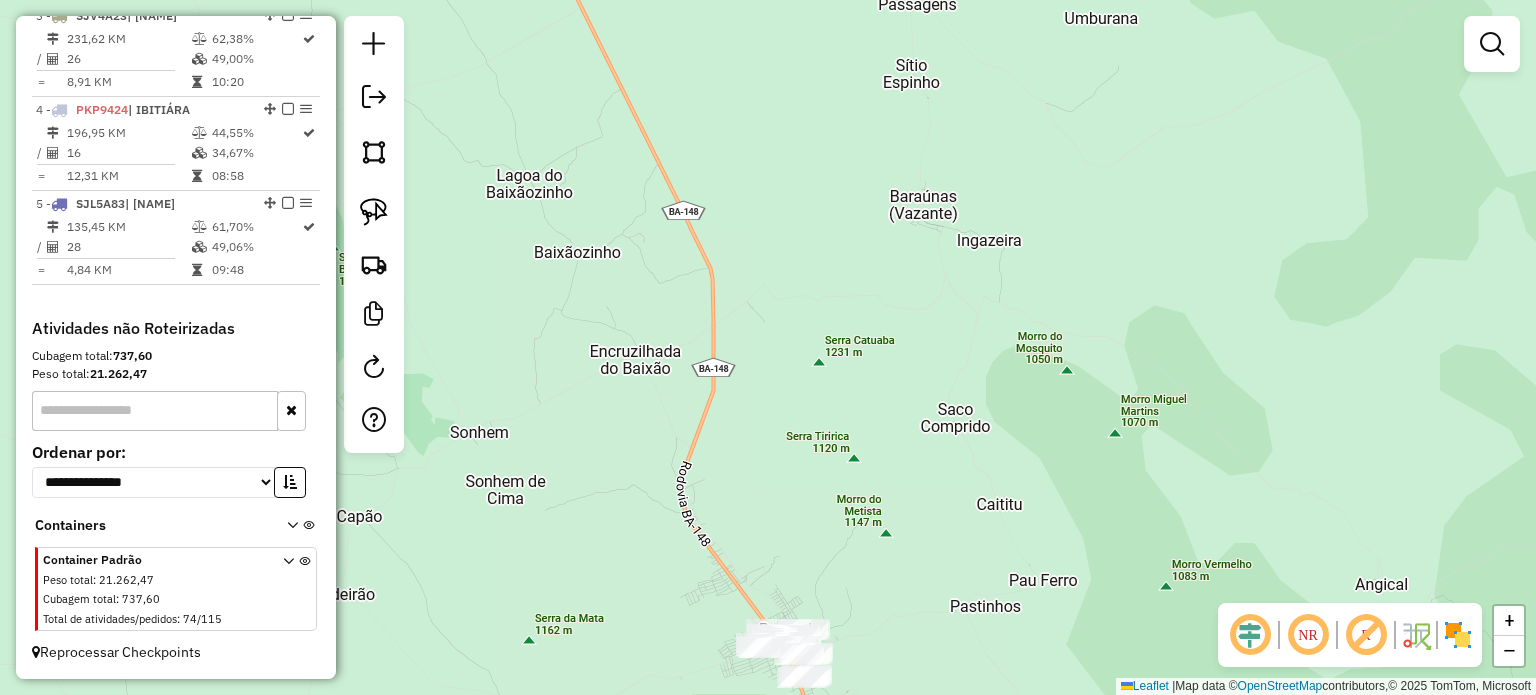 drag, startPoint x: 947, startPoint y: 540, endPoint x: 1063, endPoint y: 447, distance: 148.6775 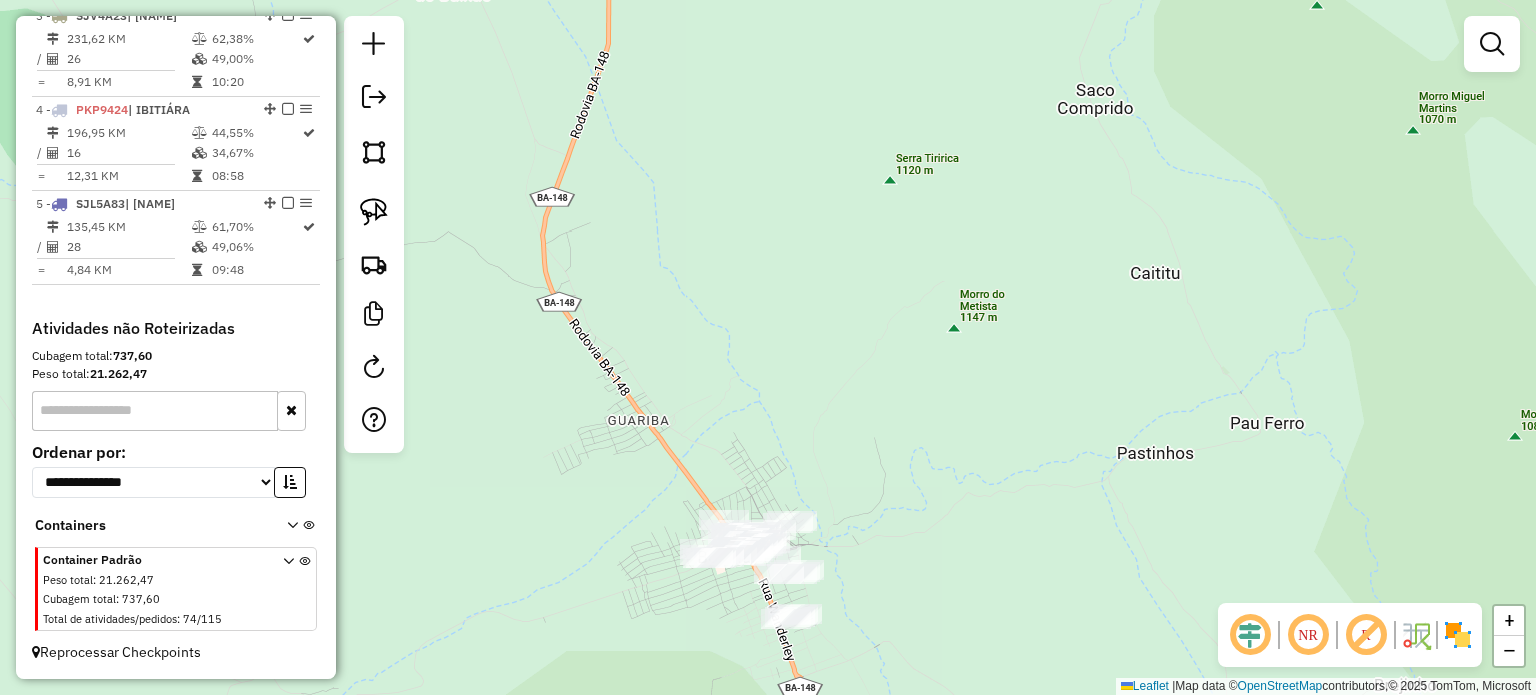 drag, startPoint x: 971, startPoint y: 552, endPoint x: 1073, endPoint y: 499, distance: 114.947815 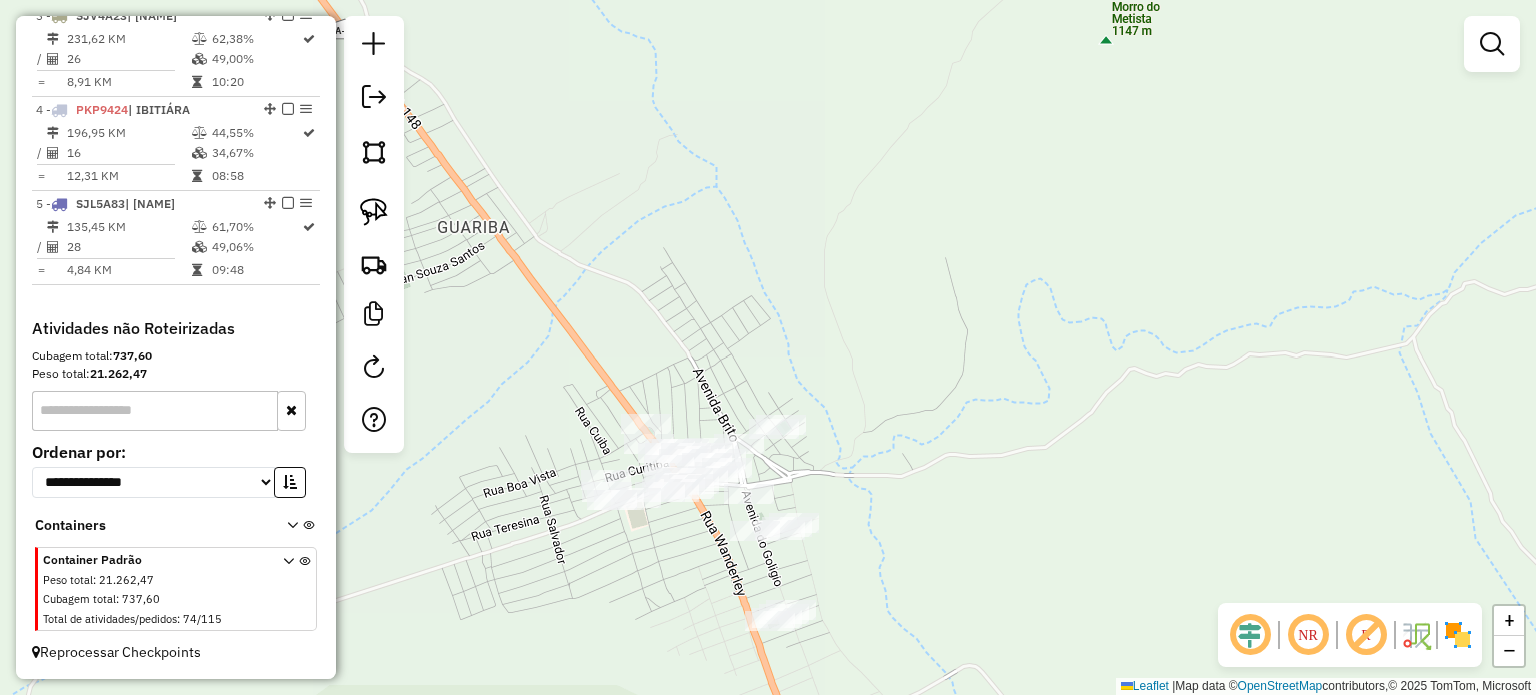 drag, startPoint x: 934, startPoint y: 507, endPoint x: 1026, endPoint y: 487, distance: 94.14882 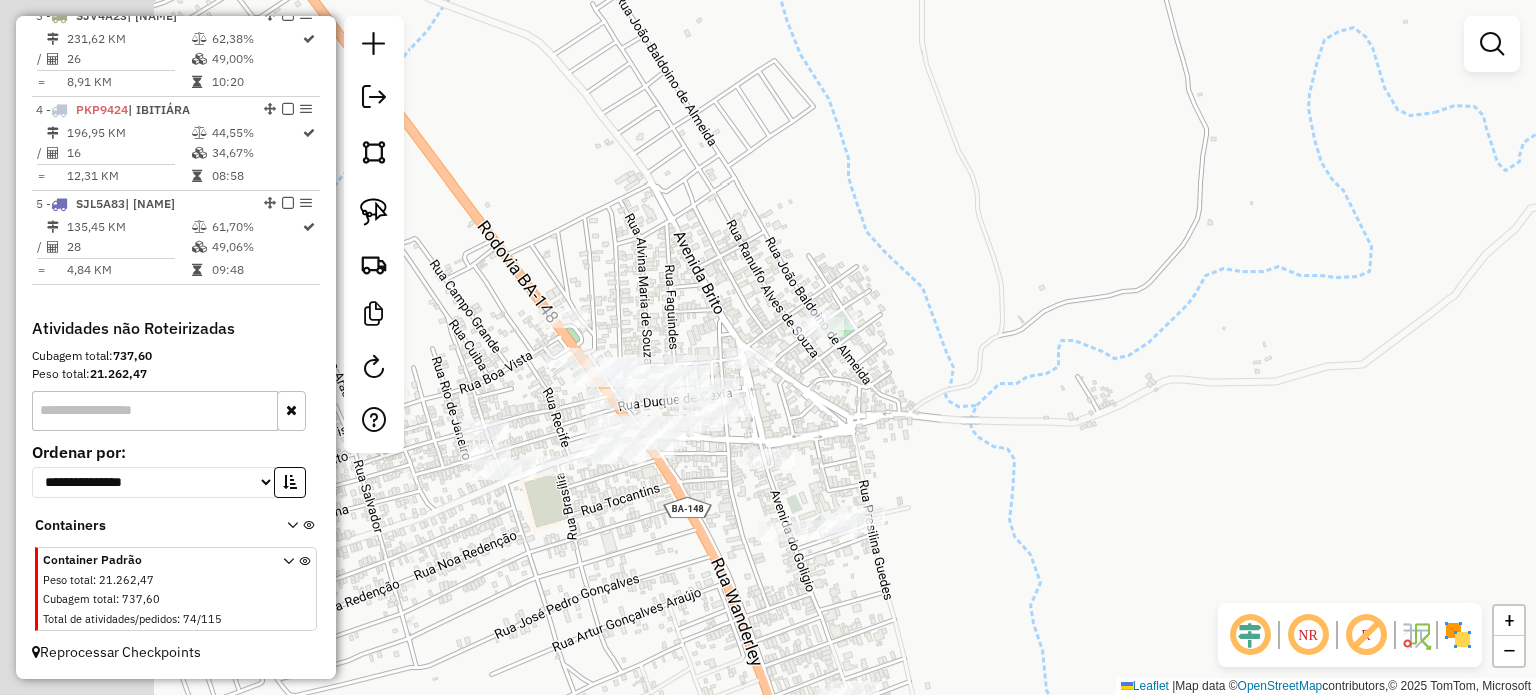 drag, startPoint x: 860, startPoint y: 479, endPoint x: 1153, endPoint y: 461, distance: 293.55237 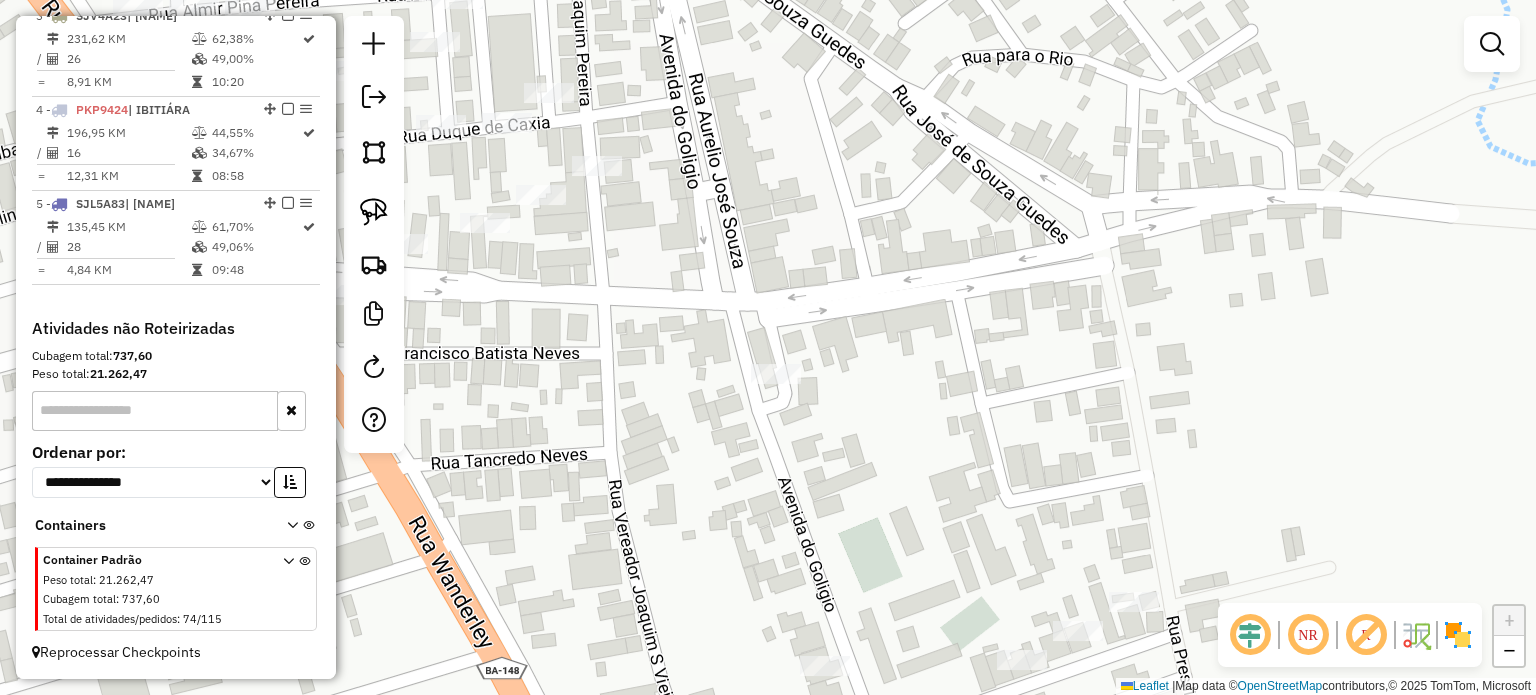 drag, startPoint x: 1018, startPoint y: 452, endPoint x: 1458, endPoint y: 336, distance: 455.03406 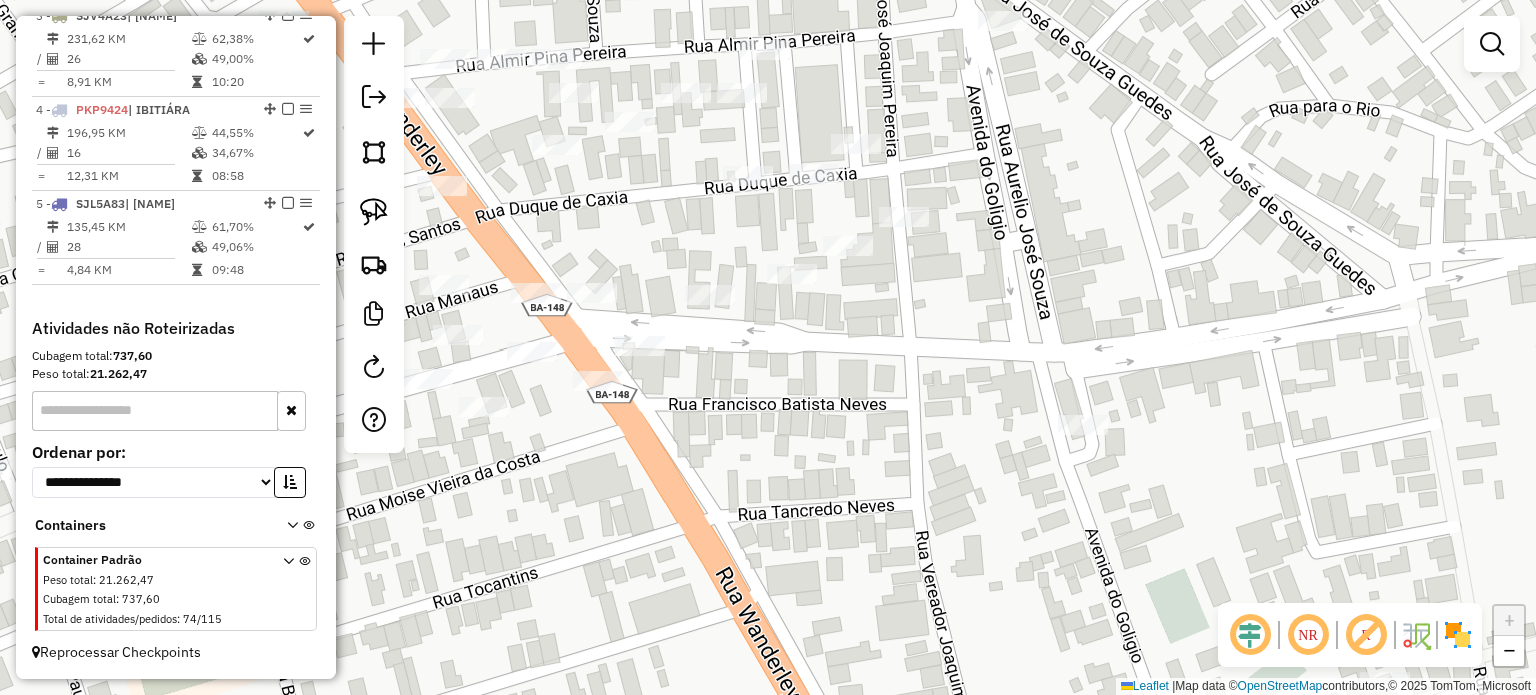 drag, startPoint x: 840, startPoint y: 224, endPoint x: 1125, endPoint y: 286, distance: 291.6659 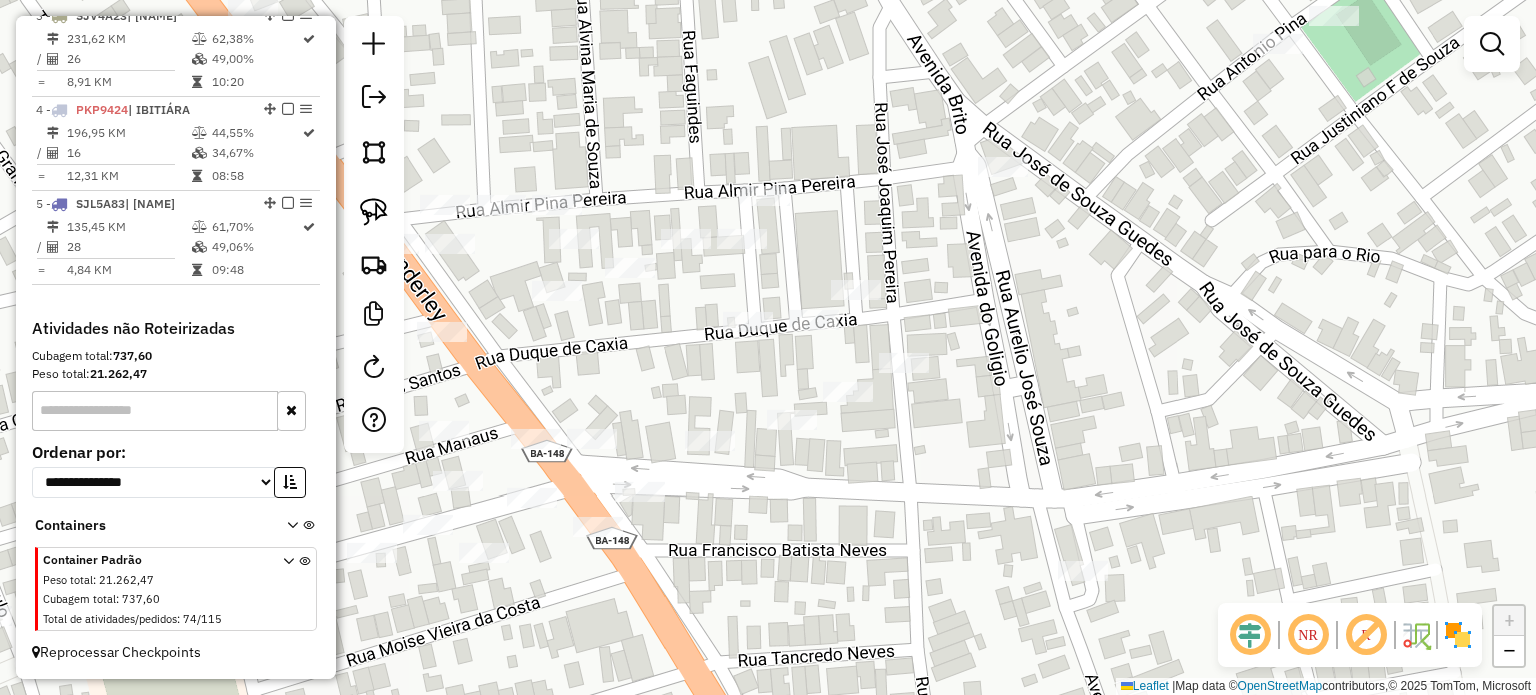 drag, startPoint x: 1106, startPoint y: 283, endPoint x: 1264, endPoint y: 508, distance: 274.93454 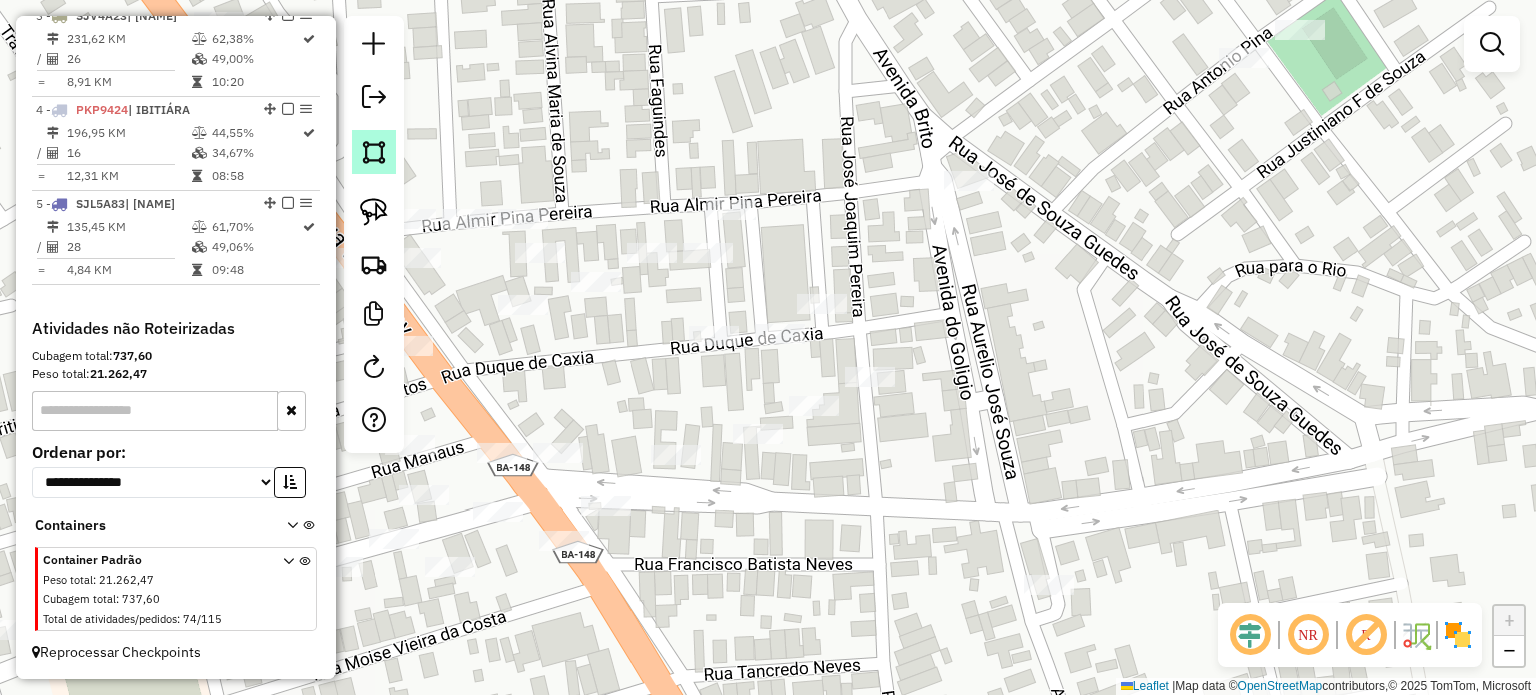 click 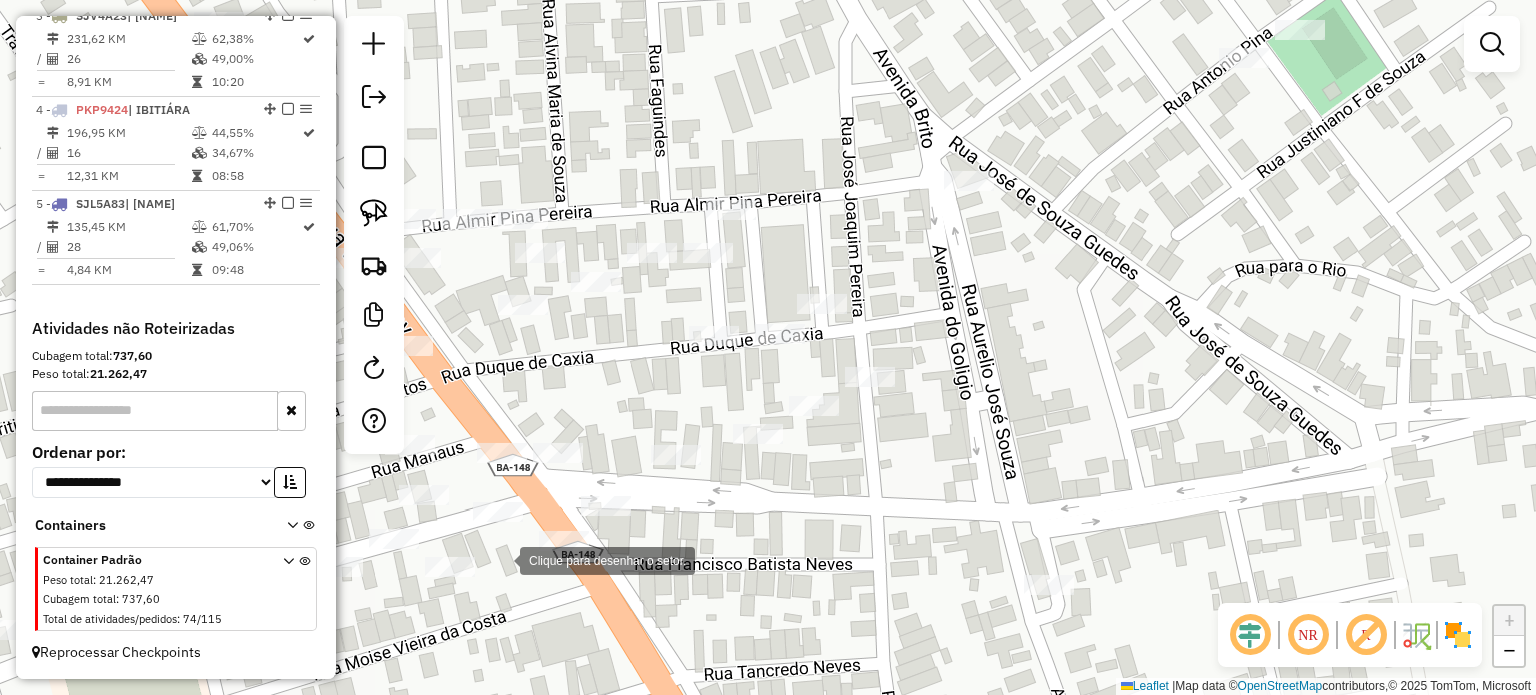 click 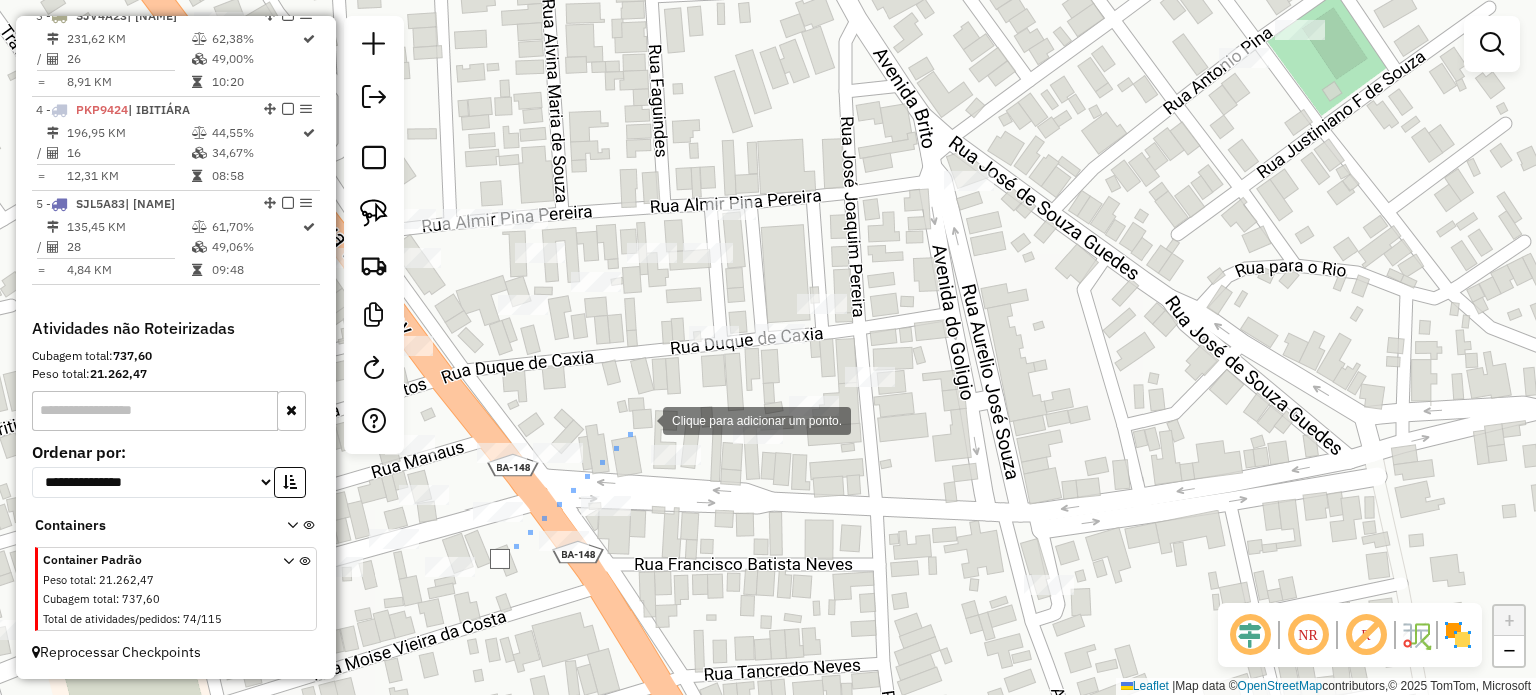 click 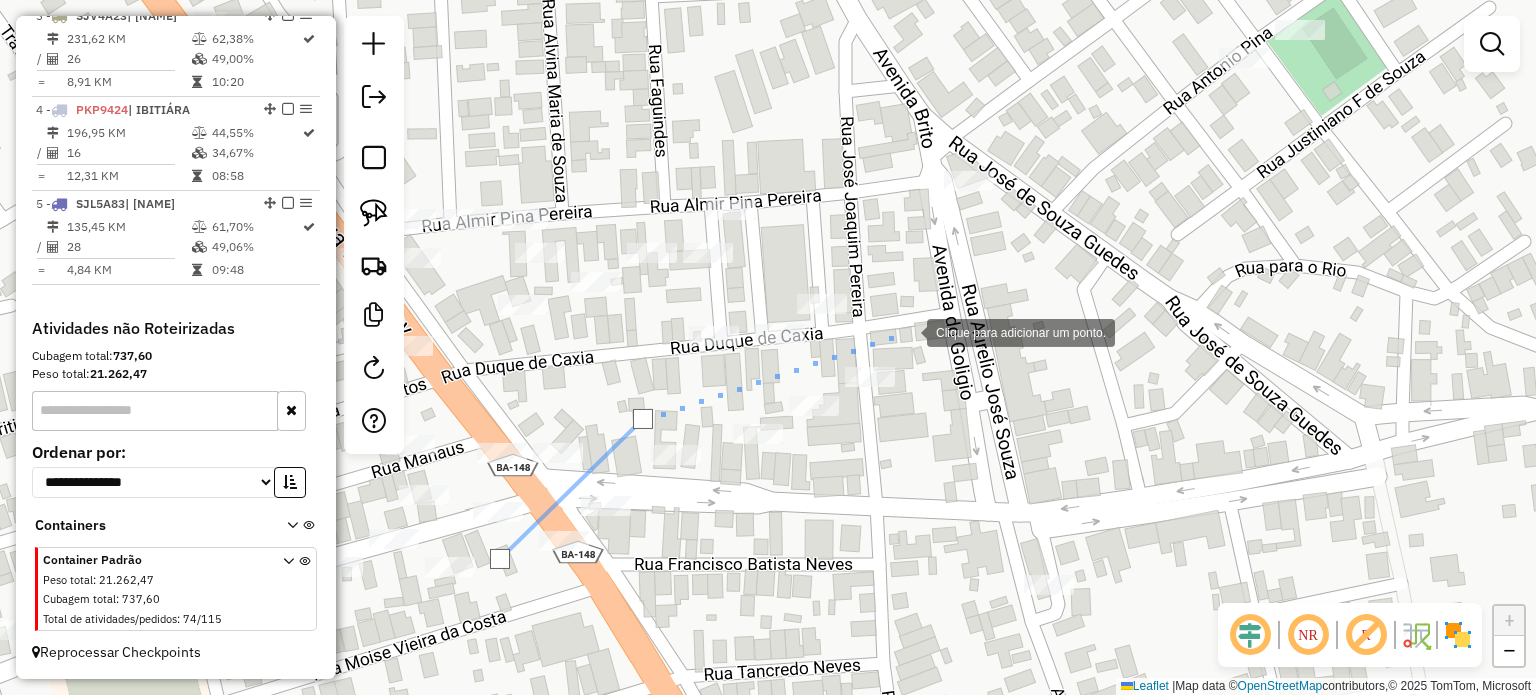 click 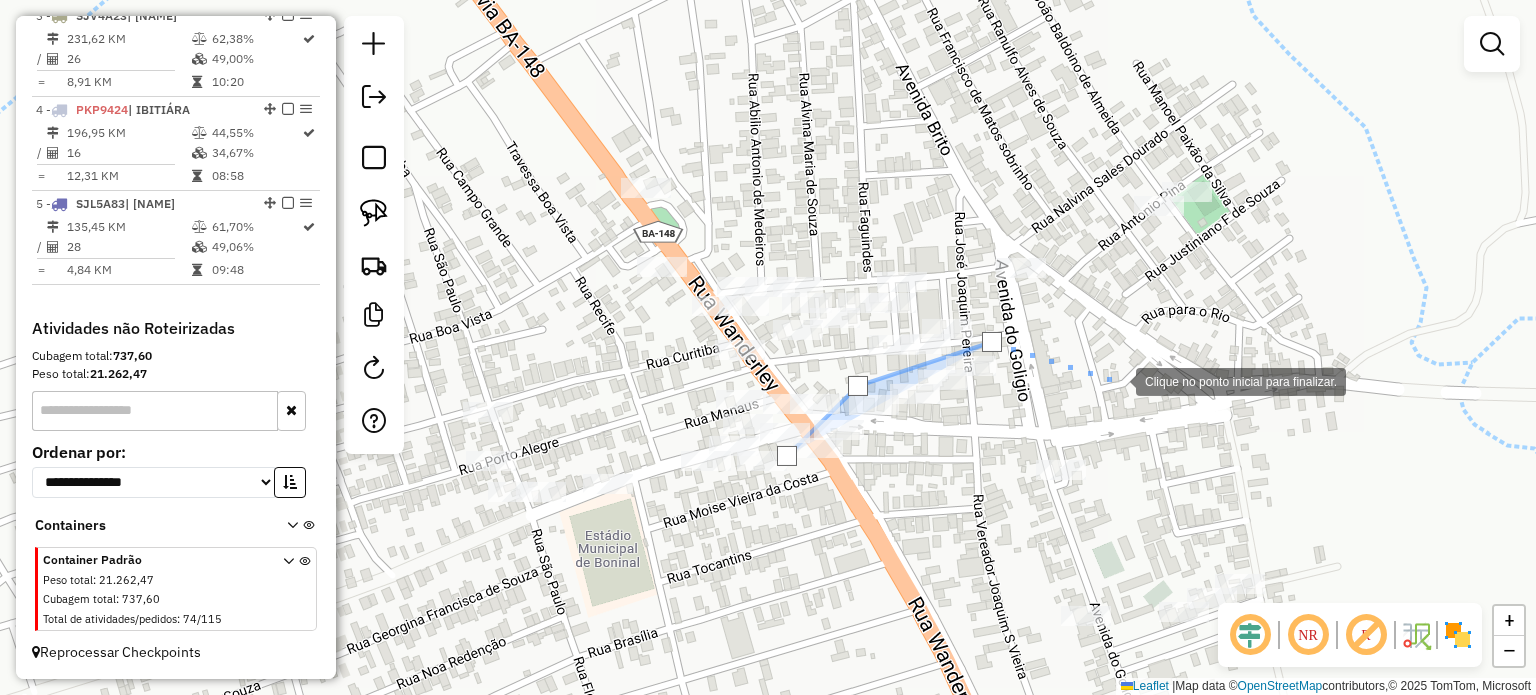 click 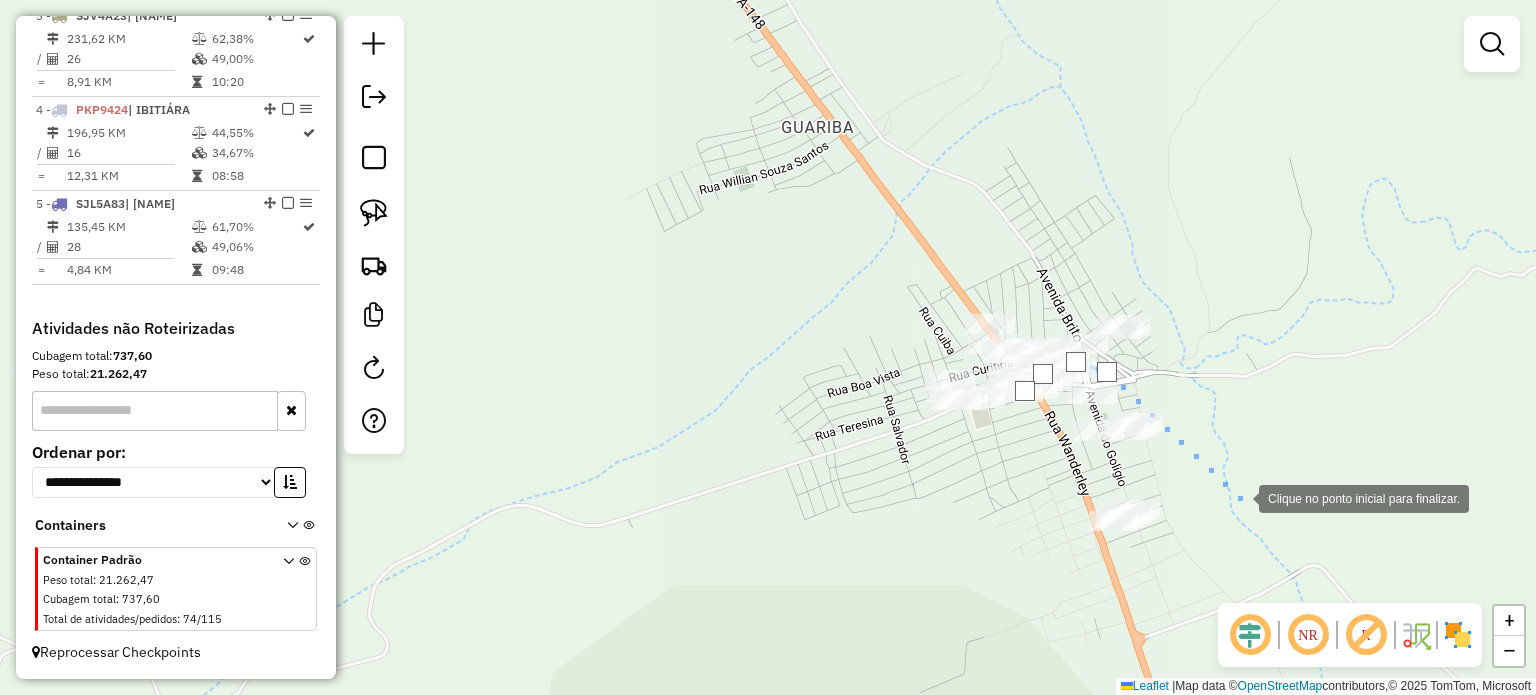 drag, startPoint x: 1274, startPoint y: 523, endPoint x: 1153, endPoint y: 430, distance: 152.61061 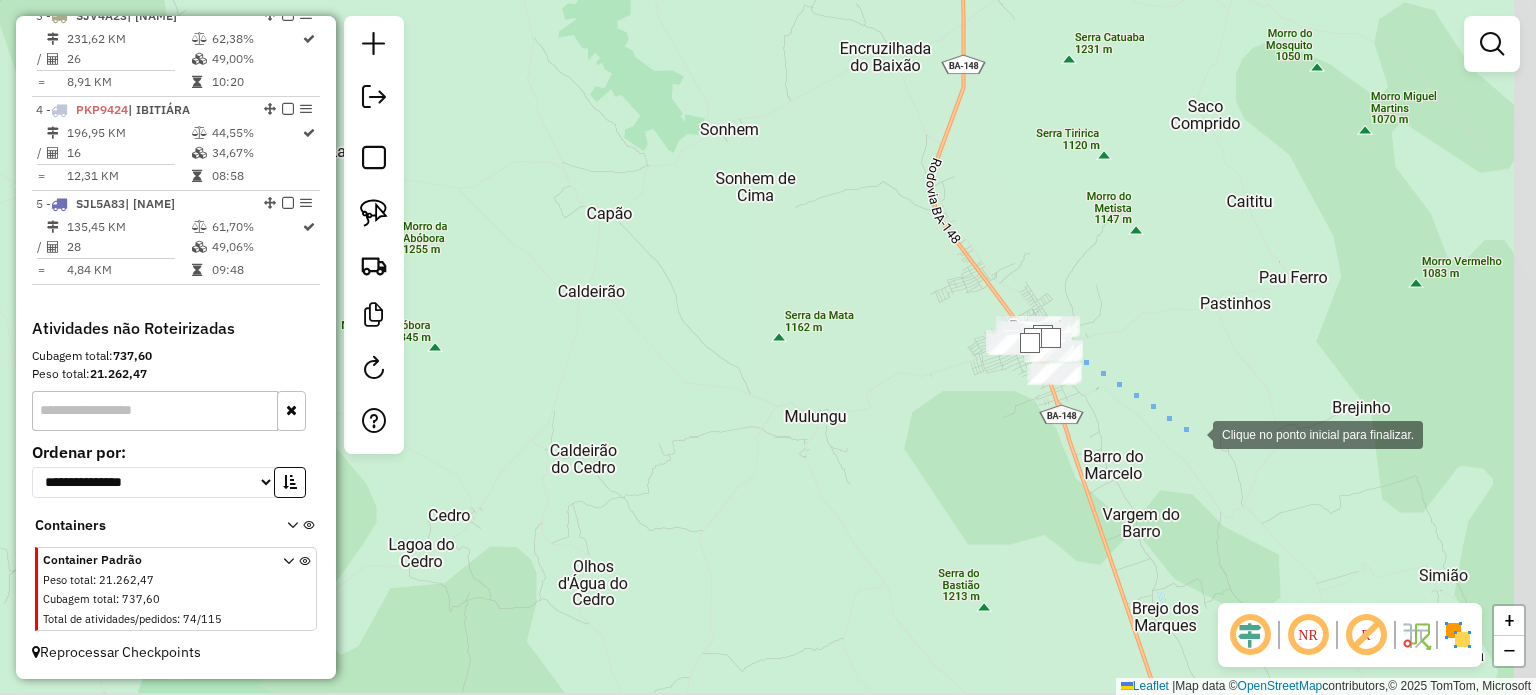 drag, startPoint x: 1296, startPoint y: 512, endPoint x: 1153, endPoint y: 406, distance: 178.0028 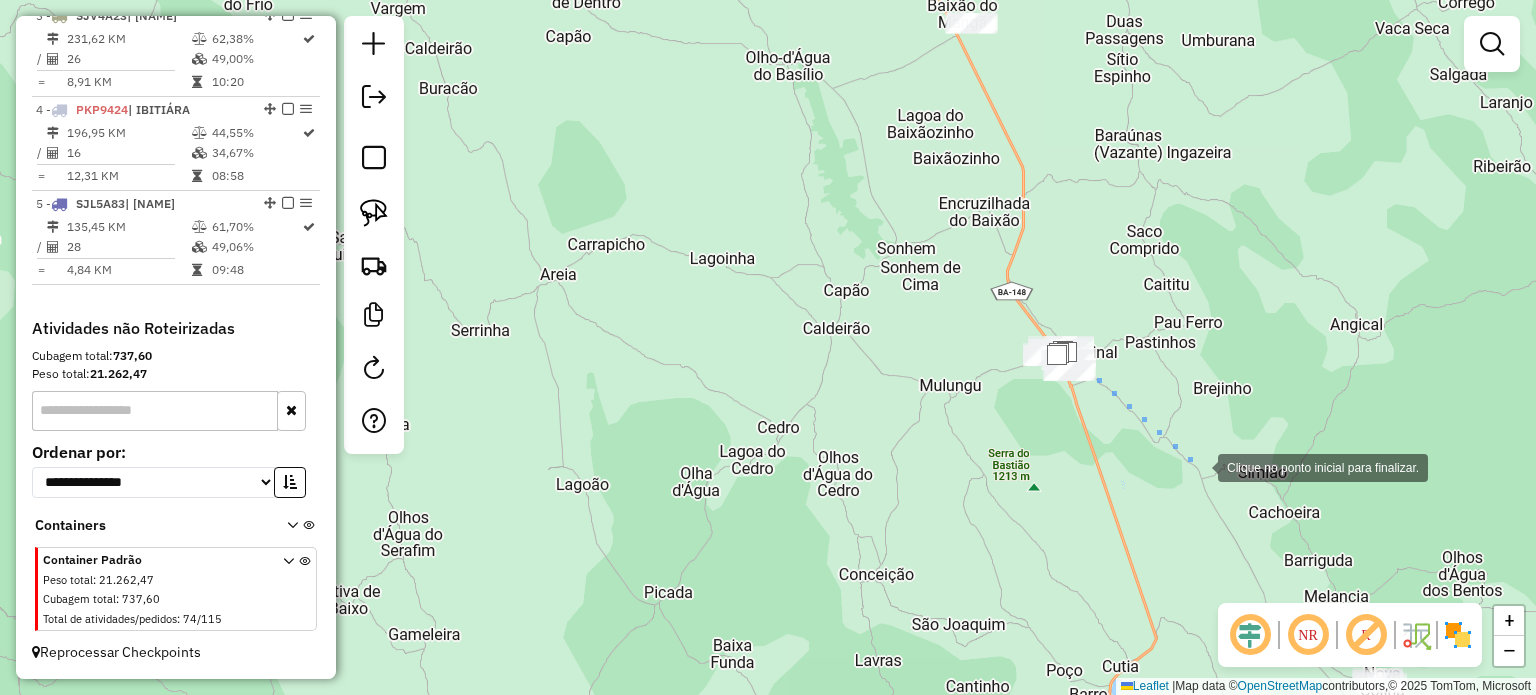 drag, startPoint x: 1219, startPoint y: 481, endPoint x: 1116, endPoint y: 386, distance: 140.12137 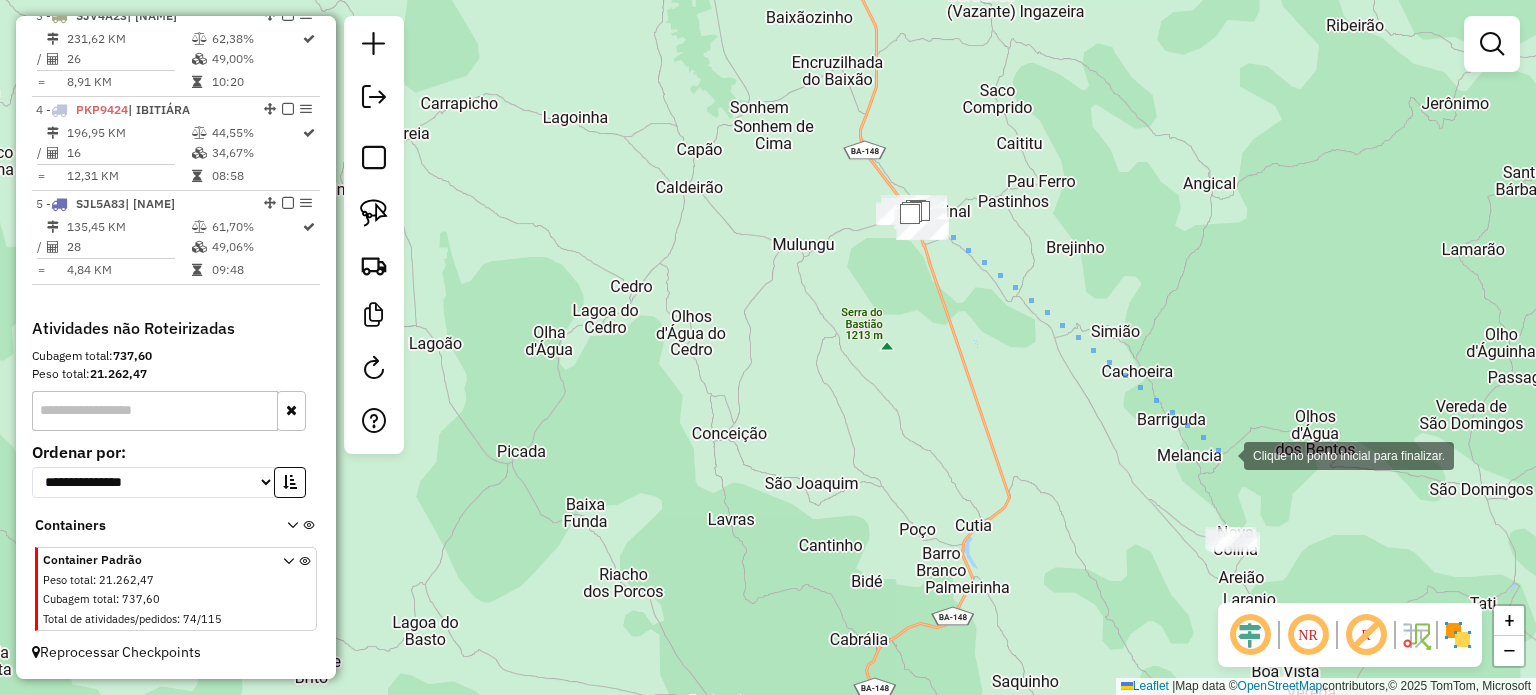 drag, startPoint x: 1295, startPoint y: 517, endPoint x: 1204, endPoint y: 431, distance: 125.207825 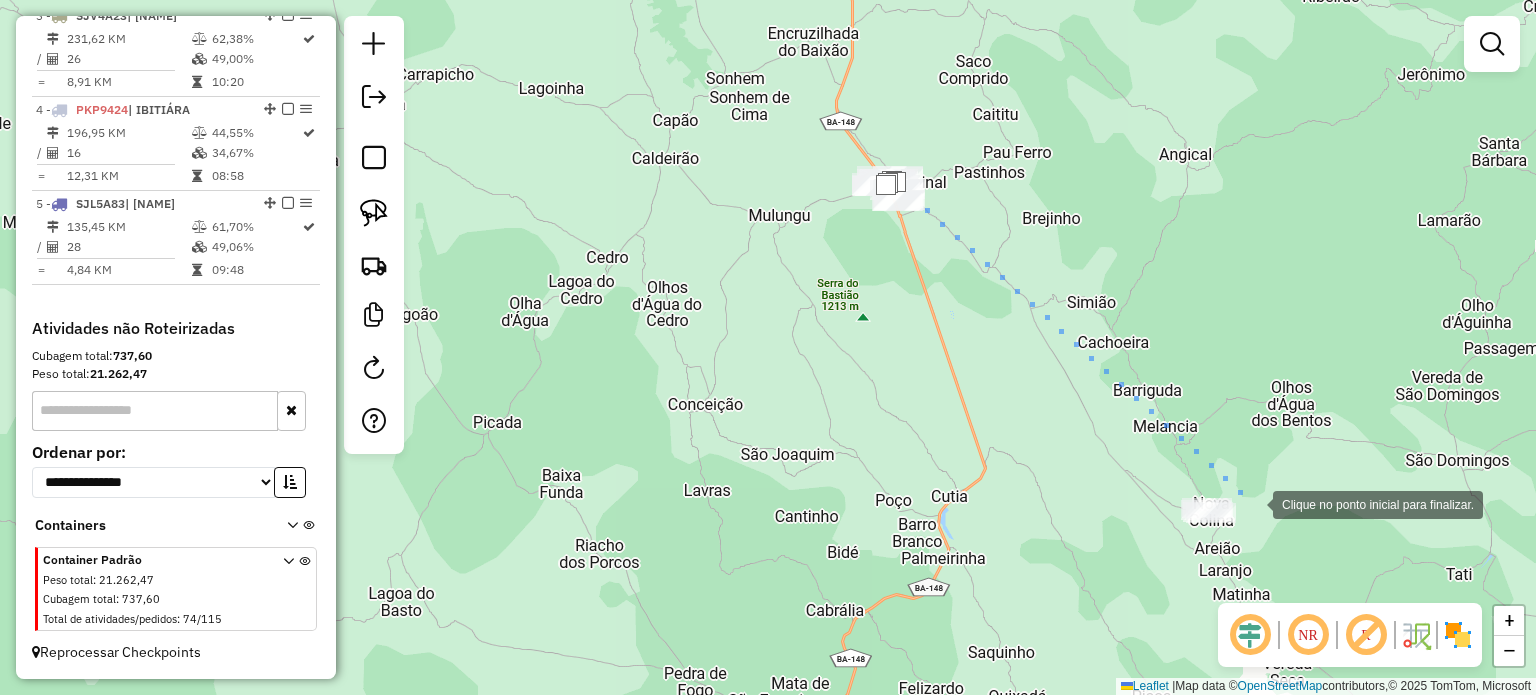 click 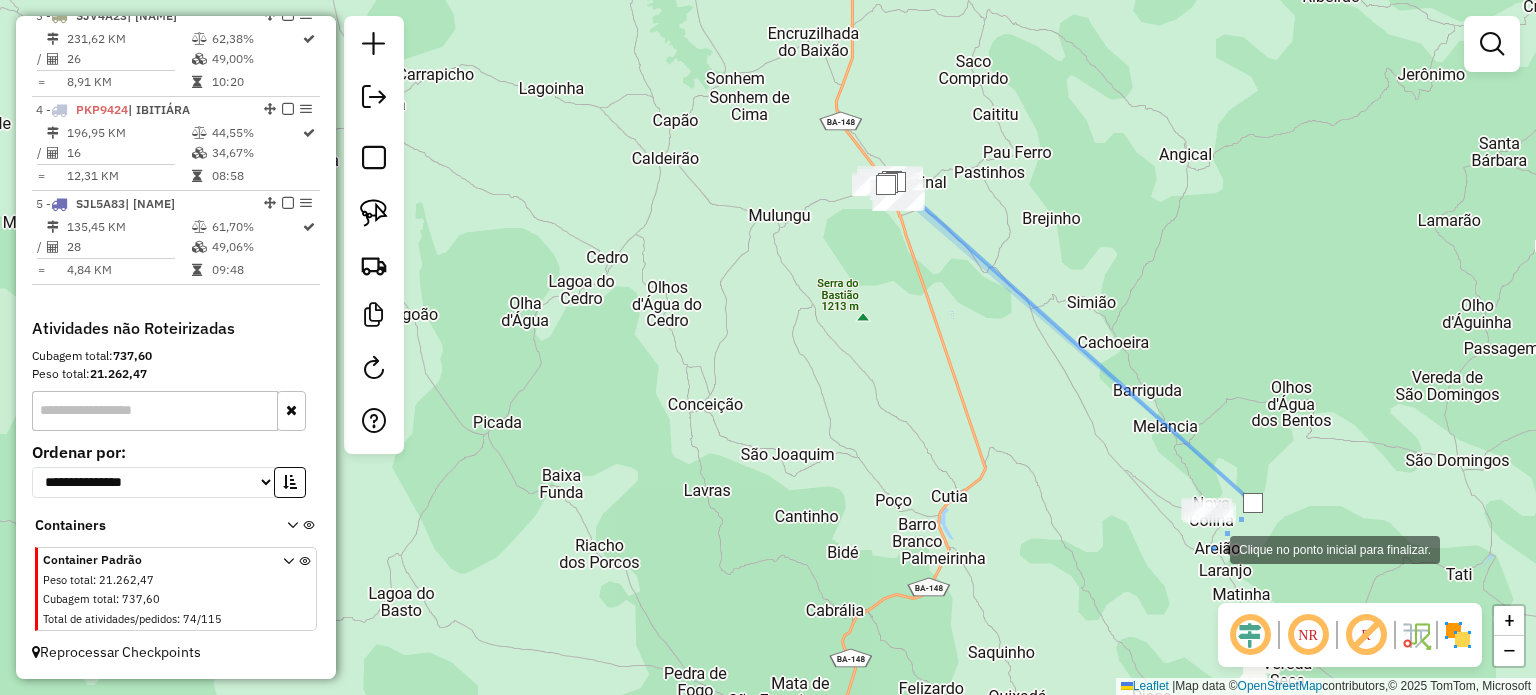click 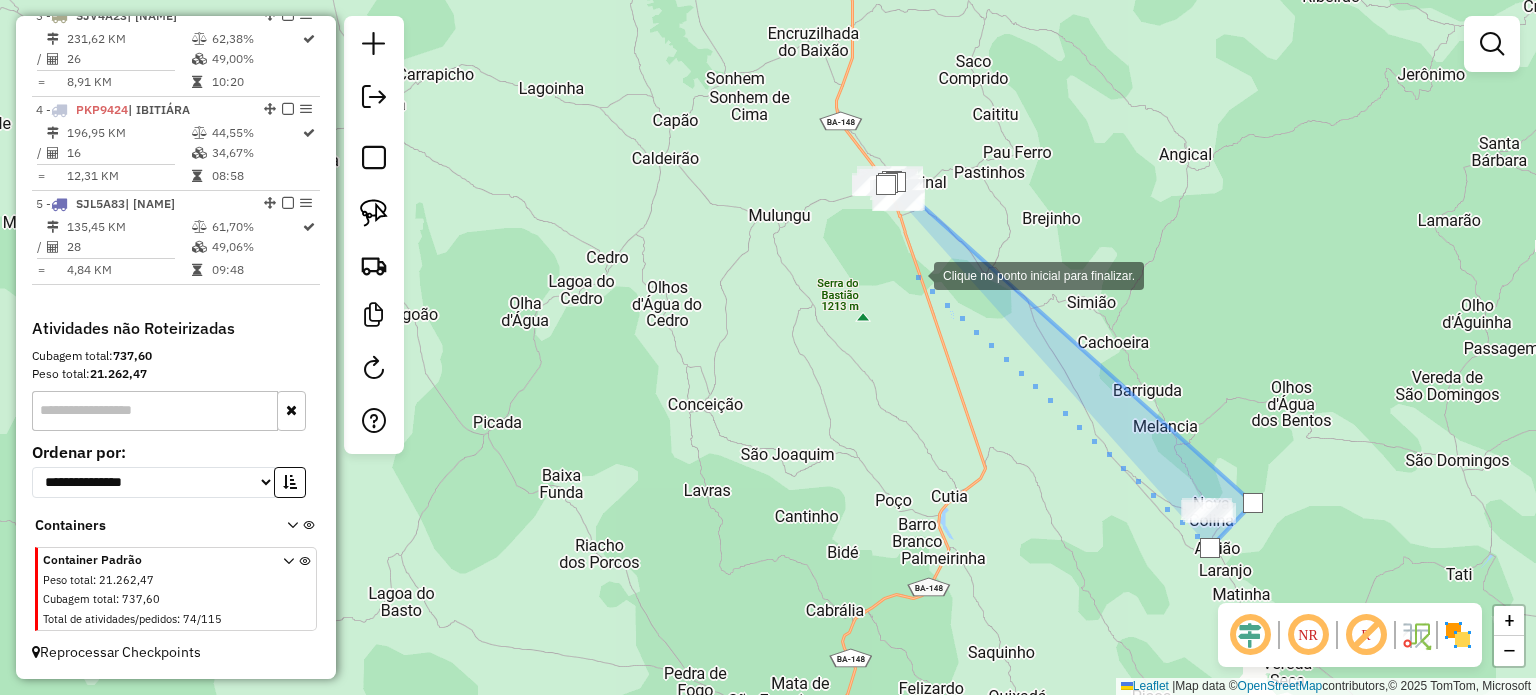 click 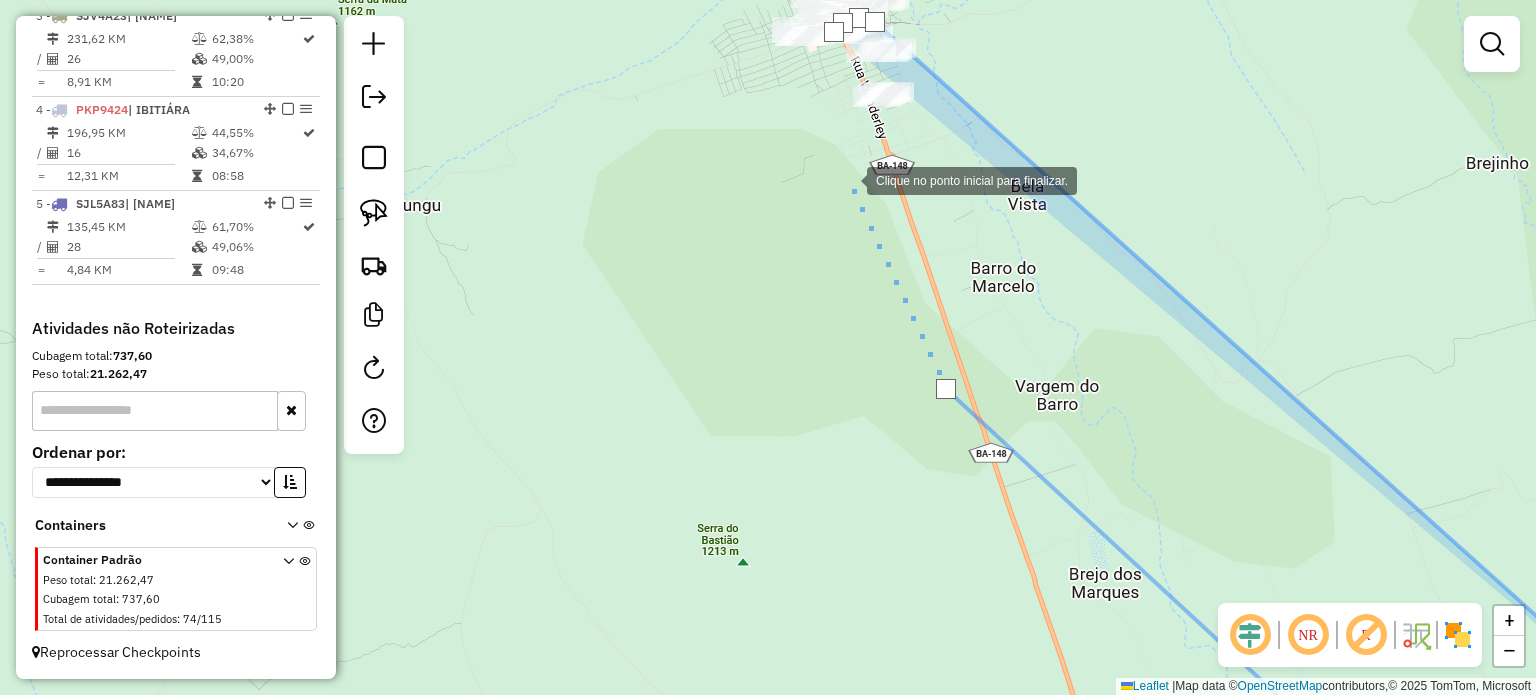 drag, startPoint x: 847, startPoint y: 179, endPoint x: 1021, endPoint y: 509, distance: 373.063 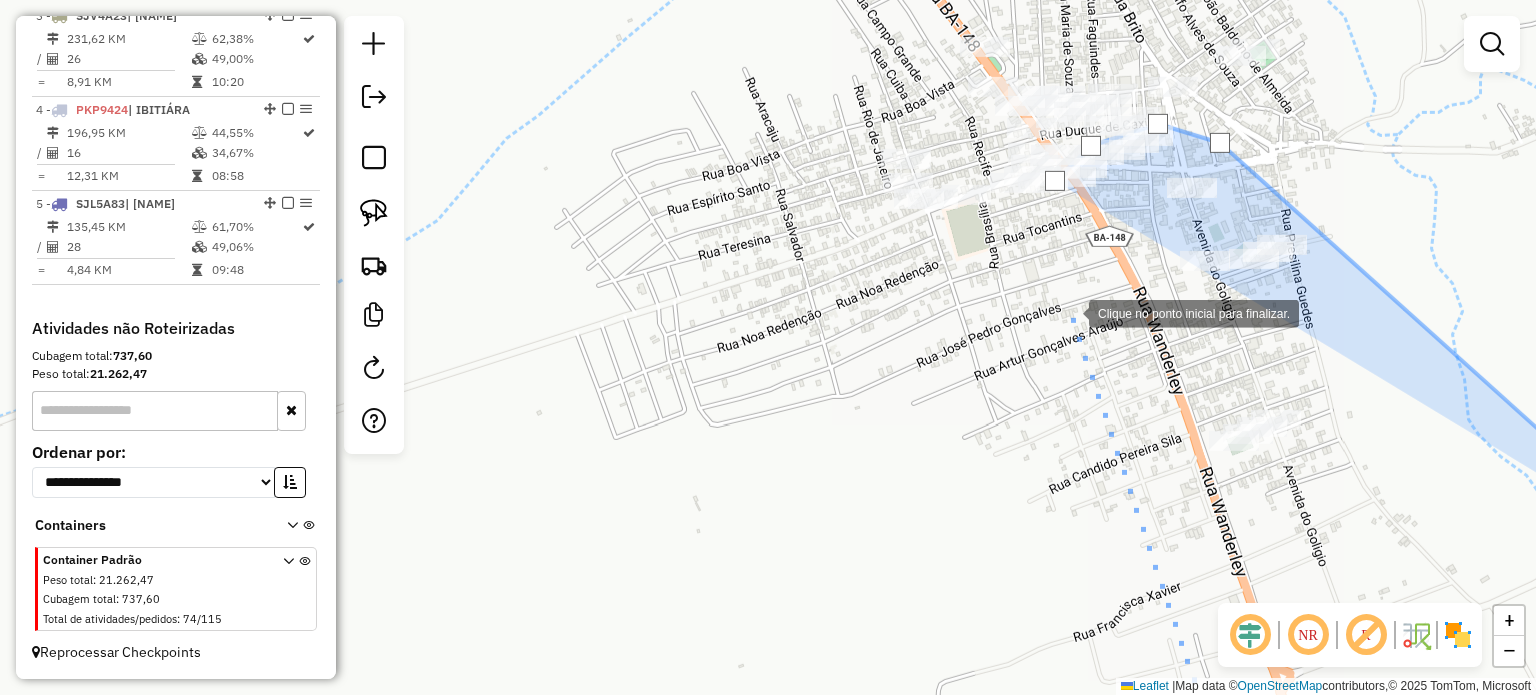 drag, startPoint x: 1067, startPoint y: 179, endPoint x: 1068, endPoint y: 315, distance: 136.00368 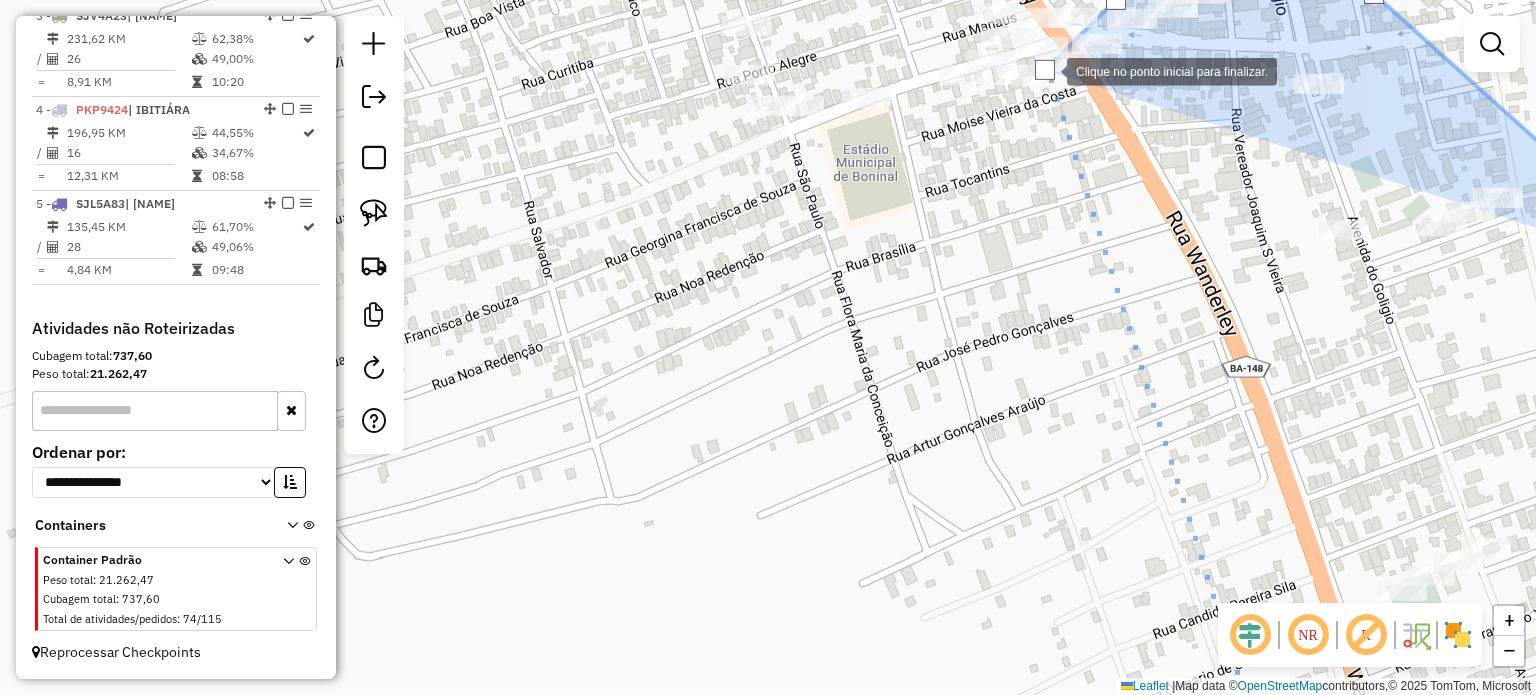 click 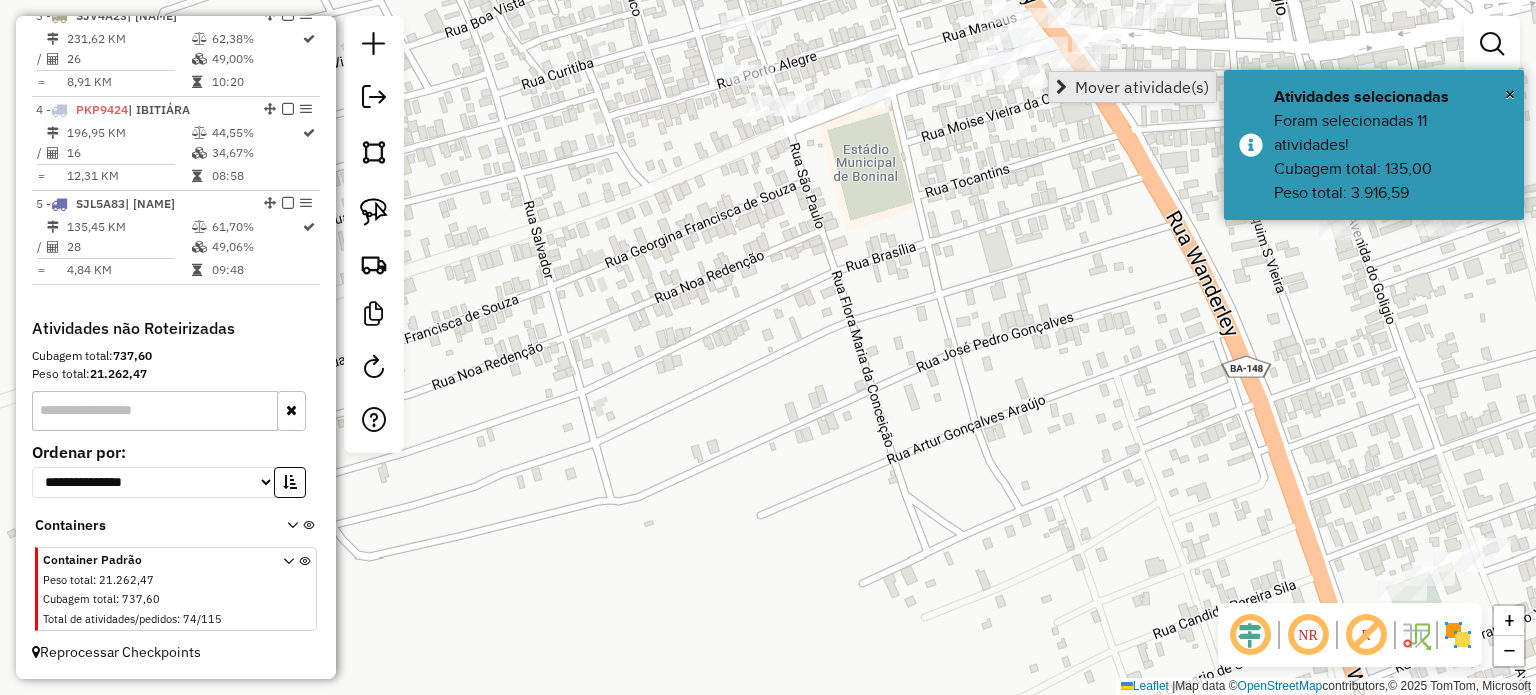 click on "Mover atividade(s)" at bounding box center [1142, 87] 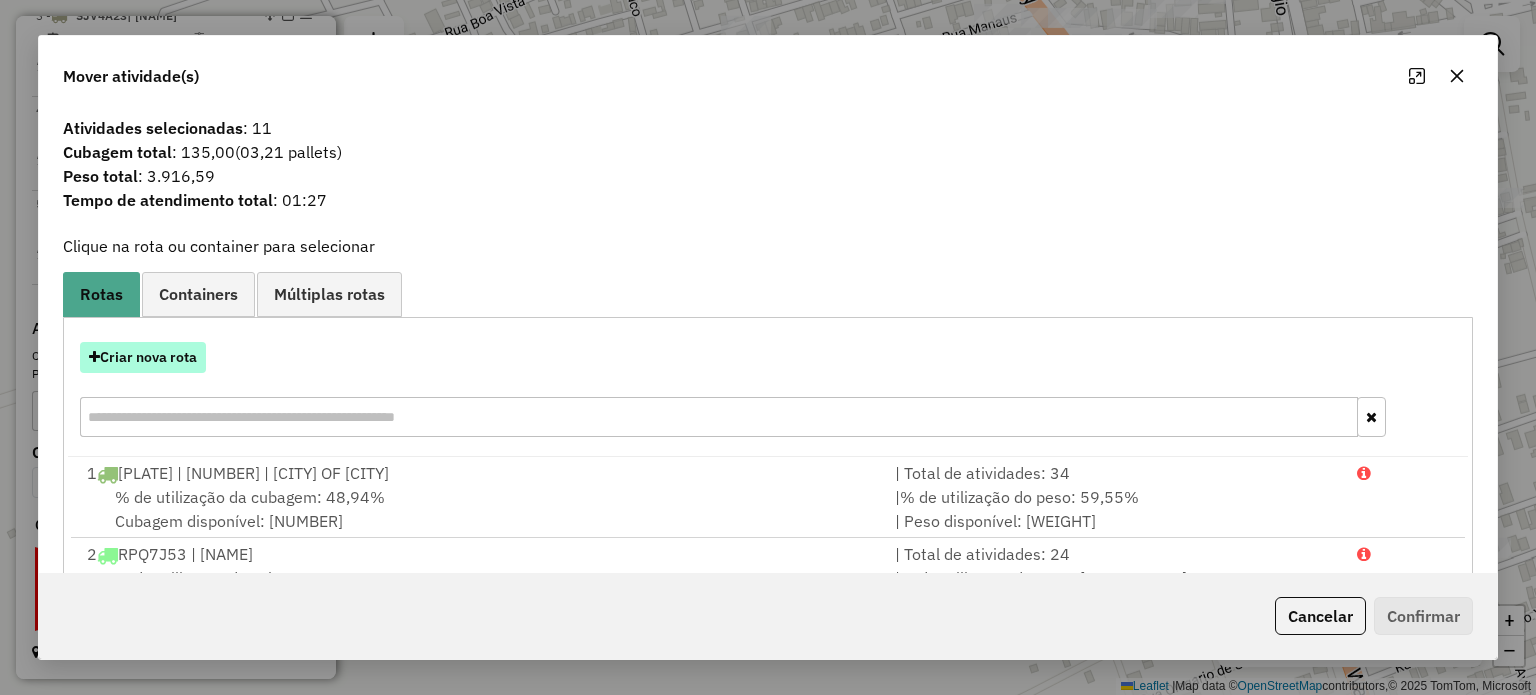 click on "Criar nova rota" at bounding box center (143, 357) 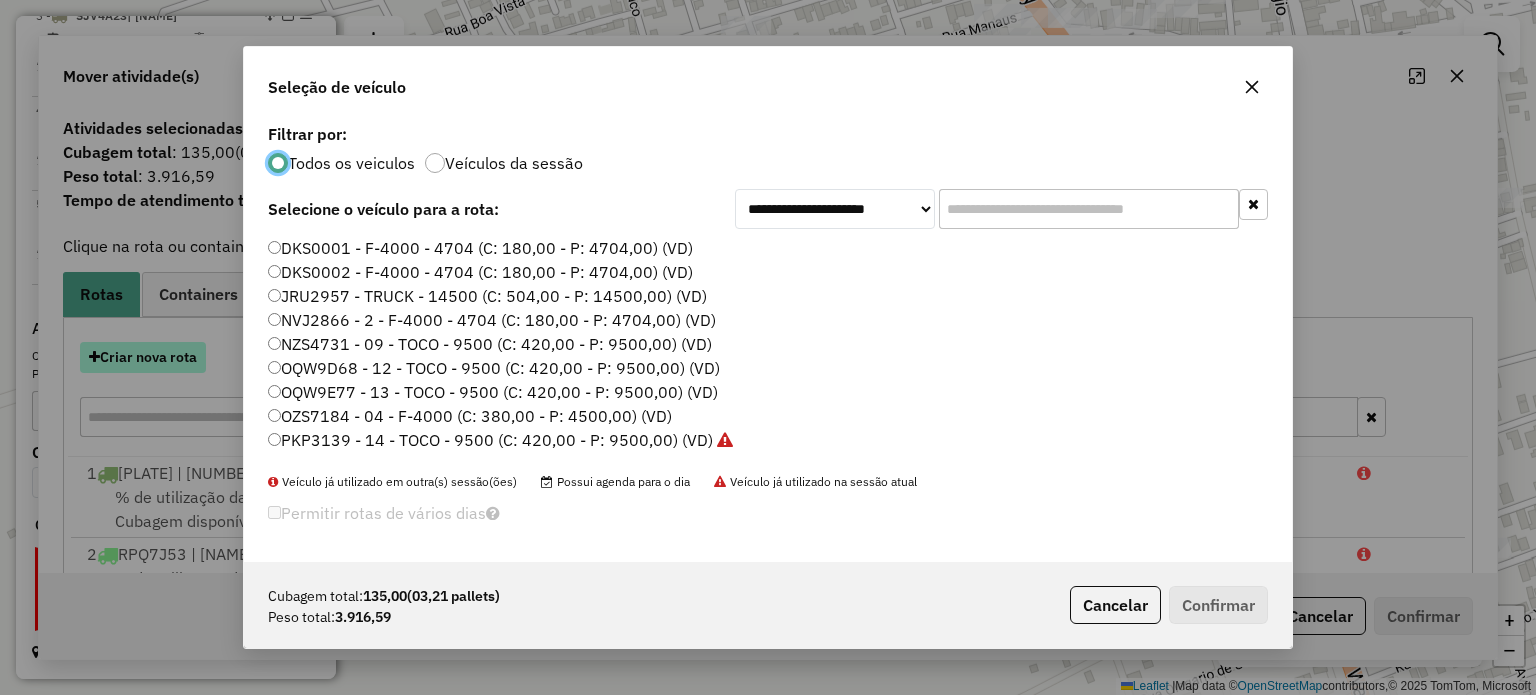 scroll, scrollTop: 10, scrollLeft: 6, axis: both 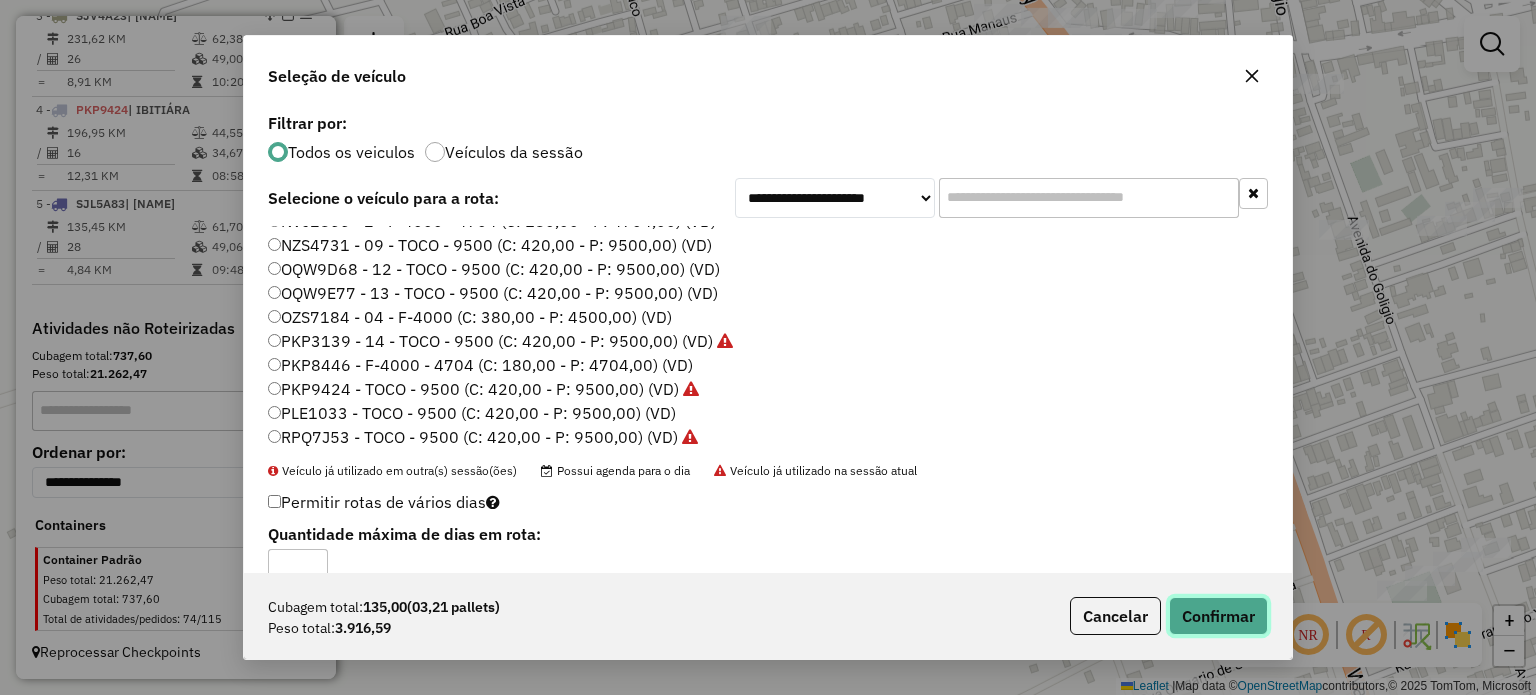 click on "Confirmar" 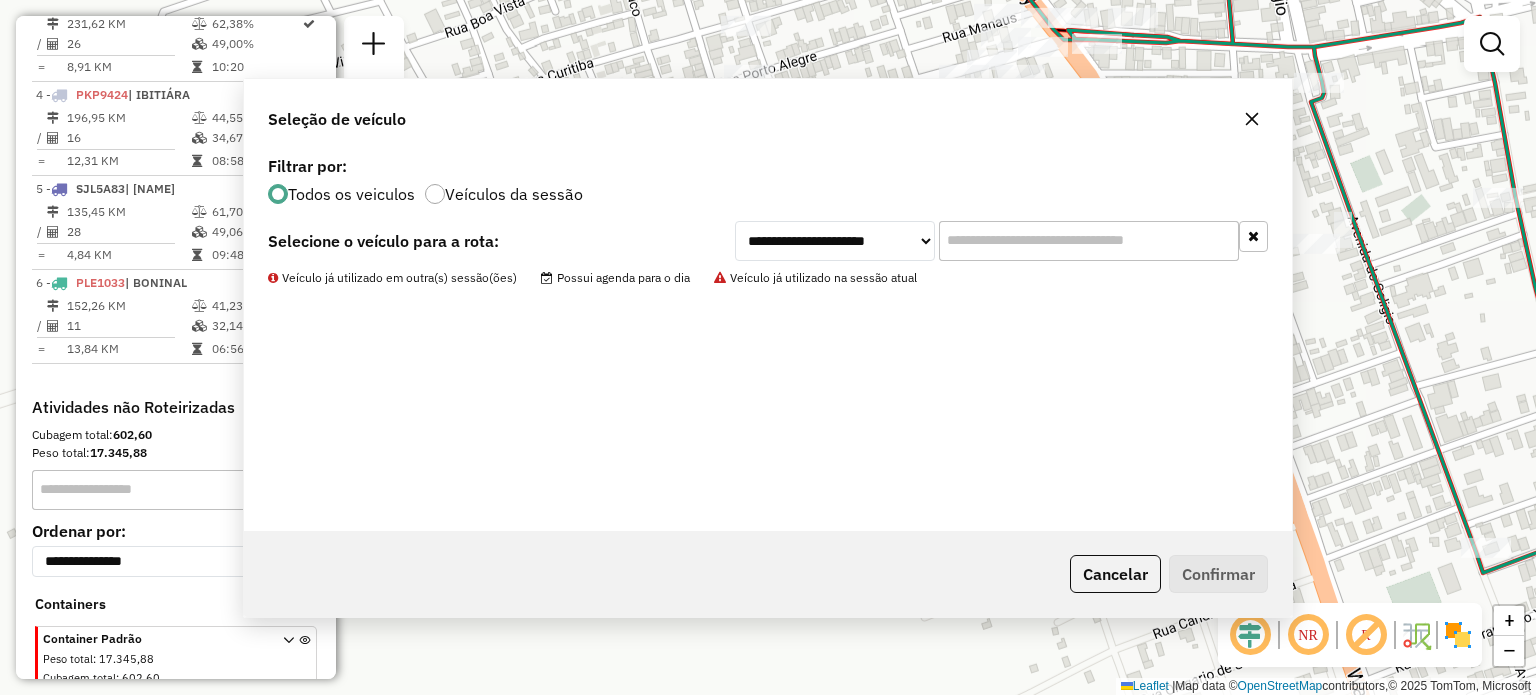 scroll, scrollTop: 1084, scrollLeft: 0, axis: vertical 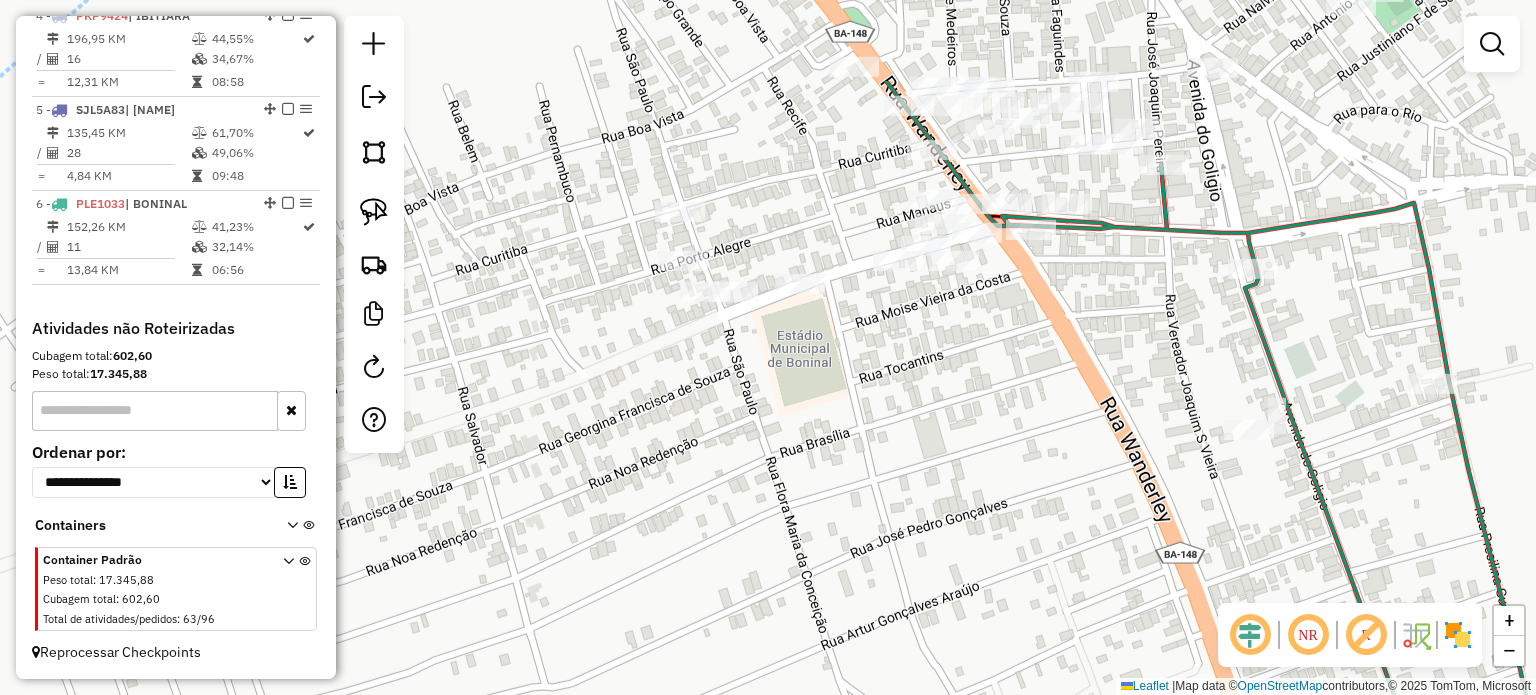drag, startPoint x: 1093, startPoint y: 131, endPoint x: 1013, endPoint y: 343, distance: 226.59215 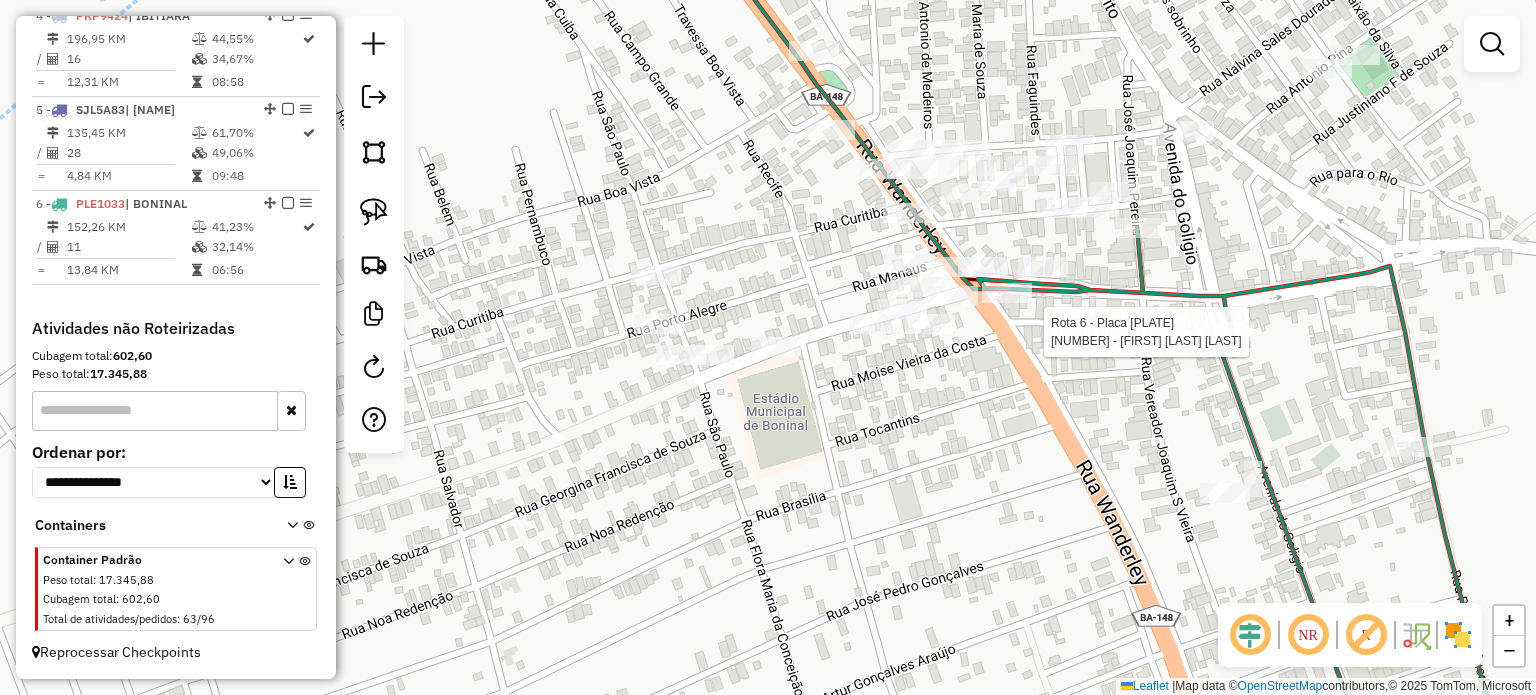 select on "**********" 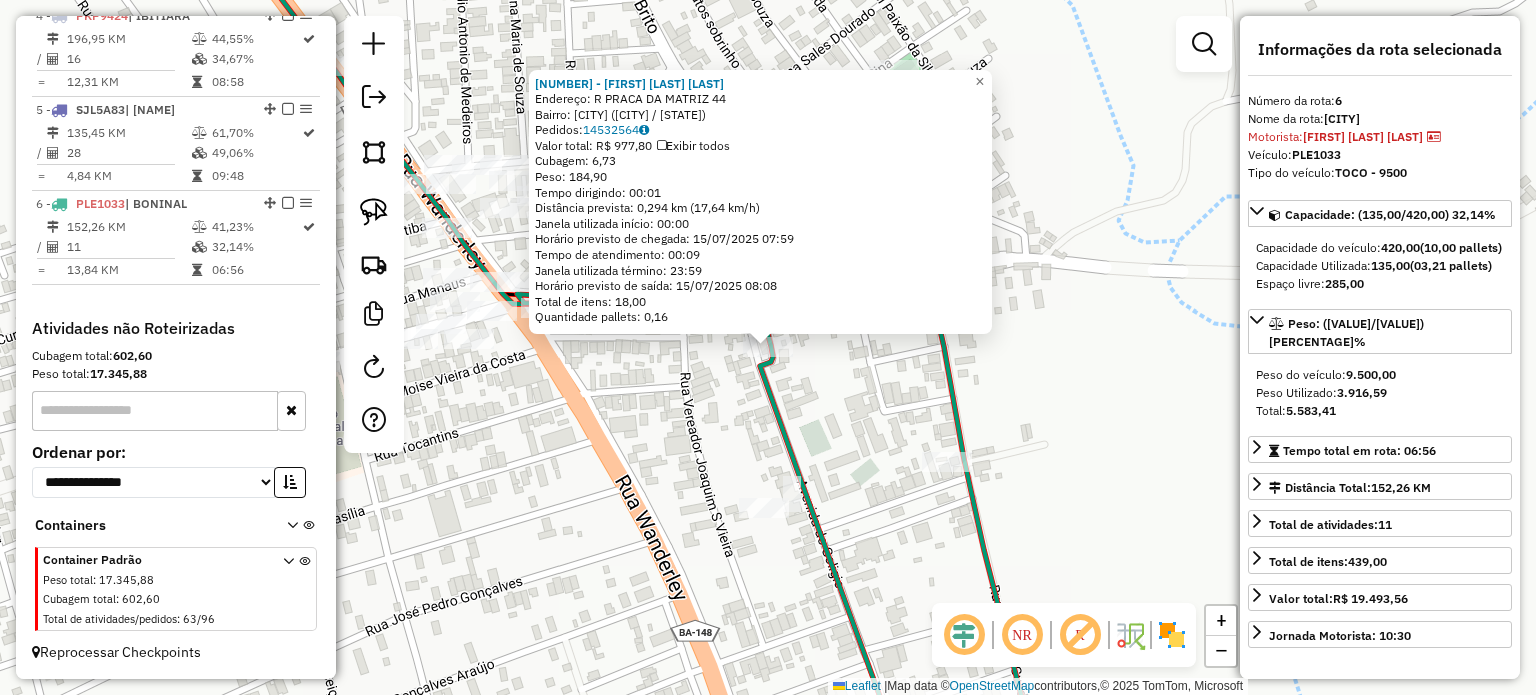 click on "[NUMBER] - [NAME]  Endereço:  R   [STREET] [NUMBER]   Bairro: [CITY] ([STATE_ABBR] / [STATE_ABBR])   Pedidos:  [ORDER_ID]   Valor total: R$ [PRICE]   Exibir todos   Cubagem: [CUBAGE]  Peso: [WEIGHT]  Tempo dirigindo: [TIME]   Distância prevista: [DISTANCE] ([SPEED])   Janela utilizada início: [TIME]   Horário previsto de chegada: [DATE] [TIME]   Tempo de atendimento: [TIME]   Janela utilizada término: [TIME]   Horário previsto de saída: [DATE] [TIME]   Total de itens: [ITEMS]   Quantidade pallets: [PALLETS]  × Janela de atendimento Grade de atendimento Capacidade Transportadoras Veículos Cliente Pedidos  Rotas Selecione os dias de semana para filtrar as janelas de atendimento  Seg   Ter   Qua   Qui   Sex   Sáb   Dom  Informe o período da janela de atendimento: De: Até:  Filtrar exatamente a janela do cliente  Considerar janela de atendimento padrão  Selecione os dias de semana para filtrar as grades de atendimento  Seg   Ter   Qua   Qui   Sex   Sáb   Dom   Considerar clientes sem dia de atendimento cadastrado  De:" 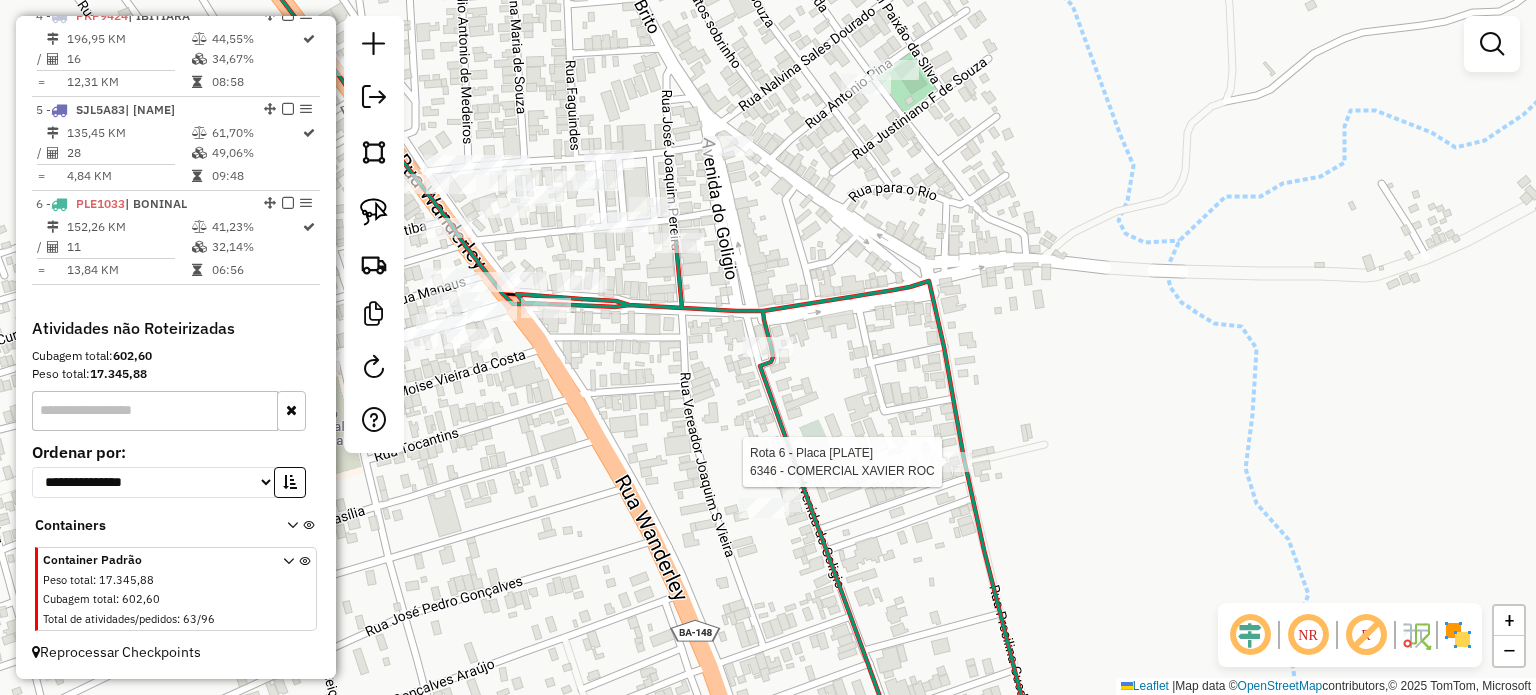 select on "**********" 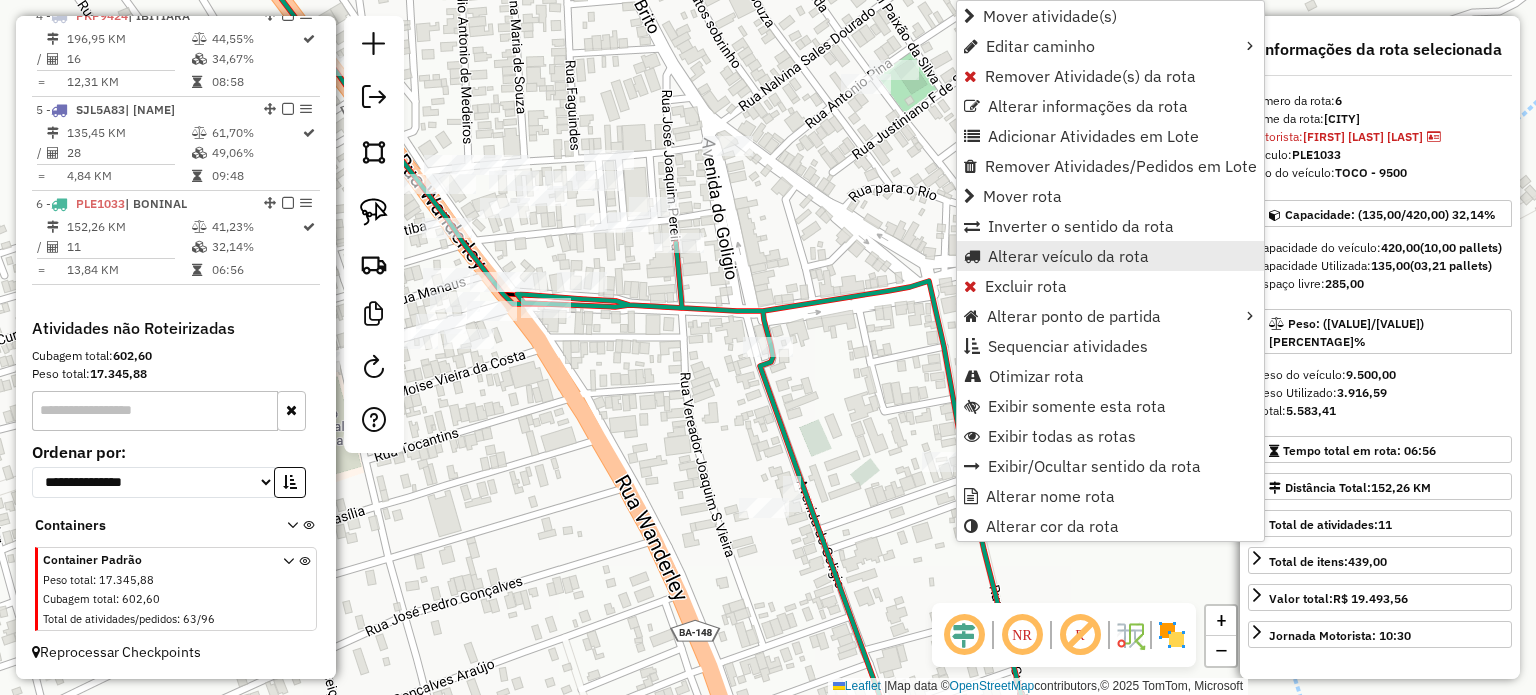 click on "Alterar veículo da rota" at bounding box center [1068, 256] 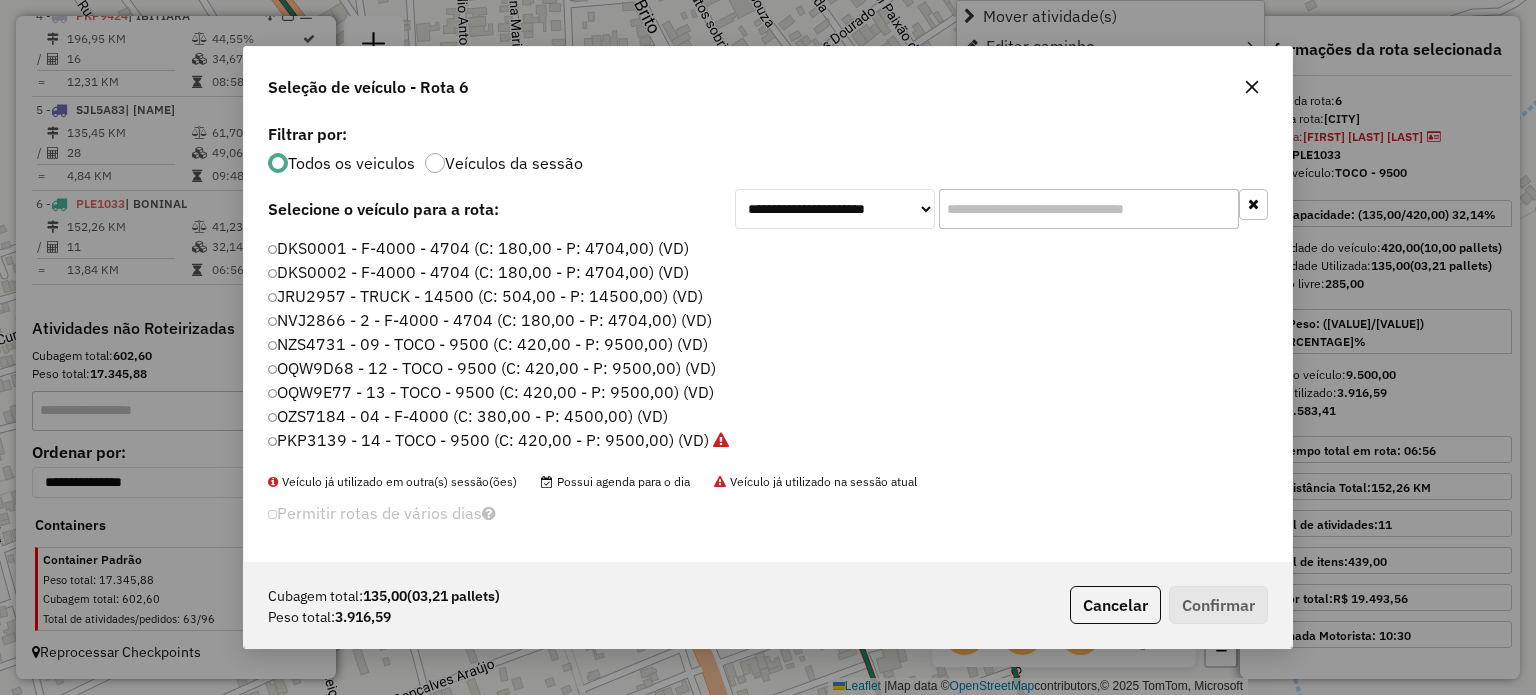 scroll, scrollTop: 10, scrollLeft: 6, axis: both 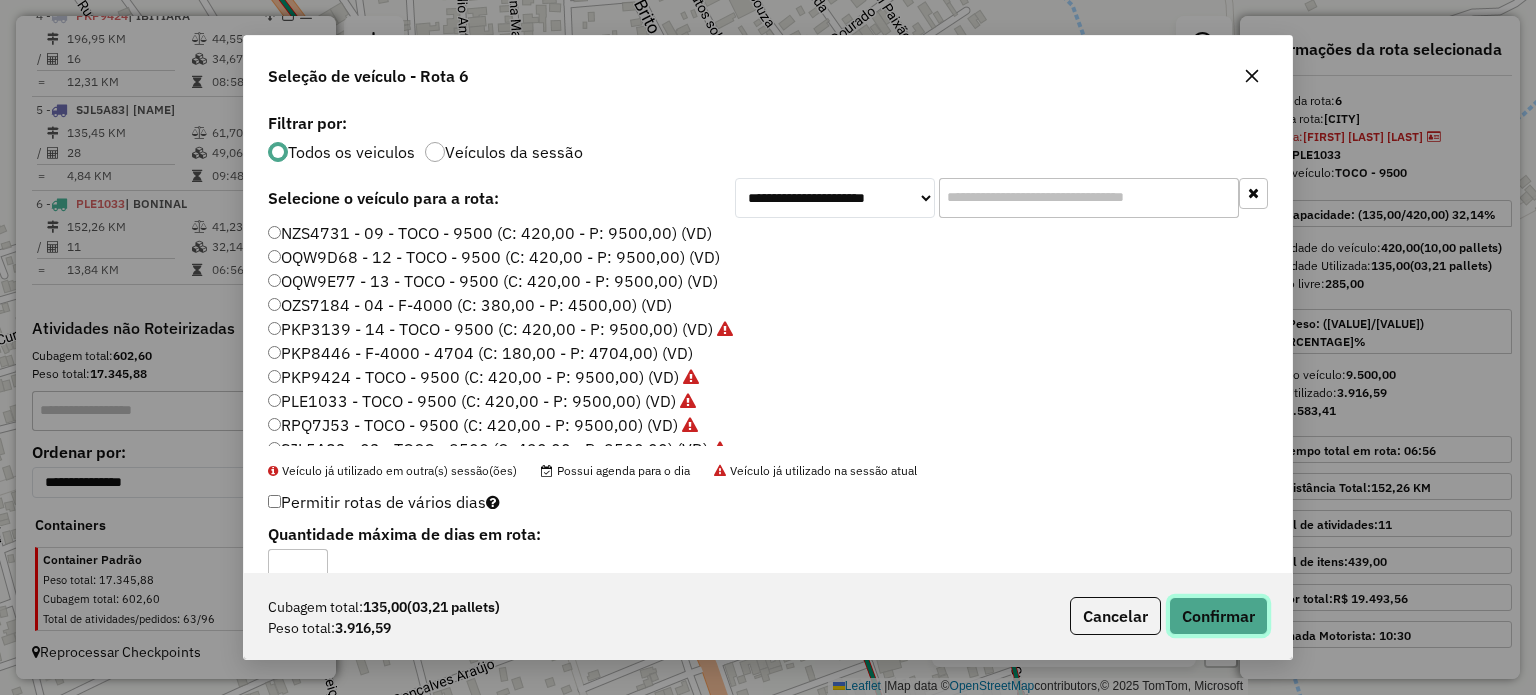 click on "Confirmar" 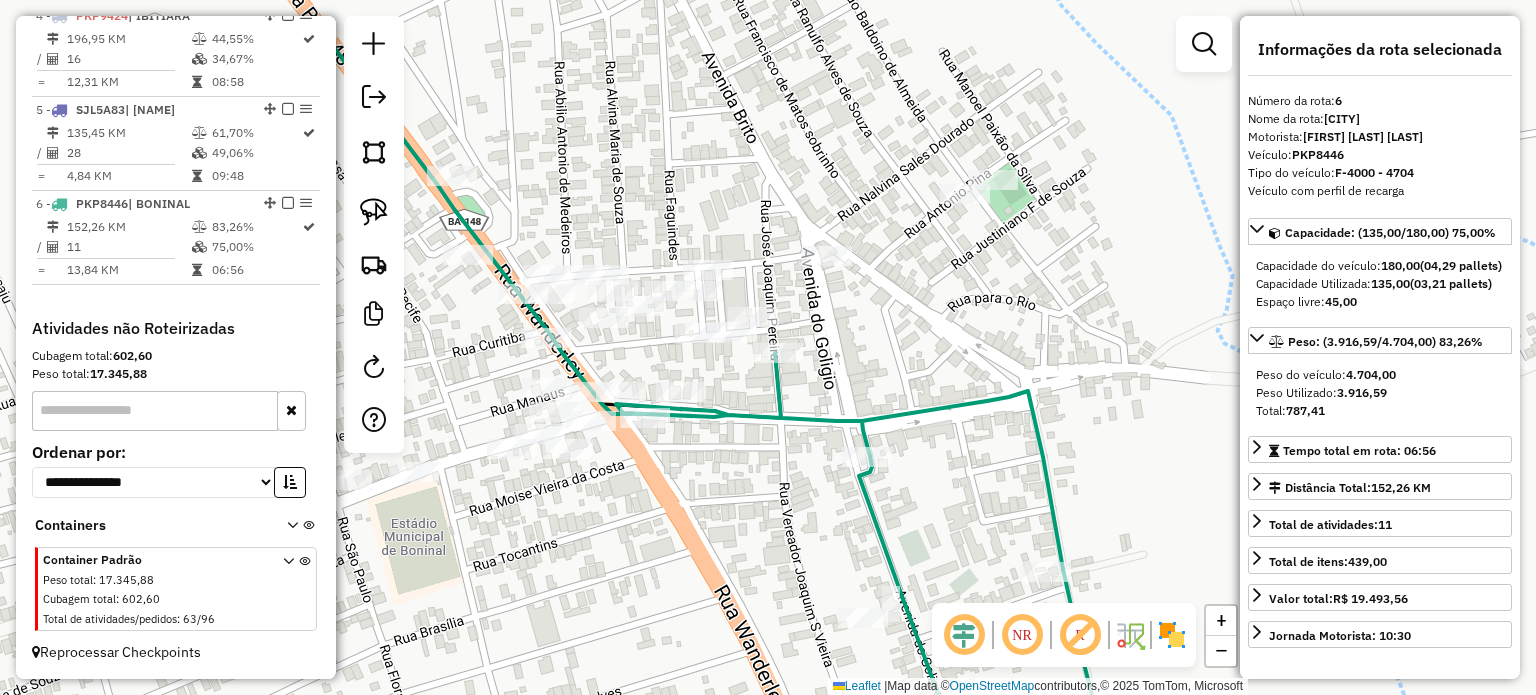 drag, startPoint x: 1017, startPoint y: 379, endPoint x: 1099, endPoint y: 481, distance: 130.87398 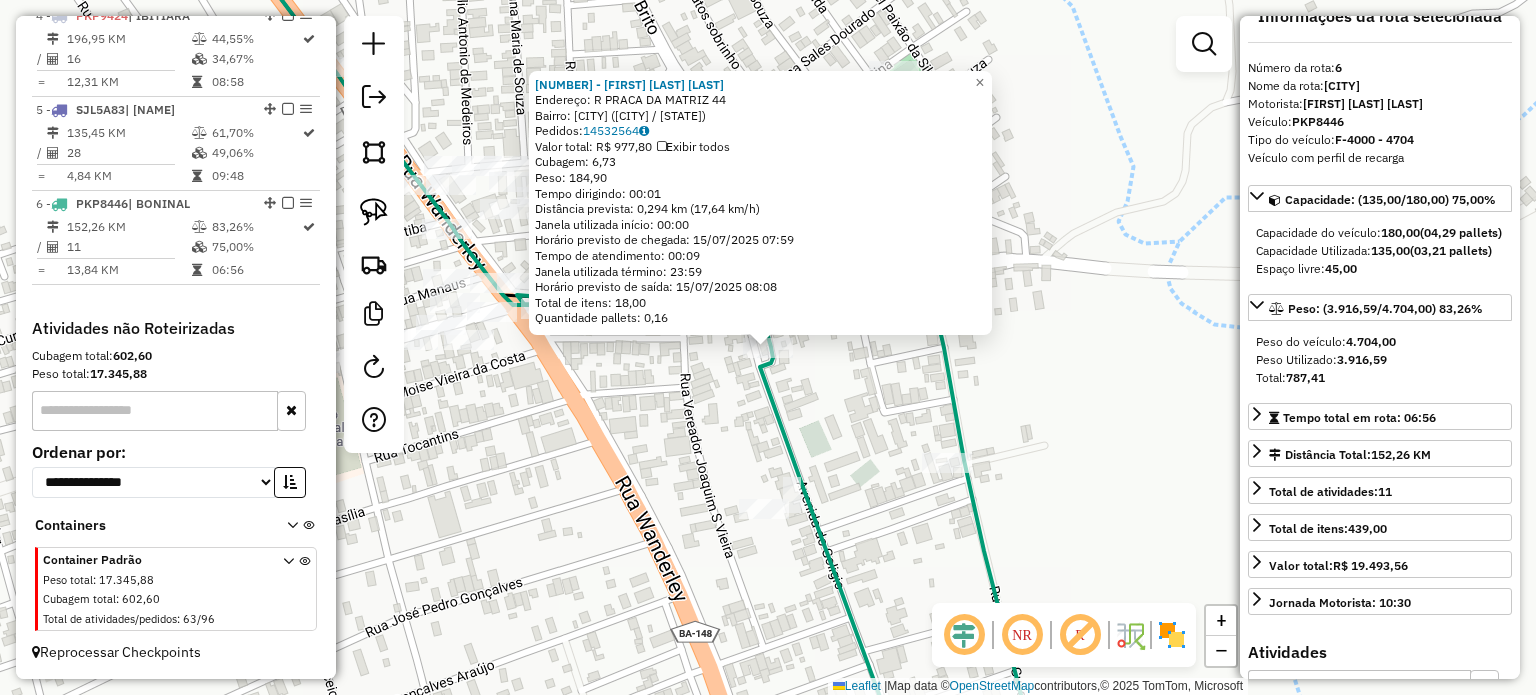 scroll, scrollTop: 0, scrollLeft: 0, axis: both 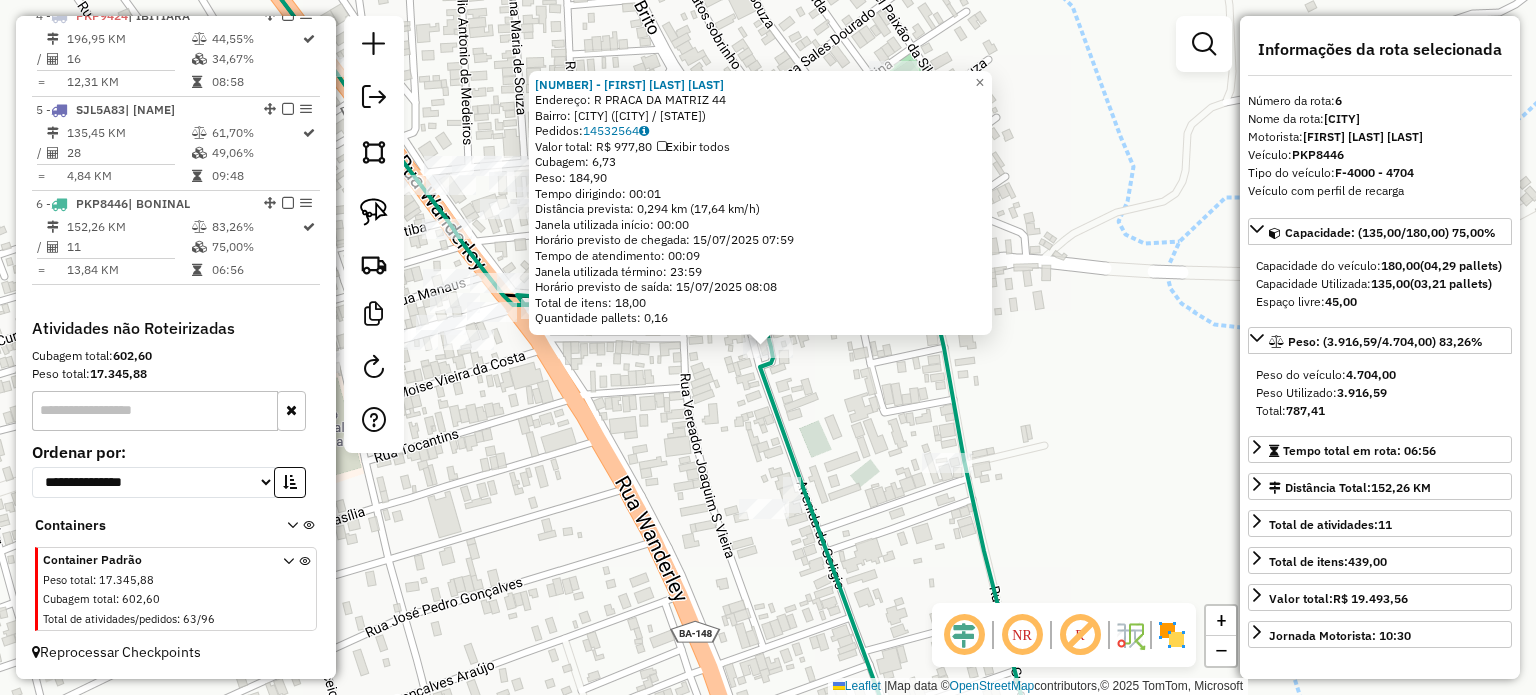 click on "[NUMBER] - [NAME]  Endereço:  R   [STREET] [NUMBER]   Bairro: [CITY] ([STATE_ABBR] / [STATE_ABBR])   Pedidos:  [ORDER_ID]   Valor total: R$ [PRICE]   Exibir todos   Cubagem: [CUBAGE]  Peso: [WEIGHT]  Tempo dirigindo: [TIME]   Distância prevista: [DISTANCE] ([SPEED])   Janela utilizada início: [TIME]   Horário previsto de chegada: [DATE] [TIME]   Tempo de atendimento: [TIME]   Janela utilizada término: [TIME]   Horário previsto de saída: [DATE] [TIME]   Total de itens: [ITEMS]   Quantidade pallets: [PALLETS]  × Janela de atendimento Grade de atendimento Capacidade Transportadoras Veículos Cliente Pedidos  Rotas Selecione os dias de semana para filtrar as janelas de atendimento  Seg   Ter   Qua   Qui   Sex   Sáb   Dom  Informe o período da janela de atendimento: De: Até:  Filtrar exatamente a janela do cliente  Considerar janela de atendimento padrão  Selecione os dias de semana para filtrar as grades de atendimento  Seg   Ter   Qua   Qui   Sex   Sáb   Dom   Considerar clientes sem dia de atendimento cadastrado  De:" 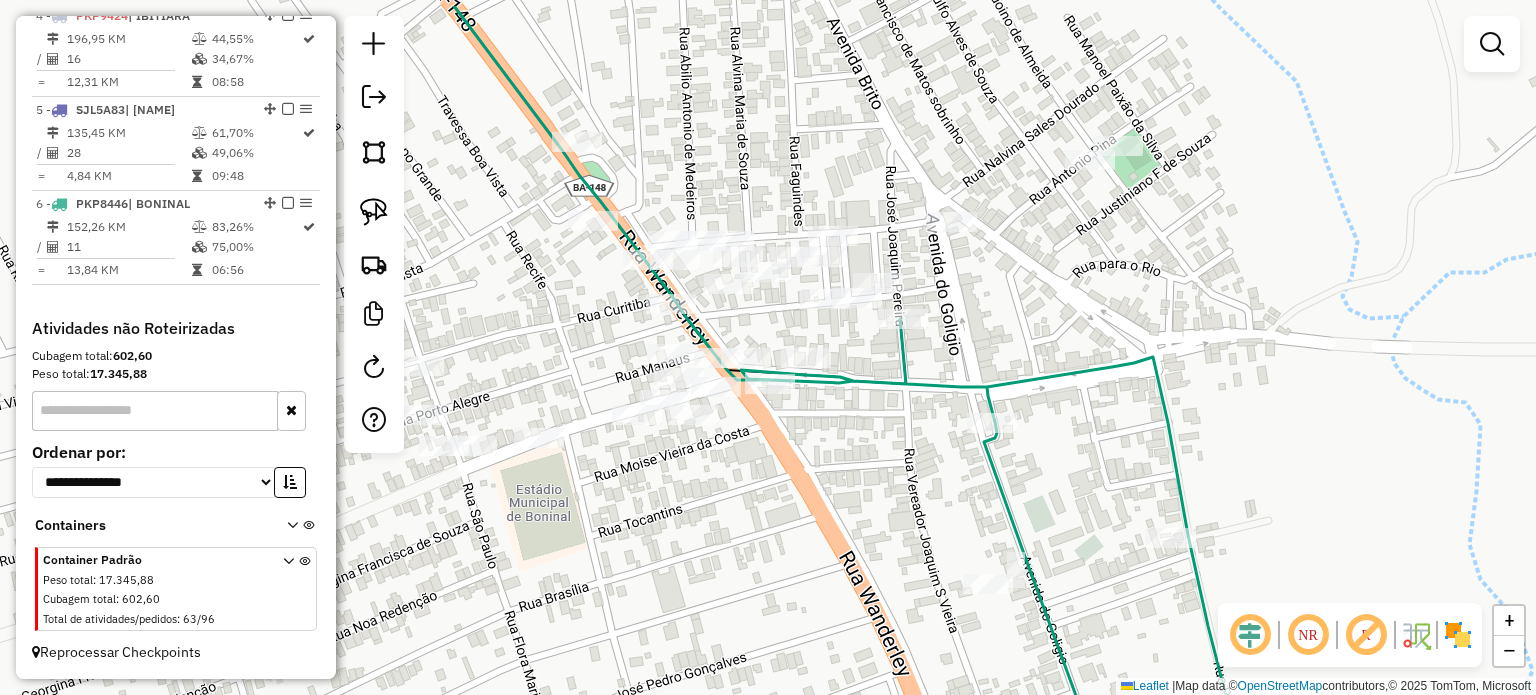 drag, startPoint x: 708, startPoint y: 382, endPoint x: 932, endPoint y: 457, distance: 236.22235 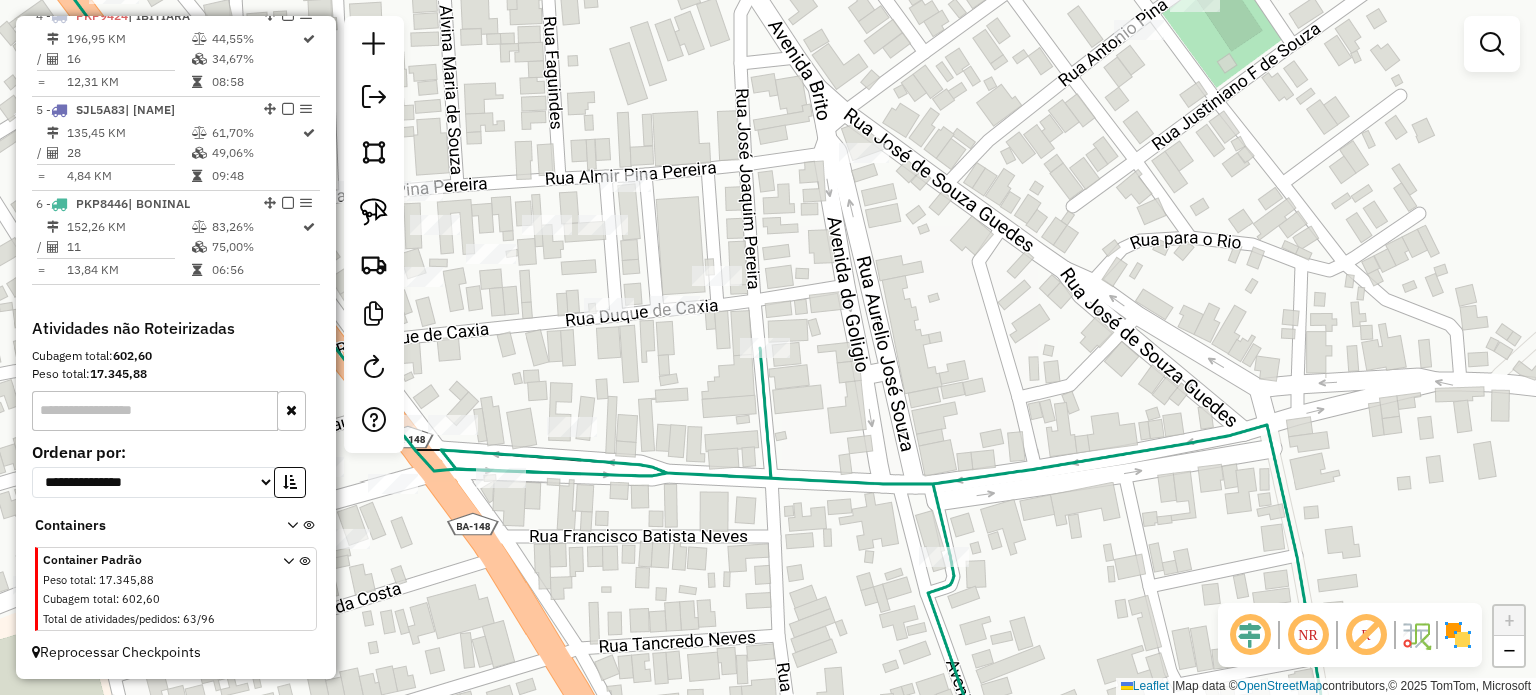 drag, startPoint x: 892, startPoint y: 388, endPoint x: 1122, endPoint y: 407, distance: 230.78345 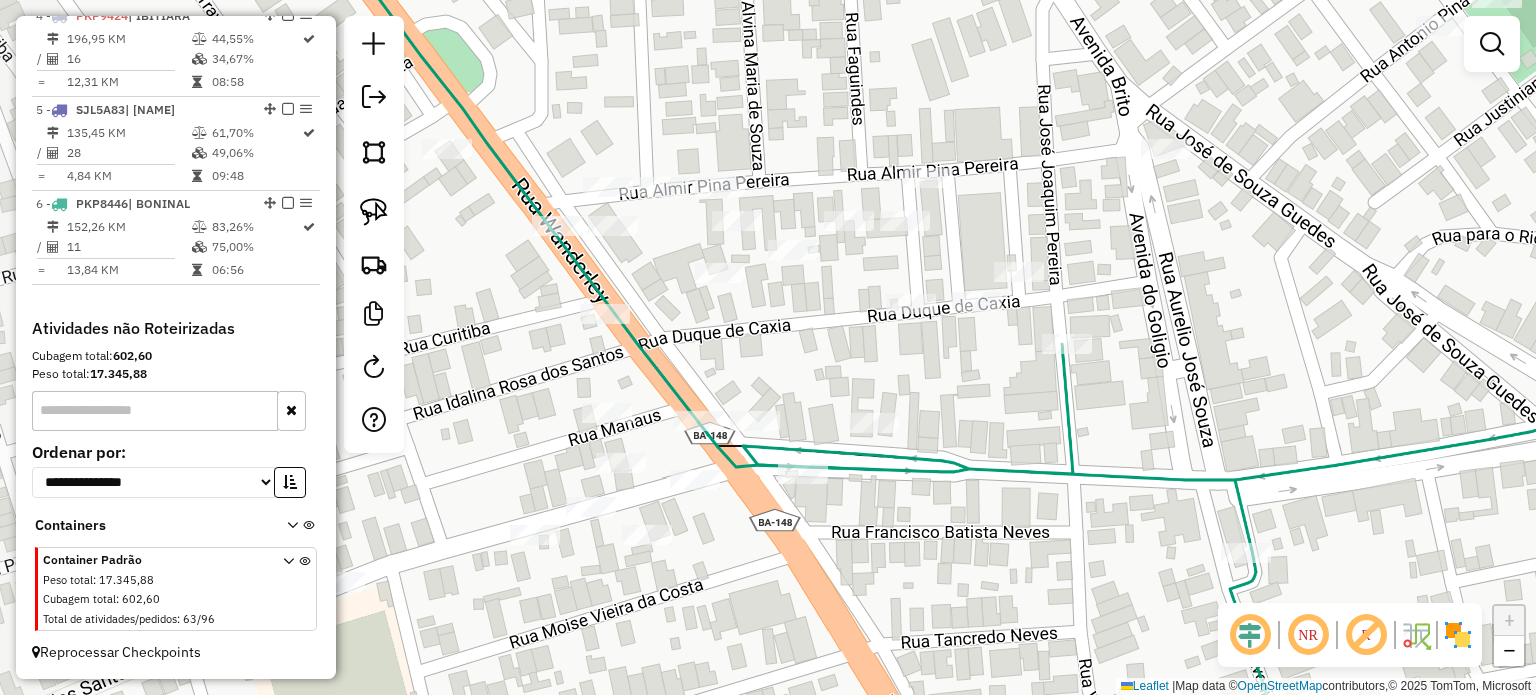drag, startPoint x: 960, startPoint y: 395, endPoint x: 1262, endPoint y: 391, distance: 302.0265 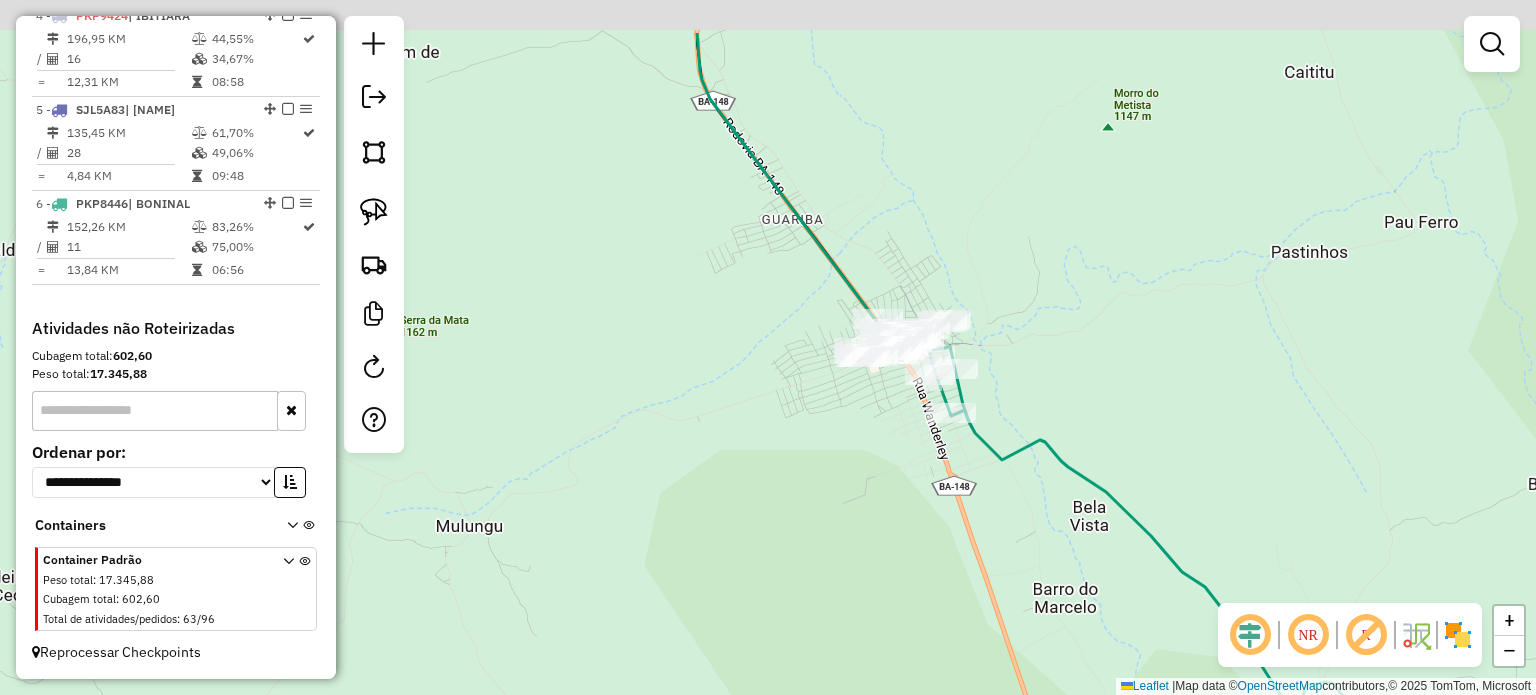 drag, startPoint x: 742, startPoint y: 103, endPoint x: 793, endPoint y: 239, distance: 145.24806 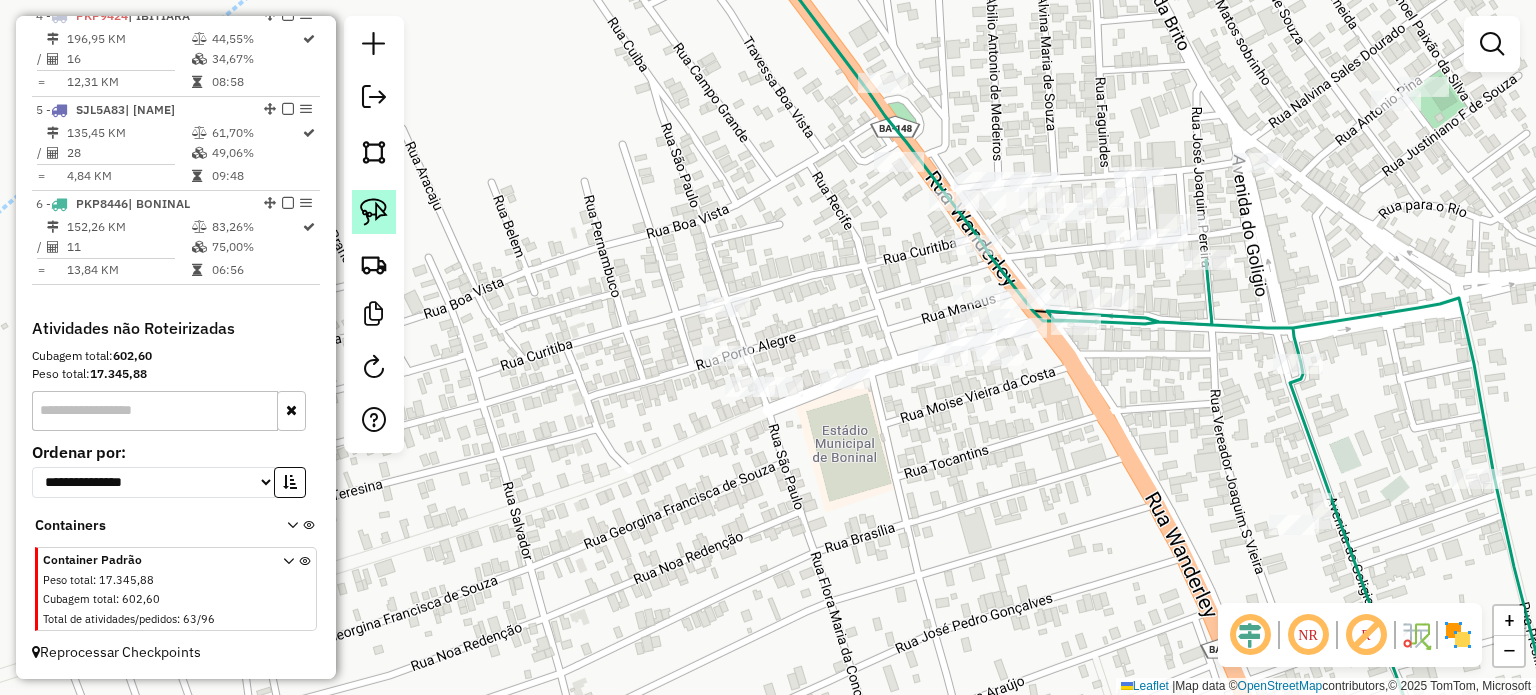 click 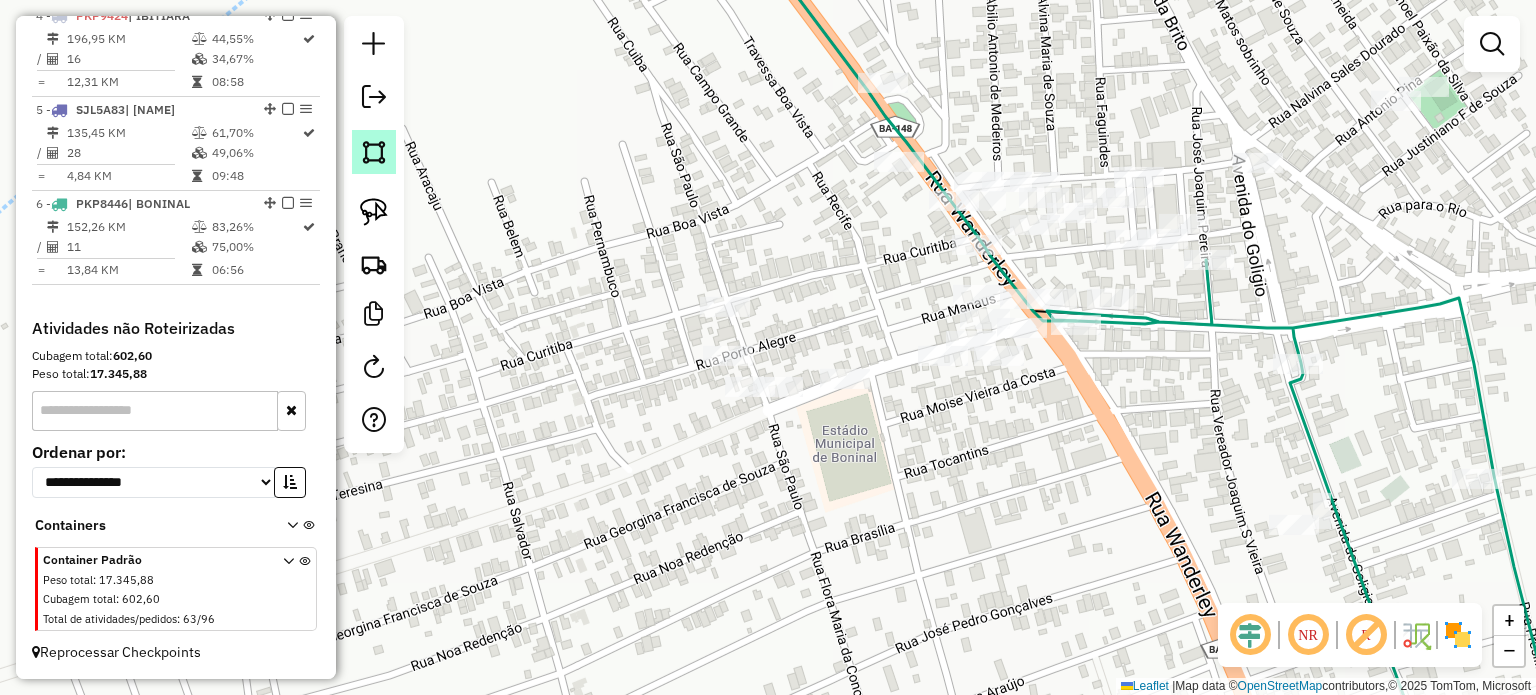 click 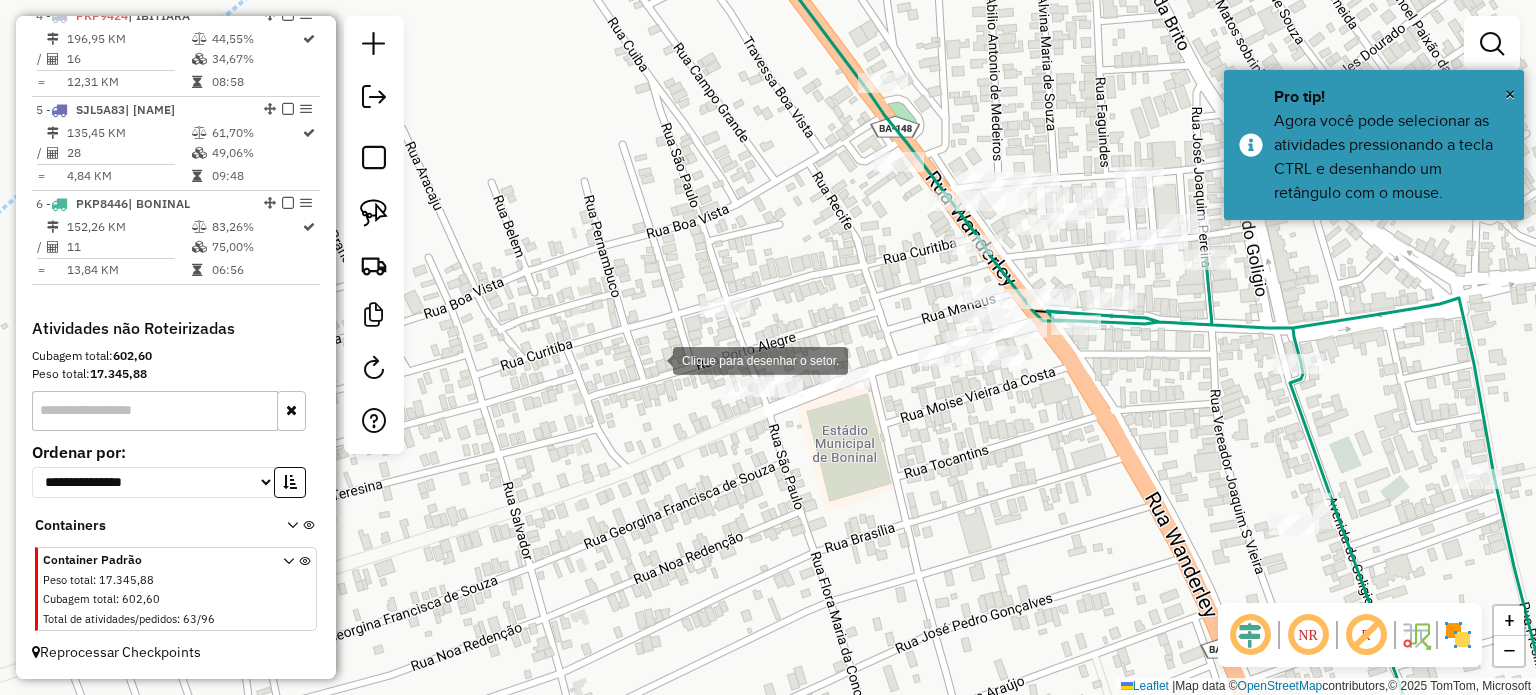click 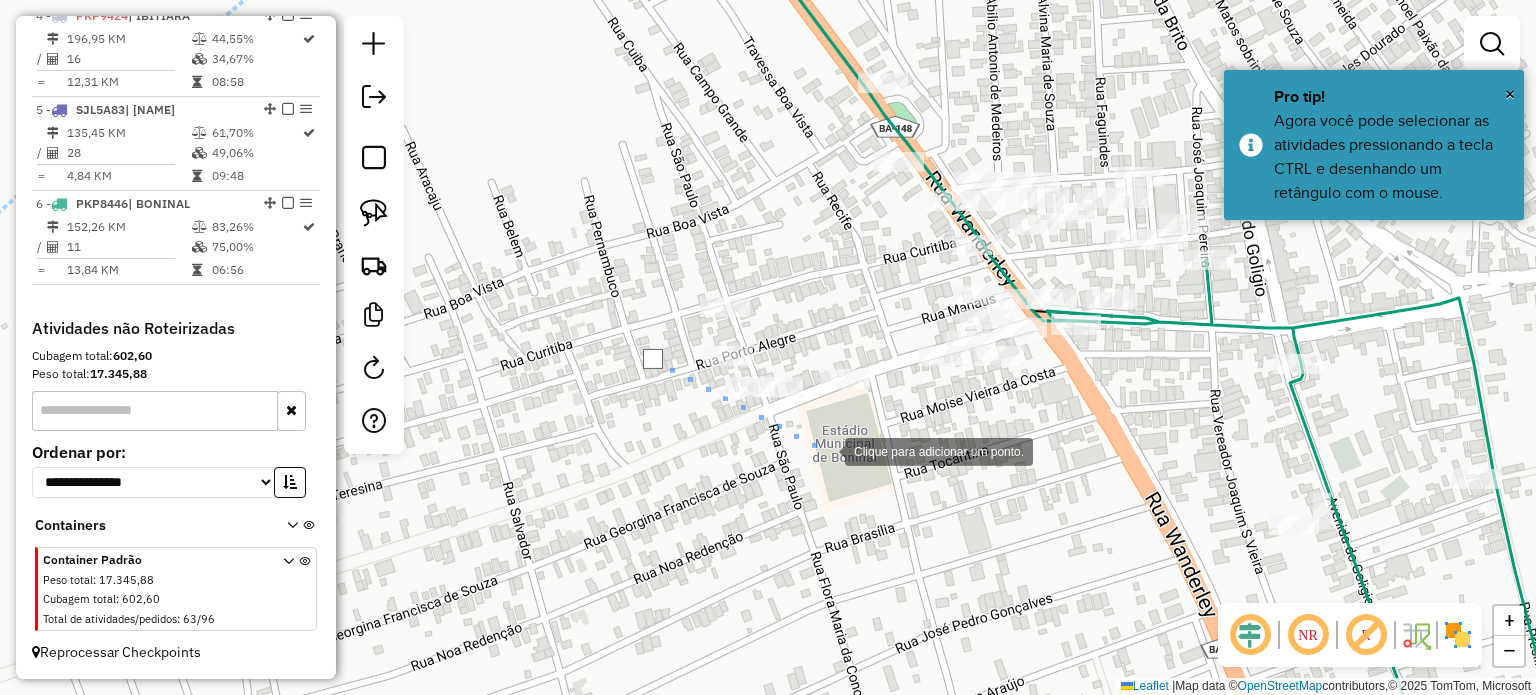 click 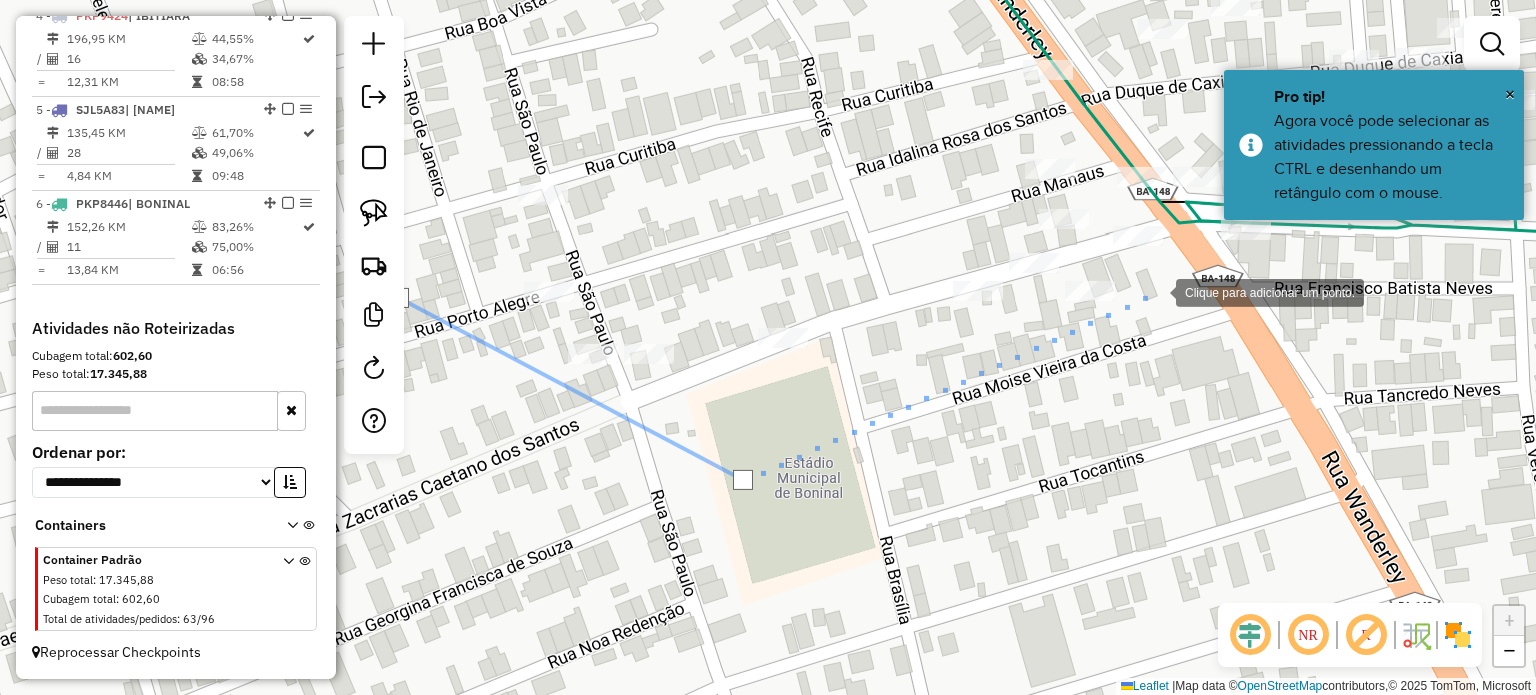 click 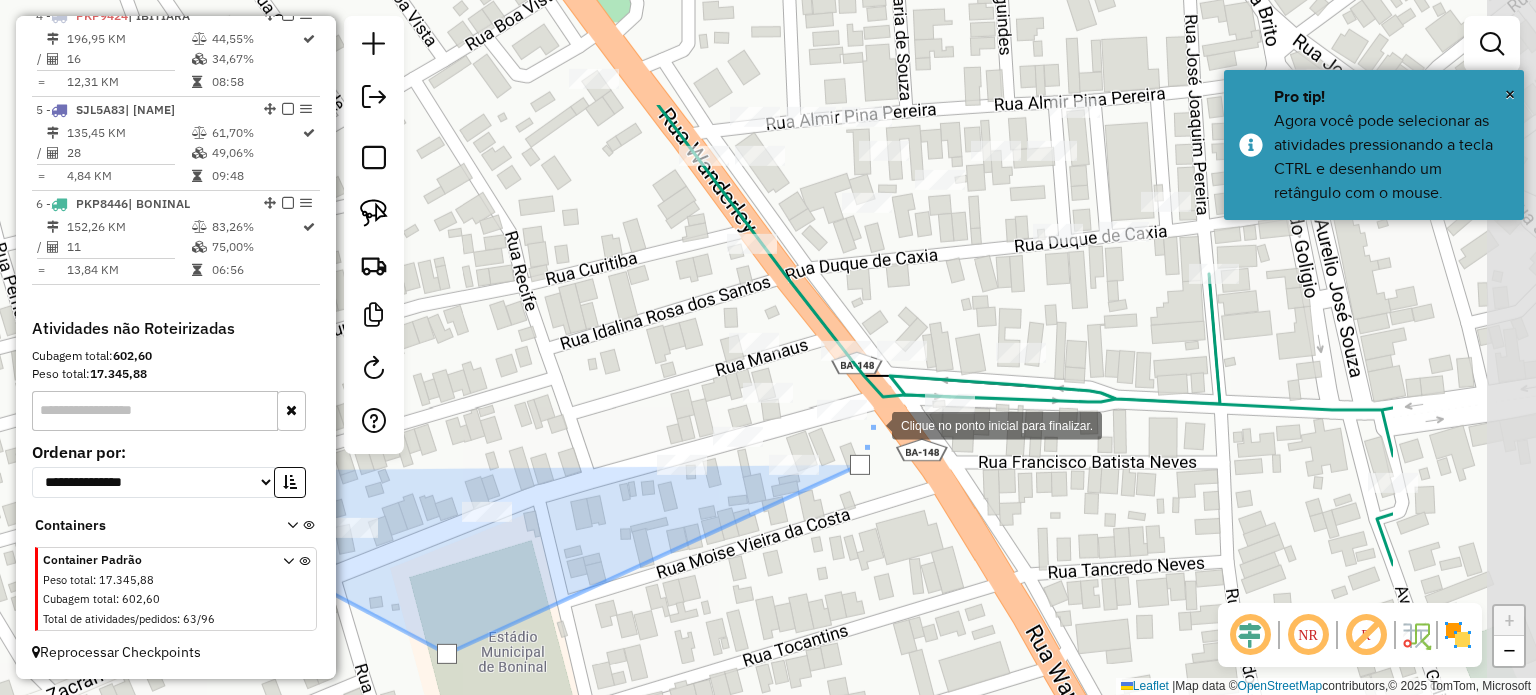 drag, startPoint x: 1168, startPoint y: 249, endPoint x: 872, endPoint y: 423, distance: 343.35403 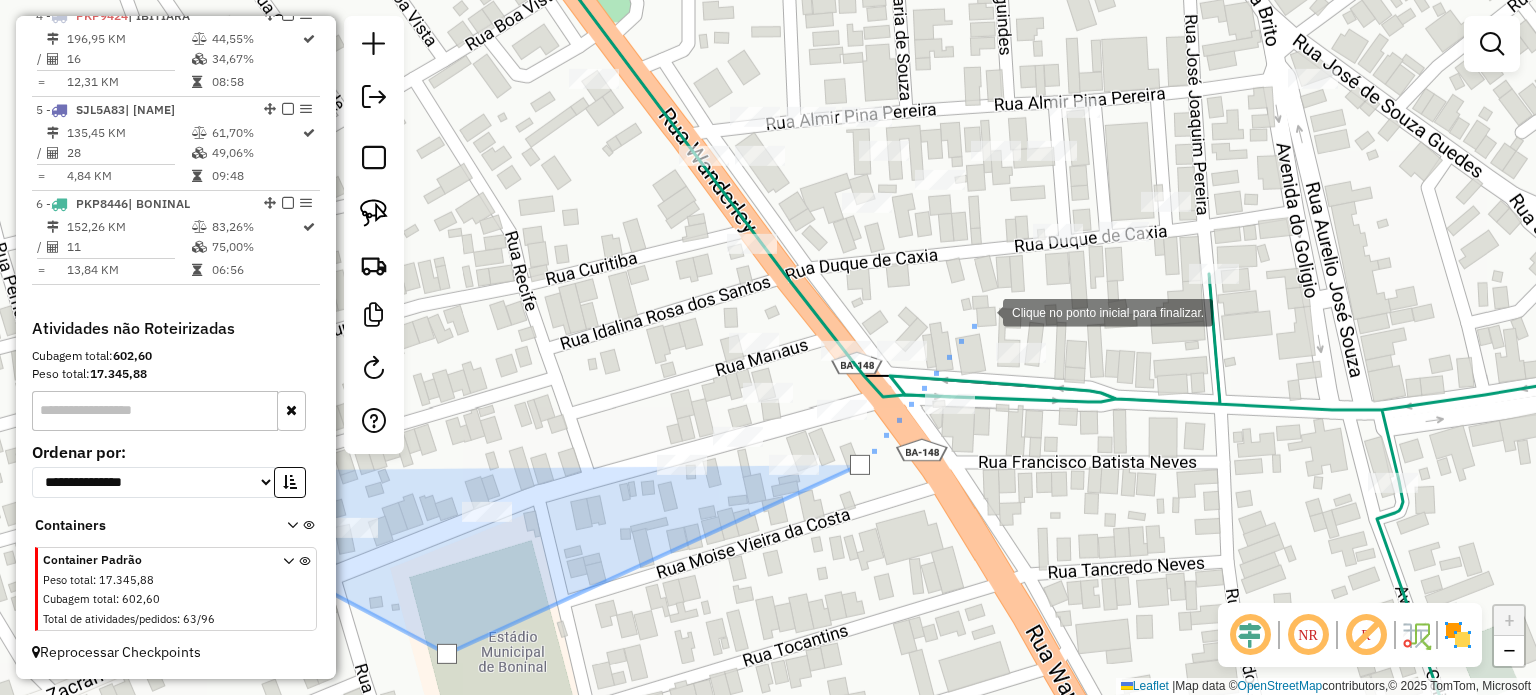 click 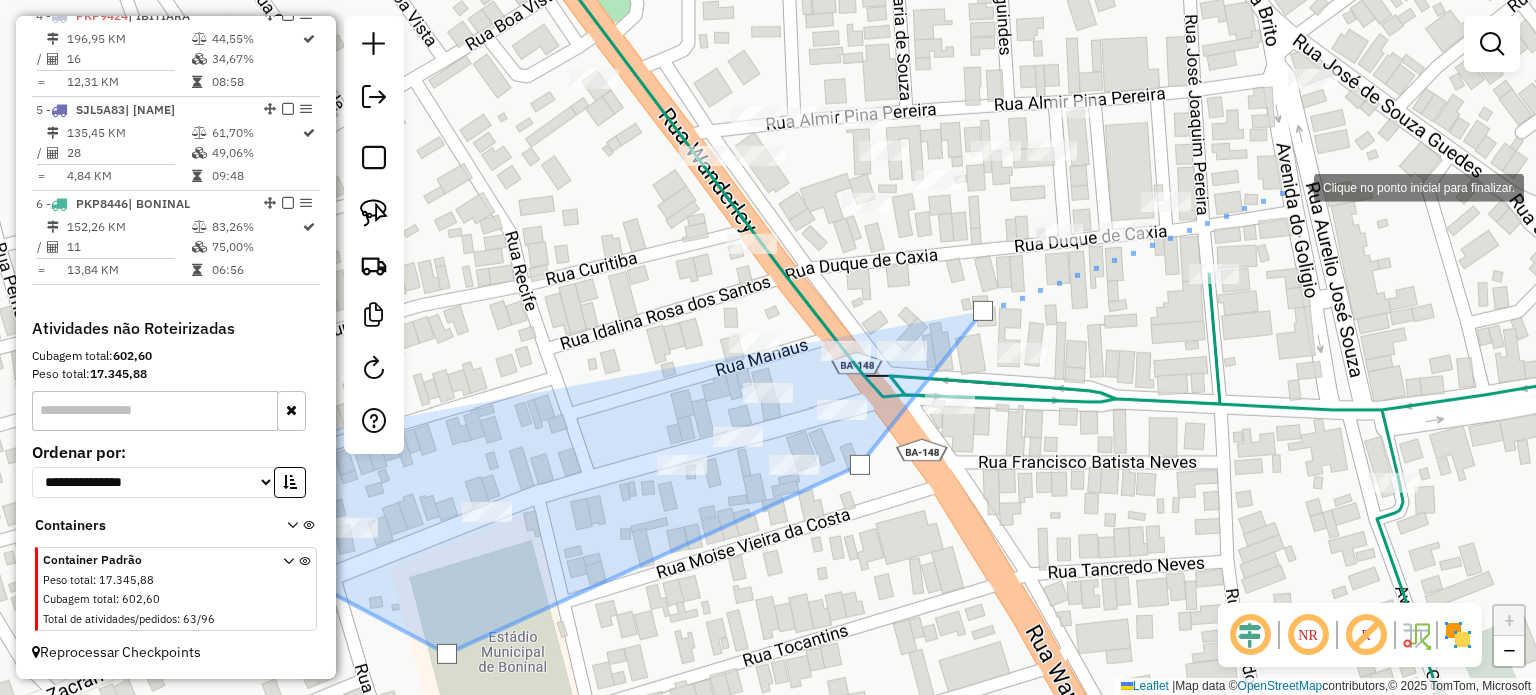 click 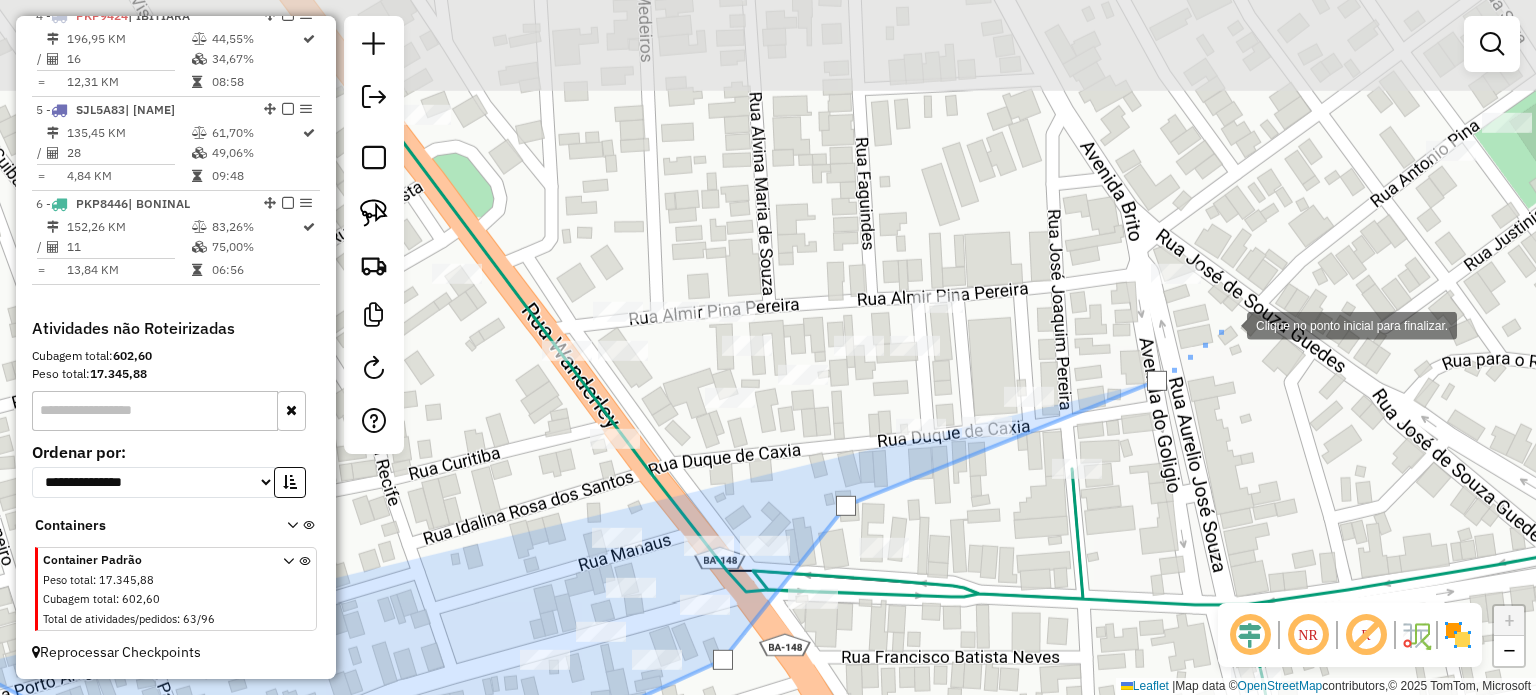 drag, startPoint x: 1344, startPoint y: 150, endPoint x: 1227, endPoint y: 323, distance: 208.84923 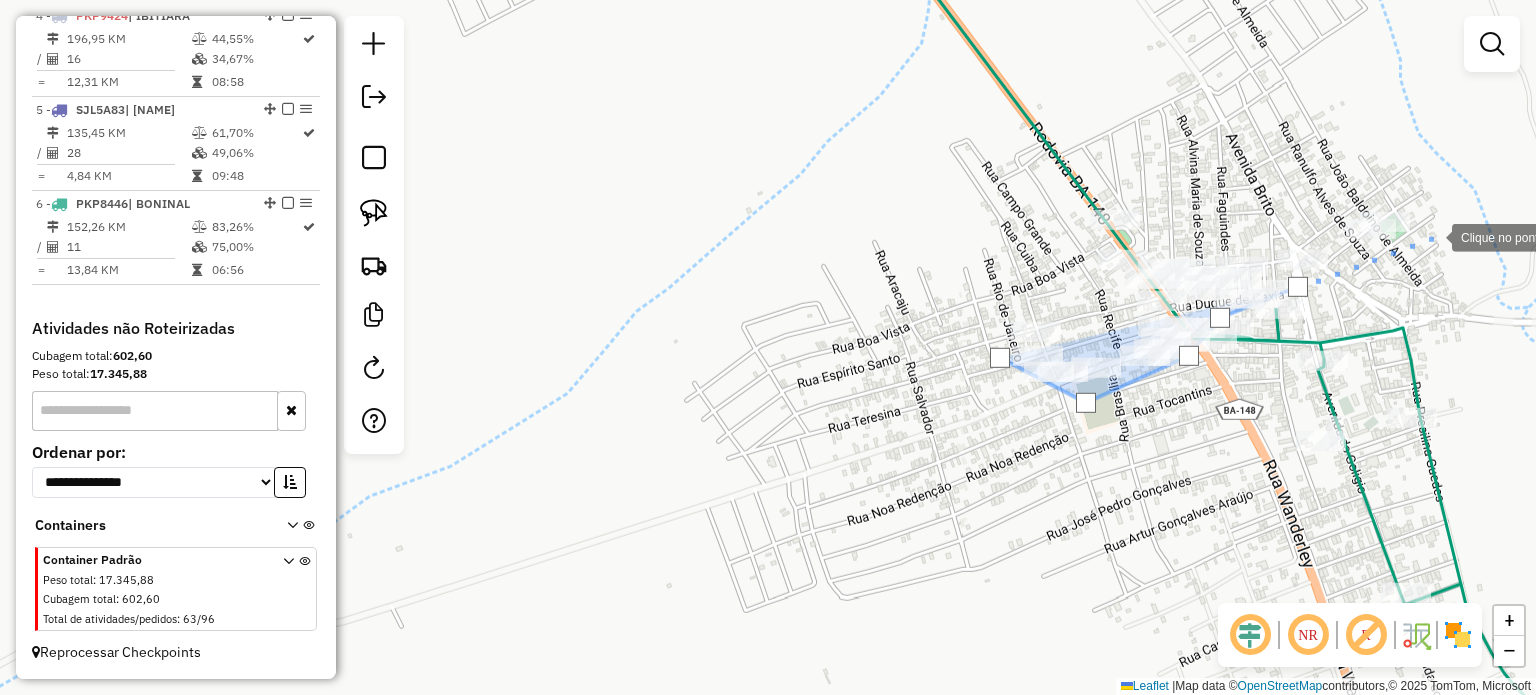 click 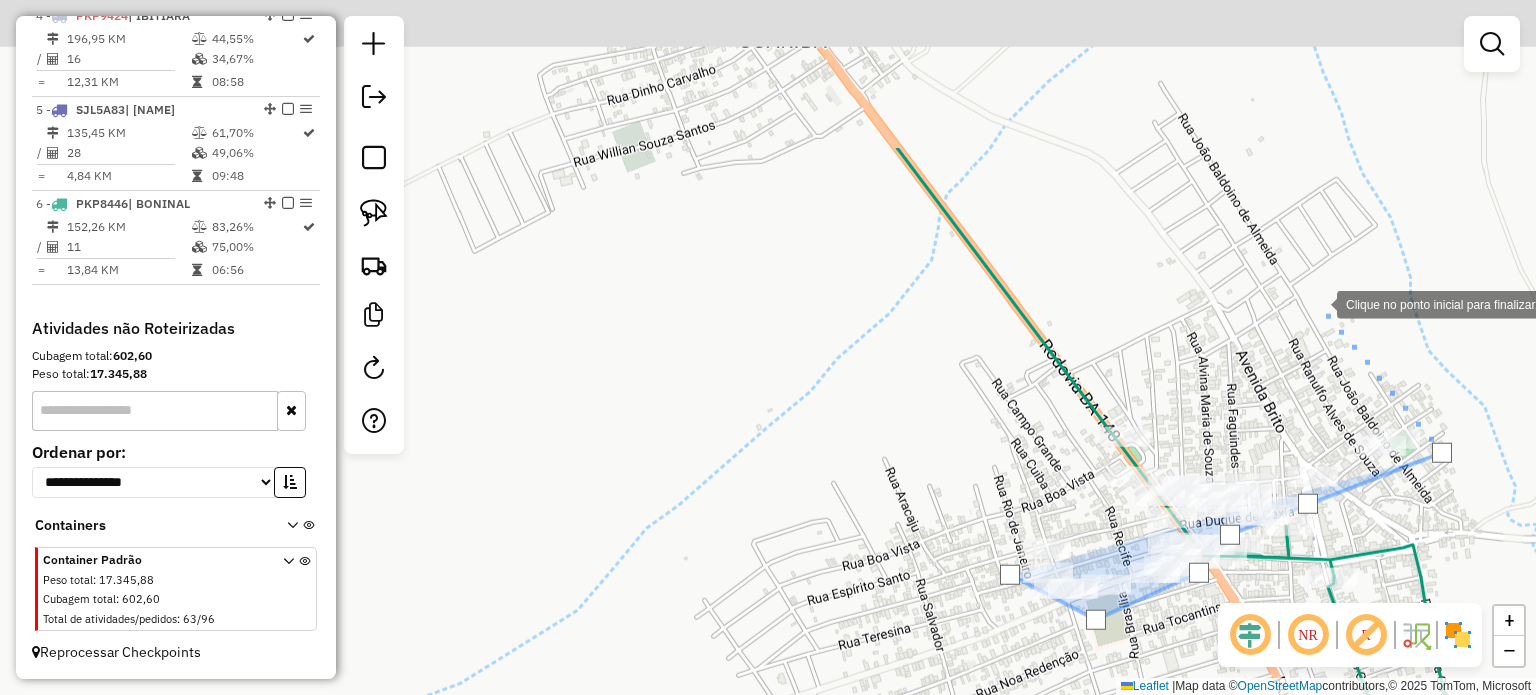 drag, startPoint x: 1308, startPoint y: 86, endPoint x: 1318, endPoint y: 303, distance: 217.23029 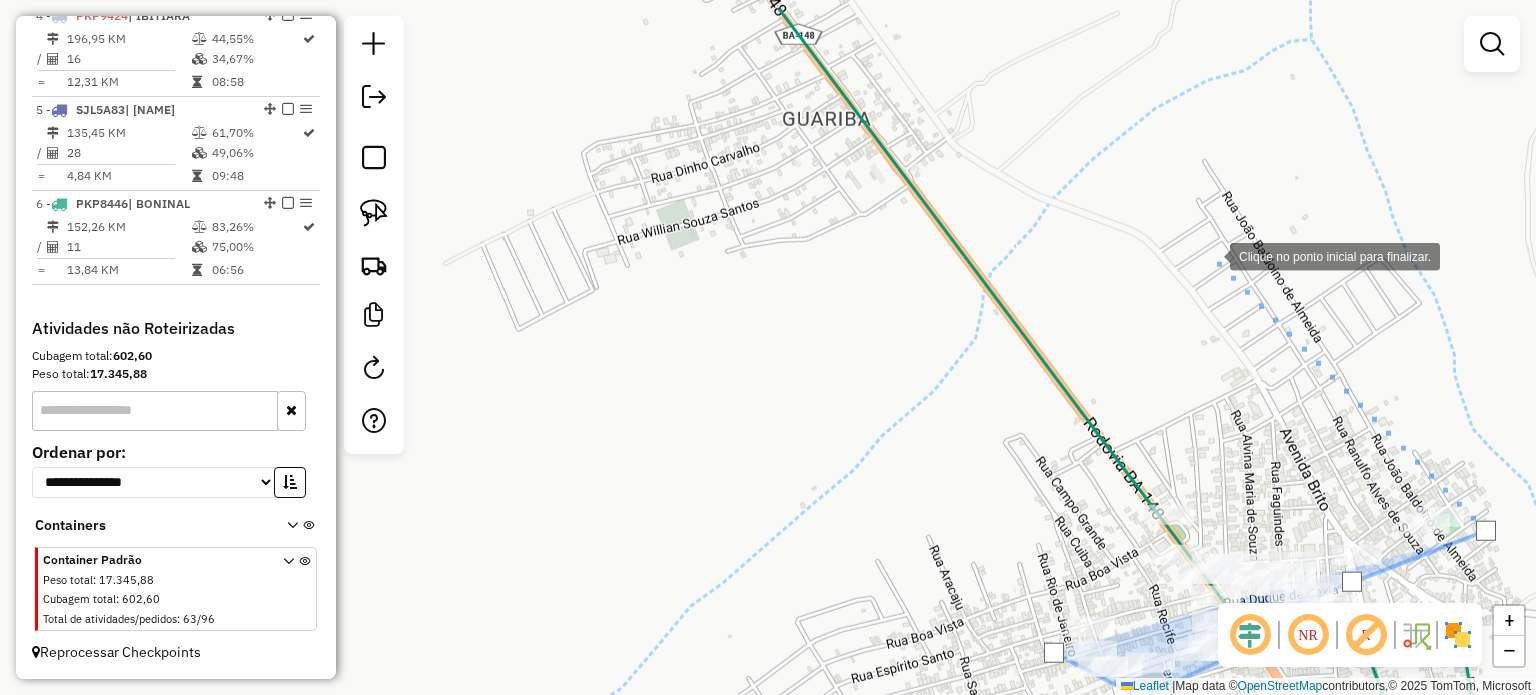 drag, startPoint x: 1164, startPoint y: 171, endPoint x: 1212, endPoint y: 254, distance: 95.880135 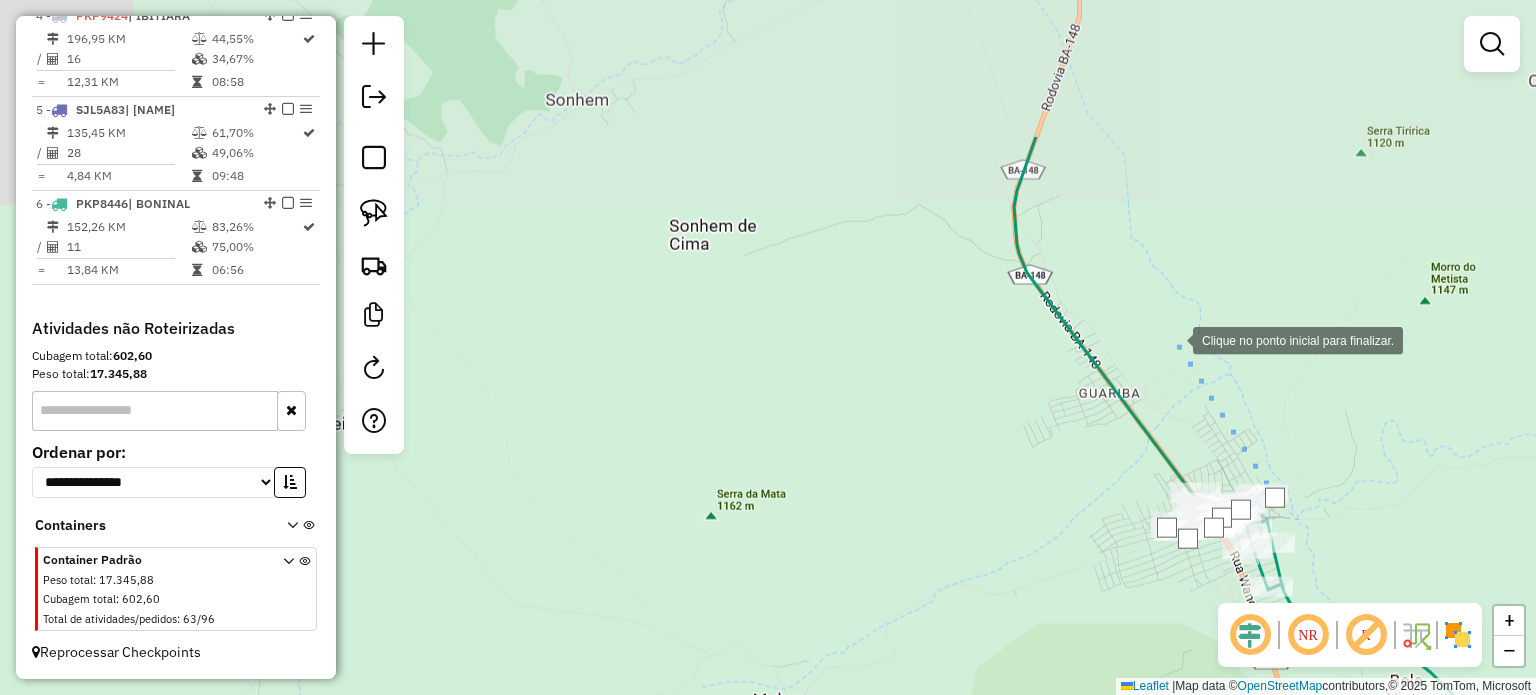 drag, startPoint x: 1158, startPoint y: 126, endPoint x: 1173, endPoint y: 333, distance: 207.54277 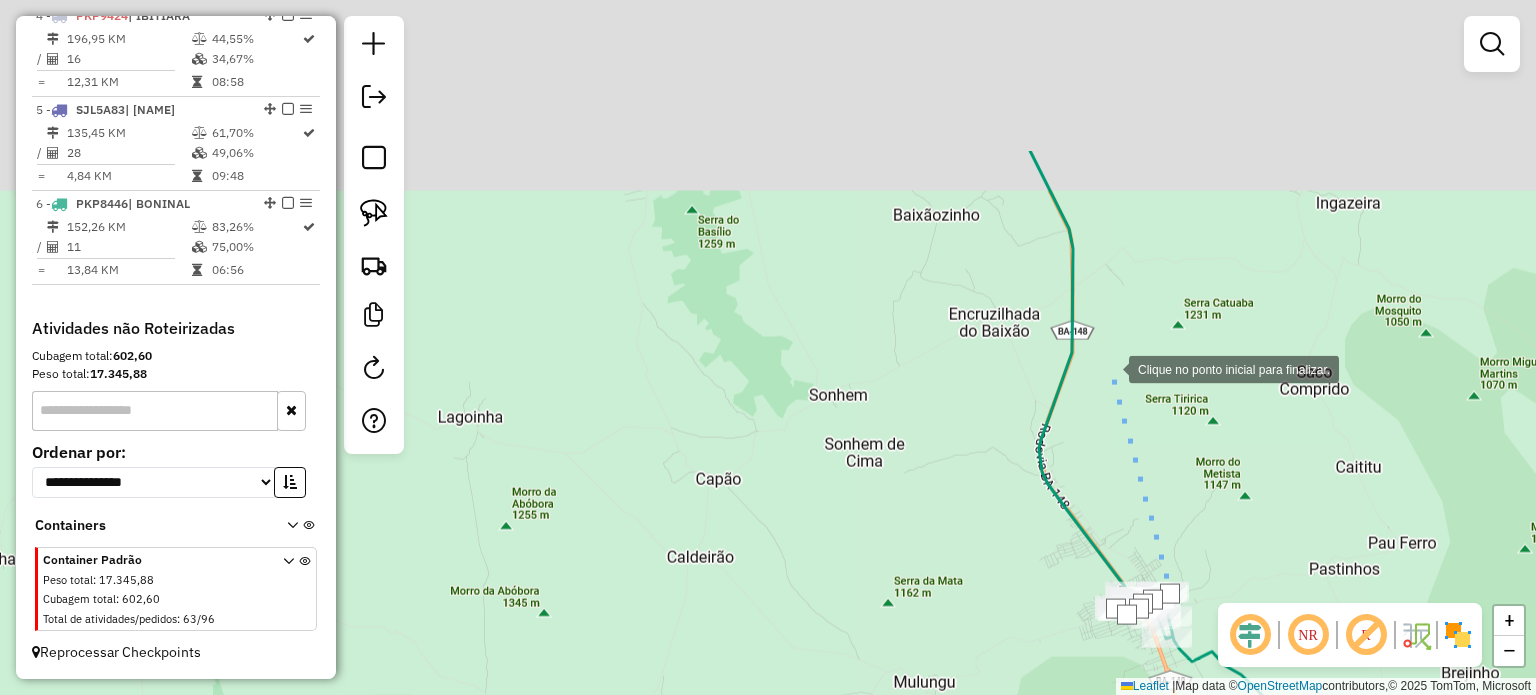 drag, startPoint x: 1153, startPoint y: 146, endPoint x: 1109, endPoint y: 366, distance: 224.35686 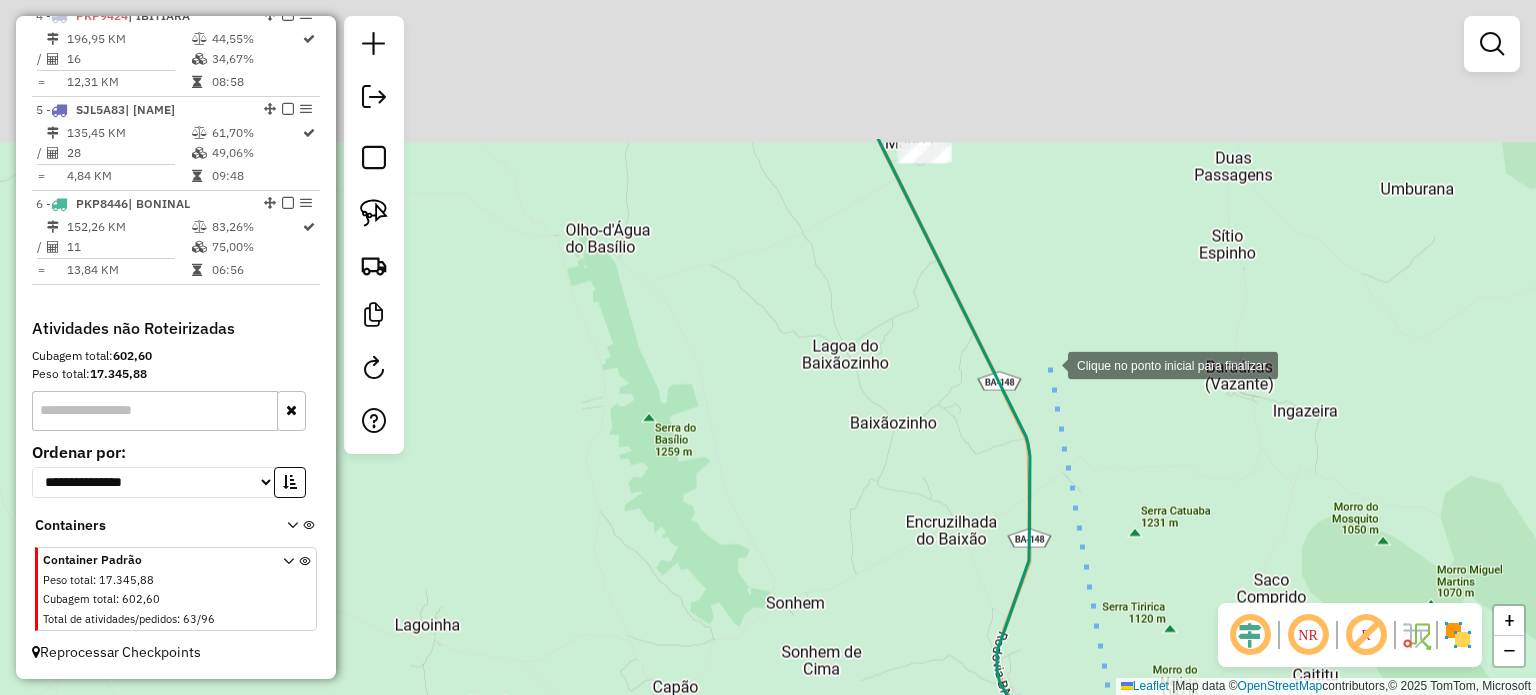 drag, startPoint x: 1091, startPoint y: 155, endPoint x: 1032, endPoint y: 351, distance: 204.68756 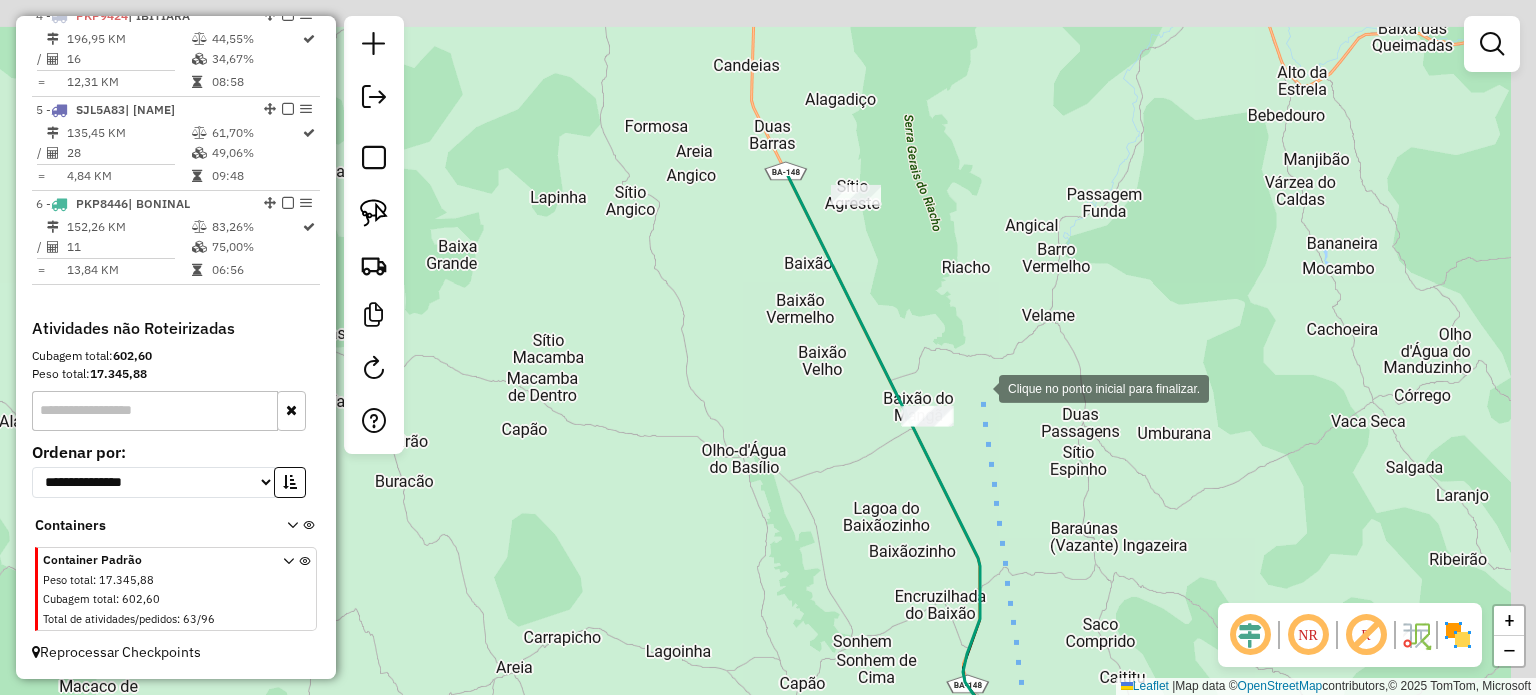 drag, startPoint x: 1017, startPoint y: 139, endPoint x: 978, endPoint y: 389, distance: 253.02371 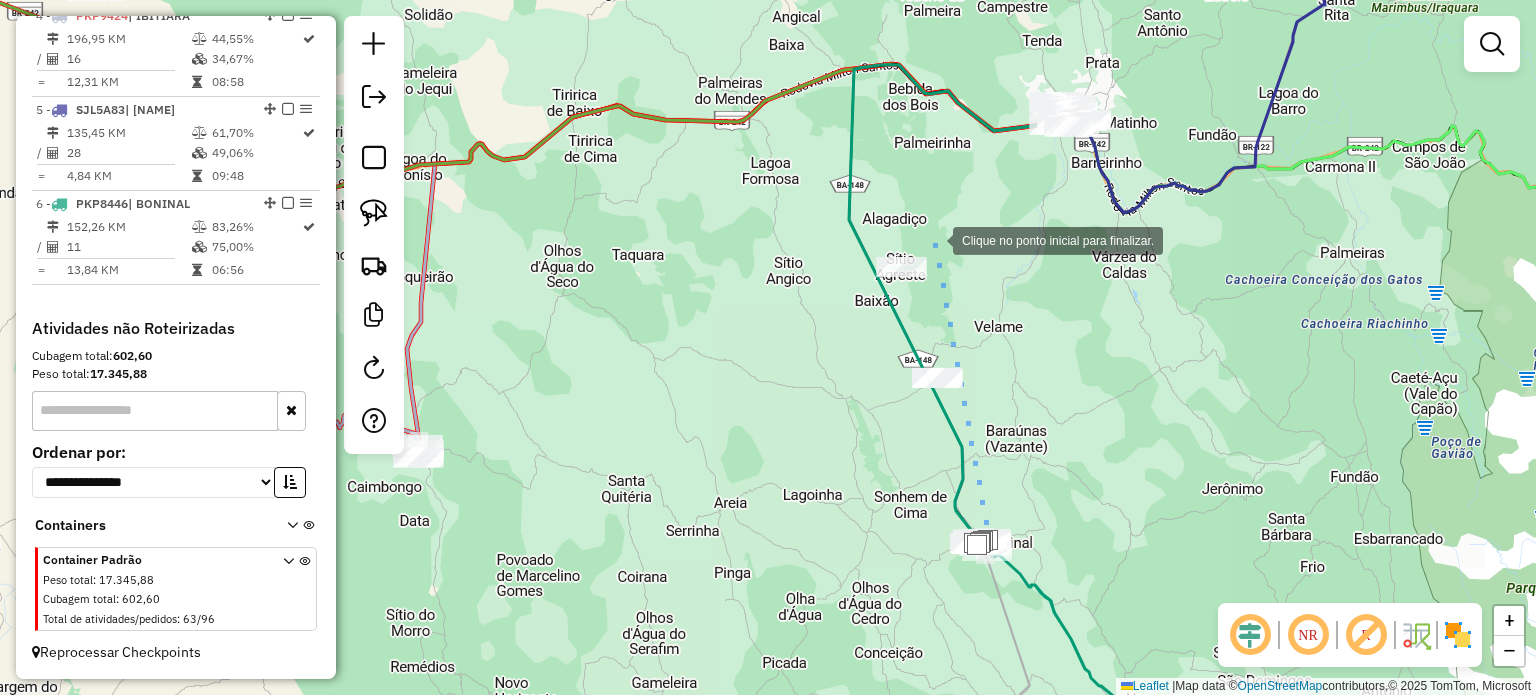 click 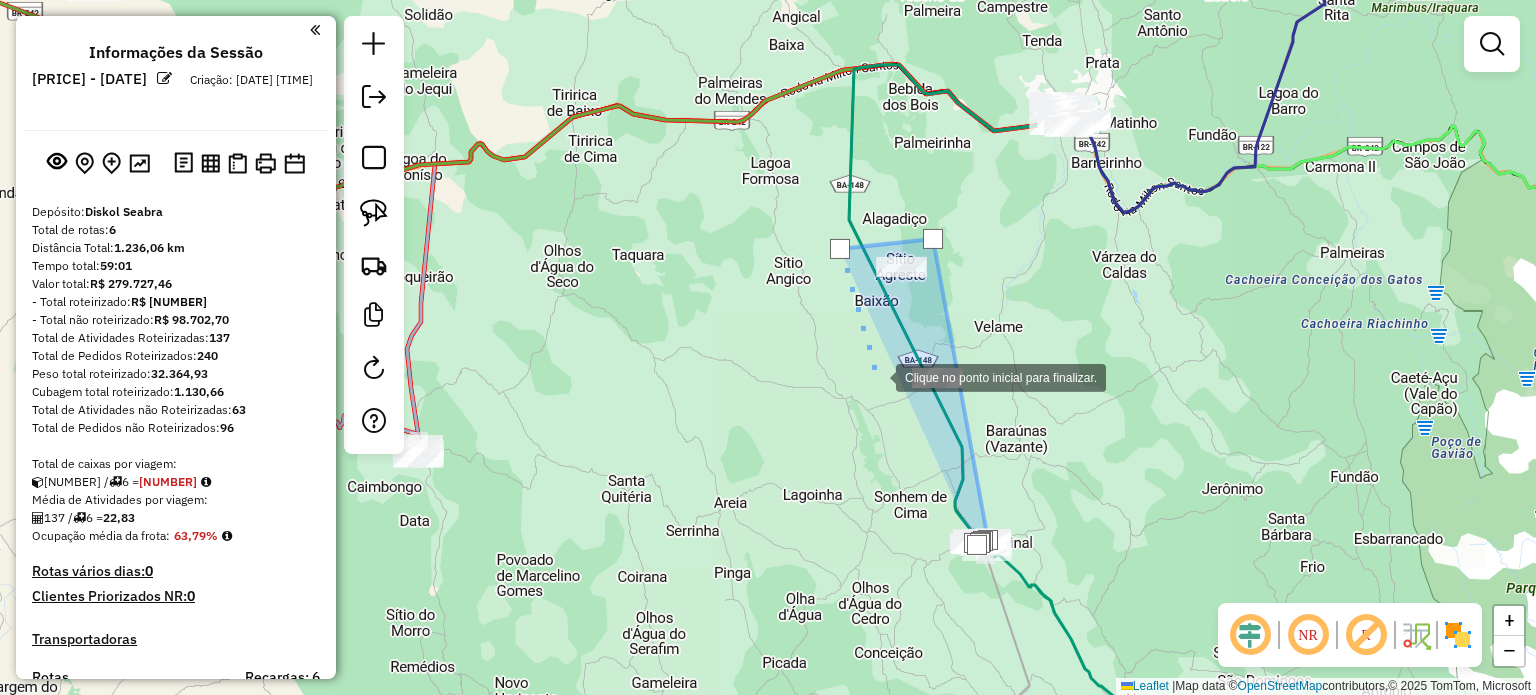 scroll, scrollTop: 0, scrollLeft: 0, axis: both 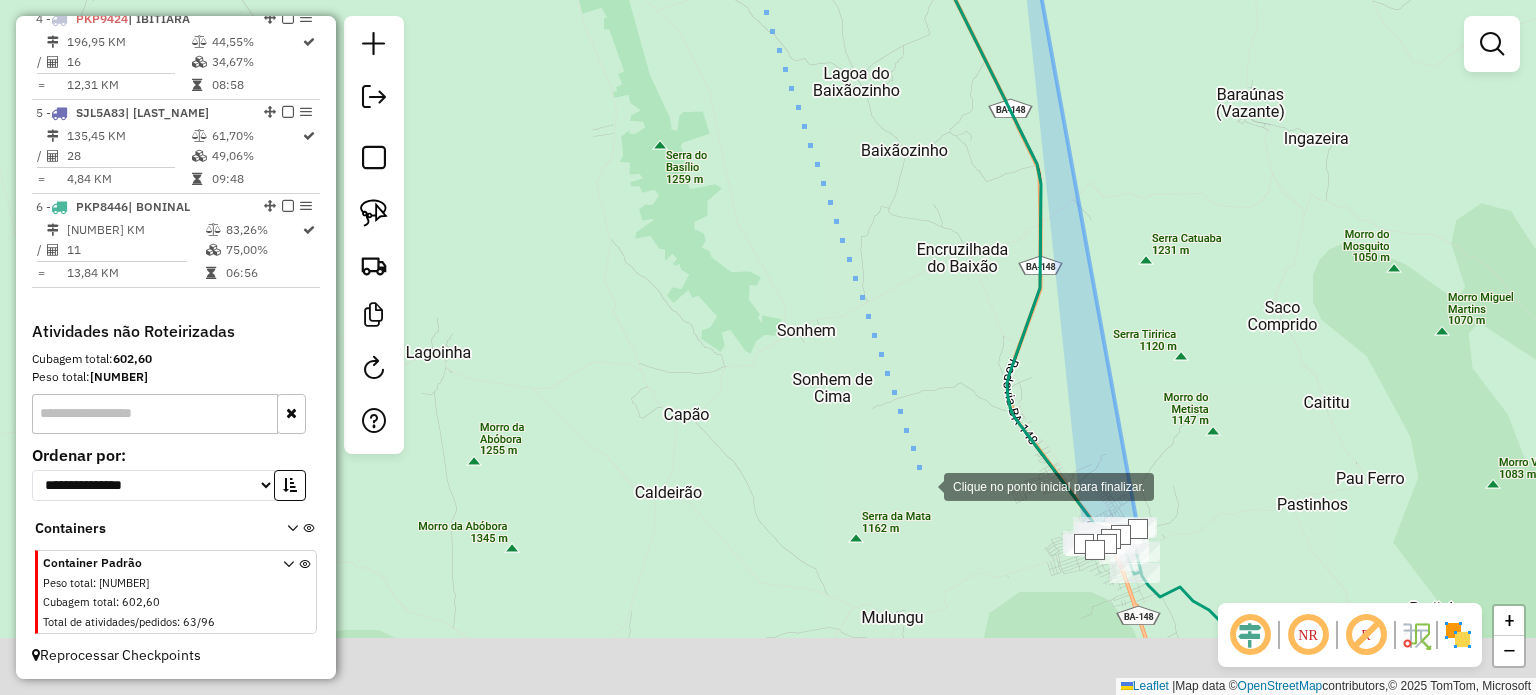 drag, startPoint x: 1008, startPoint y: 621, endPoint x: 920, endPoint y: 482, distance: 164.51443 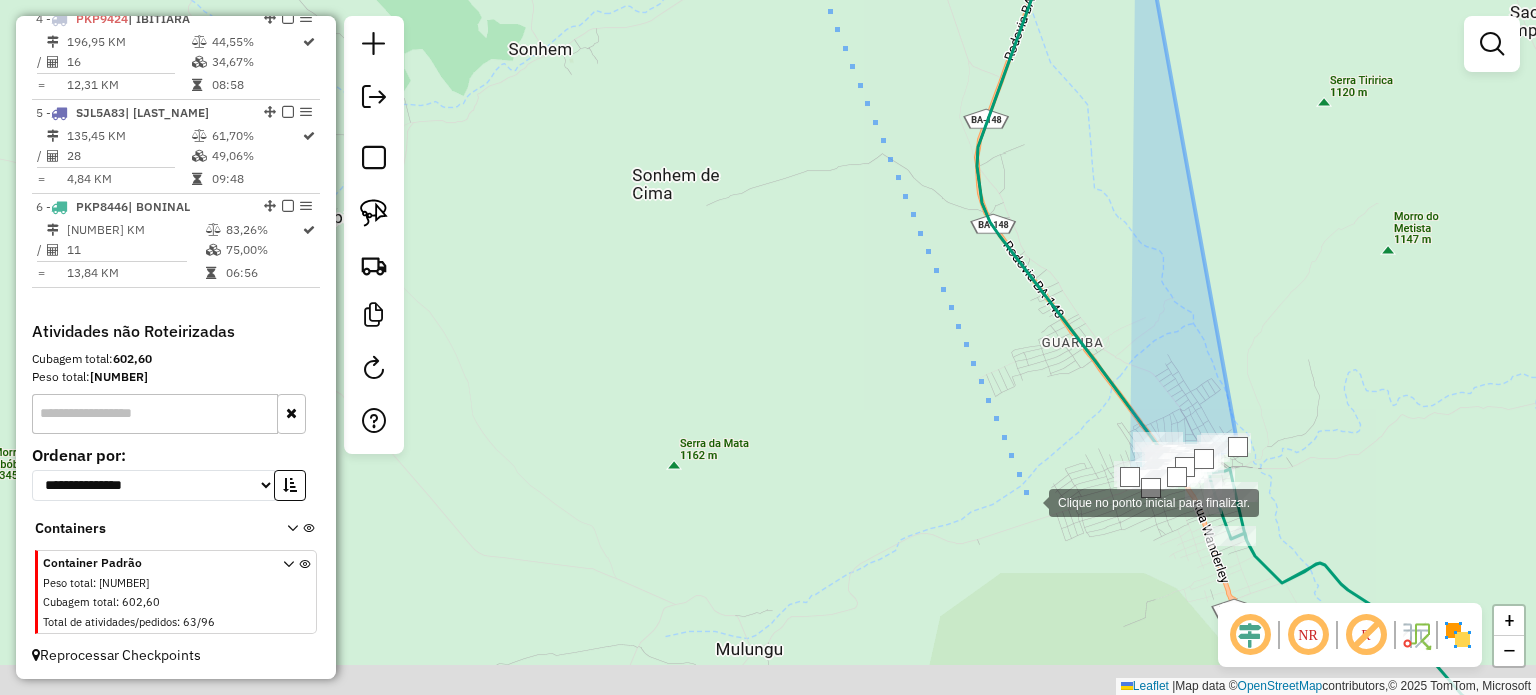 drag, startPoint x: 1088, startPoint y: 555, endPoint x: 990, endPoint y: 485, distance: 120.432556 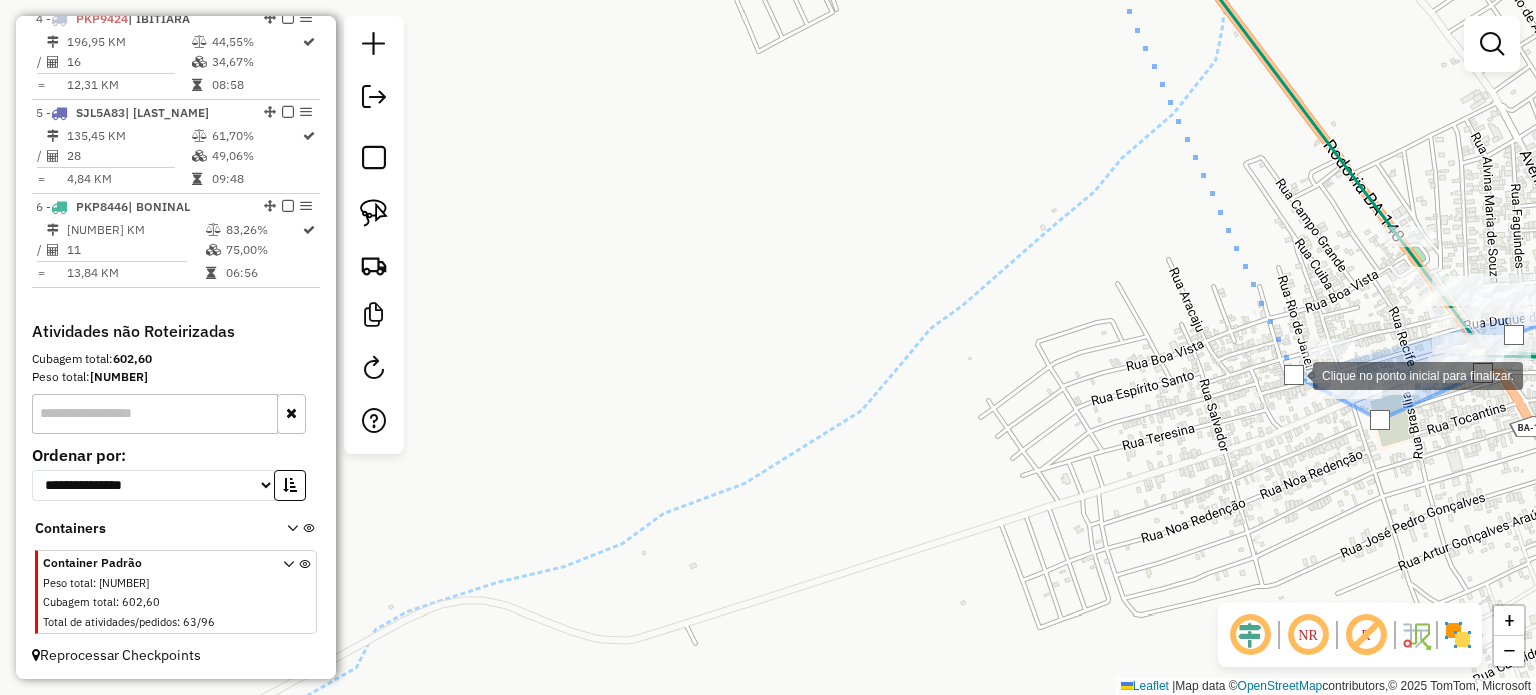 click 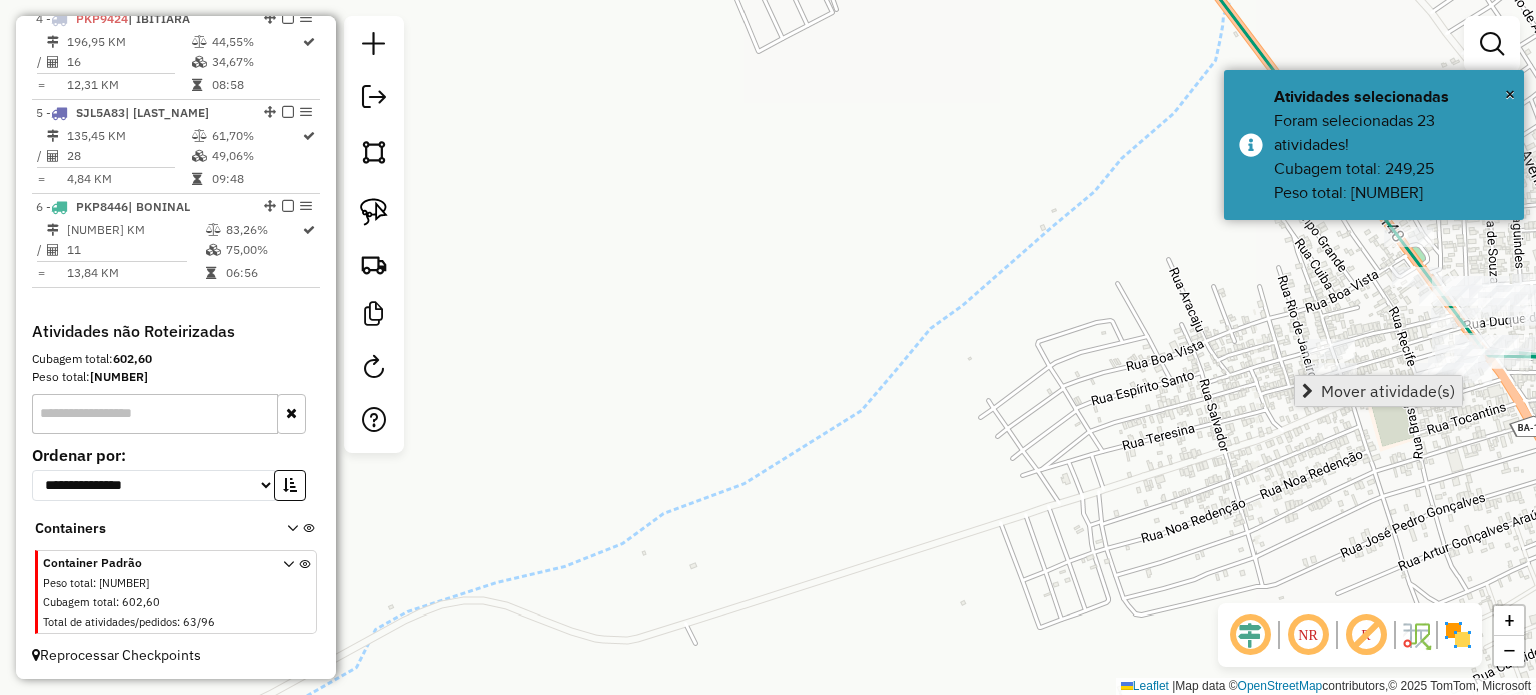 click on "Mover atividade(s)" at bounding box center (1388, 391) 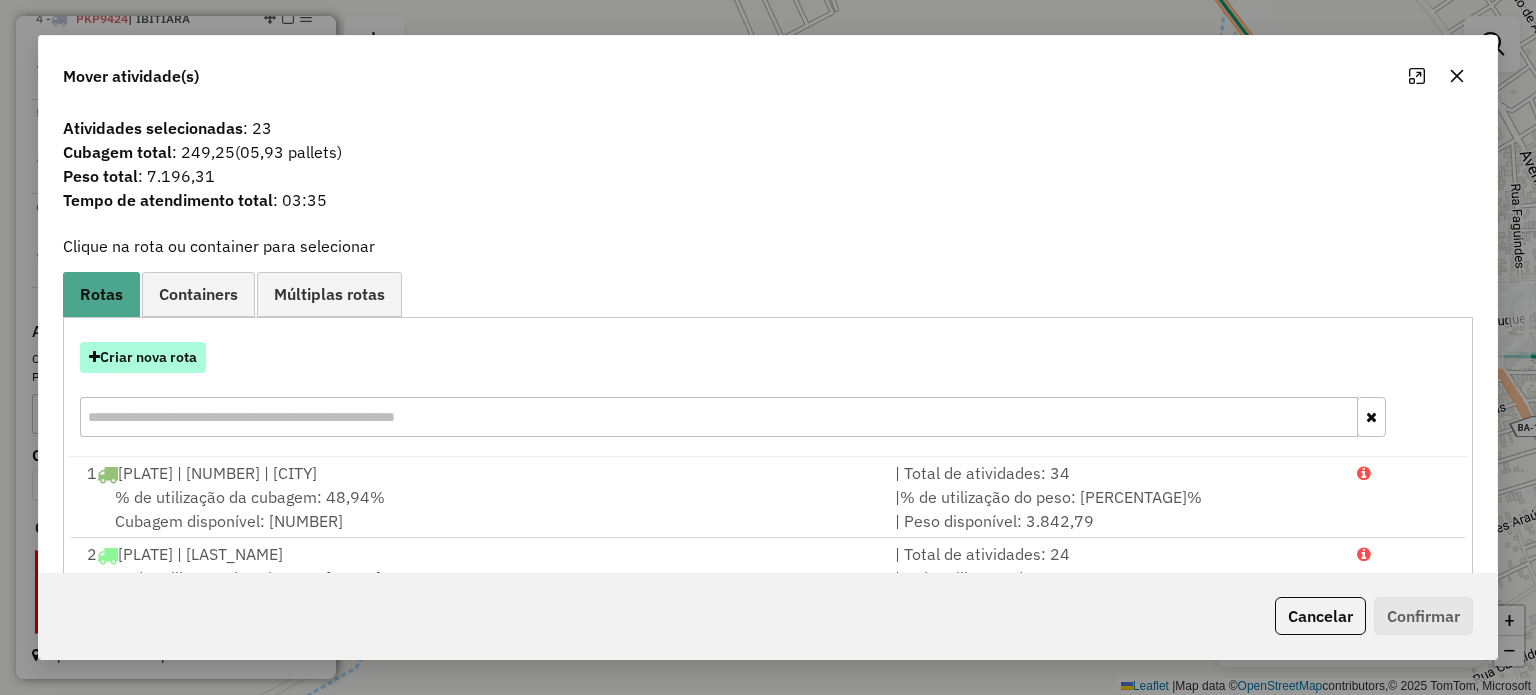 click on "Criar nova rota" at bounding box center [143, 357] 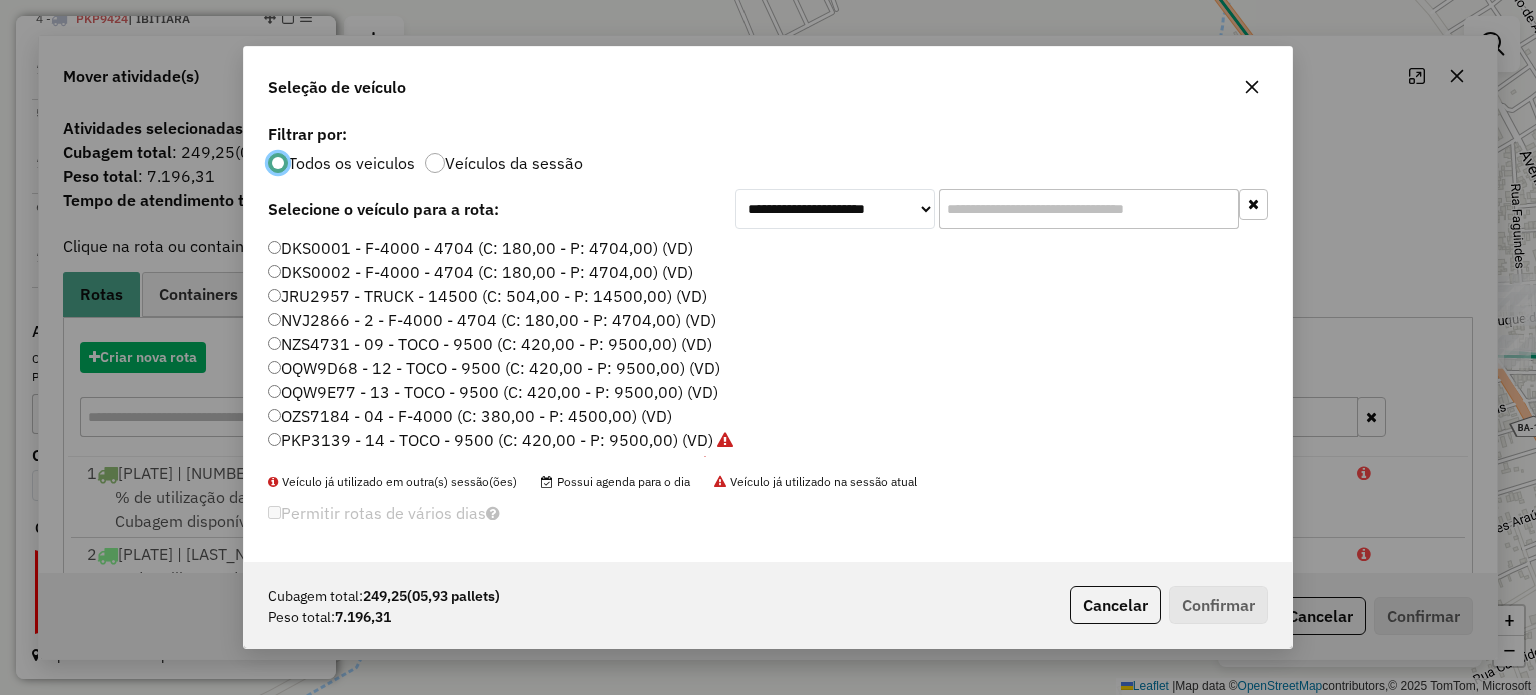 scroll, scrollTop: 10, scrollLeft: 6, axis: both 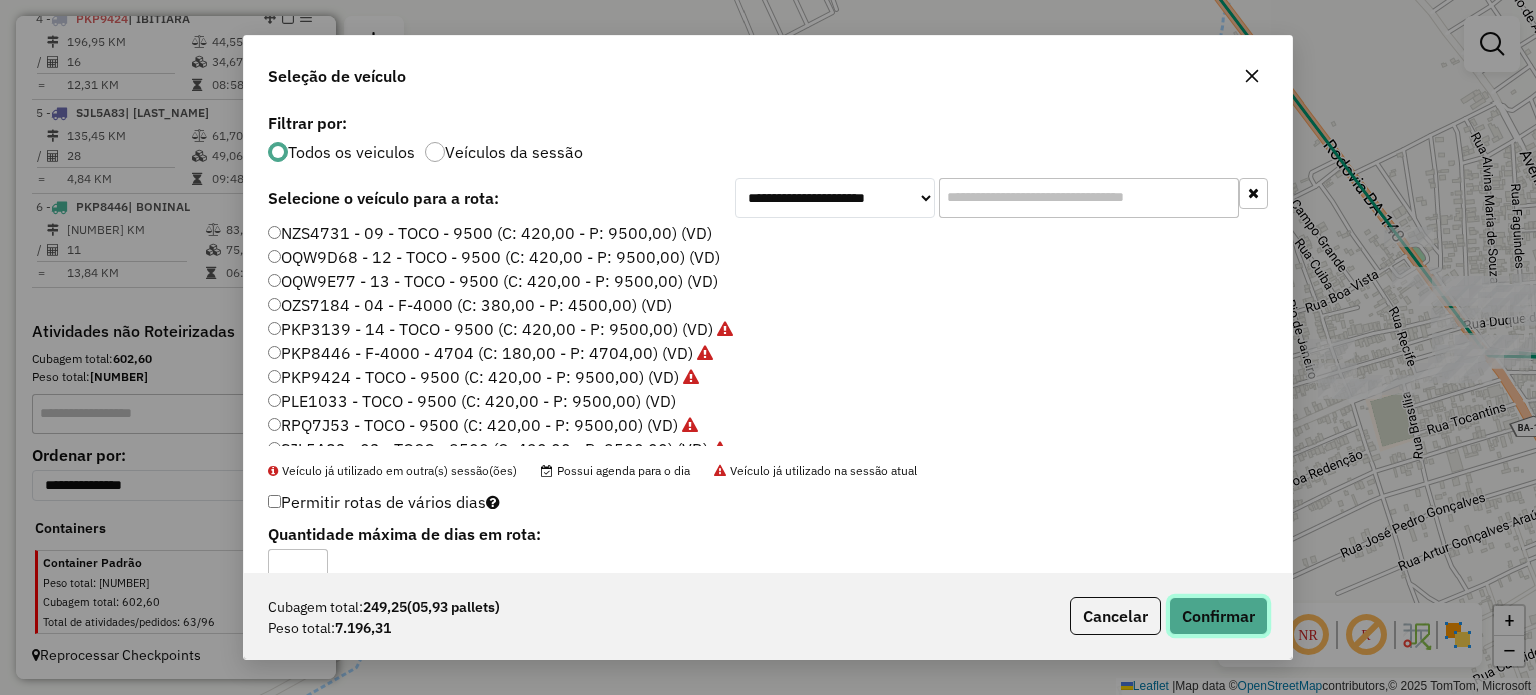 click on "Confirmar" 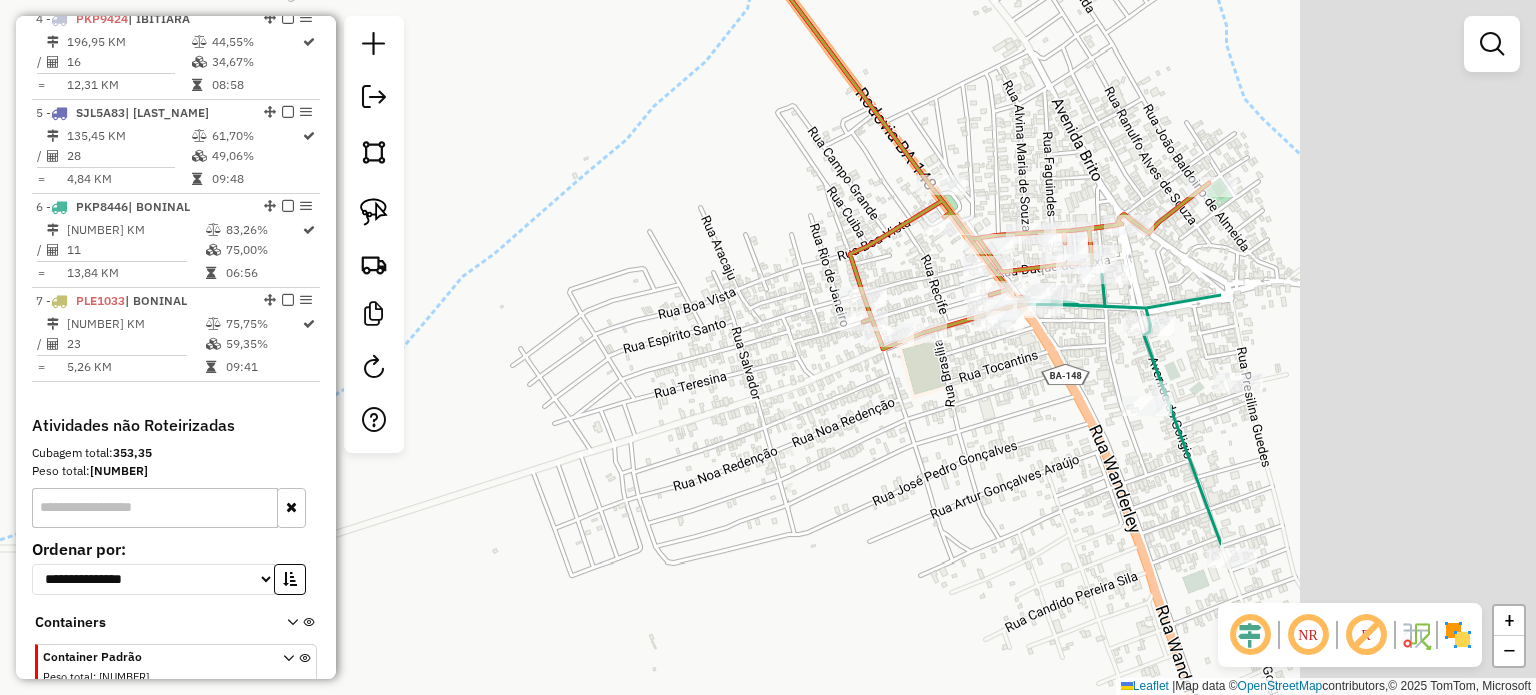 drag, startPoint x: 1468, startPoint y: 456, endPoint x: 800, endPoint y: 398, distance: 670.51324 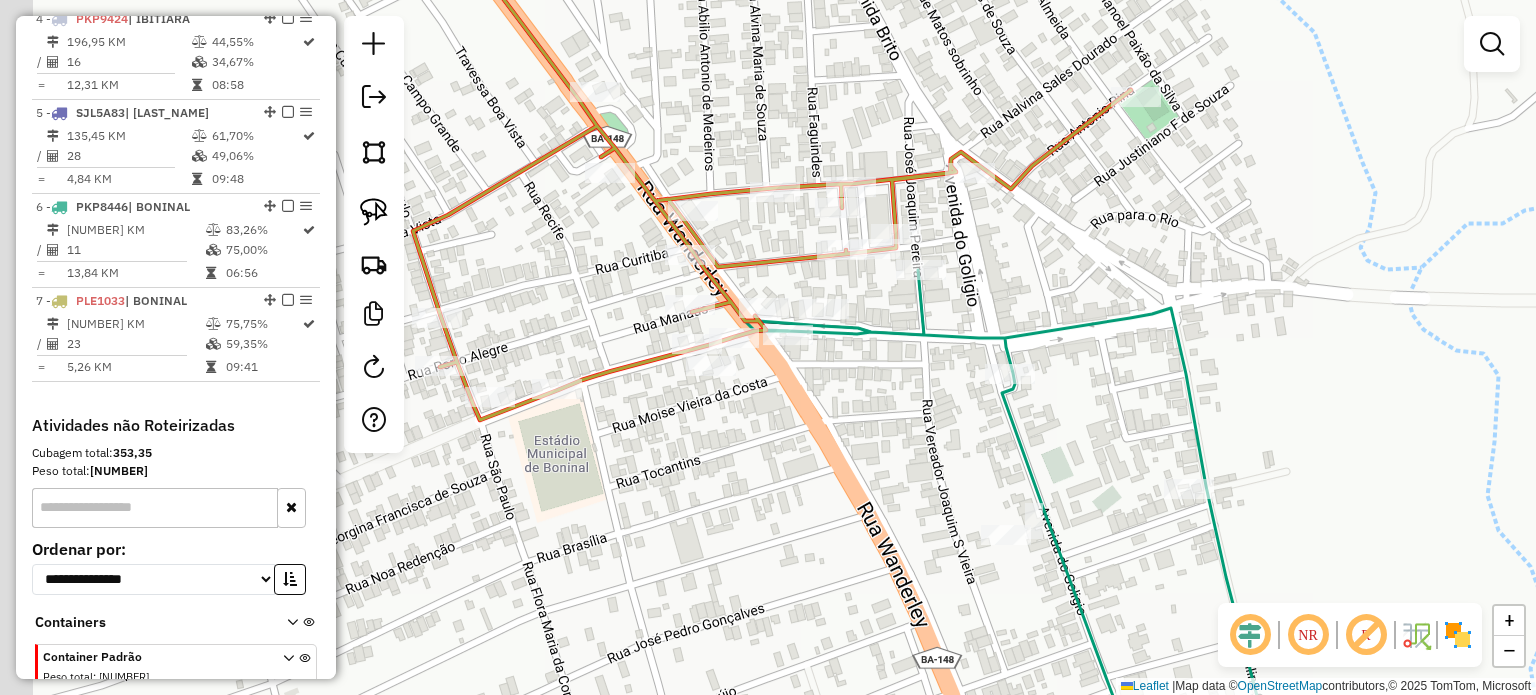 drag, startPoint x: 926, startPoint y: 289, endPoint x: 1091, endPoint y: 231, distance: 174.89711 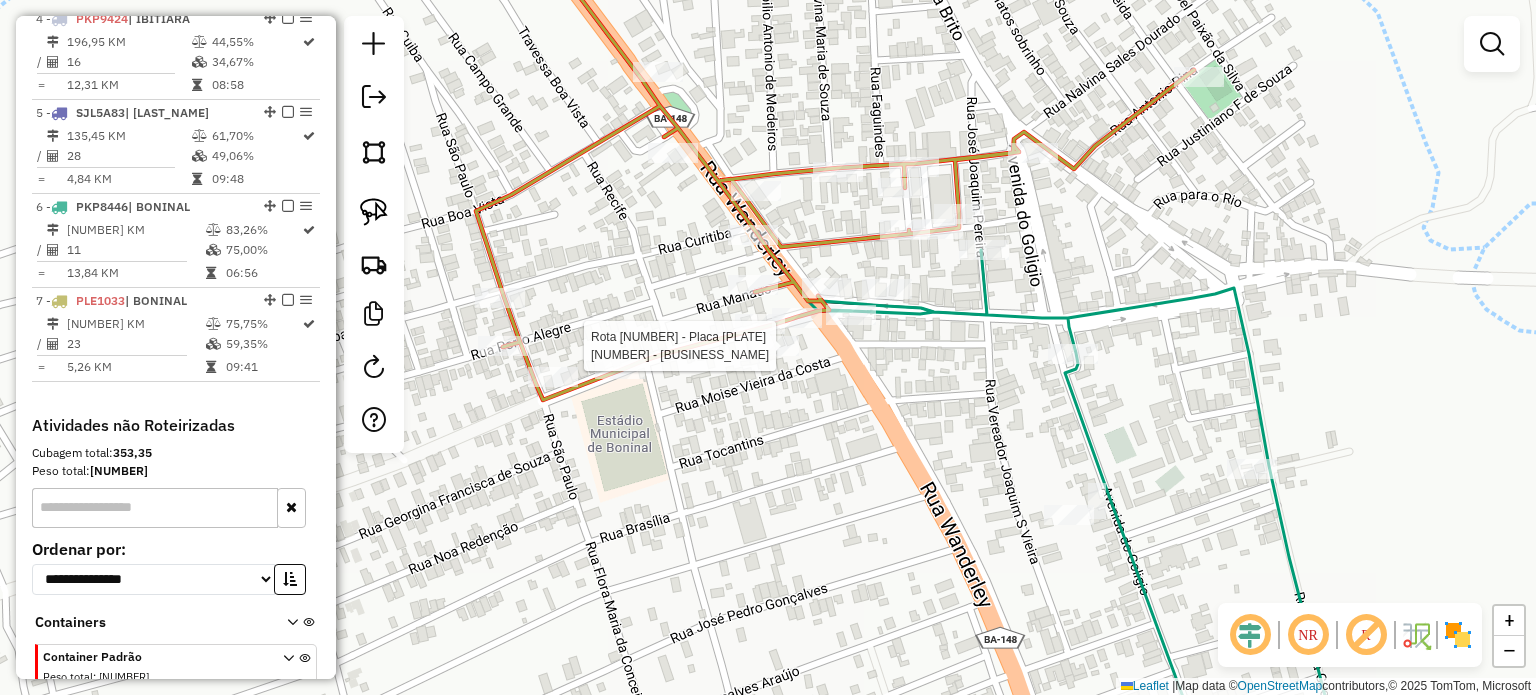 scroll, scrollTop: 1178, scrollLeft: 0, axis: vertical 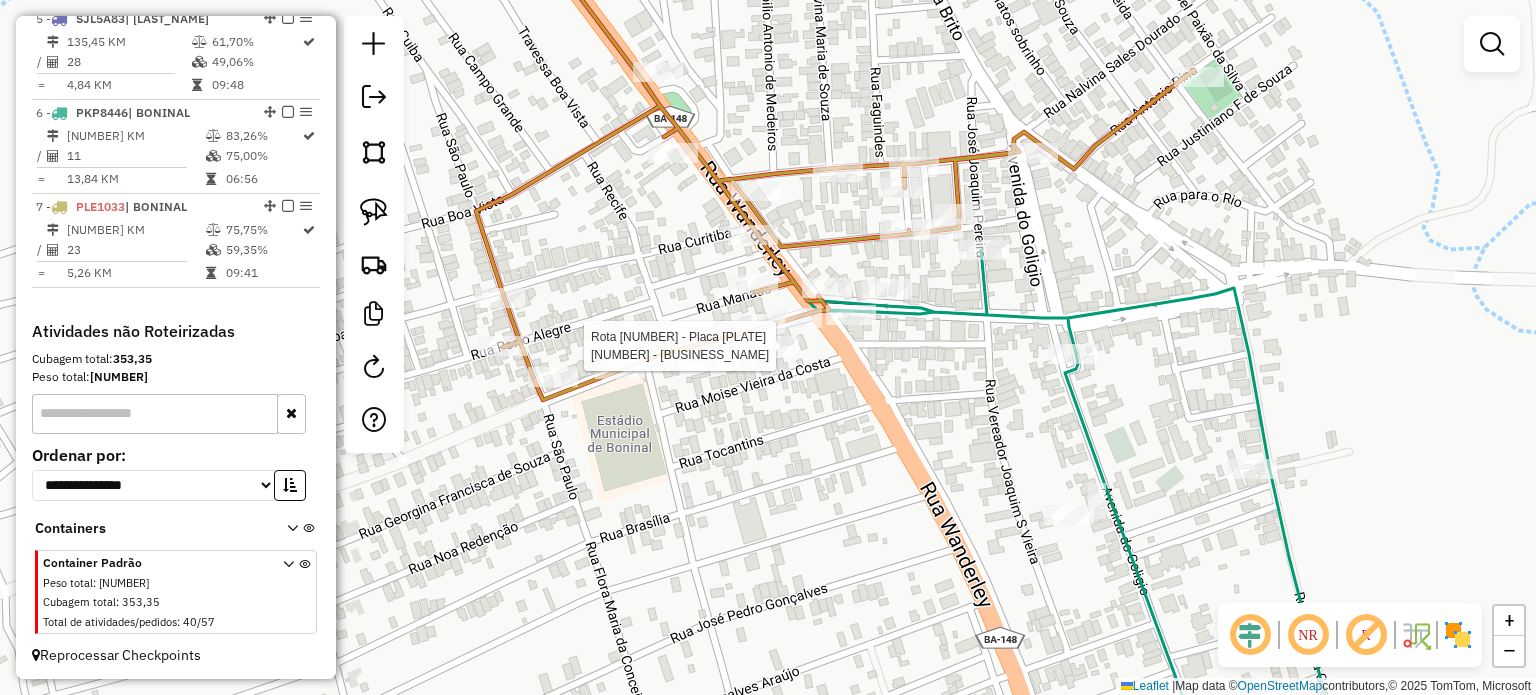 select on "**********" 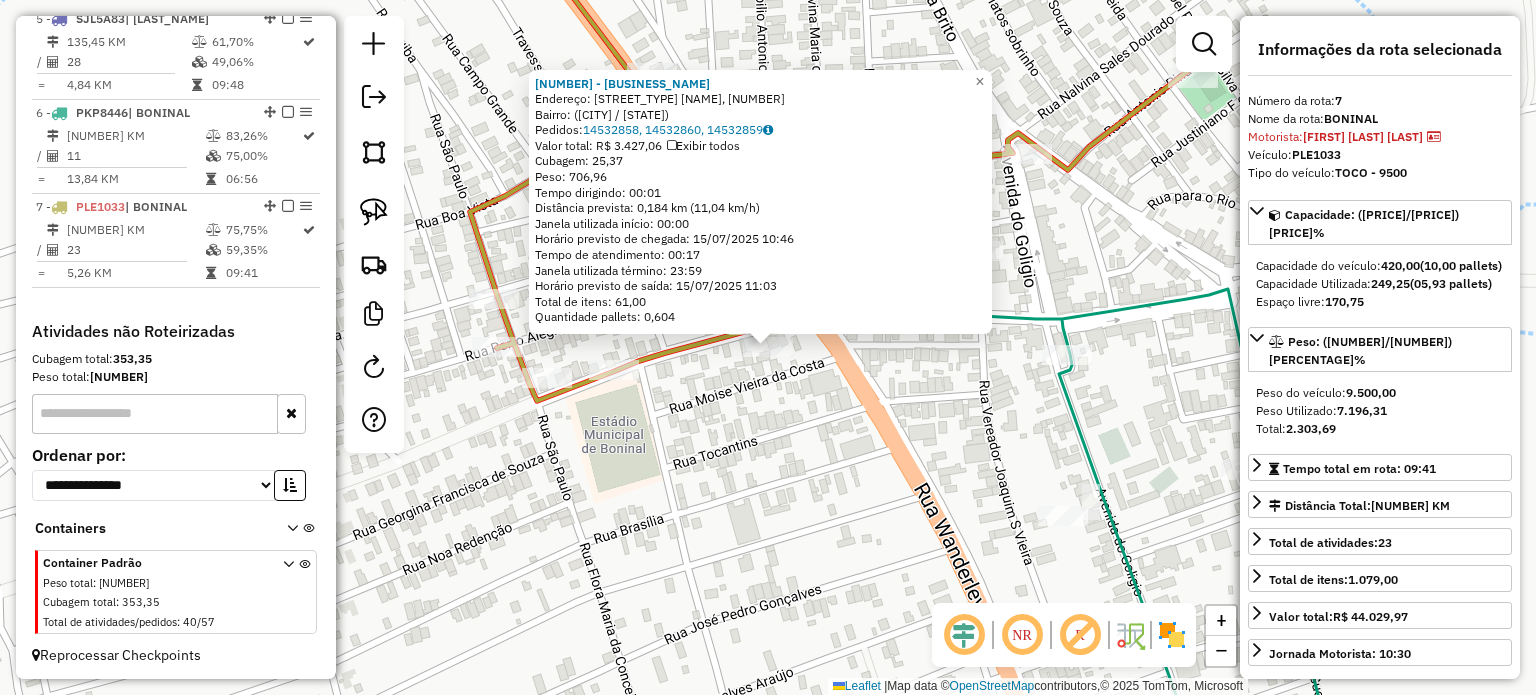 click on "[BRAND] Endereço: [STREET_TYPE] [NAME], [NUMBER] Bairro: ([CITY] / [STATE]) Pedidos: 14532858, 14532860, 14532859 Valor total: R$ [NUMBER] Exibir todos Cubagem: [NUMBER] Peso: [NUMBER] Tempo dirigindo: [TIME] Distância prevista: [NUMBER] km ([NUMBER] km/h) Janela utilizada início: [TIME] Horário previsto de chegada: [DATE] [TIME] Tempo de atendimento: [TIME] Janela utilizada término: [TIME] Horário previsto de saída: [DATE] [TIME] Total de itens: [NUMBER] Quantidade pallets: [NUMBER] × Janela de atendimento Grade de atendimento Capacidade Transportadoras Veículos Cliente Pedidos Rotas Selecione os dias de semana para filtrar as janelas de atendimento Seg Ter Qua Qui Sex Sáb Dom Peso mínimo: De: De:" 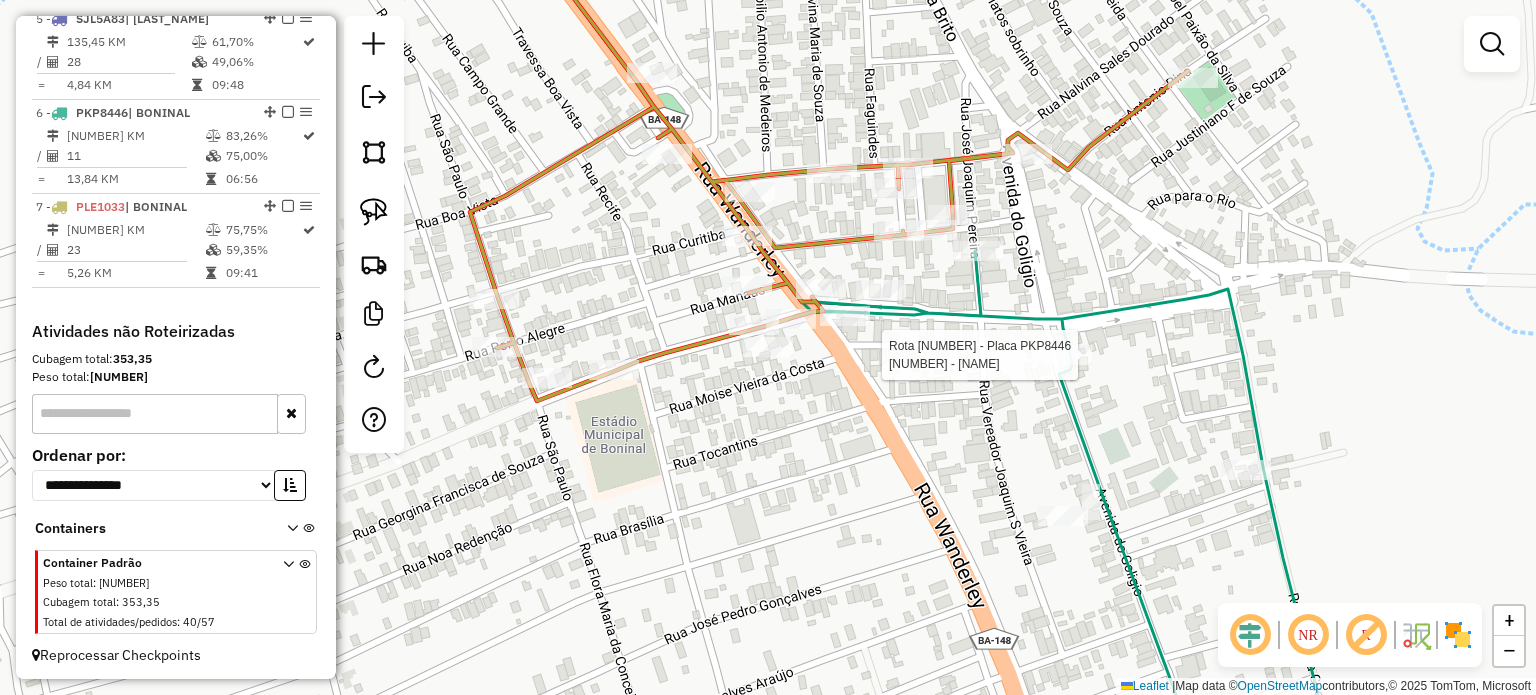 select on "**********" 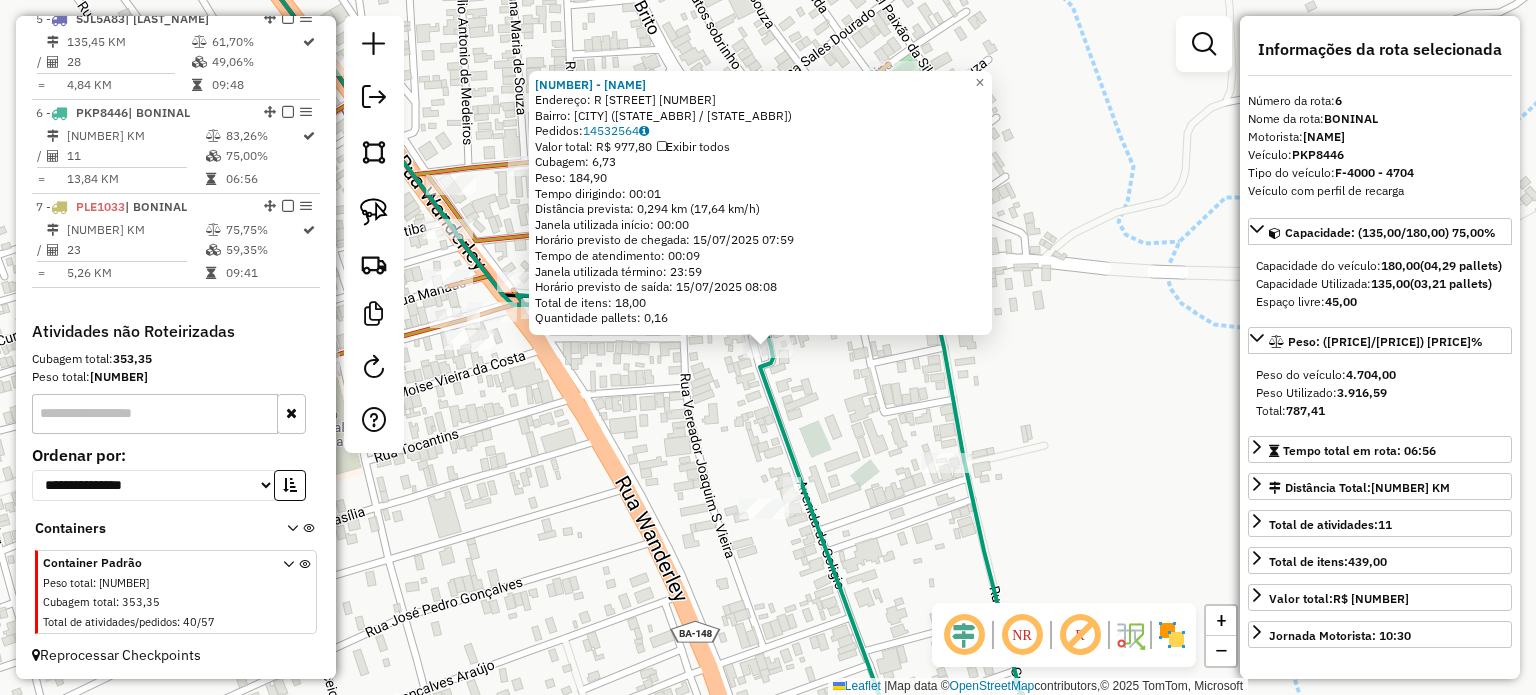 click on "[NUMBER] - [NAME]  Endereço:  R   [STREET] [NUMBER]   Bairro: [CITY] ([STATE_ABBR] / [STATE_ABBR])   Pedidos:  [ORDER_ID]   Valor total: R$ [PRICE]   Exibir todos   Cubagem: [CUBAGE]  Peso: [WEIGHT]  Tempo dirigindo: [TIME]   Distância prevista: [DISTANCE] ([SPEED])   Janela utilizada início: [TIME]   Horário previsto de chegada: [DATE] [TIME]   Tempo de atendimento: [TIME]   Janela utilizada término: [TIME]   Horário previsto de saída: [DATE] [TIME]   Total de itens: [ITEMS]   Quantidade pallets: [PALLETS]  × Janela de atendimento Grade de atendimento Capacidade Transportadoras Veículos Cliente Pedidos  Rotas Selecione os dias de semana para filtrar as janelas de atendimento  Seg   Ter   Qua   Qui   Sex   Sáb   Dom  Informe o período da janela de atendimento: De: Até:  Filtrar exatamente a janela do cliente  Considerar janela de atendimento padrão  Selecione os dias de semana para filtrar as grades de atendimento  Seg   Ter   Qua   Qui   Sex   Sáb   Dom   Considerar clientes sem dia de atendimento cadastrado  De:" 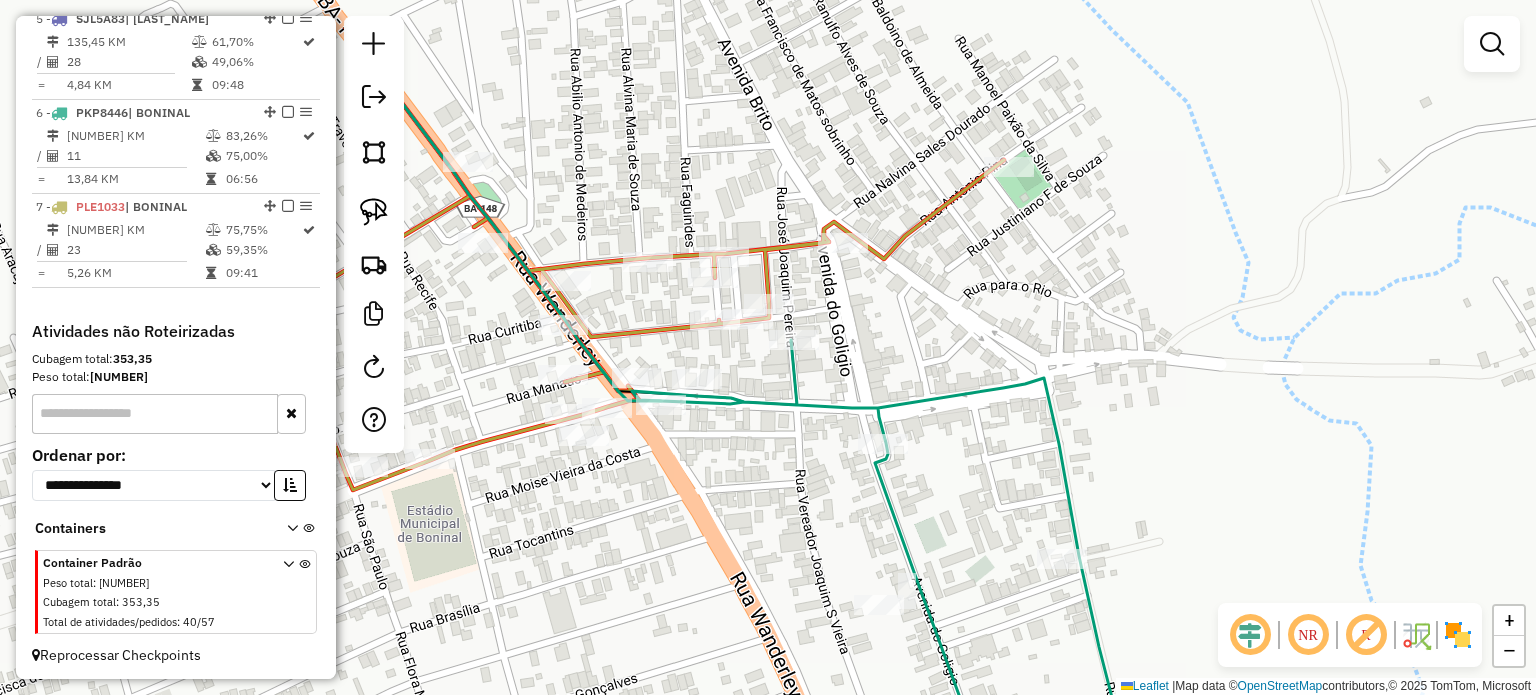 drag, startPoint x: 824, startPoint y: 207, endPoint x: 939, endPoint y: 303, distance: 149.8032 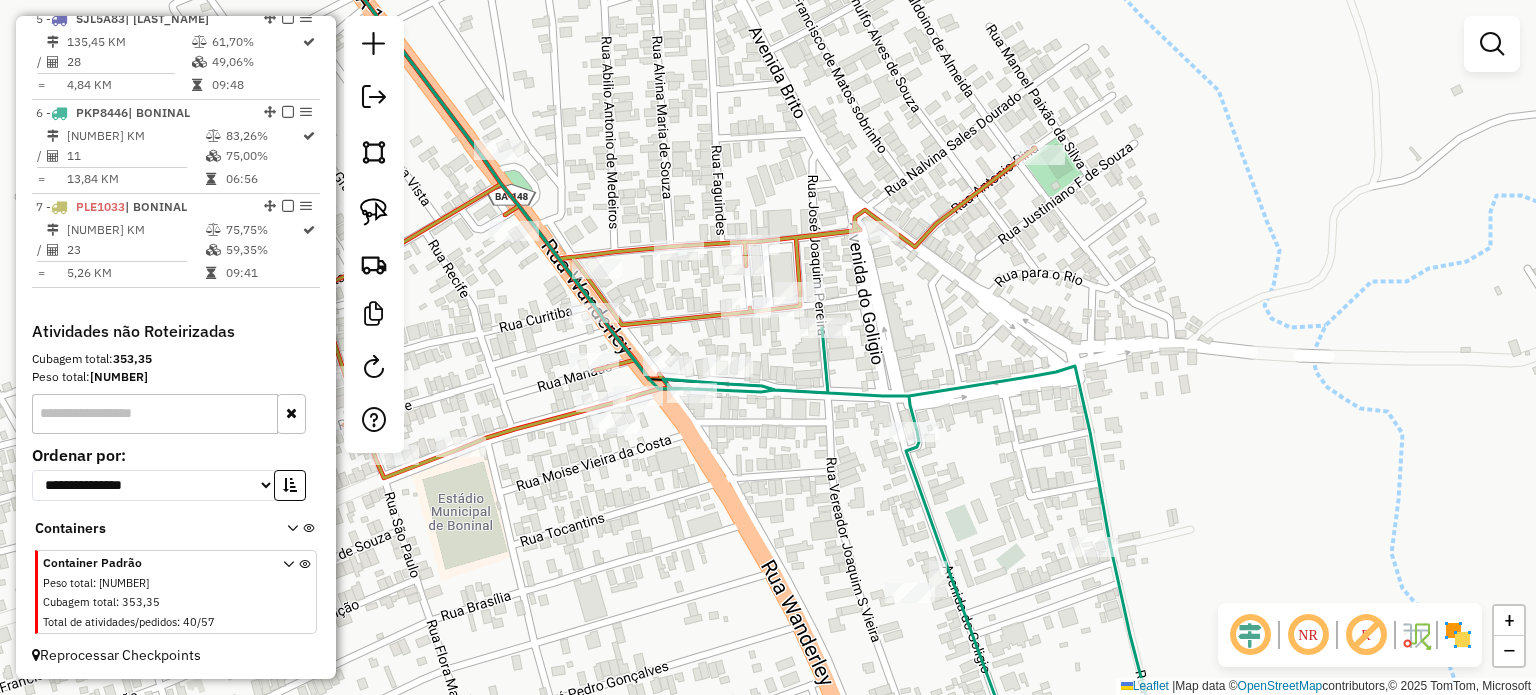 drag, startPoint x: 937, startPoint y: 304, endPoint x: 994, endPoint y: 283, distance: 60.74537 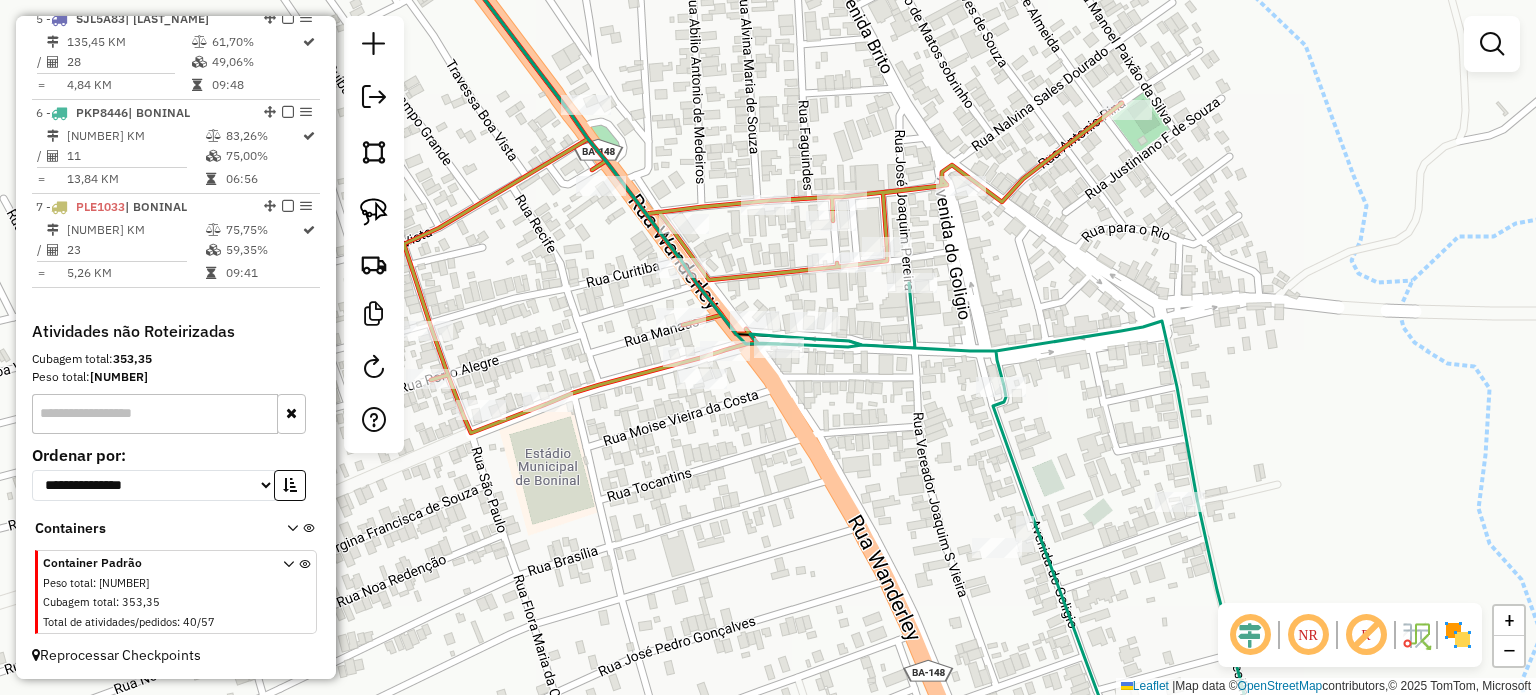 drag, startPoint x: 813, startPoint y: 371, endPoint x: 875, endPoint y: 334, distance: 72.20111 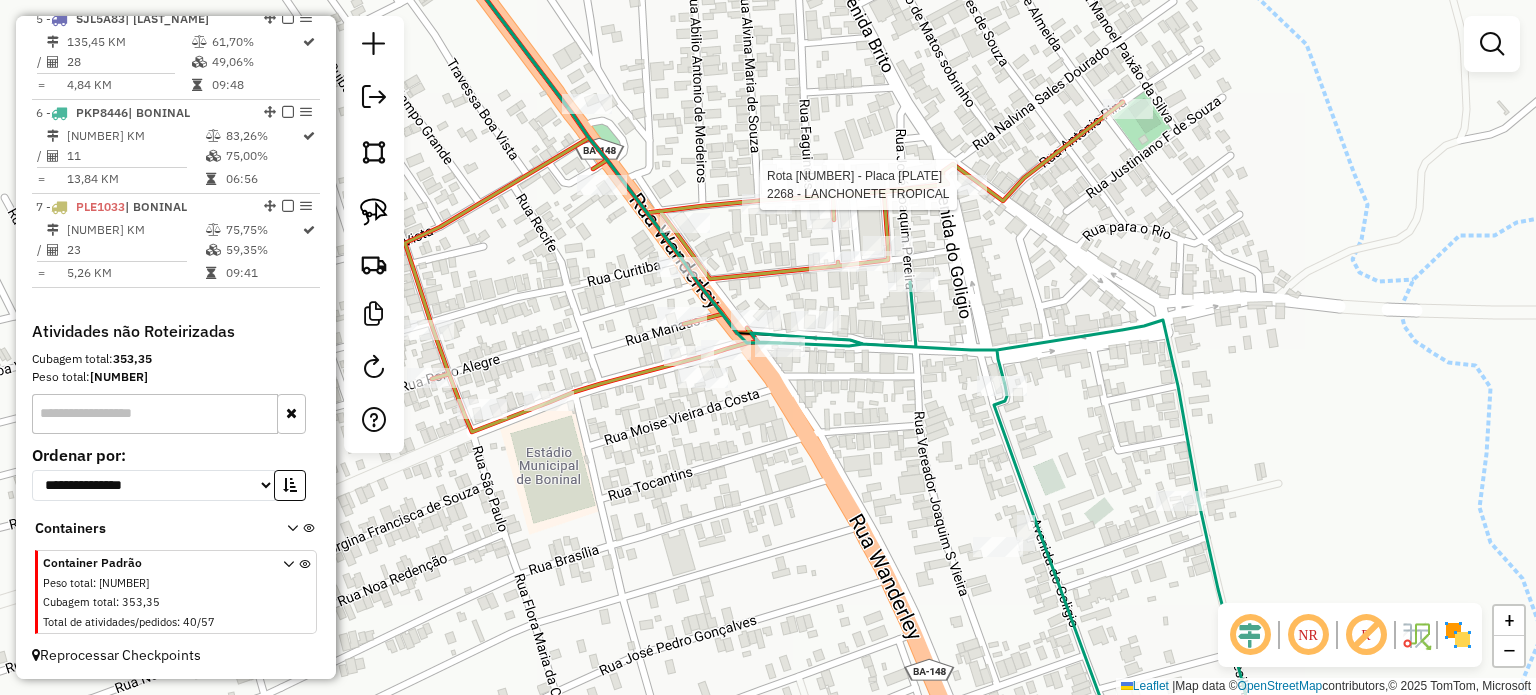 select on "**********" 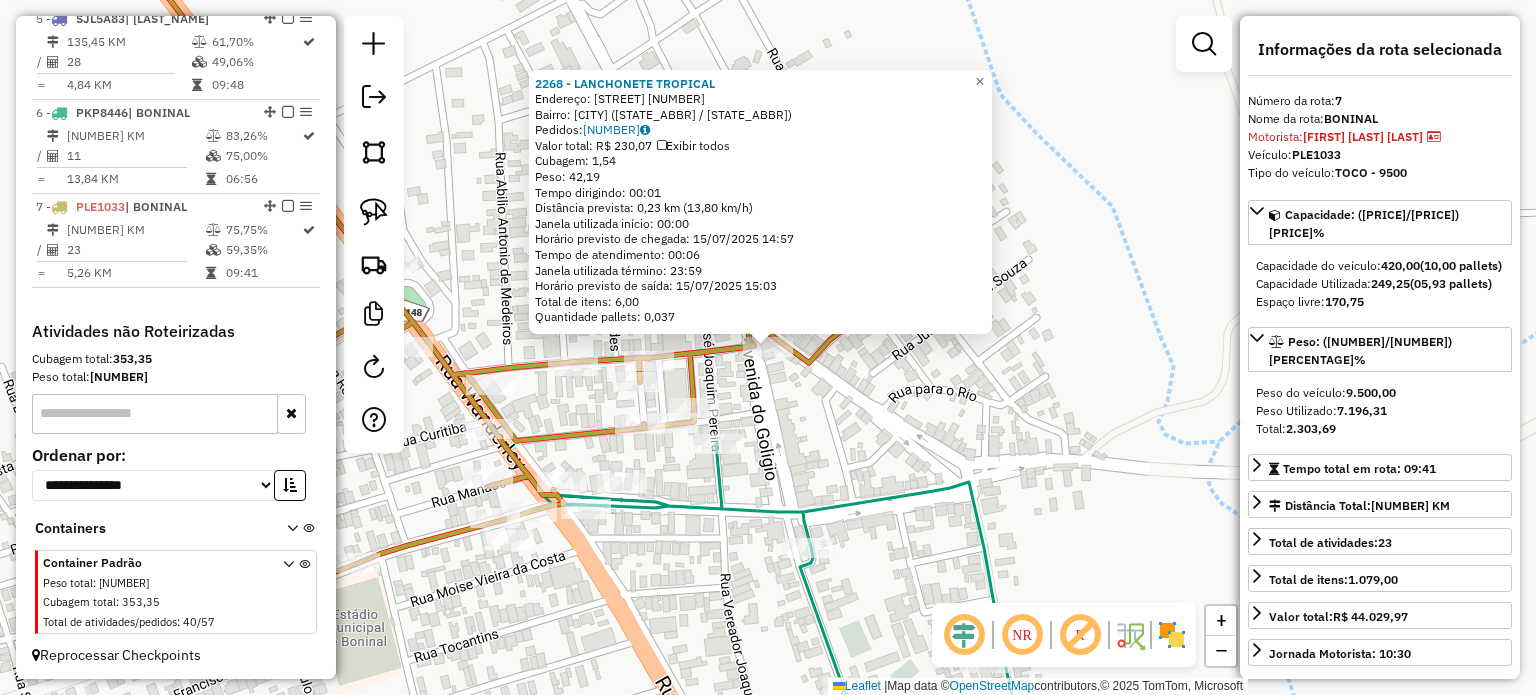 click on "[NUMBER] - LANCHONETE TROPICAL  Endereço:  [NAME] [SUFFIX]   Bairro: [CITY] ([STATE] / [STATE_ABBR])   Pedidos:  [ORDER_ID]   Valor total: R$ [PRICE]   Exibir todos   Cubagem: [CUBAGE]  Peso: [WEIGHT]  Tempo dirigindo: [TIME]   Distância prevista: [DISTANCE] ([SPEED])   Janela utilizada início: [TIME]   Horário previsto de chegada: [DATE] [TIME]   Tempo de atendimento: [TIME]   Janela utilizada término: [TIME]   Horário previsto de saída: [DATE] [TIME]   Total de itens: [ITEMS]   Quantidade pallets: [PALLETS]  × Janela de atendimento Grade de atendimento Capacidade Transportadoras Veículos Cliente Pedidos  Rotas Selecione os dias de semana para filtrar as janelas de atendimento  Seg   Ter   Qua   Qui   Sex   Sáb   Dom  Informe o período da janela de atendimento: De: Até:  Filtrar exatamente a janela do cliente  Considerar janela de atendimento padrão  Selecione os dias de semana para filtrar as grades de atendimento  Seg   Ter   Qua   Qui   Sex   Sáb   Dom   Peso mínimo:   Peso máximo:   De:   Até:  Filtrar as atividades entre o tempo de atendimento definido abaixo:  De:   Até:   Considerar capacidade total dos clientes não roteirizados Transportadora: Selecione um ou mais itens Tipo de veículo: Selecione um ou mais itens Veículo: Motorista: De:" 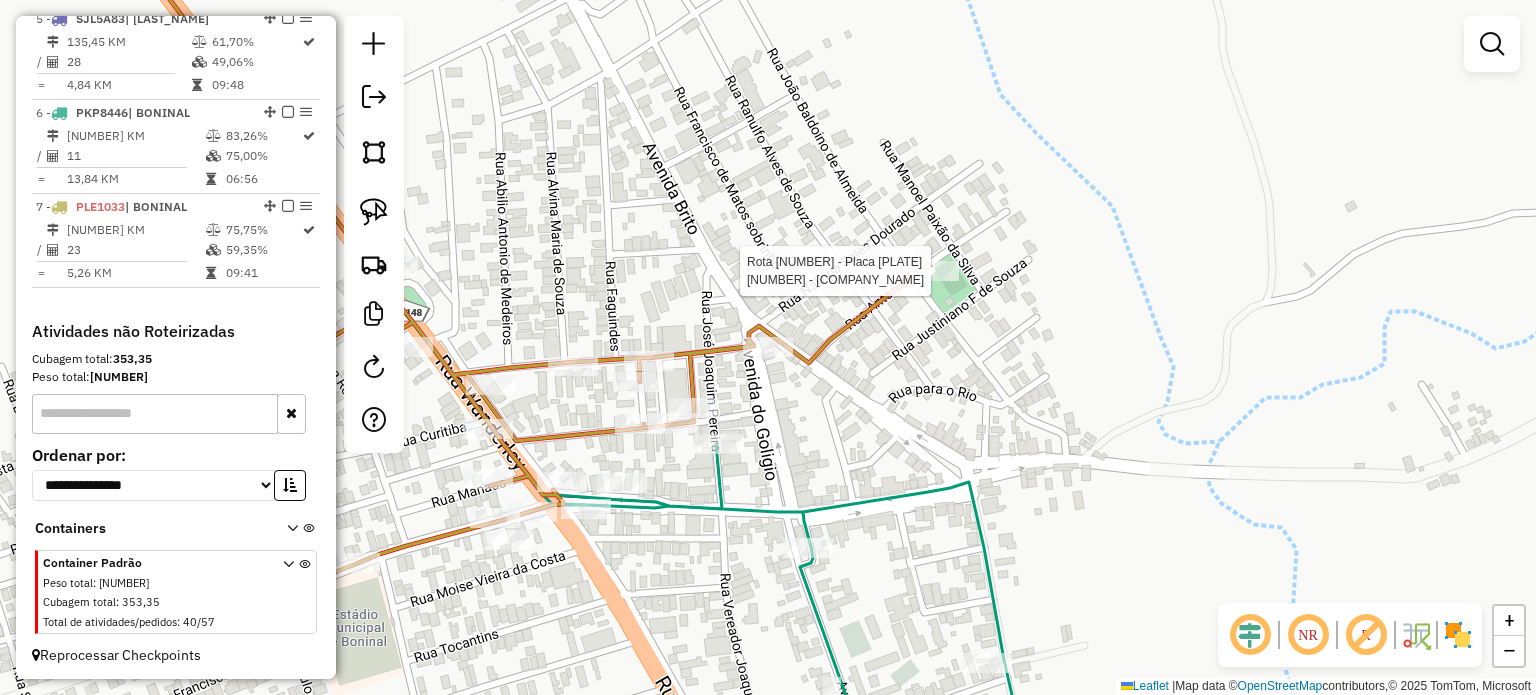 select on "**********" 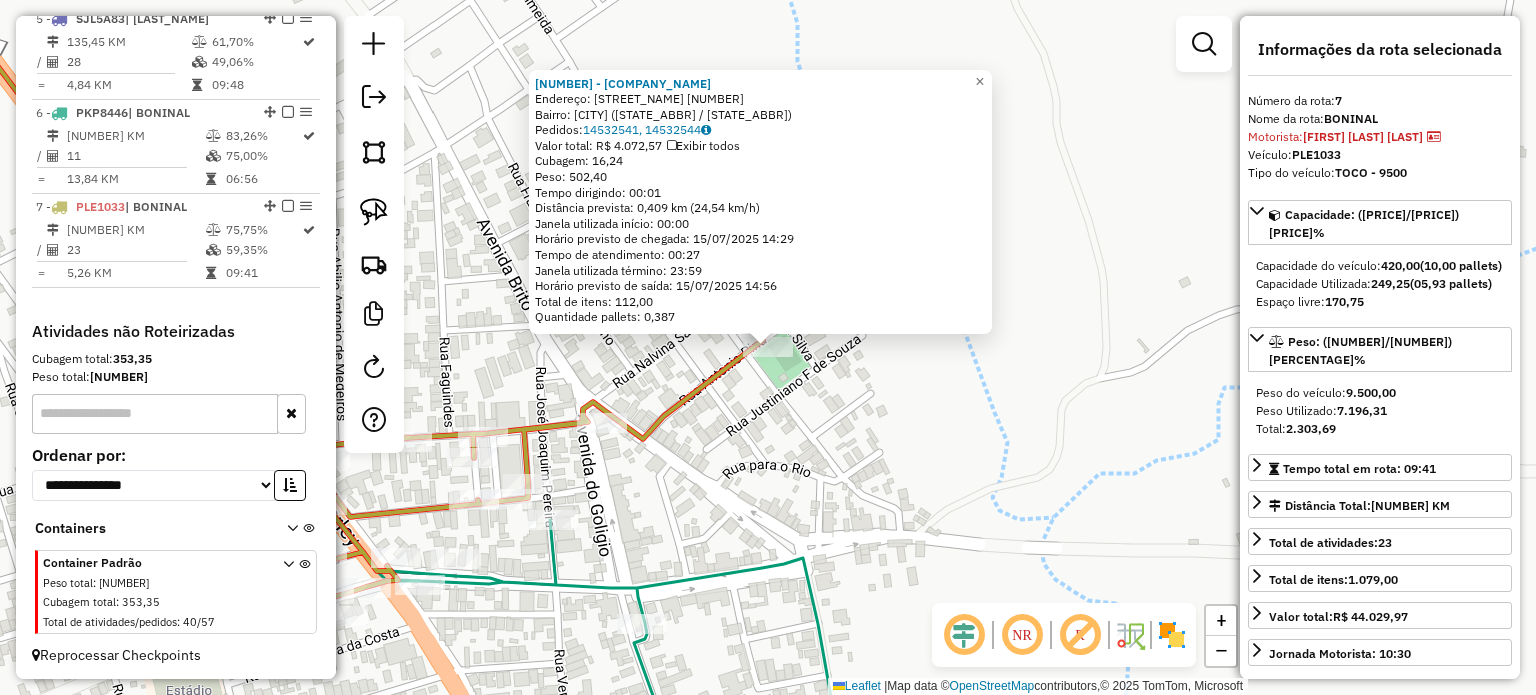 click on "[NUMBER] - [BUSINESS_NAME]  Endereço:  [STREET_NAME] [NUMBER]   Bairro: [NEIGHBORHOOD] ([CITY] / [STATE])   Pedidos:  [NUMBER], [NUMBER]   Valor total: [CURRENCY] [PRICE]   Exibir todos   Cubagem: [PRICE]  Peso: [PRICE]  Tempo dirigindo: [TIME]   Distância prevista: [PRICE] km ([PRICE] km/h)   Janela utilizada início: [TIME]   Horário previsto de chegada: [DATE] [TIME]   Tempo de atendimento: [TIME]   Janela utilizada término: [TIME]   Horário previsto de saída: [DATE] [TIME]   Total de itens: [PRICE]   Quantidade pallets: [PRICE]  × Janela de atendimento Grade de atendimento Capacidade Transportadoras Veículos Cliente Pedidos  Rotas Selecione os dias de semana para filtrar as janelas de atendimento  Seg   Ter   Qua   Qui   Sex   Sáb   Dom  Informe o período da janela de atendimento: De: Até:  Filtrar exatamente a janela do cliente  Considerar janela de atendimento padrão  Selecione os dias de semana para filtrar as grades de atendimento  Seg   Ter   Qua   Qui   Sex   Sáb   Dom   Clientes fora do dia de atendimento selecionado +" 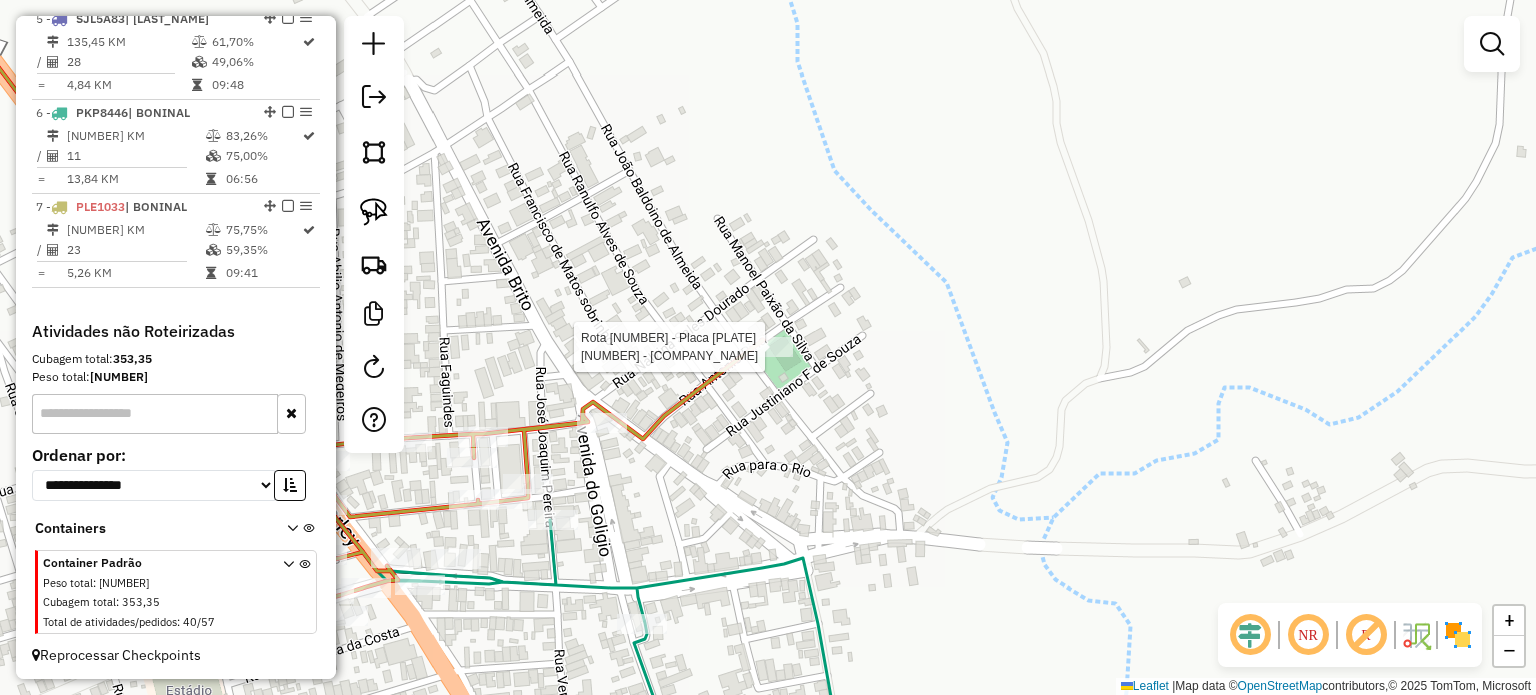 select on "**********" 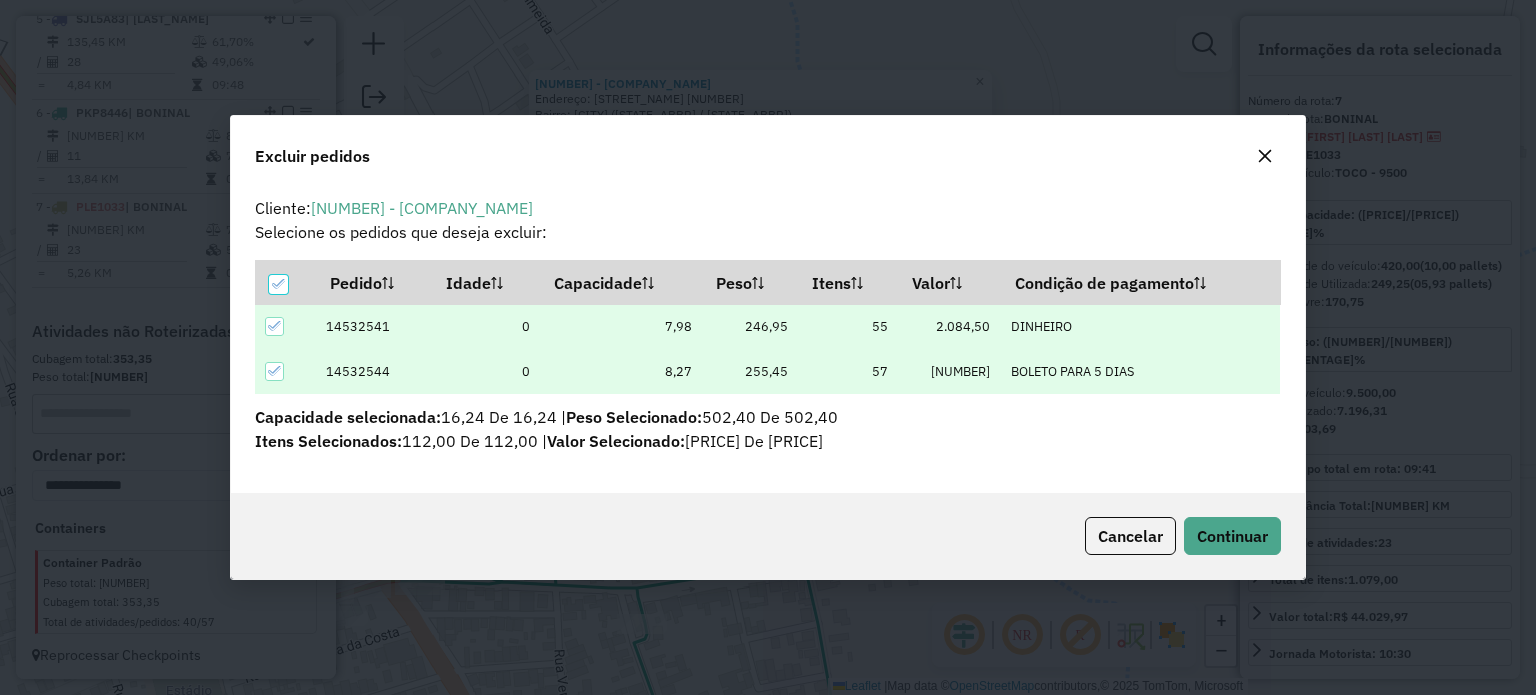 scroll, scrollTop: 69, scrollLeft: 0, axis: vertical 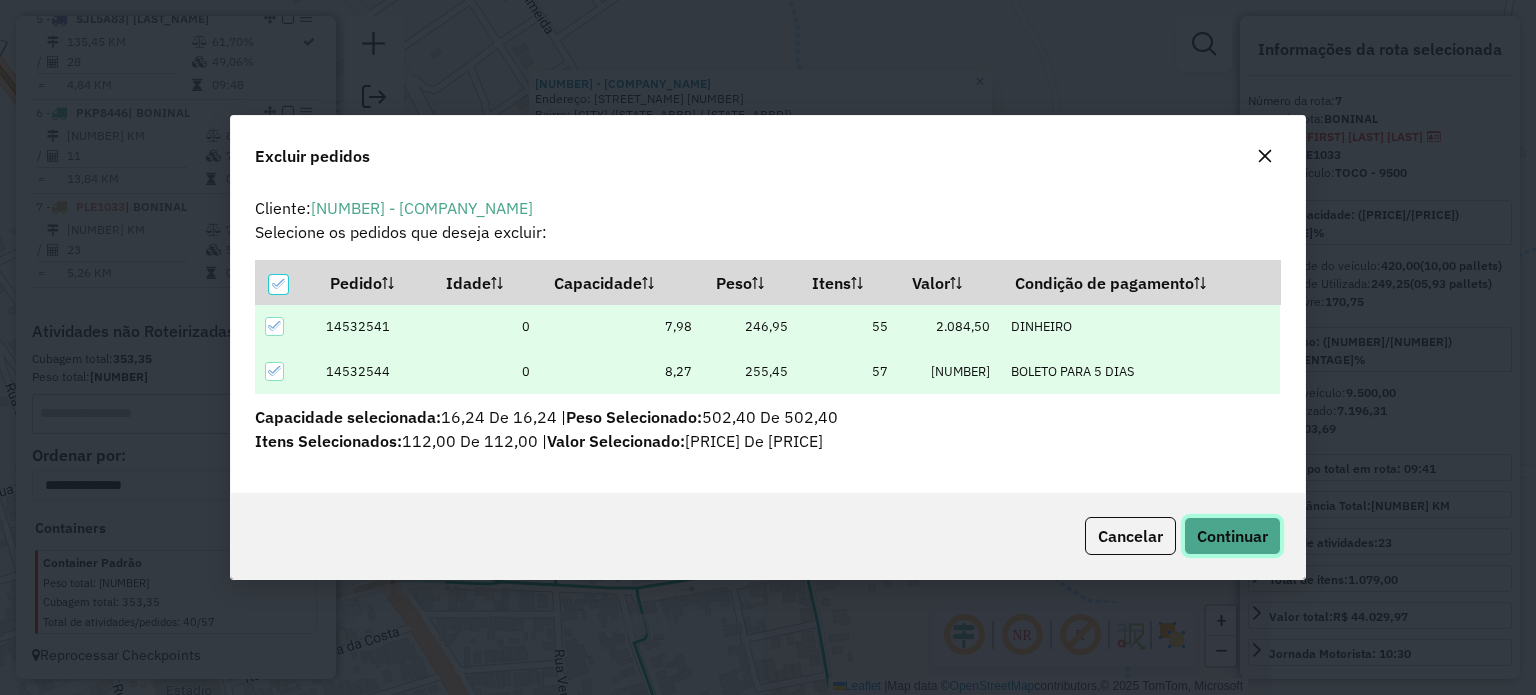 click on "Continuar" 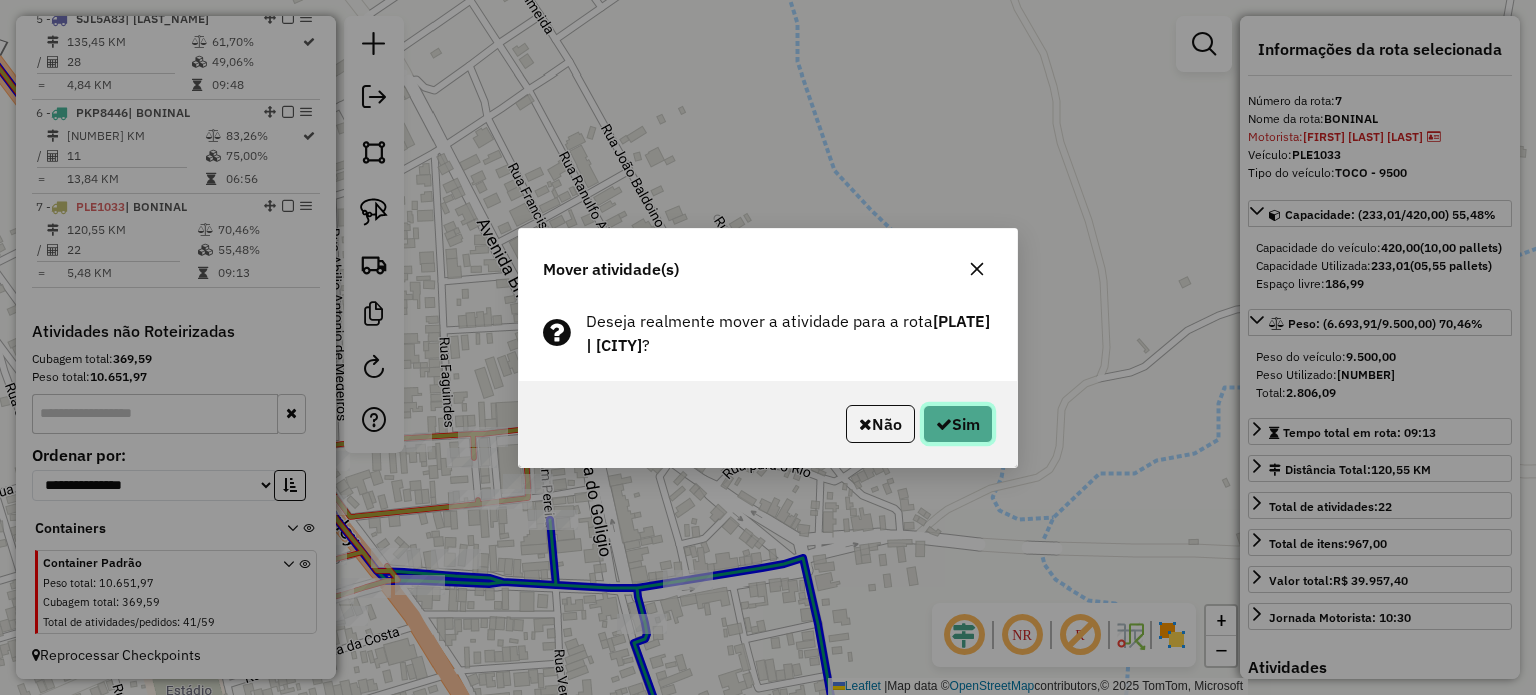 click on "Sim" 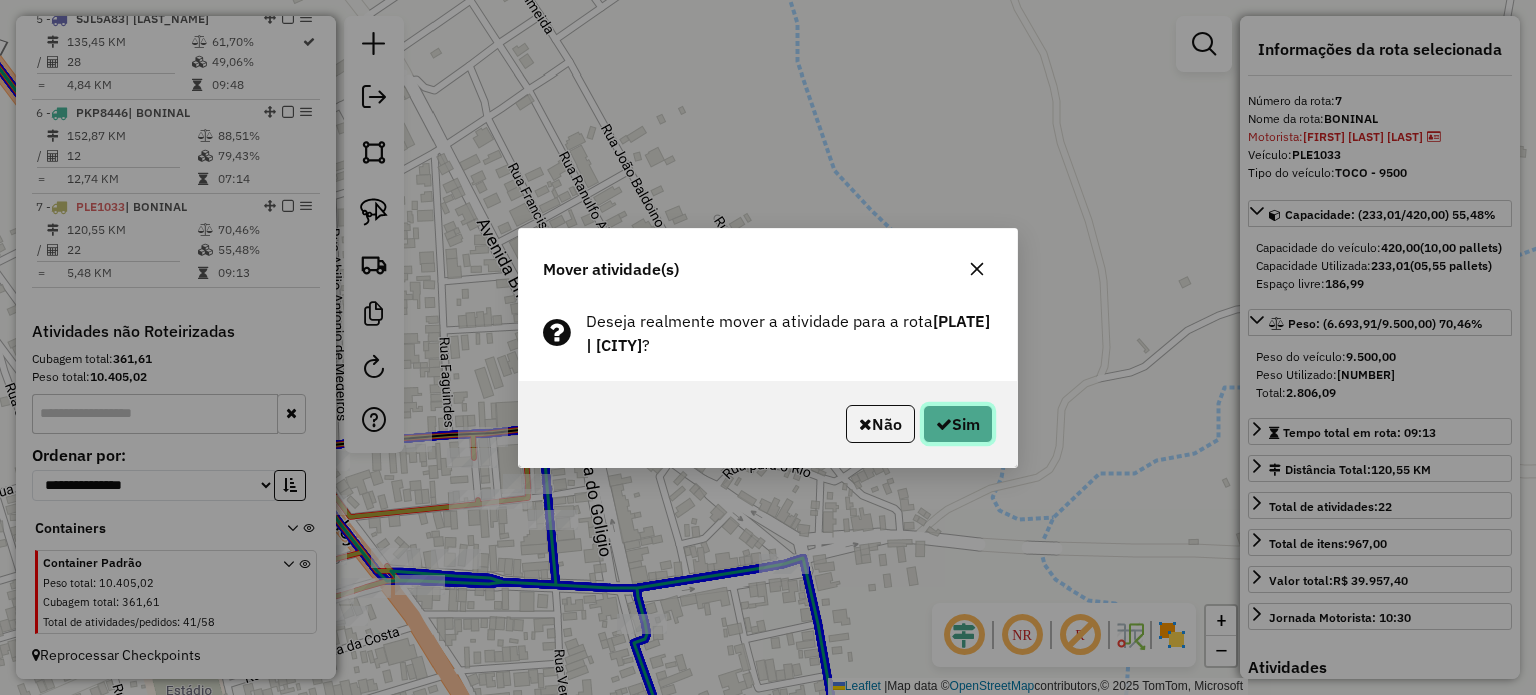 click on "Sim" 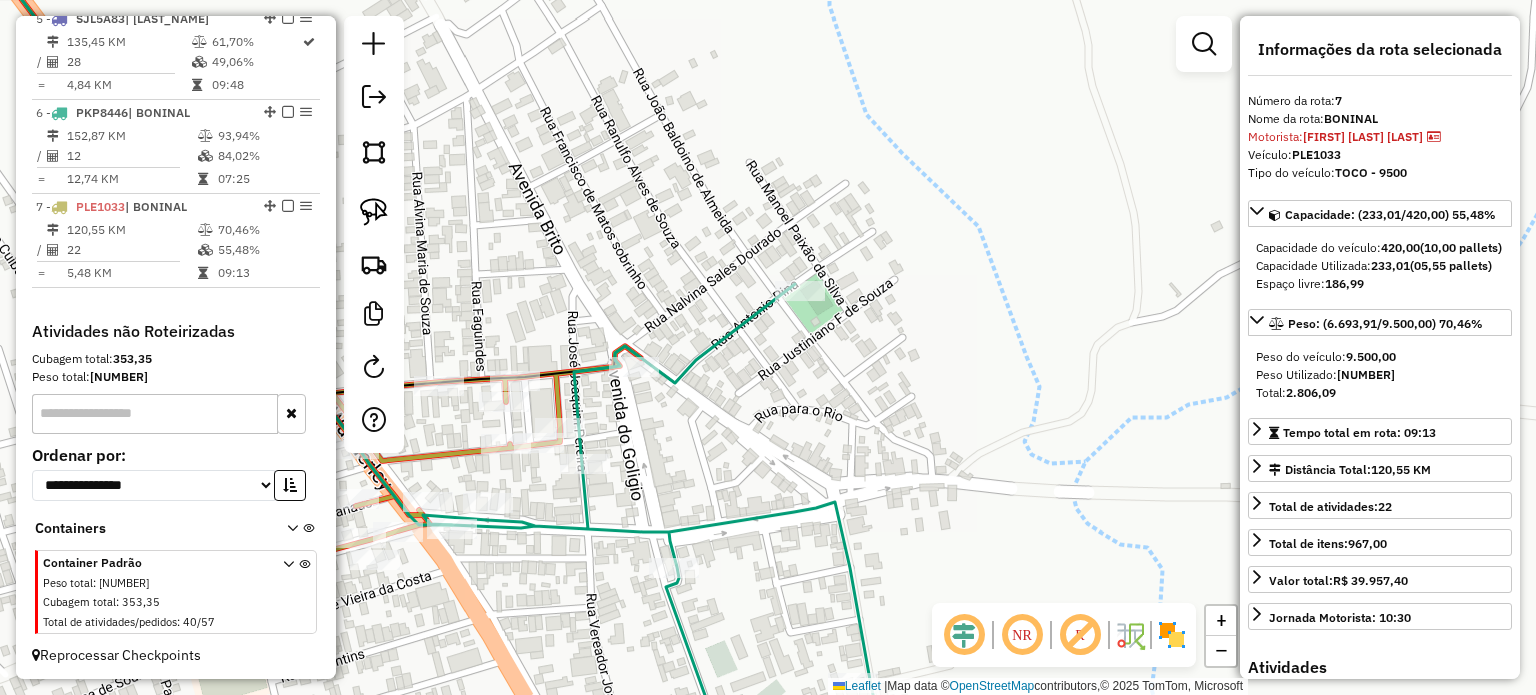 drag, startPoint x: 847, startPoint y: 519, endPoint x: 912, endPoint y: 402, distance: 133.84319 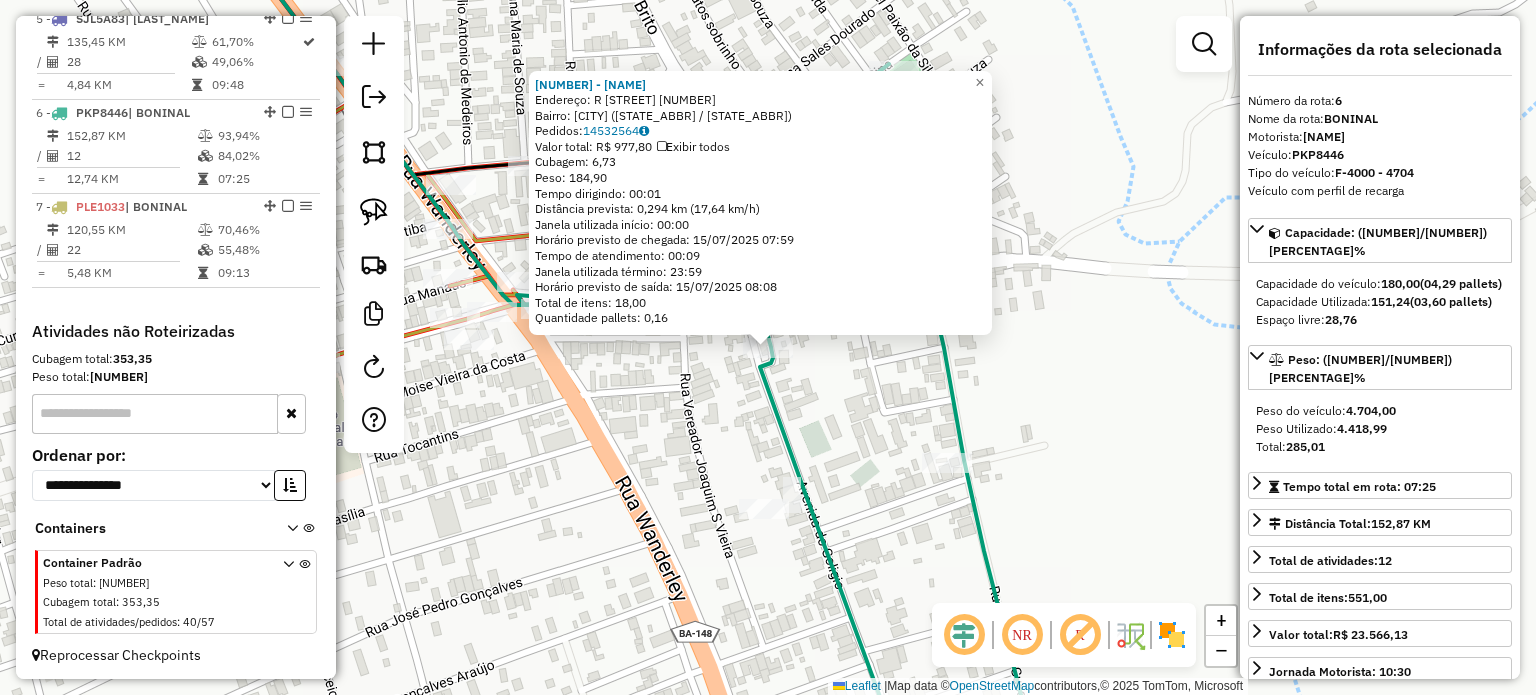click on "[NUMBER] - [NAME]  Endereço:  R   [STREET] [NUMBER]   Bairro: [CITY] ([STATE_ABBR] / [STATE_ABBR])   Pedidos:  [ORDER_ID]   Valor total: R$ [PRICE]   Exibir todos   Cubagem: [CUBAGE]  Peso: [WEIGHT]  Tempo dirigindo: [TIME]   Distância prevista: [DISTANCE] ([SPEED])   Janela utilizada início: [TIME]   Horário previsto de chegada: [DATE] [TIME]   Tempo de atendimento: [TIME]   Janela utilizada término: [TIME]   Horário previsto de saída: [DATE] [TIME]   Total de itens: [ITEMS]   Quantidade pallets: [PALLETS]  × Janela de atendimento Grade de atendimento Capacidade Transportadoras Veículos Cliente Pedidos  Rotas Selecione os dias de semana para filtrar as janelas de atendimento  Seg   Ter   Qua   Qui   Sex   Sáb   Dom  Informe o período da janela de atendimento: De: Até:  Filtrar exatamente a janela do cliente  Considerar janela de atendimento padrão  Selecione os dias de semana para filtrar as grades de atendimento  Seg   Ter   Qua   Qui   Sex   Sáb   Dom   Considerar clientes sem dia de atendimento cadastrado  De:" 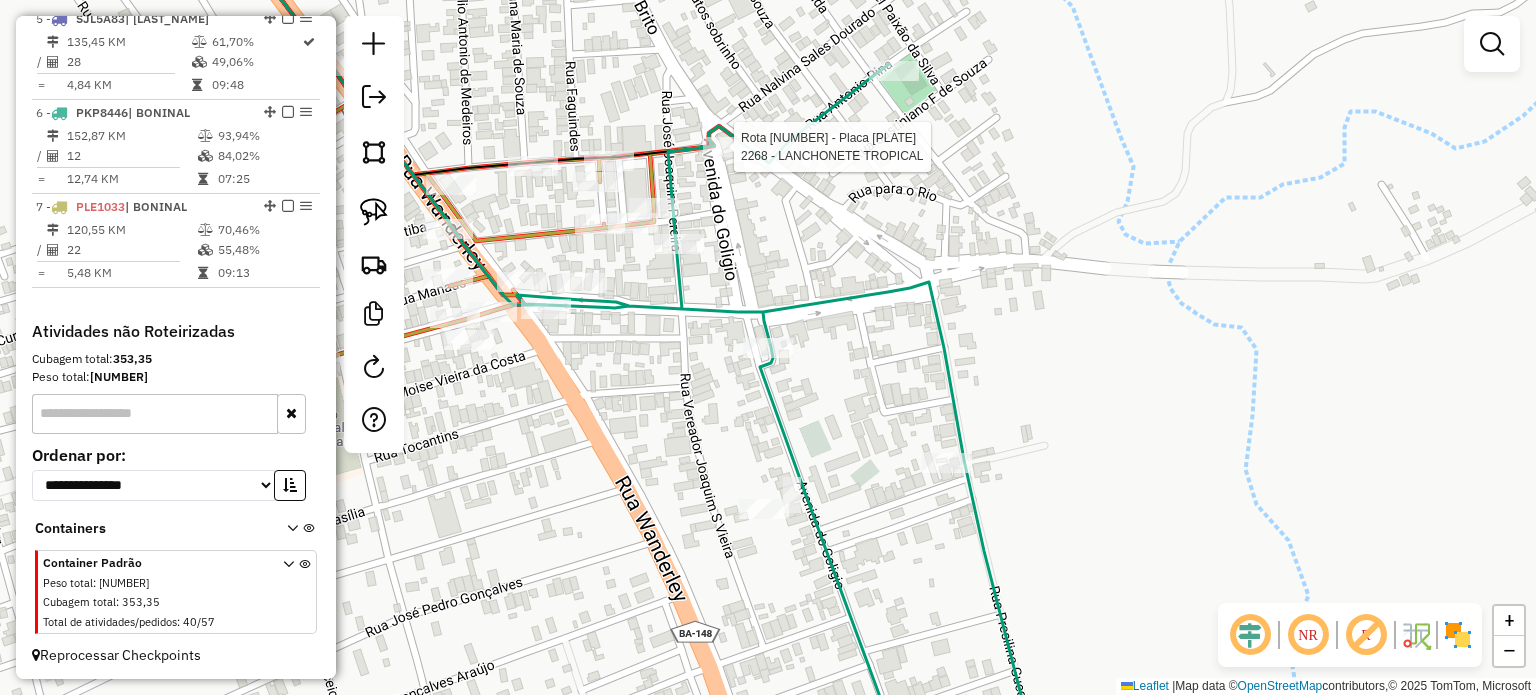 select on "**********" 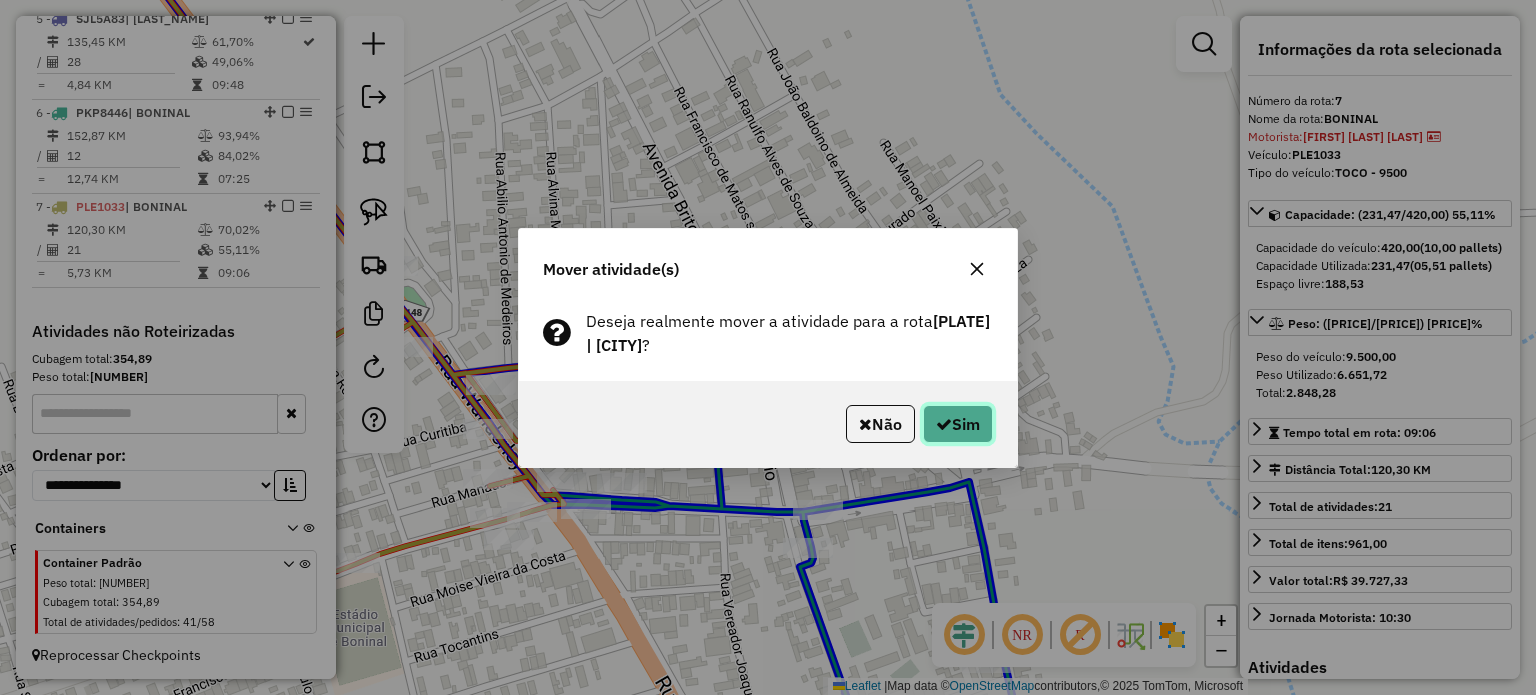 click on "Sim" 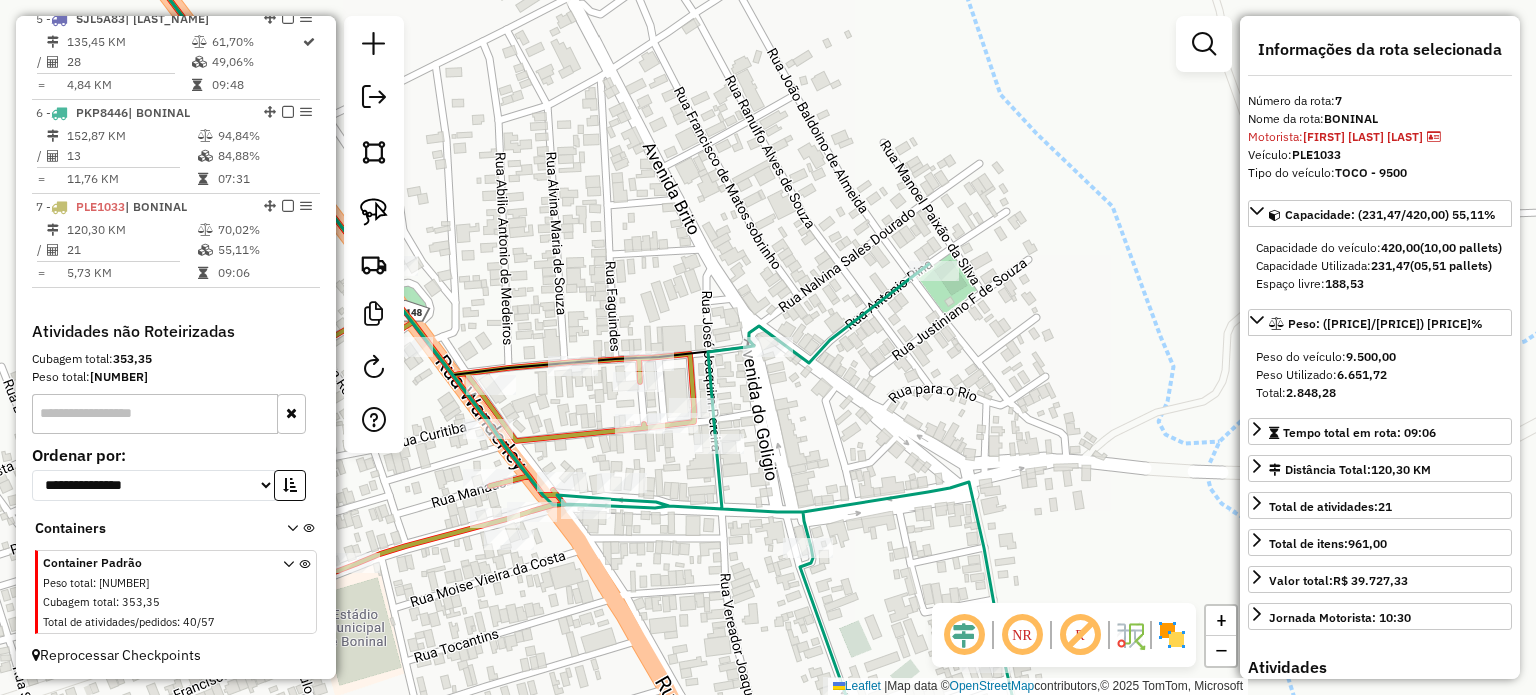click on "Janela de atendimento Grade de atendimento Capacidade Transportadoras Veículos Cliente Pedidos  Rotas Selecione os dias de semana para filtrar as janelas de atendimento  Seg   Ter   Qua   Qui   Sex   Sáb   Dom  Informe o período da janela de atendimento: De: Até:  Filtrar exatamente a janela do cliente  Considerar janela de atendimento padrão  Selecione os dias de semana para filtrar as grades de atendimento  Seg   Ter   Qua   Qui   Sex   Sáb   Dom   Considerar clientes sem dia de atendimento cadastrado  Clientes fora do dia de atendimento selecionado Filtrar as atividades entre os valores definidos abaixo:  Peso mínimo:   Peso máximo:   Cubagem mínima:   Cubagem máxima:   De:   Até:  Filtrar as atividades entre o tempo de atendimento definido abaixo:  De:   Até:   Considerar capacidade total dos clientes não roteirizados Transportadora: Selecione um ou mais itens Tipo de veículo: Selecione um ou mais itens Veículo: Selecione um ou mais itens Motorista: Selecione um ou mais itens Nome: Rótulo:" 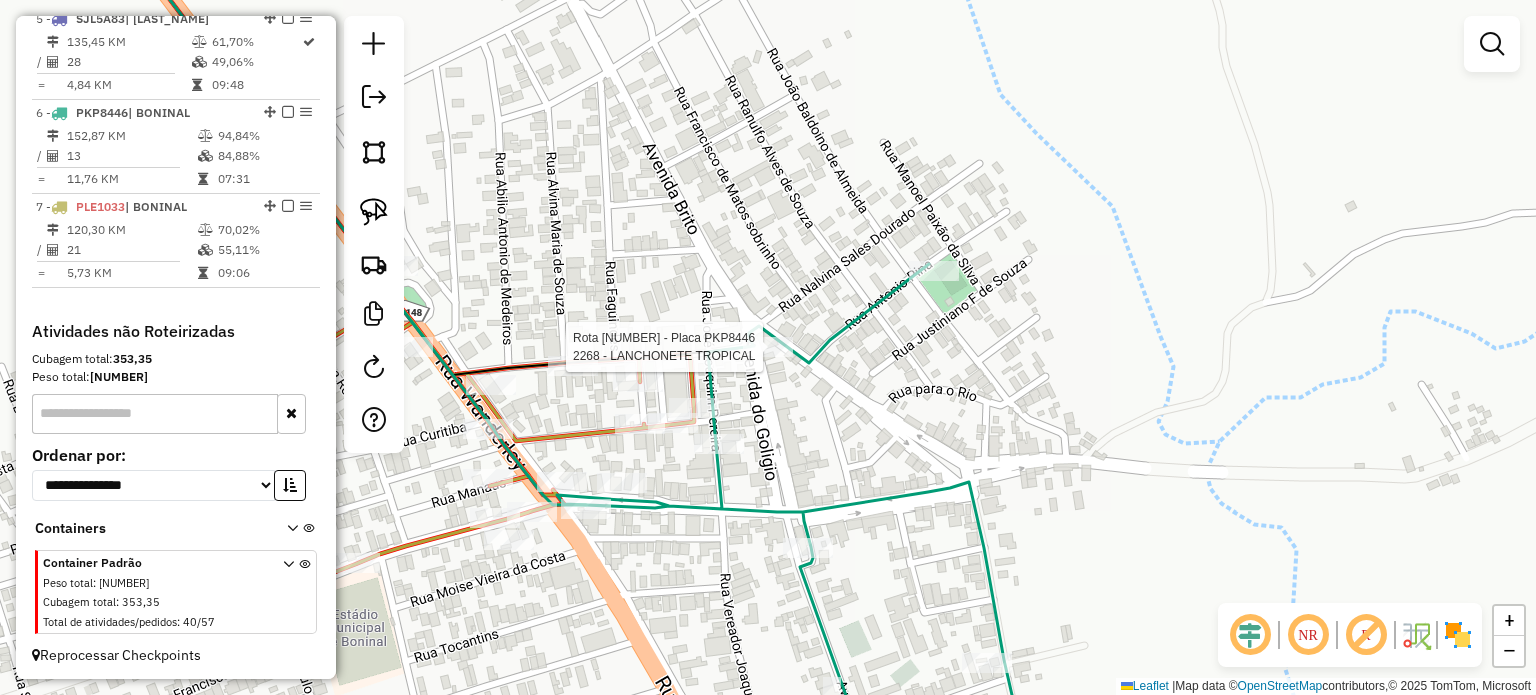 select on "**********" 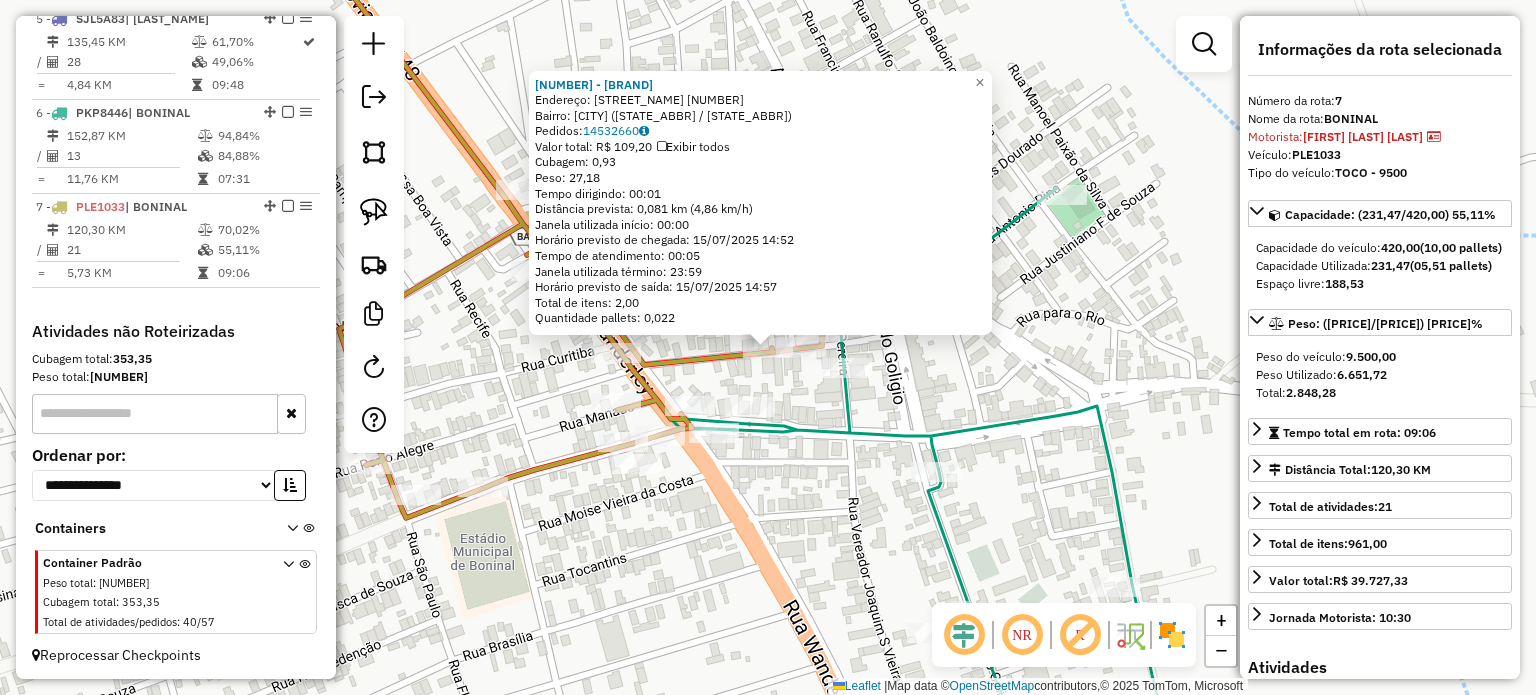 click on "[NUMBER] - [BUSINESS_NAME]  Endereço:  [STREET_NAME] [NUMBER]   Bairro: [NEIGHBORHOOD] ([CITY] / [STATE])   Pedidos:  [NUMBER]   Valor total: [CURRENCY] [PRICE]   Exibir todos   Cubagem: [PRICE]  Peso: [PRICE]  Tempo dirigindo: [TIME]   Distância prevista: [PRICE] km ([PRICE] km/h)   Janela utilizada início: [TIME]   Horário previsto de chegada: [DATE] [TIME]   Tempo de atendimento: [TIME]   Janela utilizada término: [TIME]   Horário previsto de saída: [DATE] [TIME]   Total de itens: [PRICE]   Quantidade pallets: [PRICE]  × Janela de atendimento Grade de atendimento Capacidade Transportadoras Veículos Cliente Pedidos  Rotas Selecione os dias de semana para filtrar as janelas de atendimento  Seg   Ter   Qua   Qui   Sex   Sáb   Dom   Informe o período da janela de atendimento: De: Até:  Filtrar exatamente a janela do cliente  Considerar janela de atendimento padrão  Selecione os dias de semana para filtrar as grades de atendimento  Seg   Ter   Qua   Qui   Sex   Sáb   Dom   Considerar clientes sem dia de atendimento cadastrado  De:" 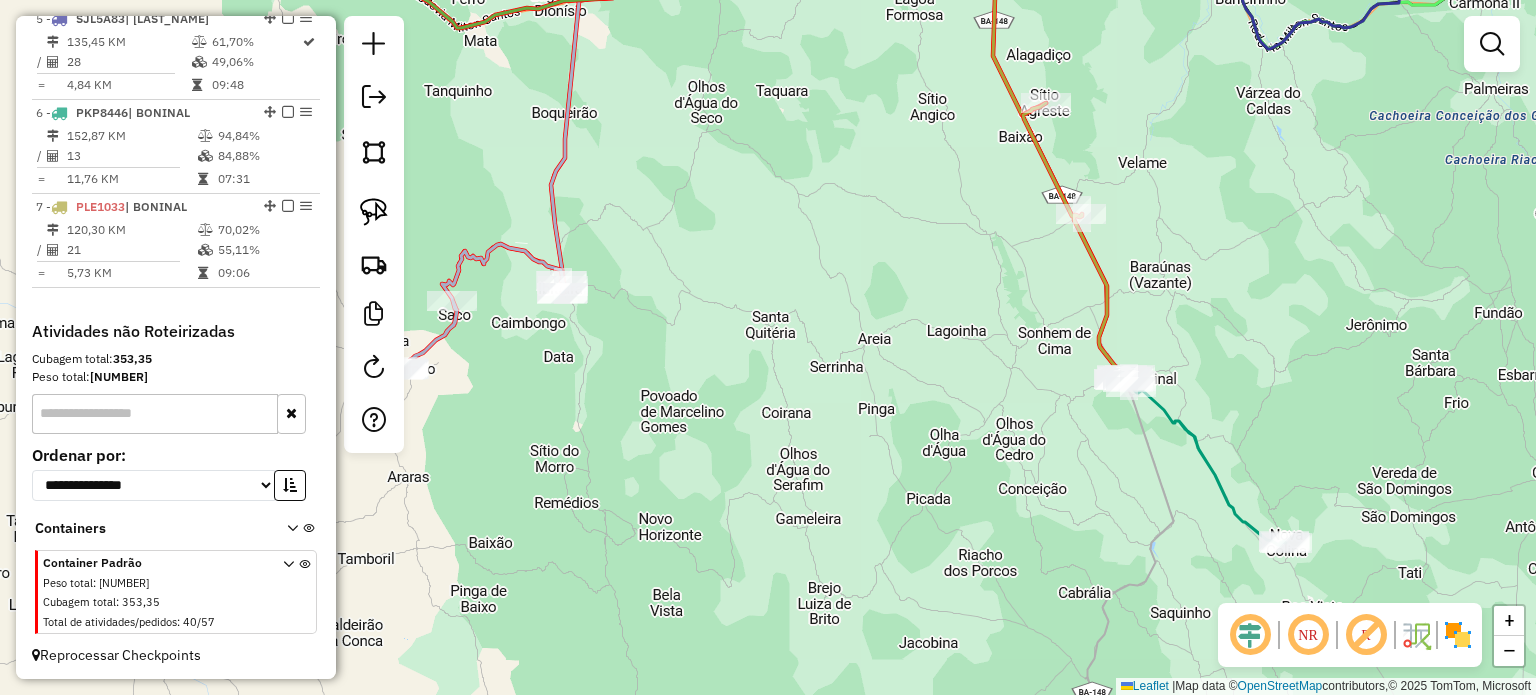 drag, startPoint x: 1322, startPoint y: 295, endPoint x: 1053, endPoint y: 349, distance: 274.36655 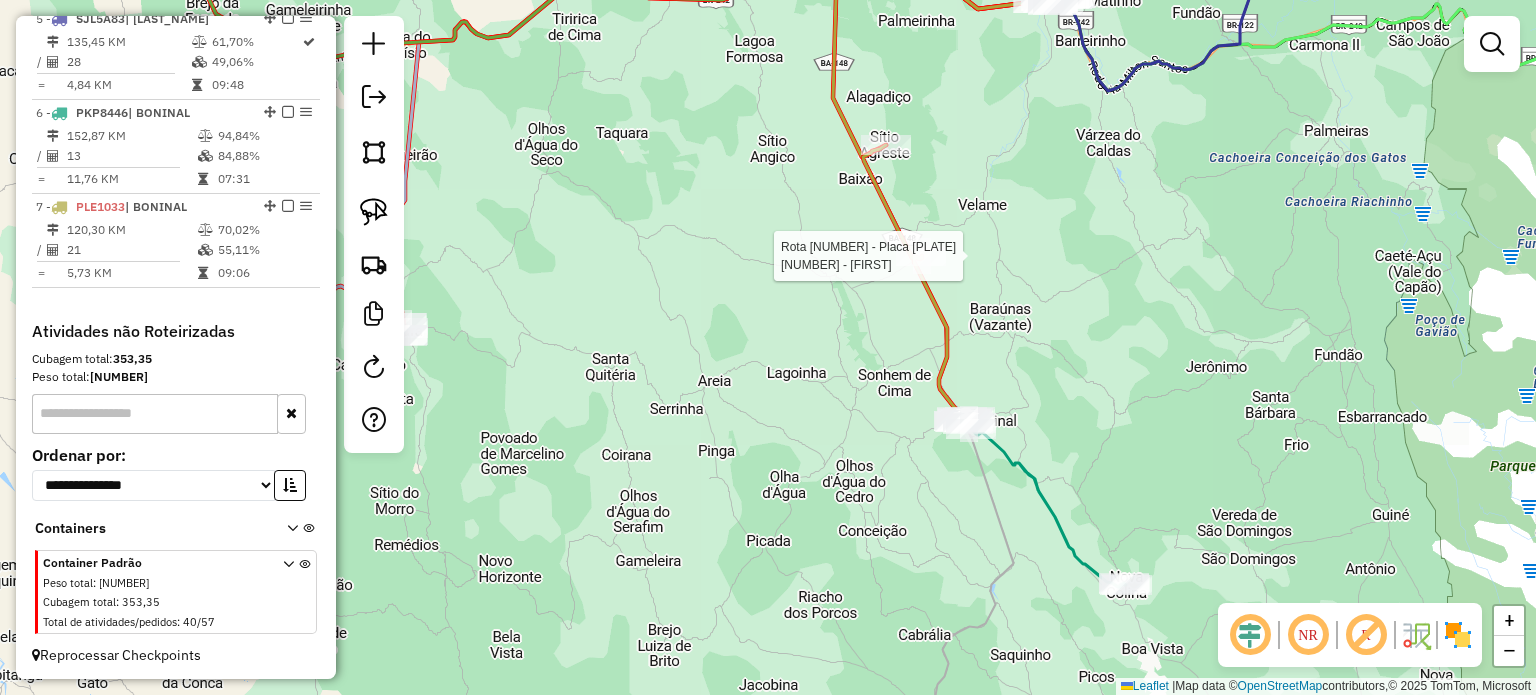 select on "**********" 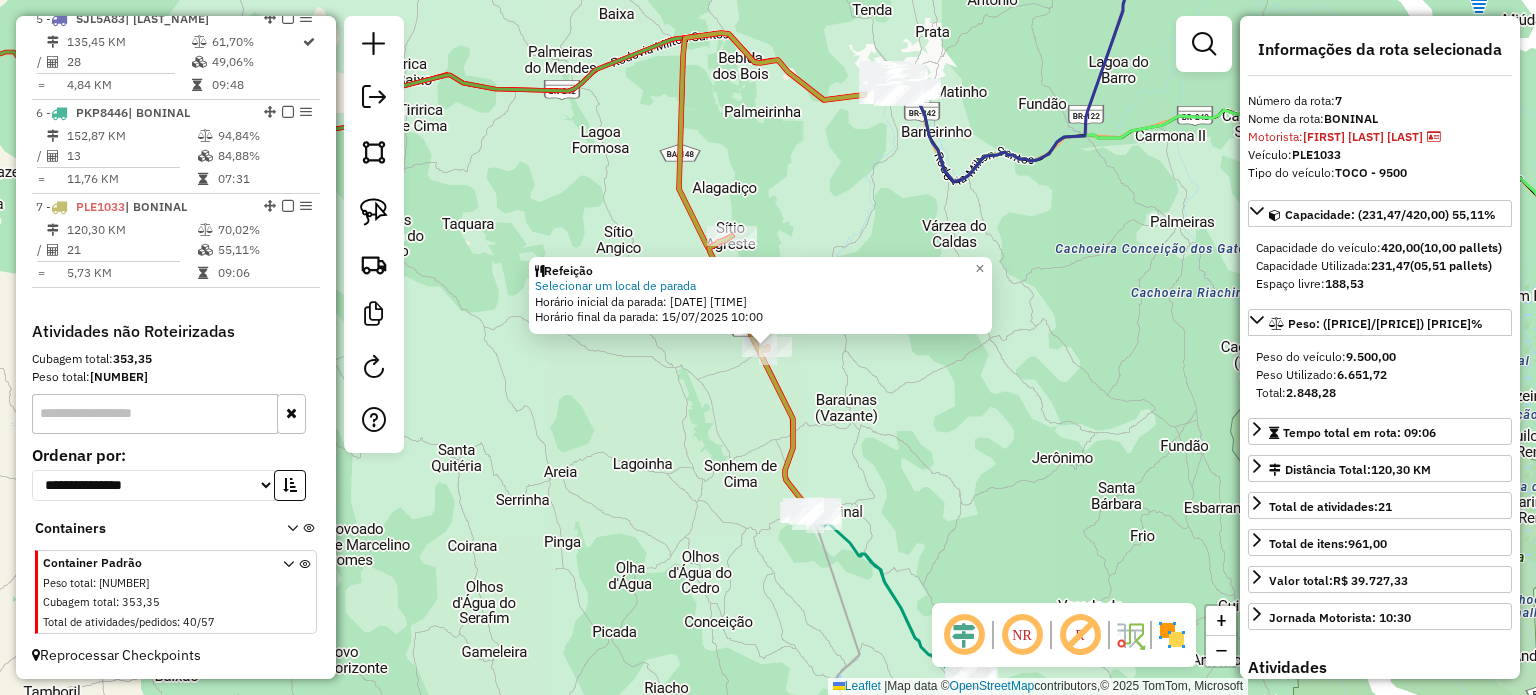 click on "Refeição Selecionar um local de parada Horário inicial da parada: [DATE] [TIME] Horário final da parada: [DATE] [TIME] × Janela de atendimento Grade de atendimento Capacidade Transportadoras Veículos Cliente Pedidos Rotas Selecione os dias de semana para filtrar as janelas de atendimento Seg Ter Qua Qui Sex Sáb Dom Informe o período da janela de atendimento: De: Até: Filtrar exatamente a janela do cliente Considerar janela de atendimento padrão Selecione os dias de semana para filtrar as grades de atendimento Seg Ter Qua Qui Sex Sáb Dom Considerar clientes sem dia de atendimento cadastrado Clientes fora do dia de atendimento selecionado Filtrar as atividades entre os valores definidos abaixo: Peso mínimo: Peso máximo: Cubagem mínima: Cubagem máxima: De: Até: Filtrar as atividades entre o tempo de atendimento definido abaixo: De: Até: Considerar capacidade total dos clientes não roteirizados Transportadora: Tipo de veículo: Nome:" 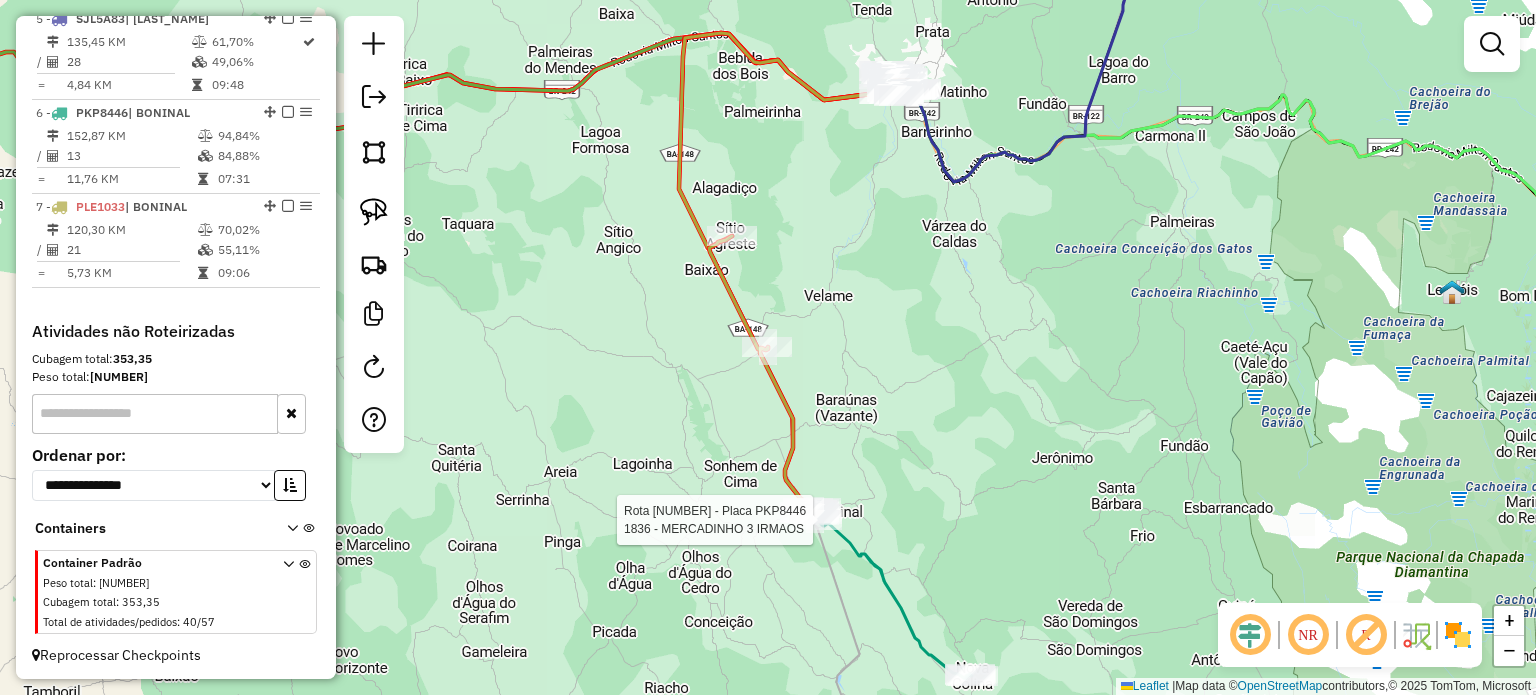 select on "**********" 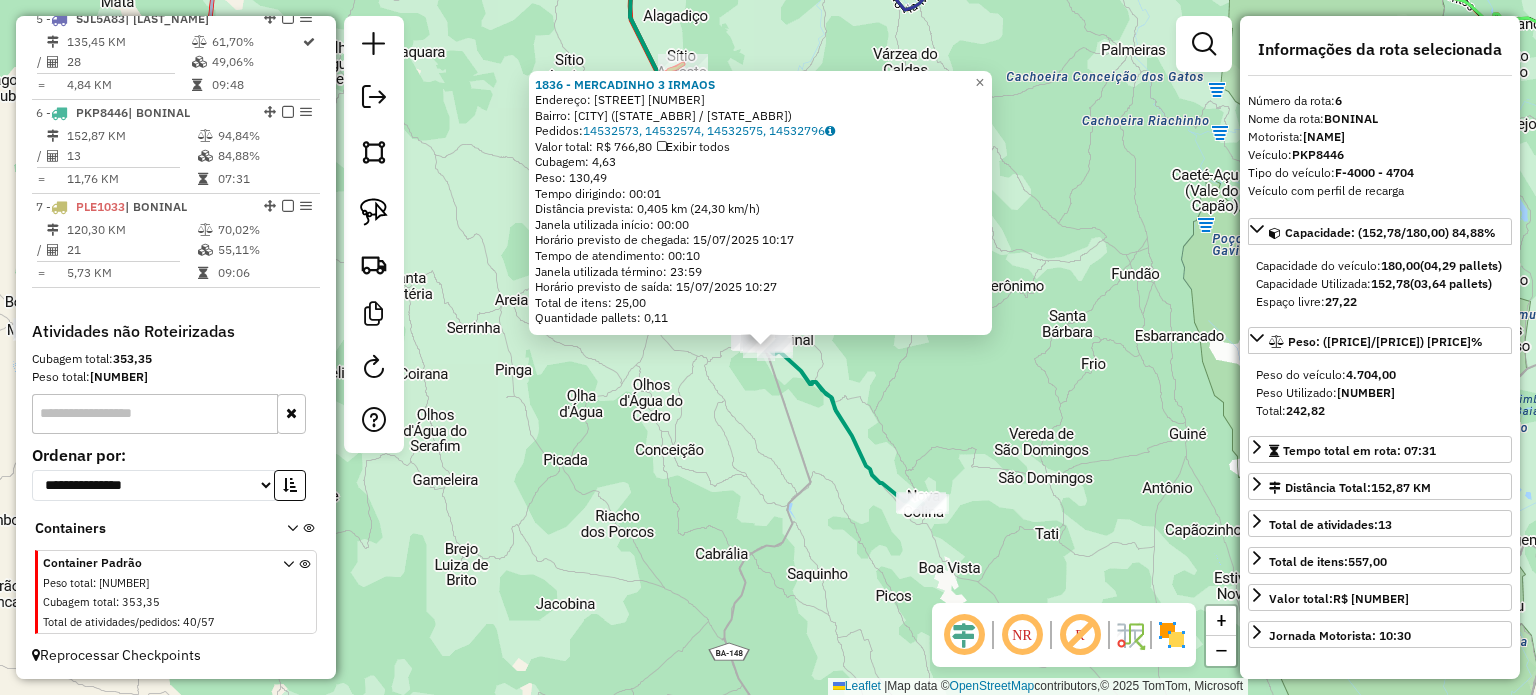 click on "[NUMBER] - [COMPANY_NAME]  Endereço:  [STREET] [NUMBER]   Bairro: [NEIGHBORHOOD] ([CITY] / [STATE])   Pedidos:  [ORDER_ID], [ORDER_ID], [ORDER_ID], [ORDER_ID]   Valor total: [CURRENCY] [PRICE]   Exibir todos   Cubagem: [CUBAGE]  Peso: [WEIGHT]  Tempo dirigindo: [TIME]   Distância prevista: [DISTANCE] km ([SPEED] km/h)   Janela utilizada início: [TIME]   Horário previsto de chegada: [DATE] [TIME]   Tempo de atendimento: [TIME]   Janela utilizada término: [TIME]   Horário previsto de saída: [DATE] [TIME]   Total de itens: [ITEMS]   Quantidade pallets: [PALLETS]  × Janela de atendimento Grade de atendimento Capacidade Transportadoras Veículos Cliente Pedidos  Rotas Selecione os dias de semana para filtrar as janelas de atendimento  Seg   Ter   Qua   Qui   Sex   Sáb   Dom  Informe o período da janela de atendimento: De: Até:  Filtrar exatamente a janela do cliente  Considerar janela de atendimento padrão  Selecione os dias de semana para filtrar as grades de atendimento  Seg   Ter   Qua   Qui   Sex   Sáb   Dom   Peso mínimo:   Peso máximo:  De:" 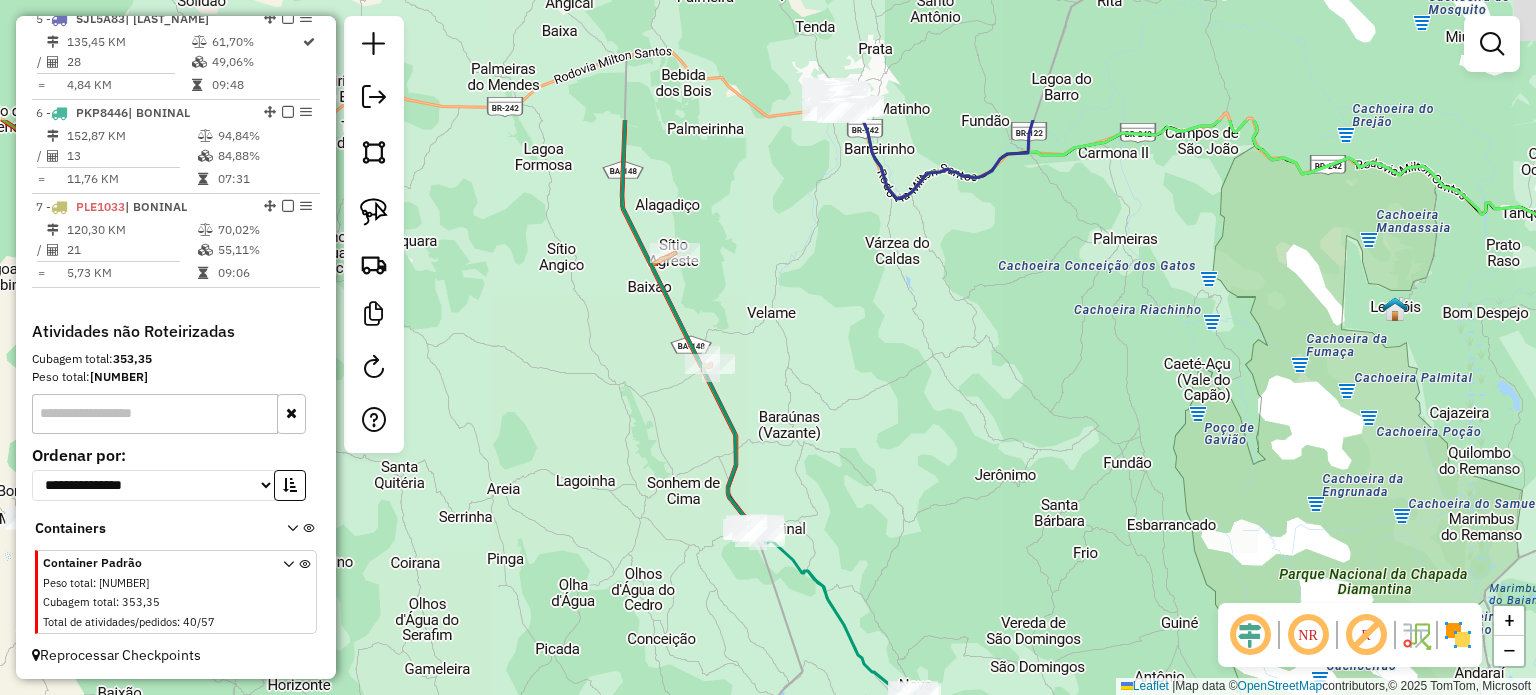 drag, startPoint x: 884, startPoint y: 198, endPoint x: 864, endPoint y: 391, distance: 194.03351 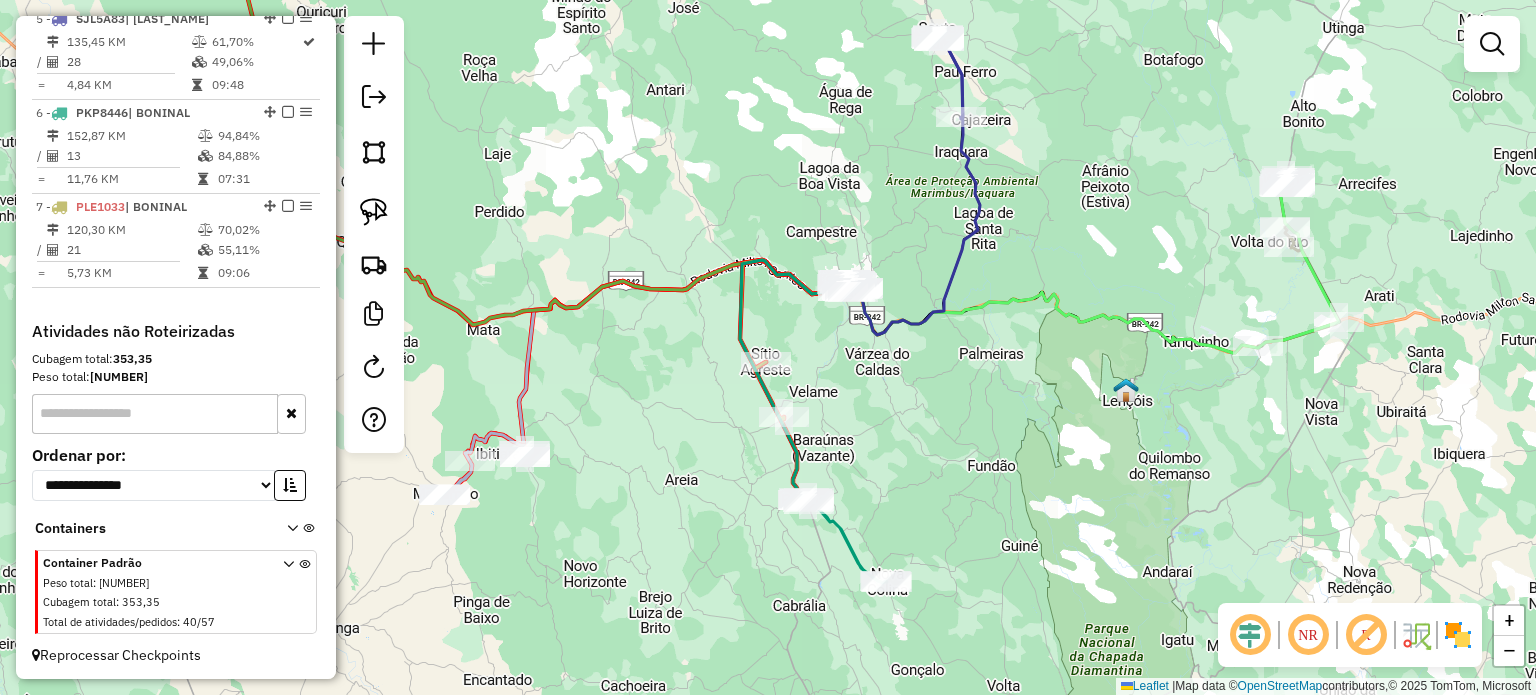 drag, startPoint x: 926, startPoint y: 381, endPoint x: 936, endPoint y: 438, distance: 57.870544 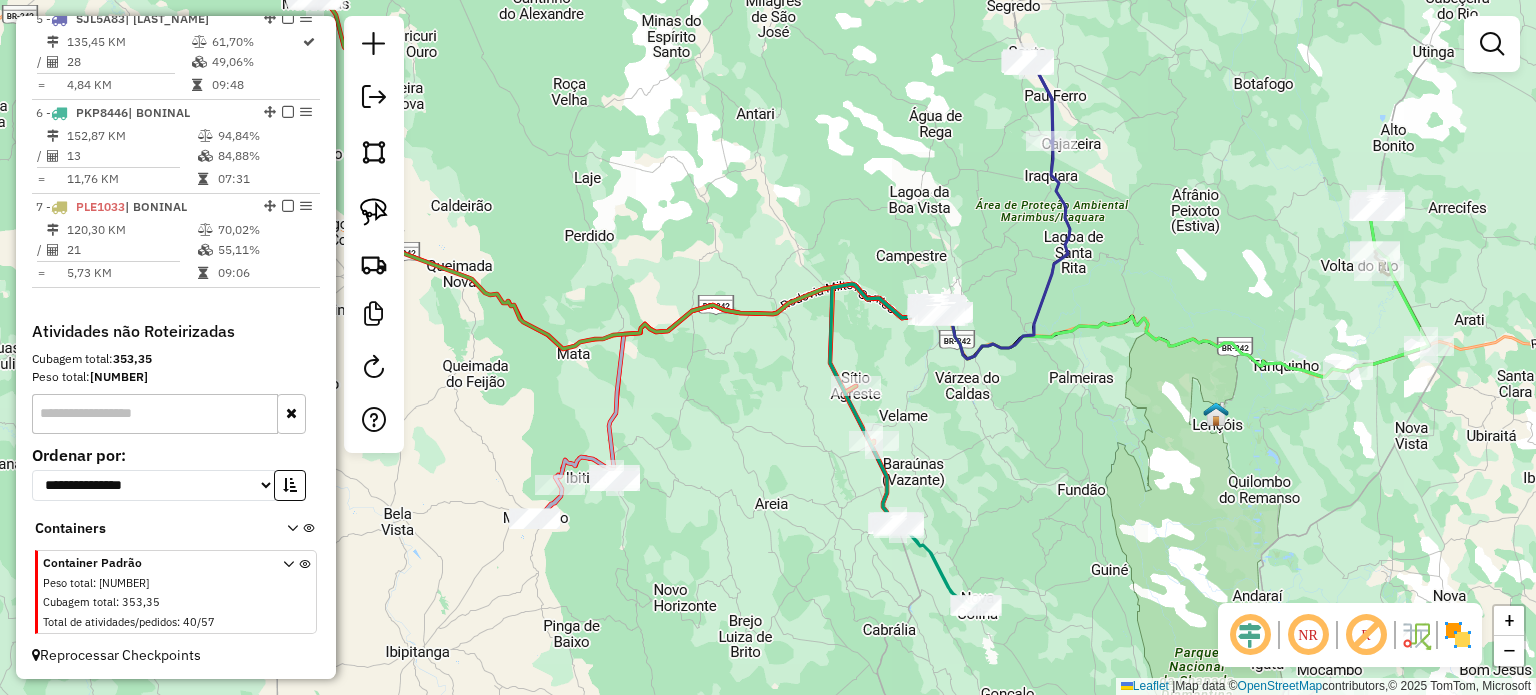 drag, startPoint x: 1011, startPoint y: 448, endPoint x: 1041, endPoint y: 404, distance: 53.25411 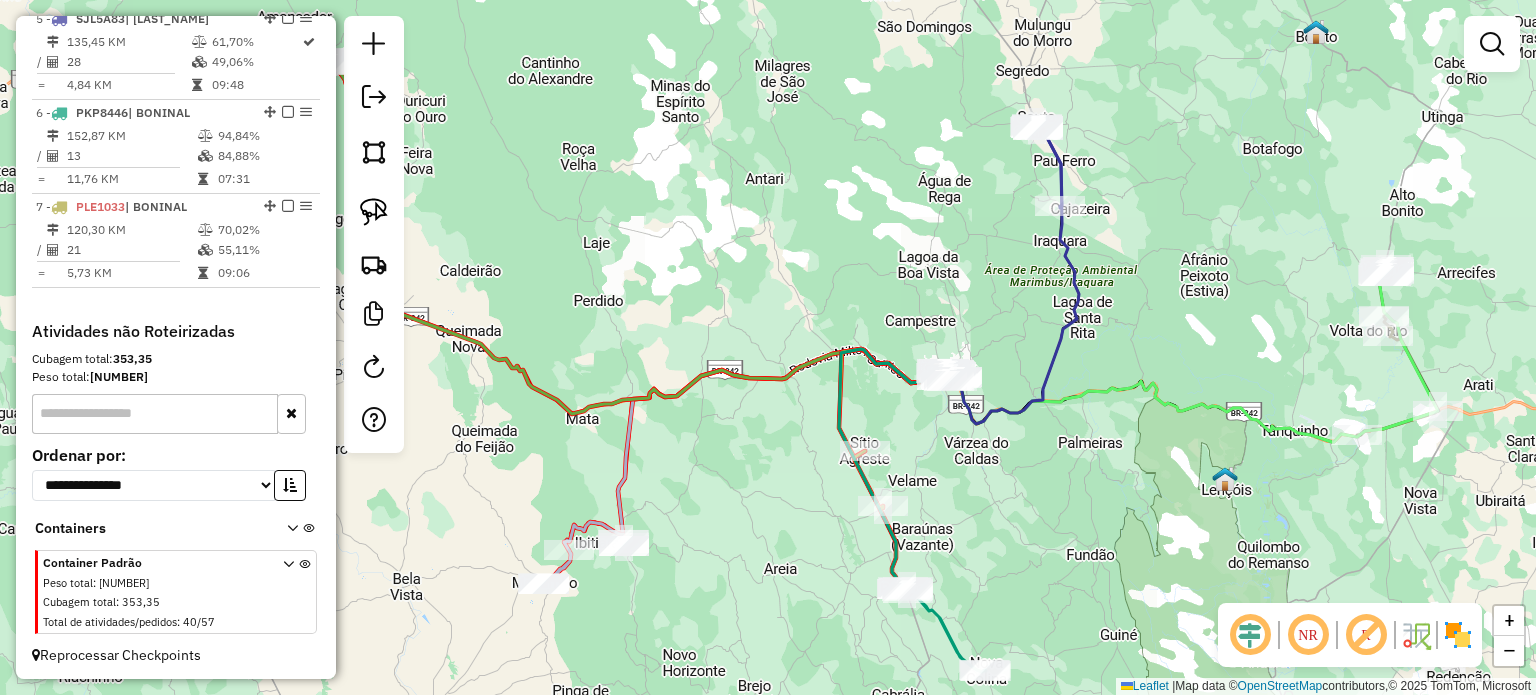drag, startPoint x: 920, startPoint y: 327, endPoint x: 917, endPoint y: 405, distance: 78.05767 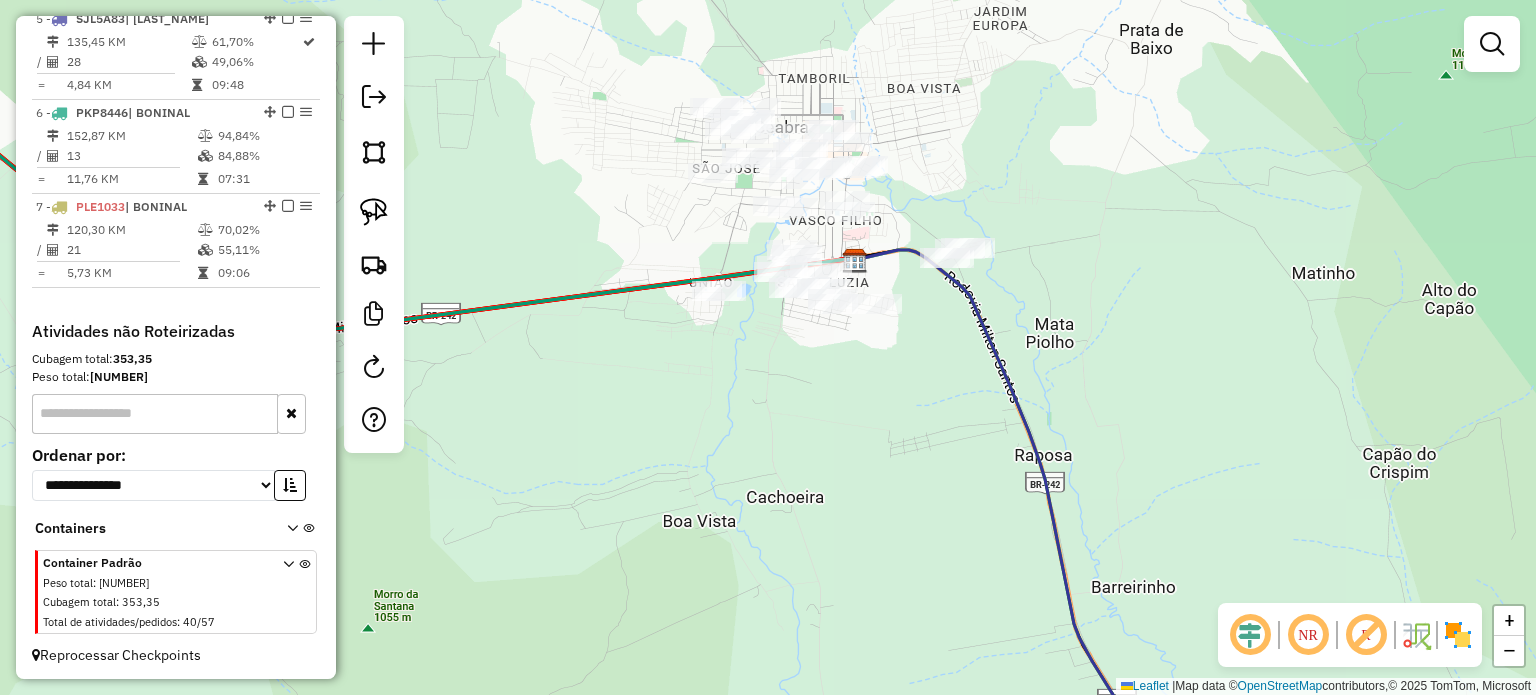 drag, startPoint x: 896, startPoint y: 331, endPoint x: 904, endPoint y: 453, distance: 122.26202 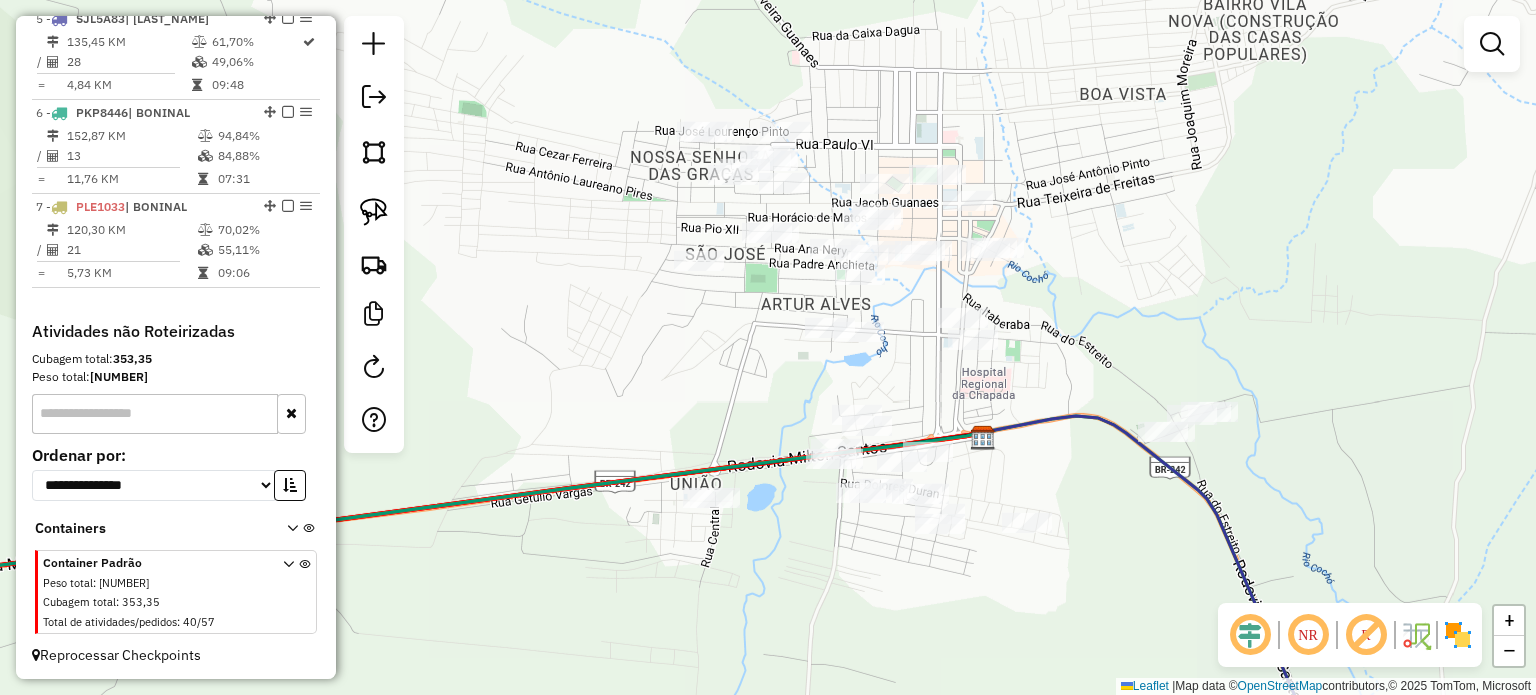 drag, startPoint x: 908, startPoint y: 477, endPoint x: 988, endPoint y: 634, distance: 176.20726 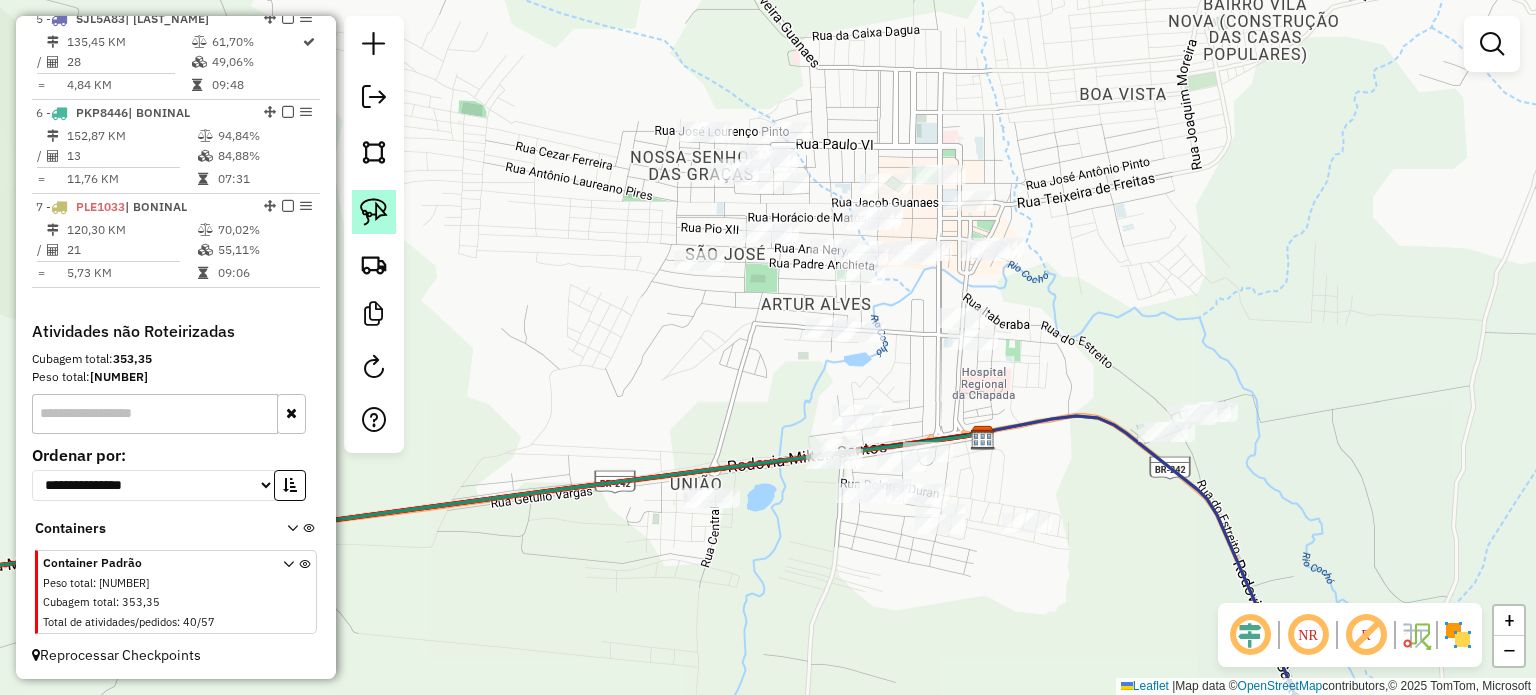 click 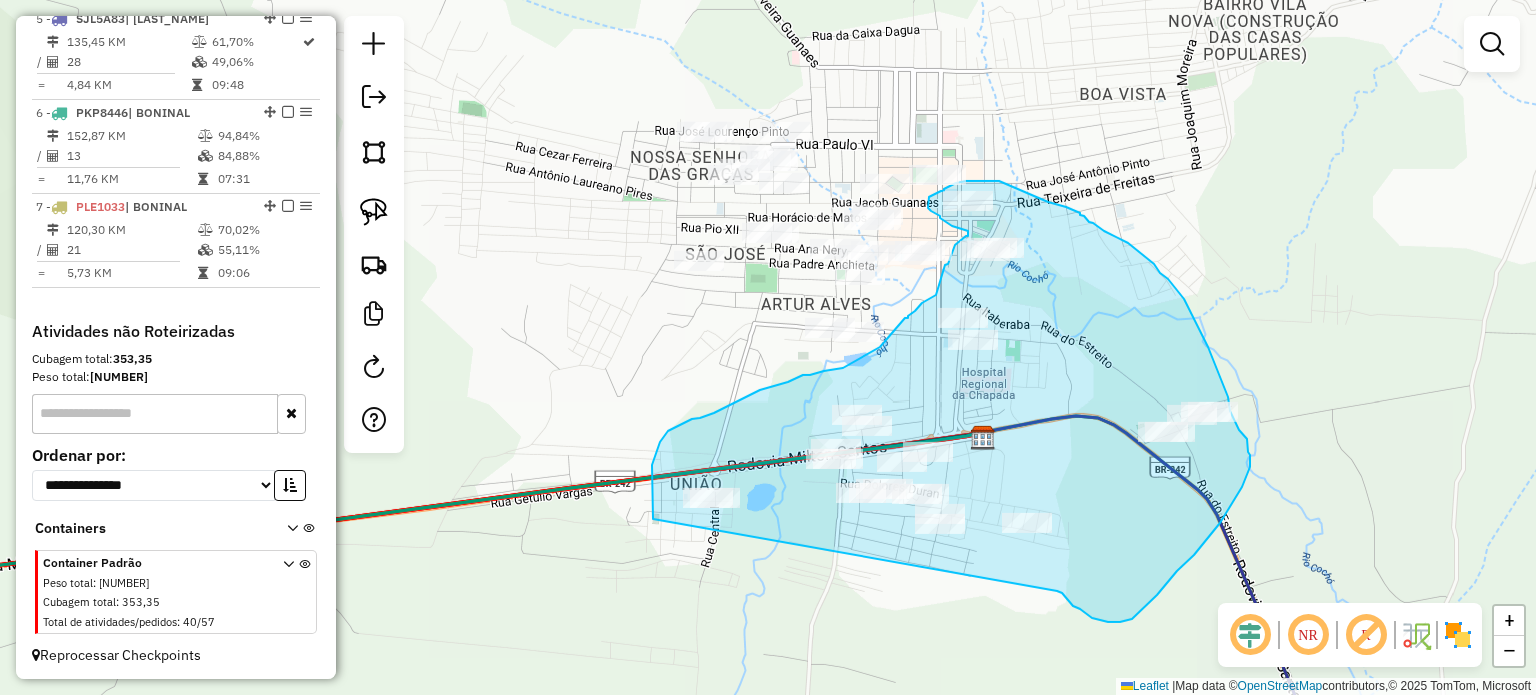 drag, startPoint x: 653, startPoint y: 519, endPoint x: 1056, endPoint y: 590, distance: 409.20654 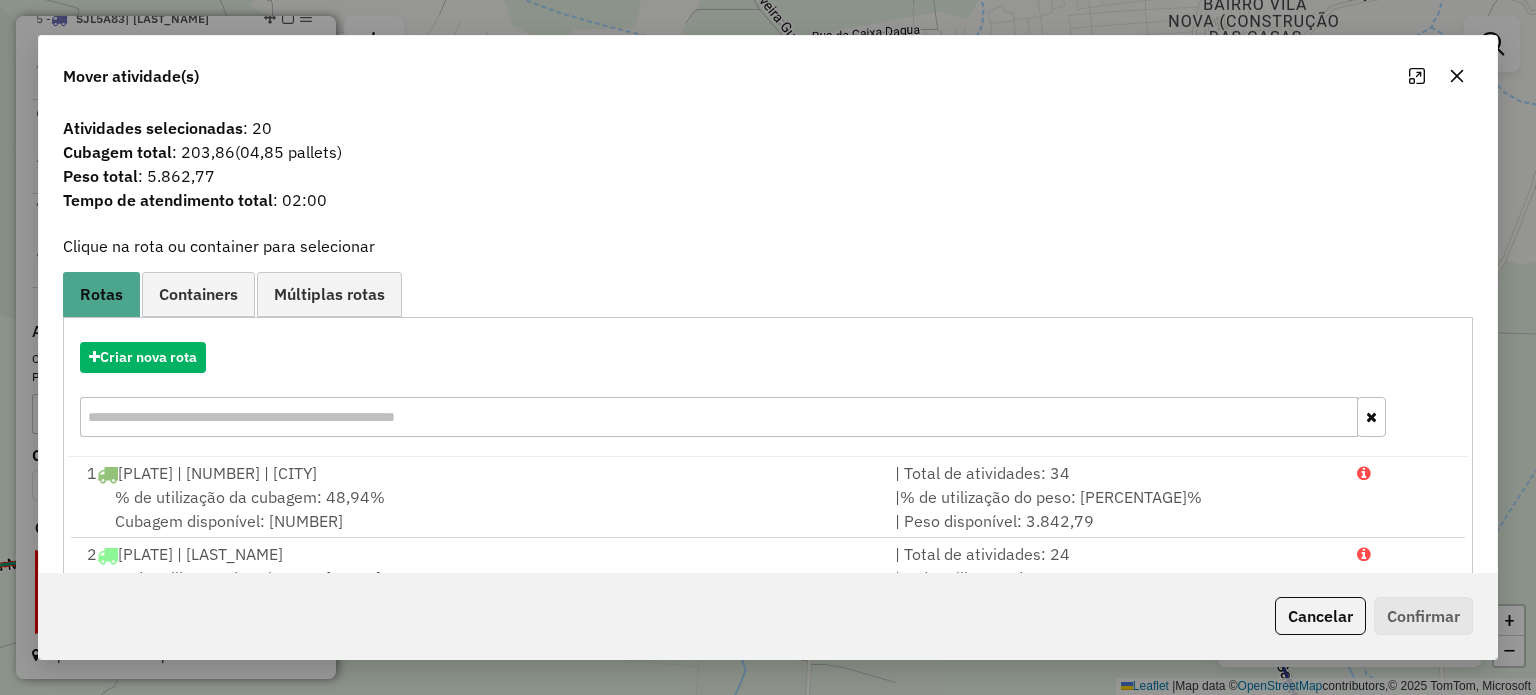 click 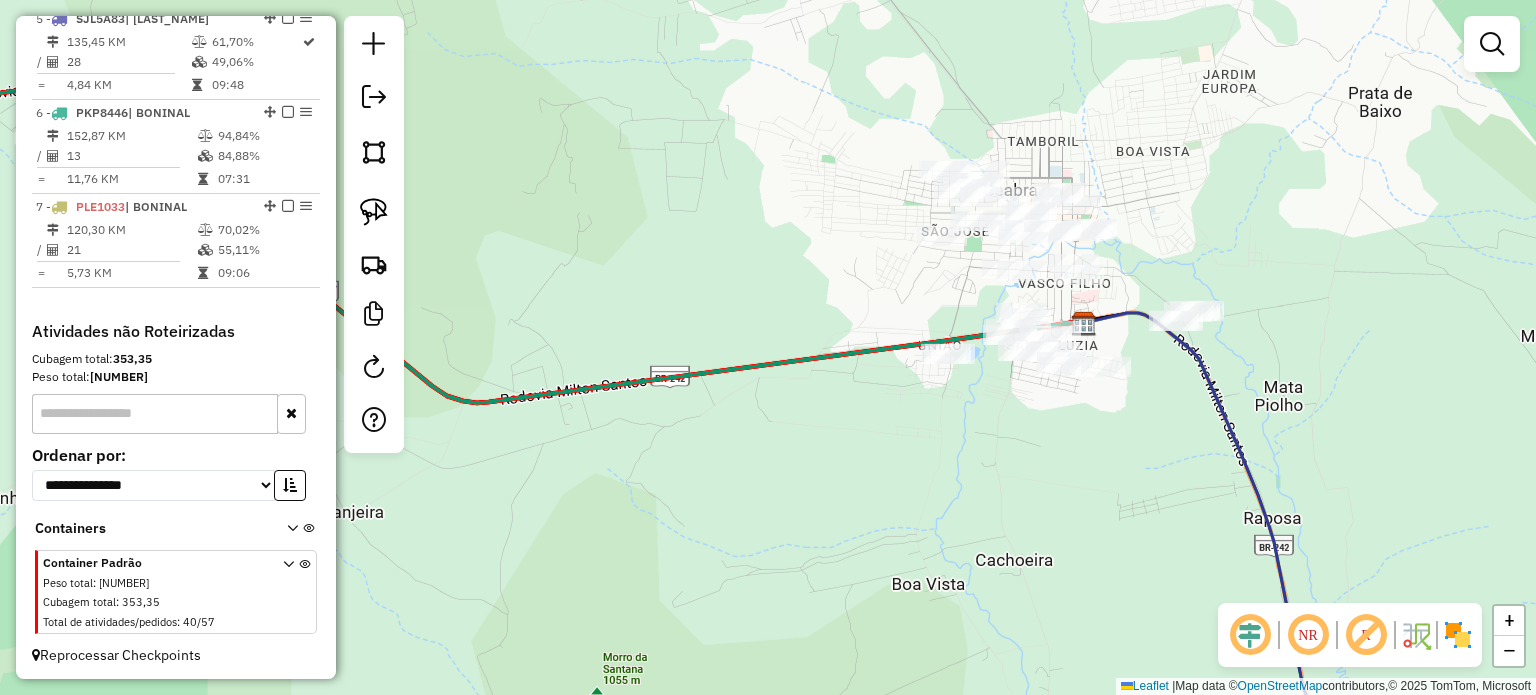 drag, startPoint x: 910, startPoint y: 166, endPoint x: 873, endPoint y: 182, distance: 40.311287 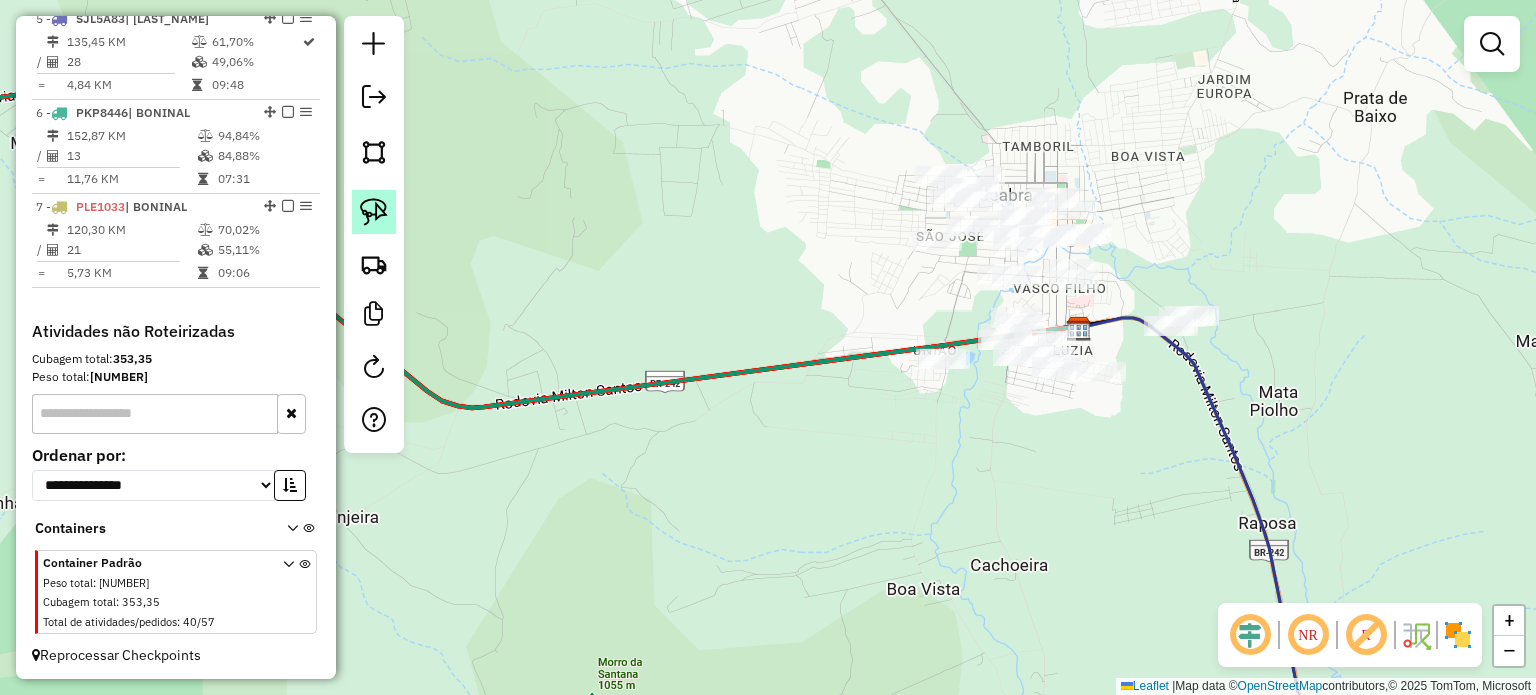 click 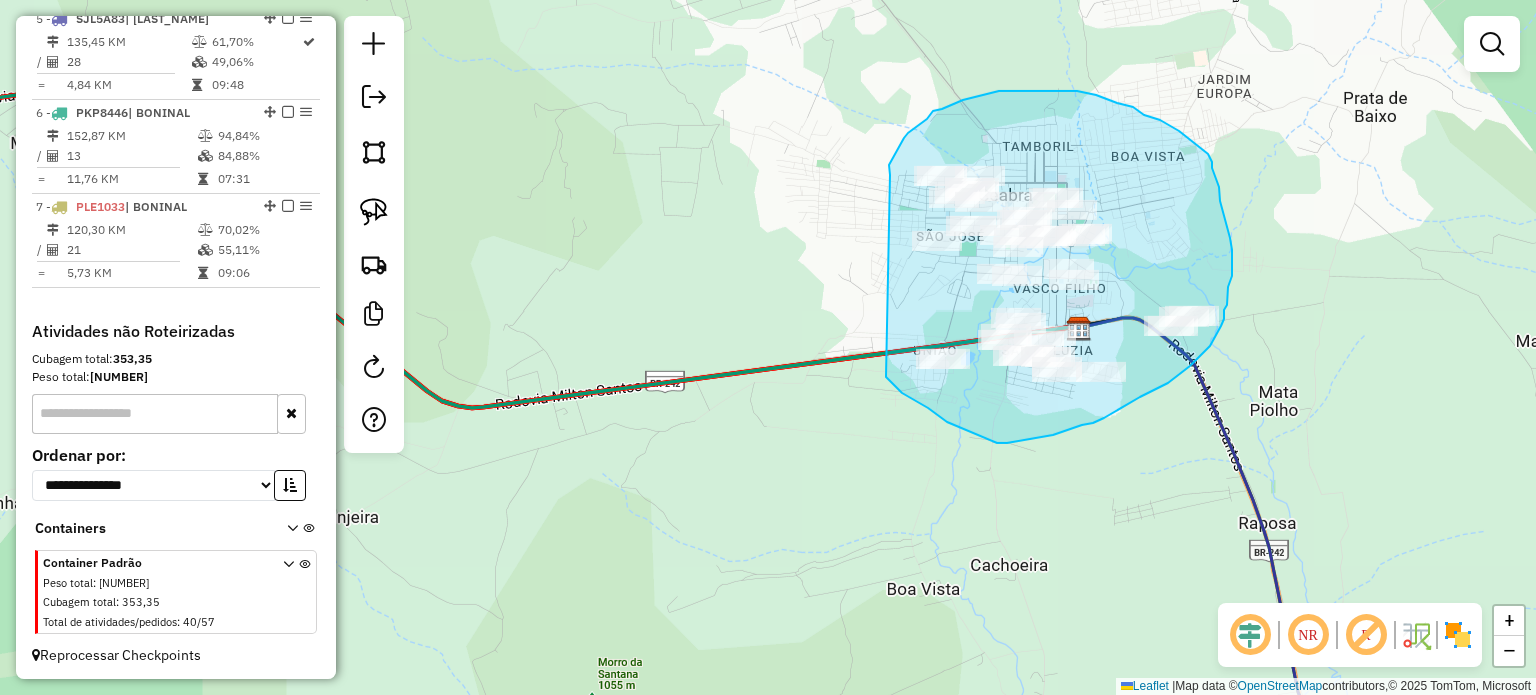 drag, startPoint x: 890, startPoint y: 175, endPoint x: 879, endPoint y: 369, distance: 194.3116 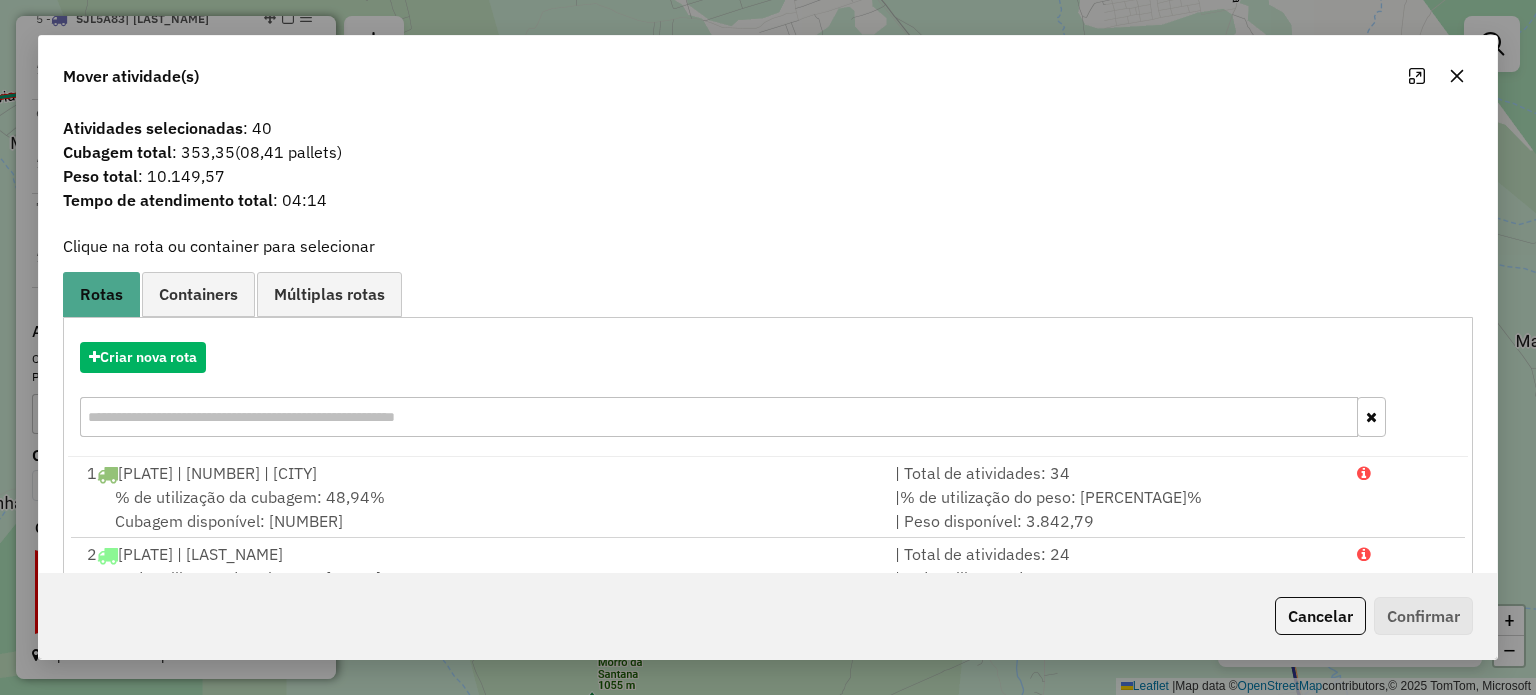 click 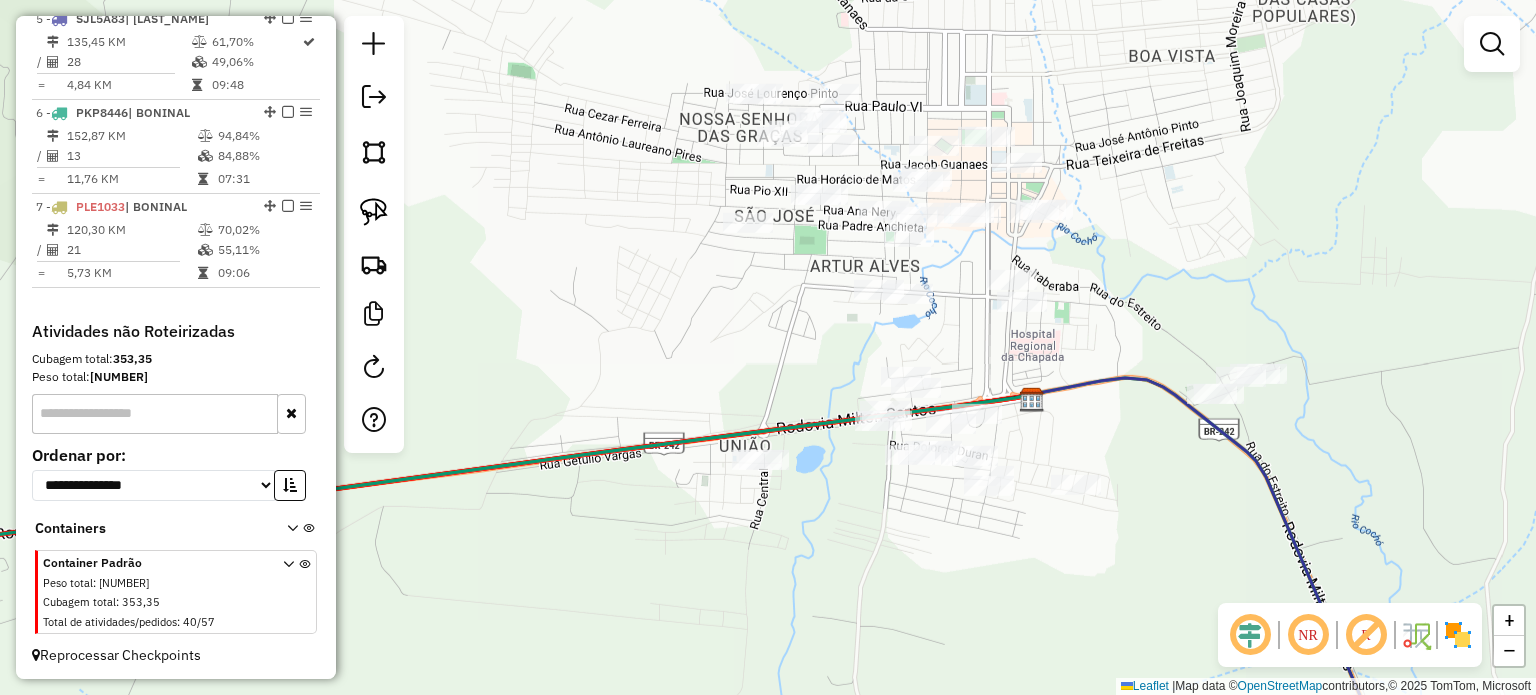 drag, startPoint x: 1102, startPoint y: 363, endPoint x: 1071, endPoint y: 538, distance: 177.7245 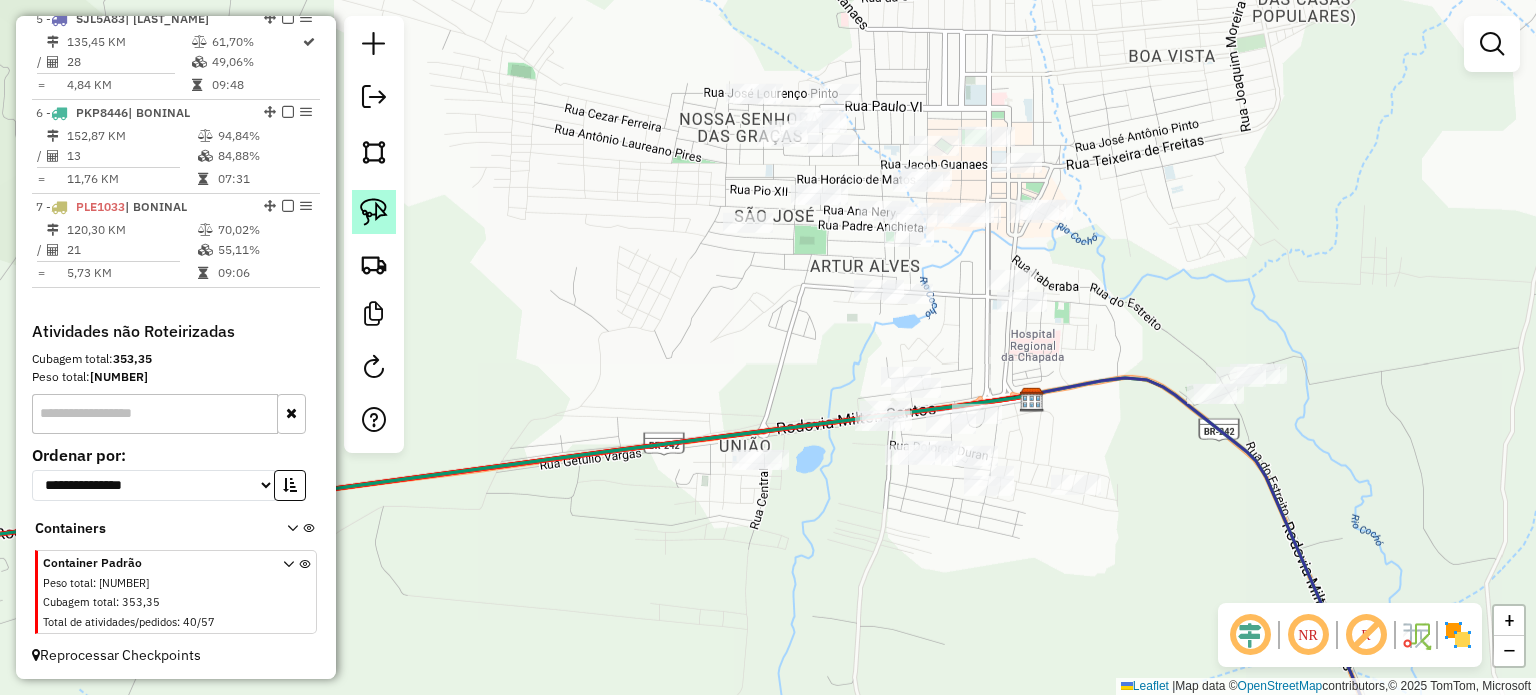 click 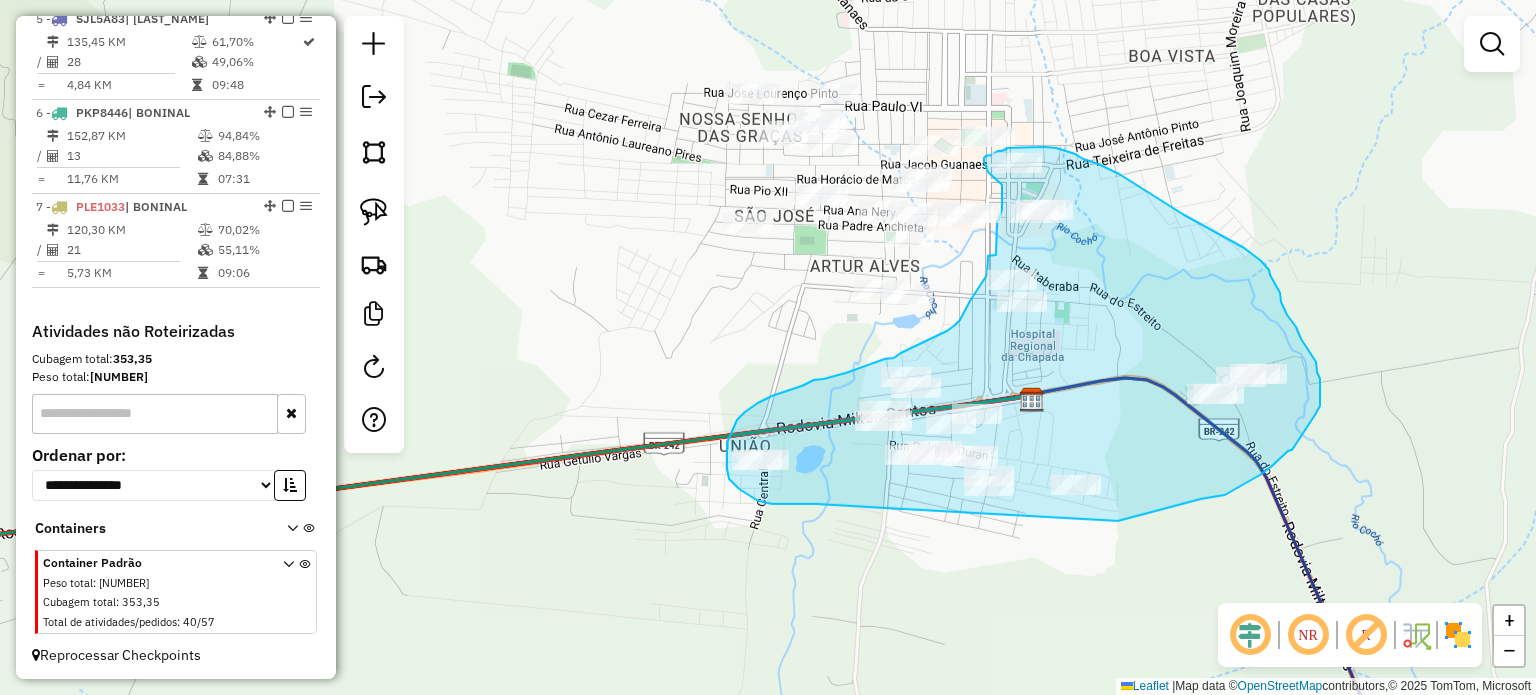 drag, startPoint x: 815, startPoint y: 504, endPoint x: 1087, endPoint y: 523, distance: 272.66278 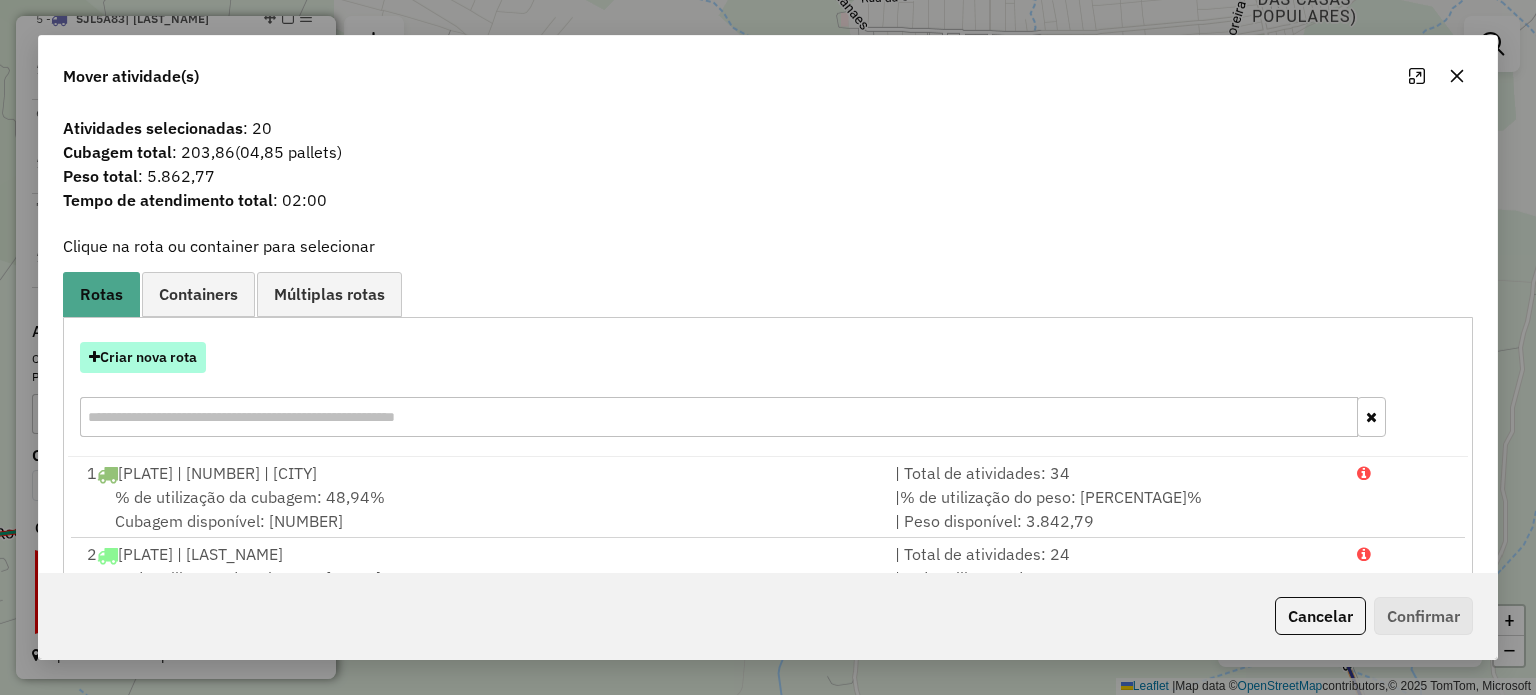 click on "Criar nova rota" at bounding box center [143, 357] 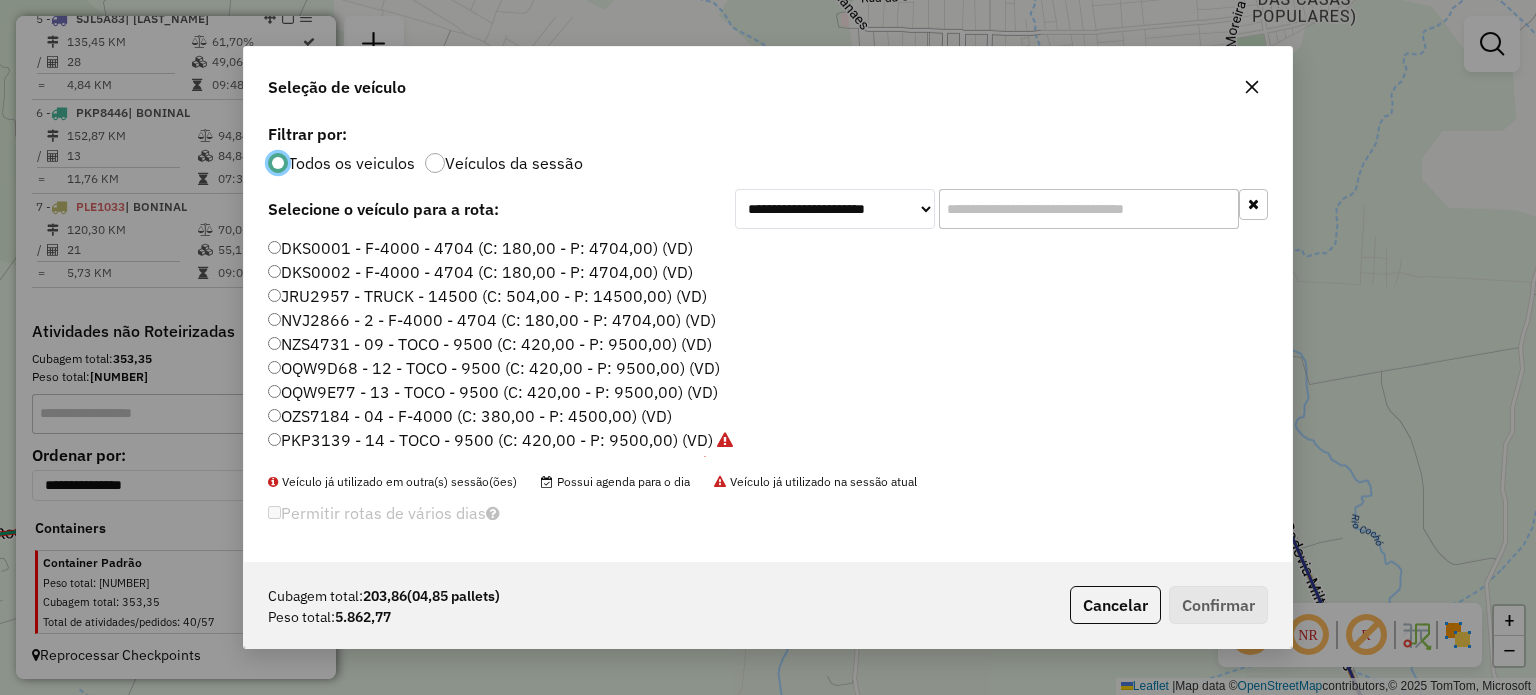 scroll, scrollTop: 10, scrollLeft: 6, axis: both 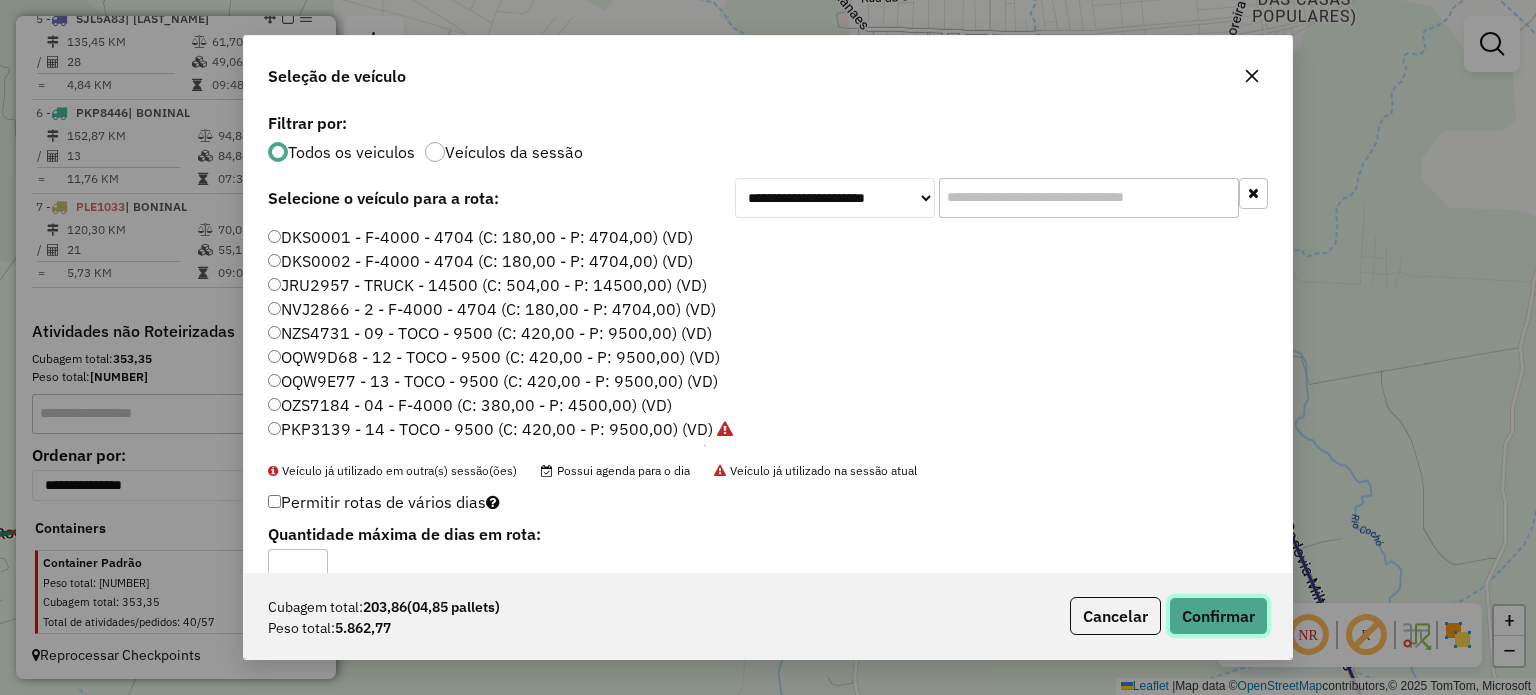 click on "Confirmar" 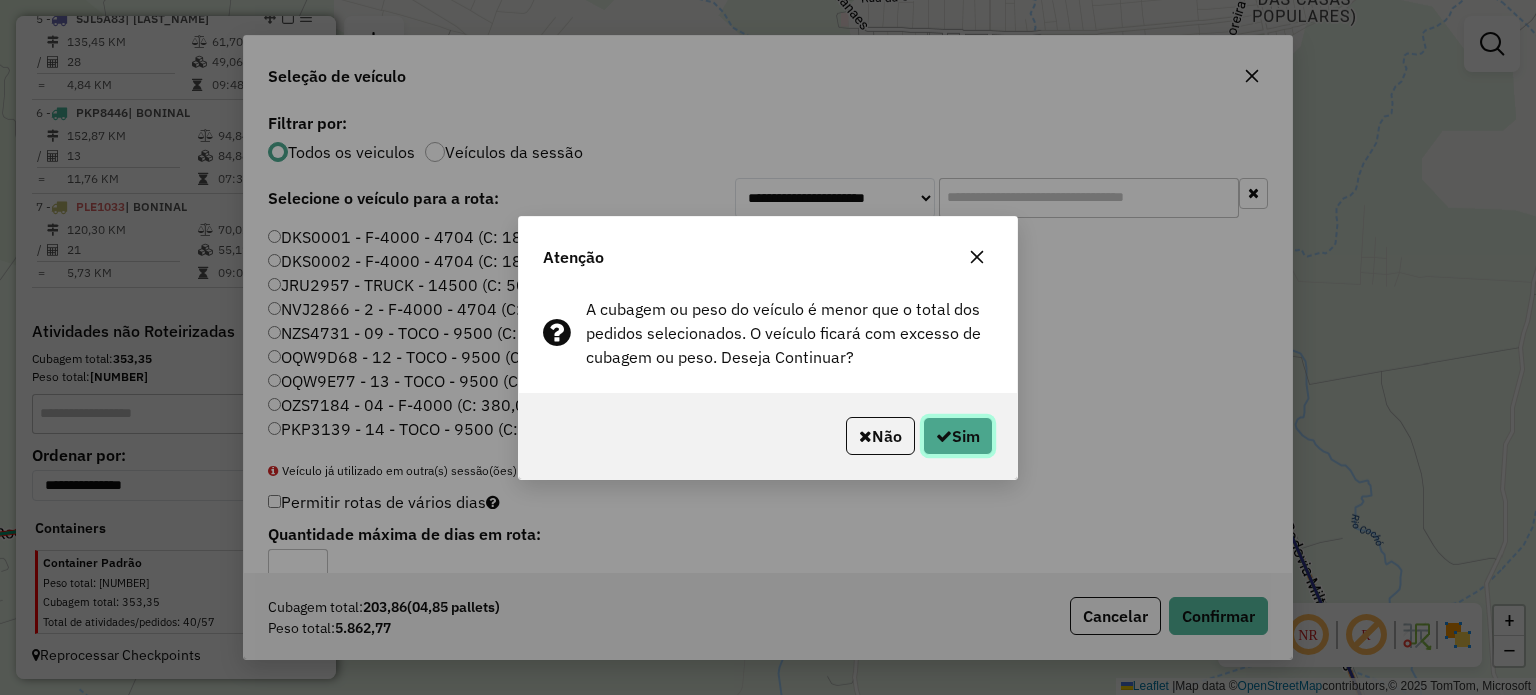 click on "Sim" 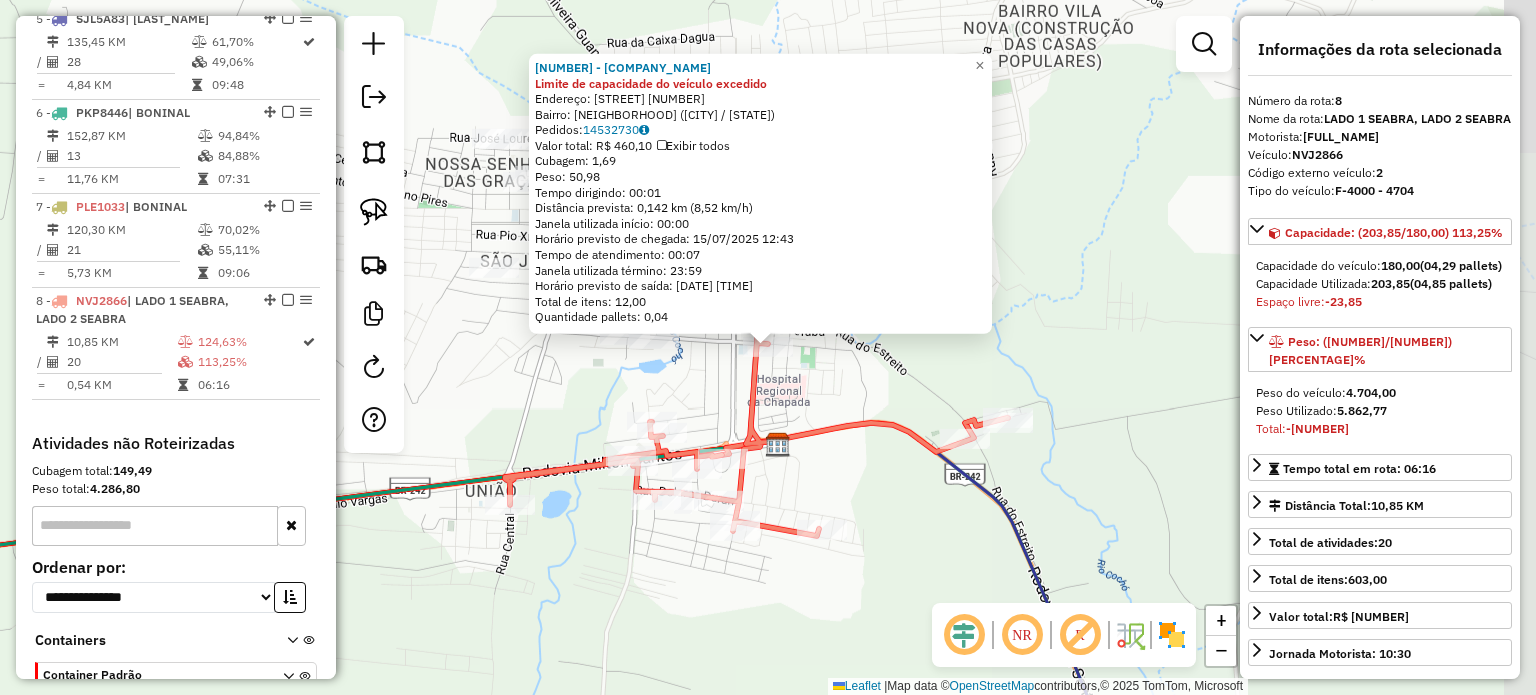 scroll, scrollTop: 1290, scrollLeft: 0, axis: vertical 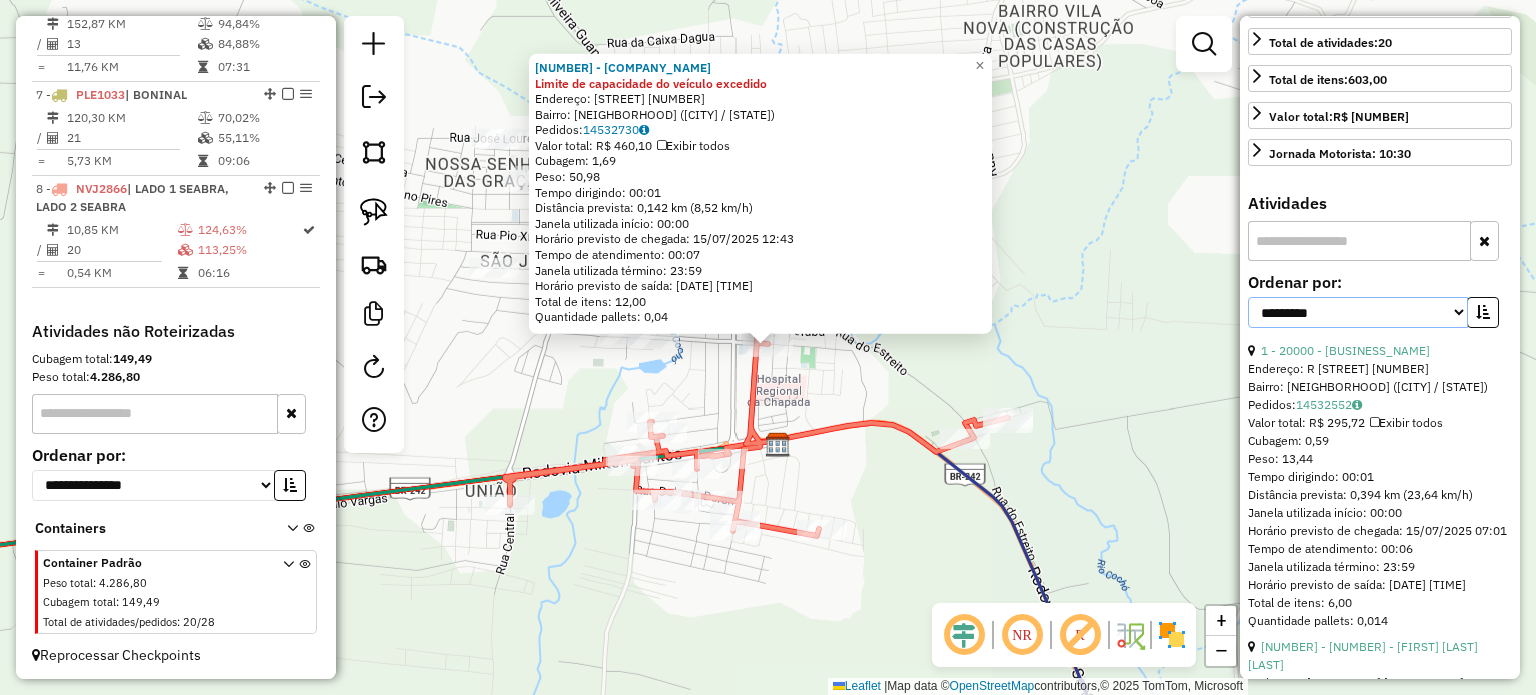 click on "**********" at bounding box center [1358, 312] 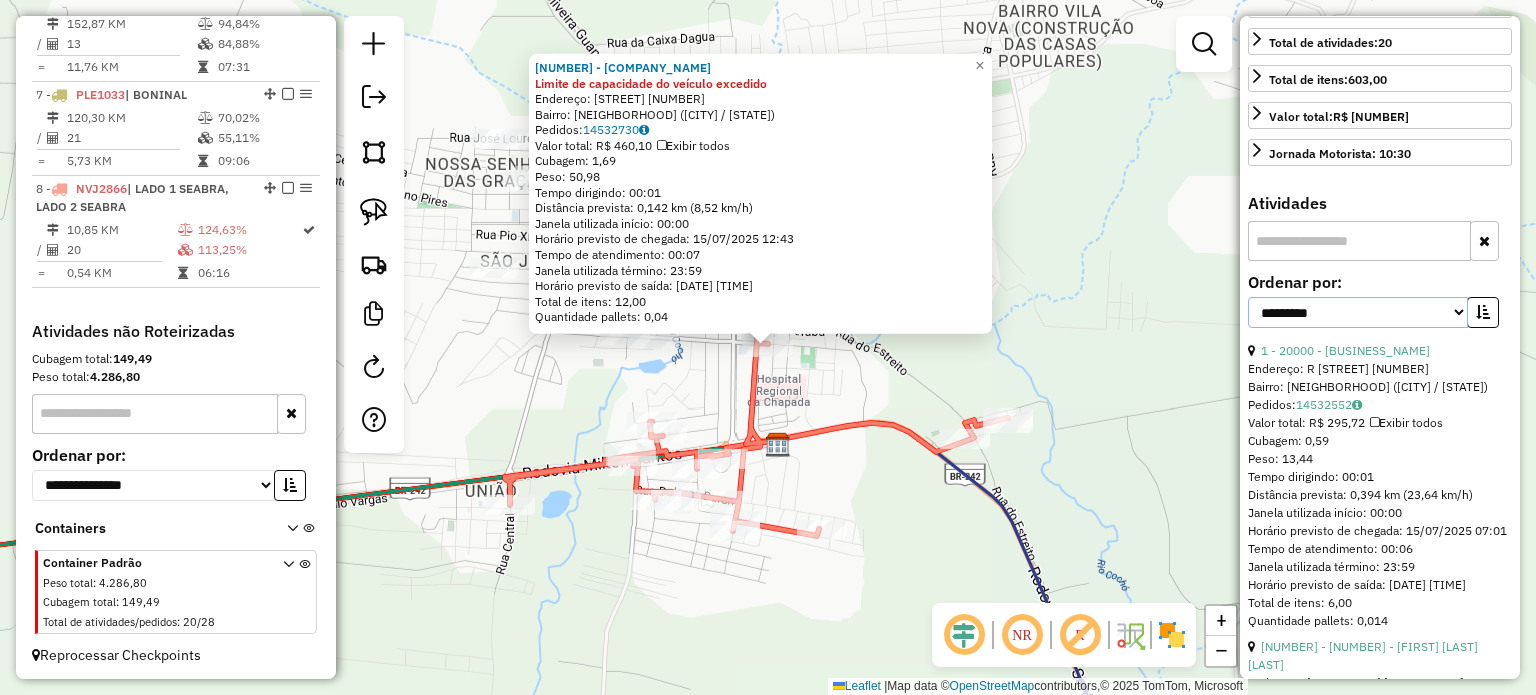 select on "*********" 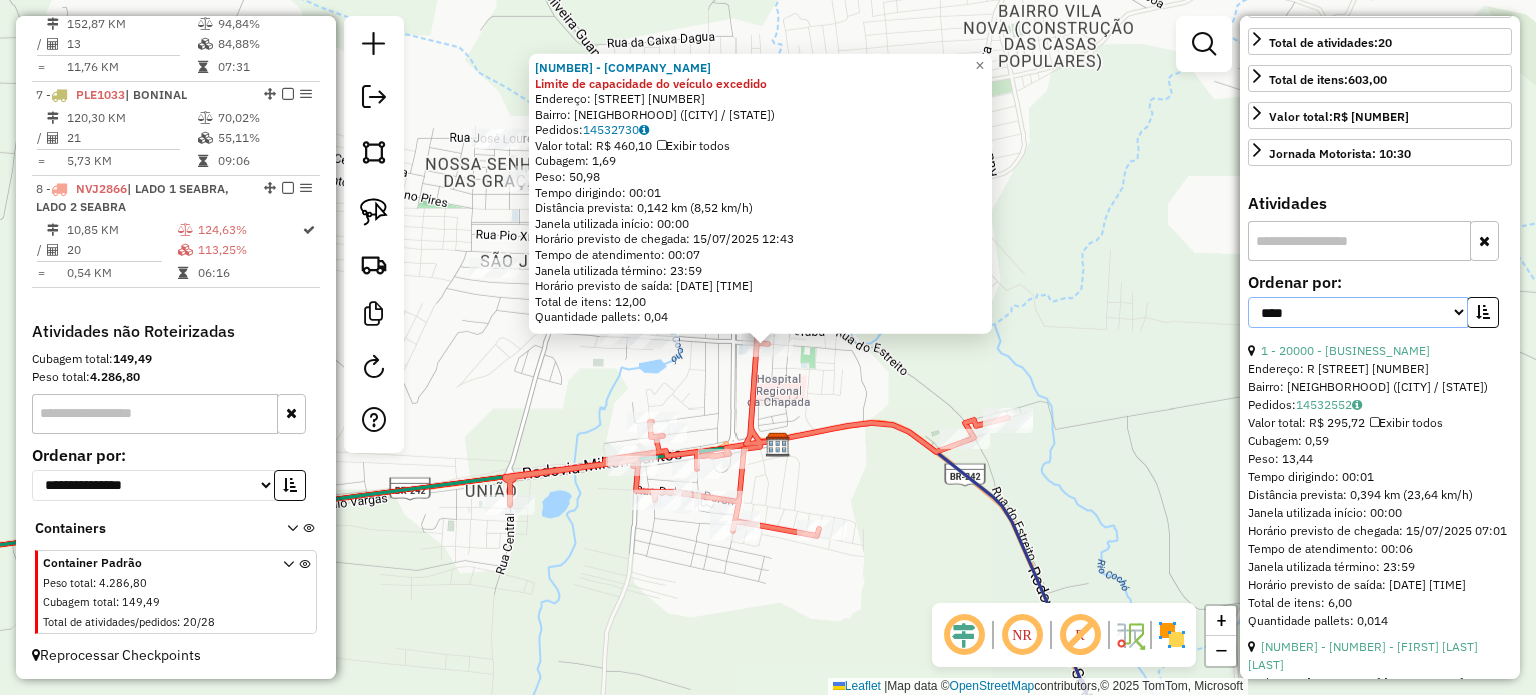 click on "**********" at bounding box center [1358, 312] 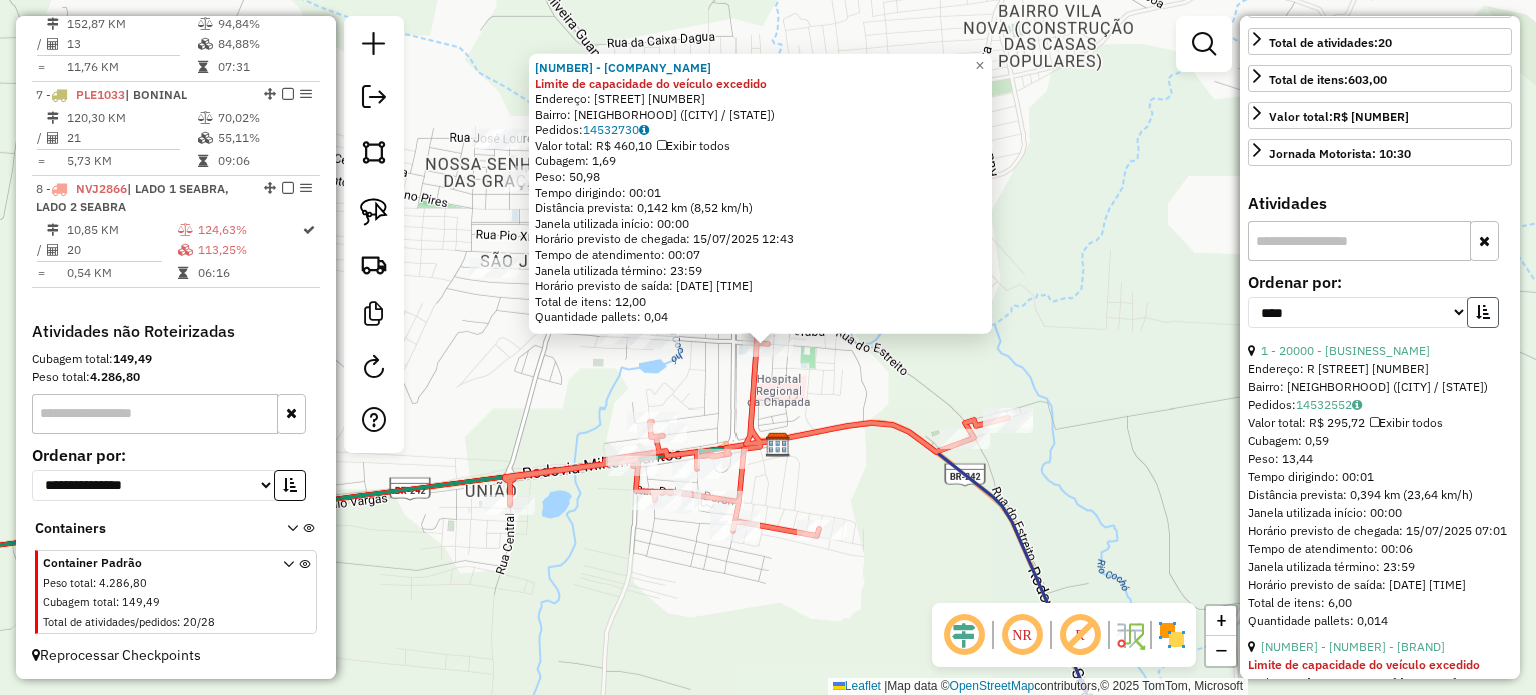 click at bounding box center (1483, 312) 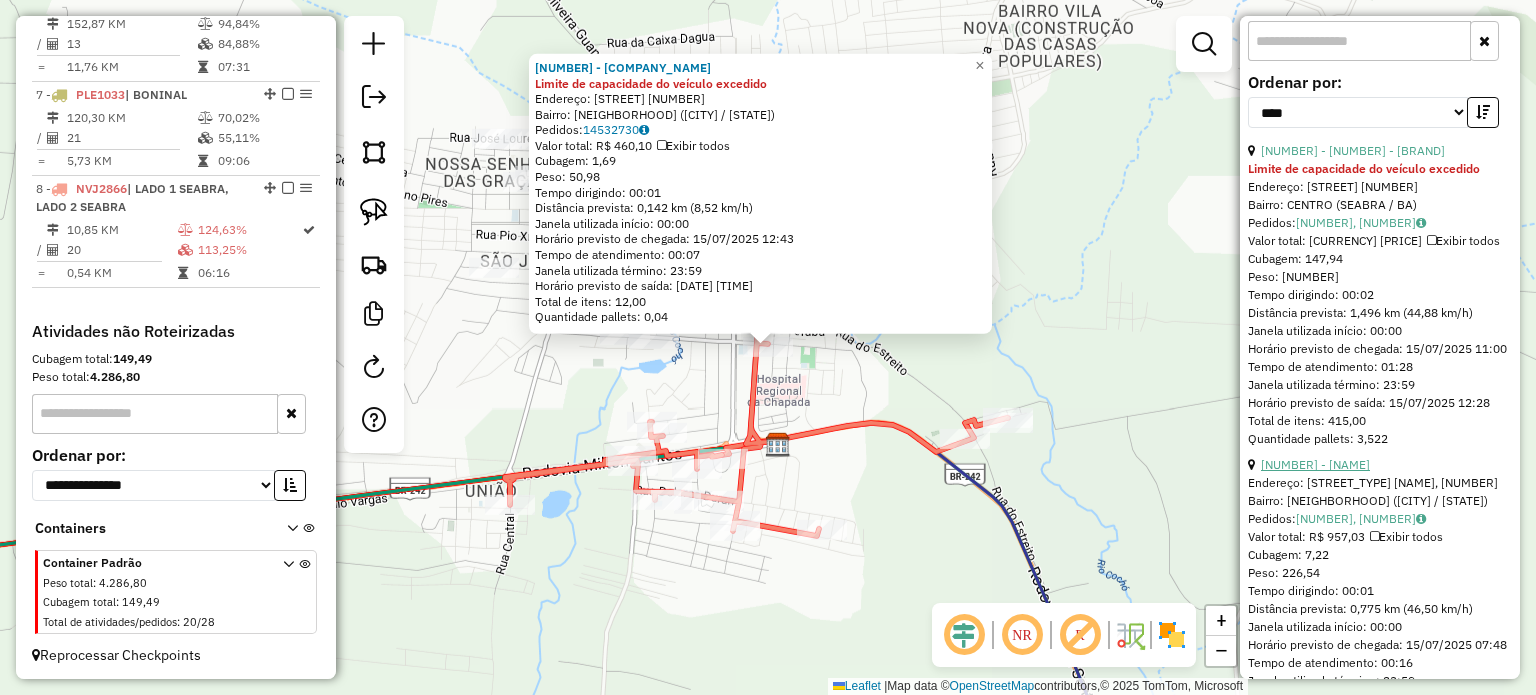 scroll, scrollTop: 800, scrollLeft: 0, axis: vertical 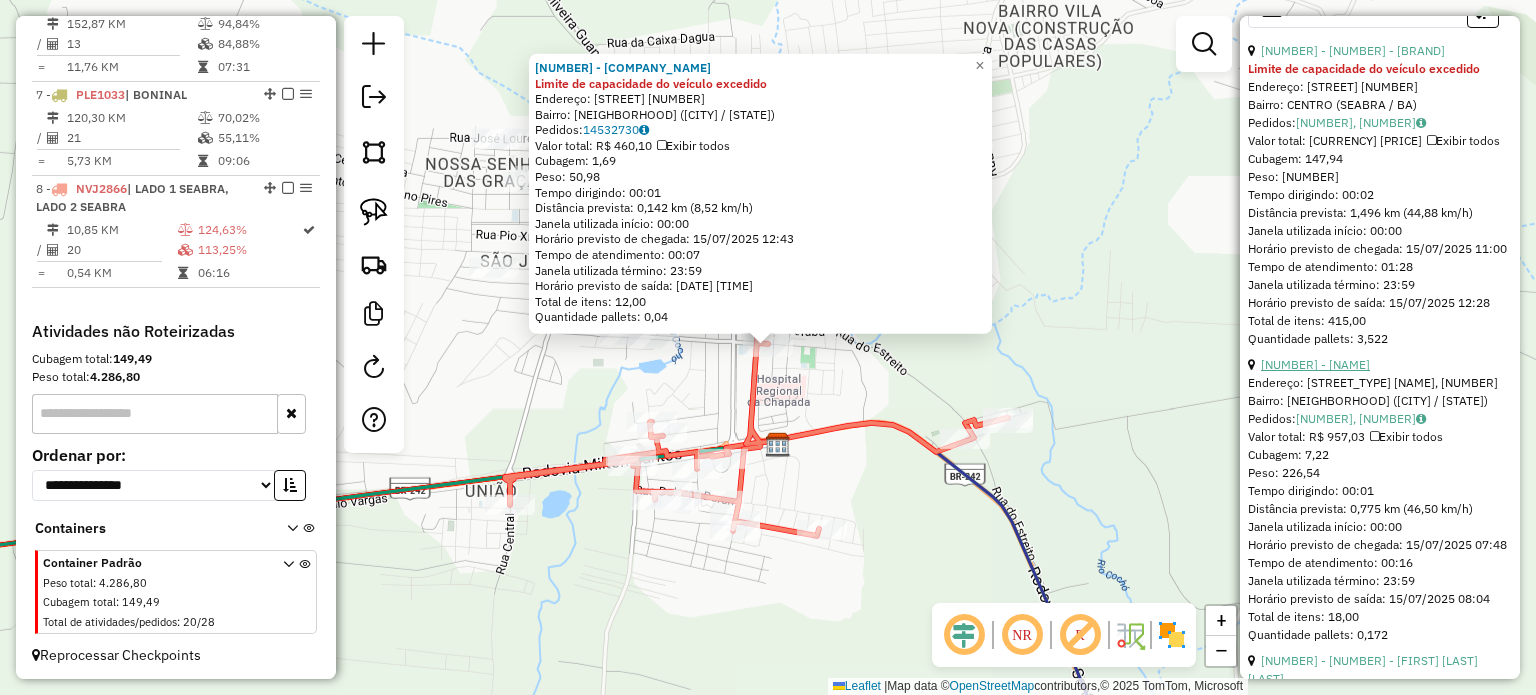 click on "[NUMBER] - [NAME]" at bounding box center [1315, 364] 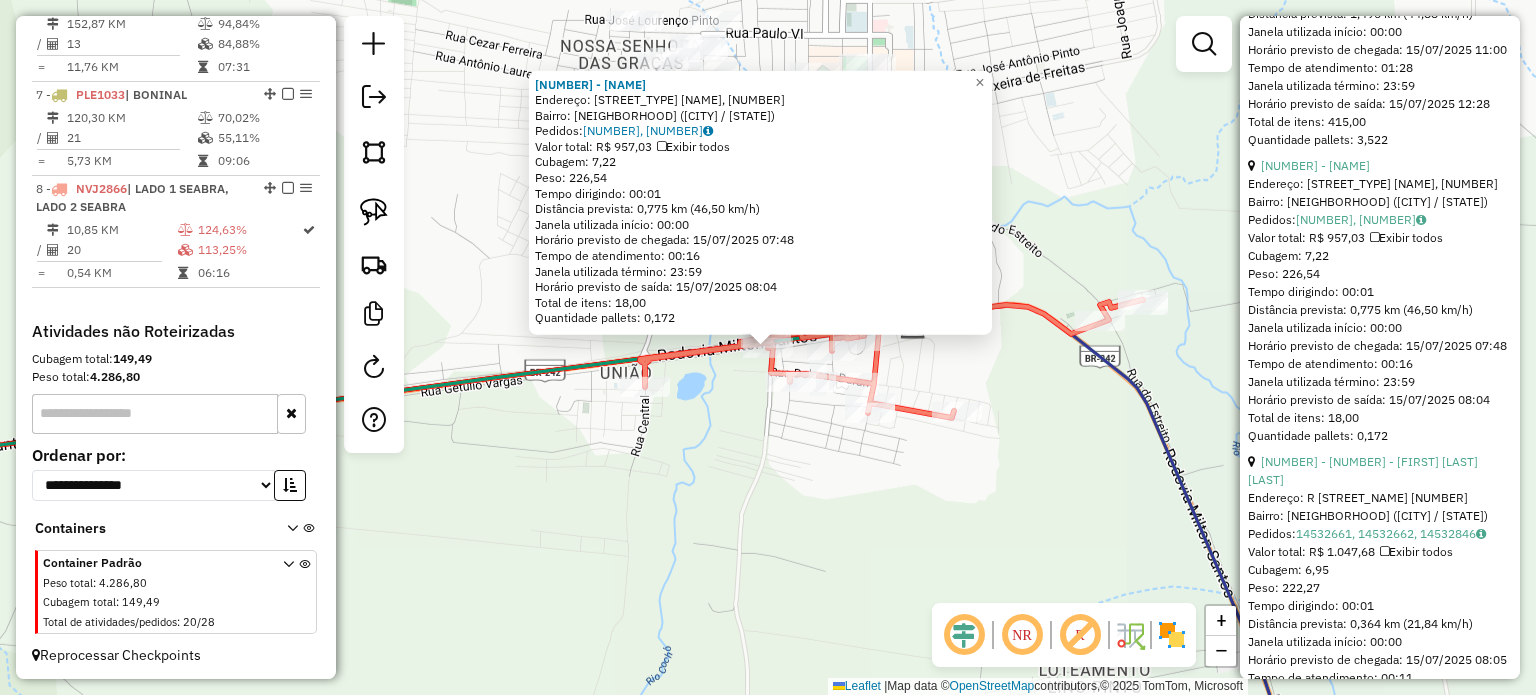 scroll, scrollTop: 1000, scrollLeft: 0, axis: vertical 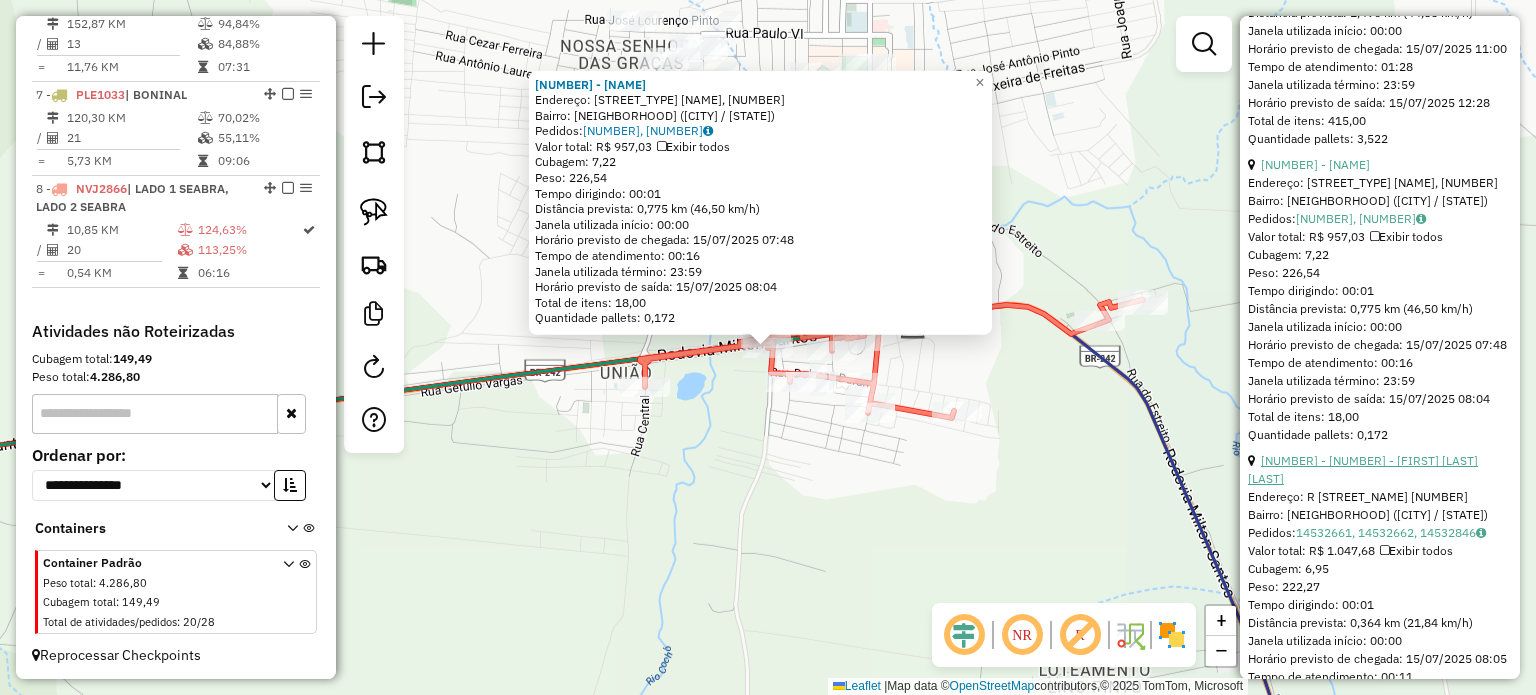 click on "[NUMBER] - [NUMBER] - [FIRST] [LAST] [LAST]" at bounding box center [1363, 469] 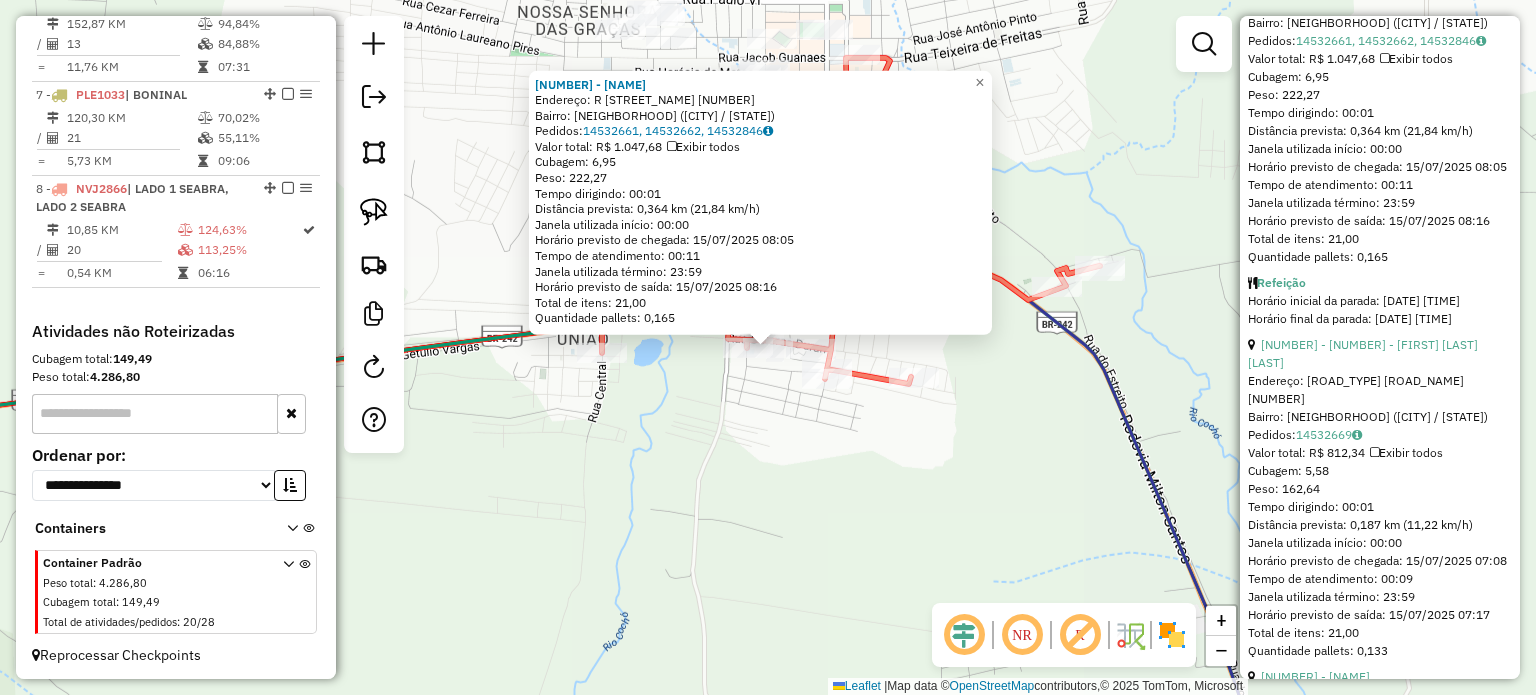 scroll, scrollTop: 1500, scrollLeft: 0, axis: vertical 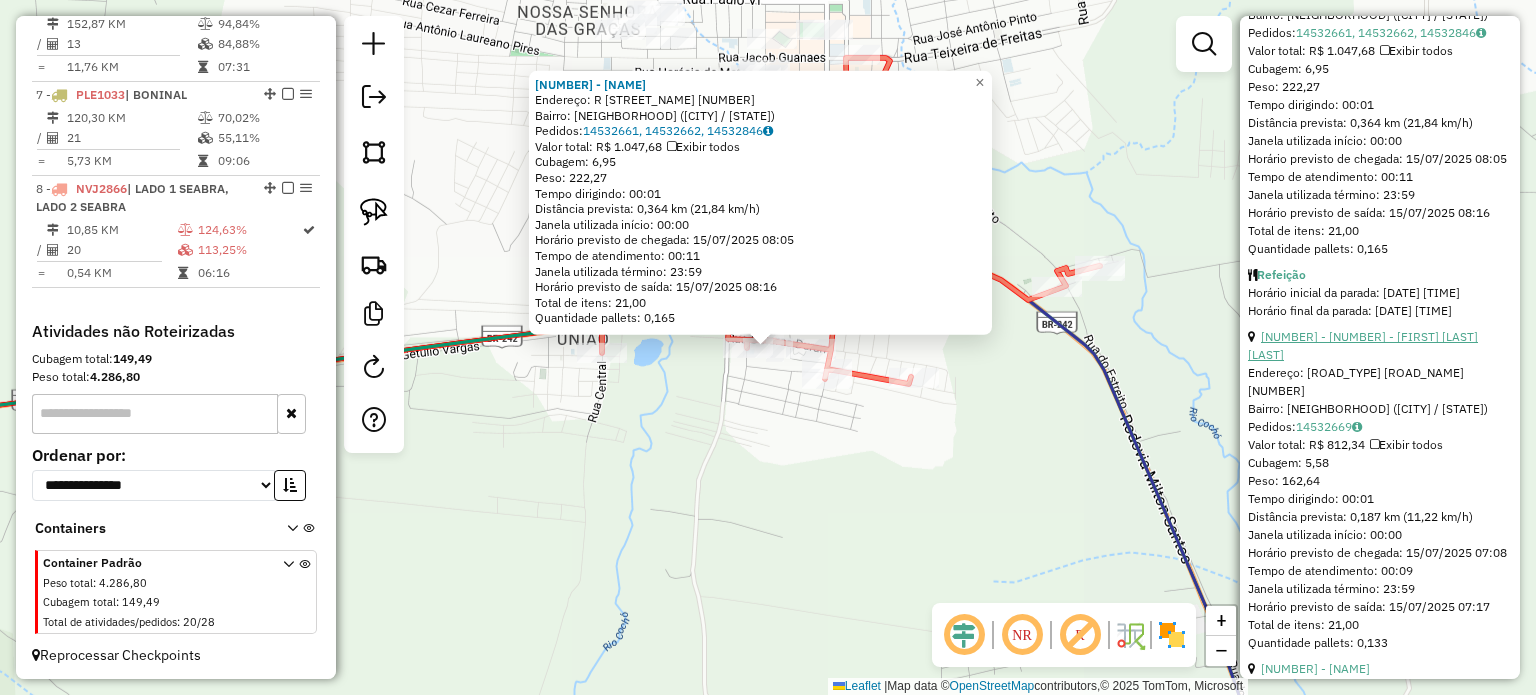 click on "[NUMBER] - [NUMBER] - [FIRST] [LAST] [LAST]" at bounding box center (1363, 345) 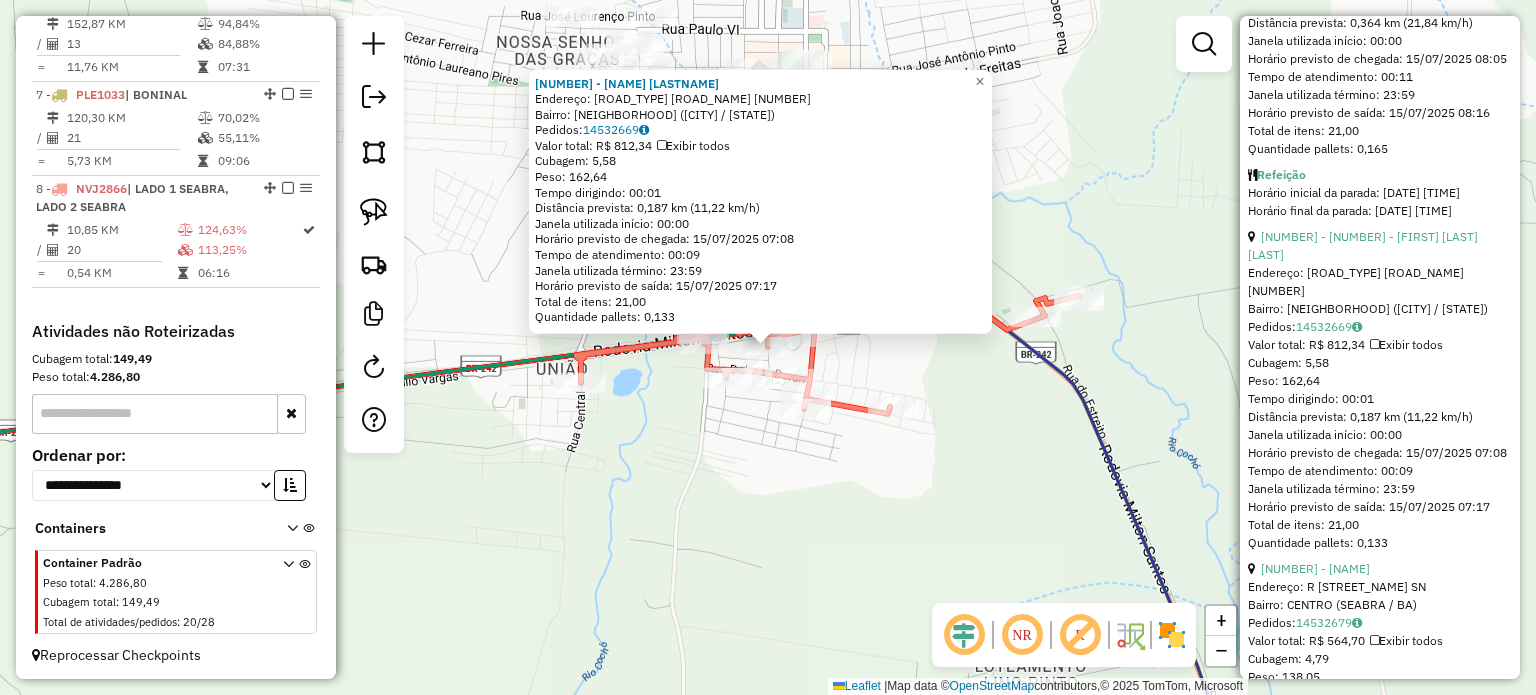 scroll, scrollTop: 1700, scrollLeft: 0, axis: vertical 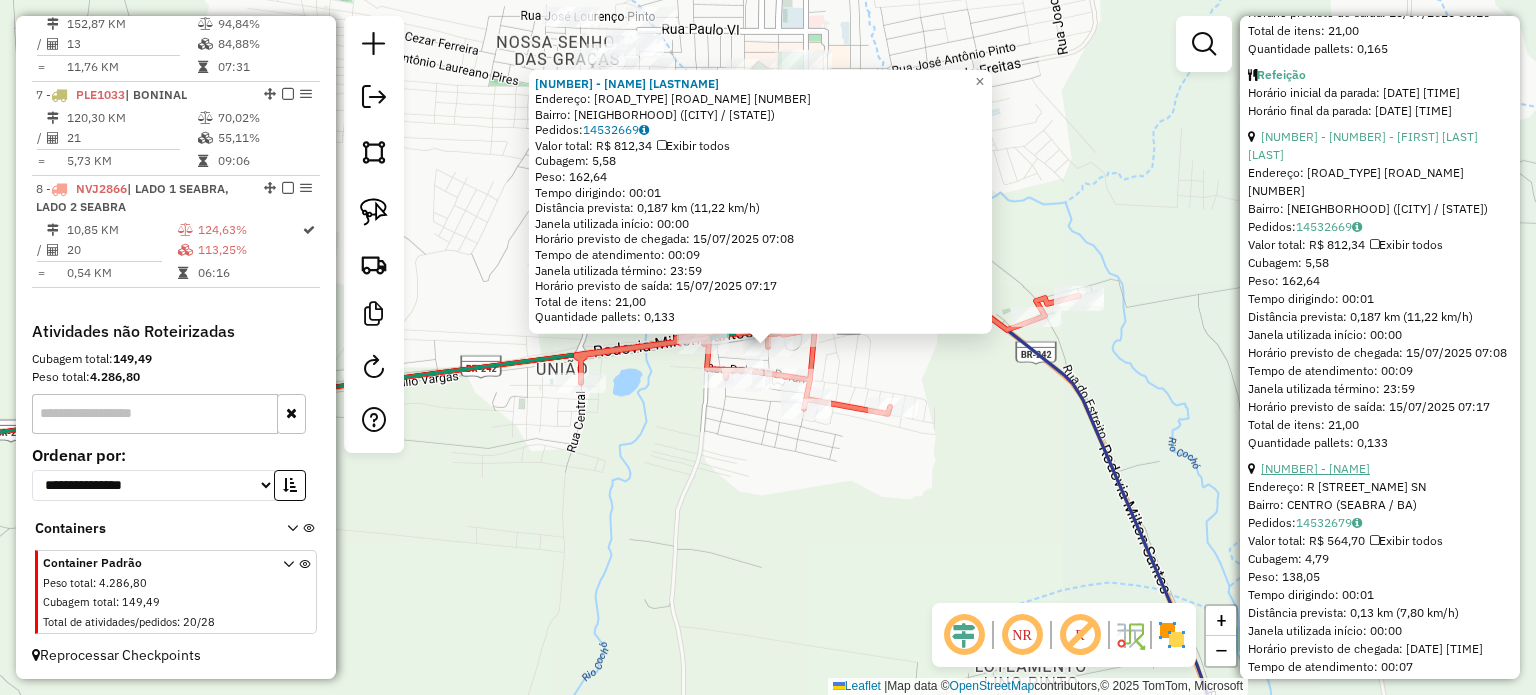 click on "[NUMBER] - [NAME]" at bounding box center (1315, 468) 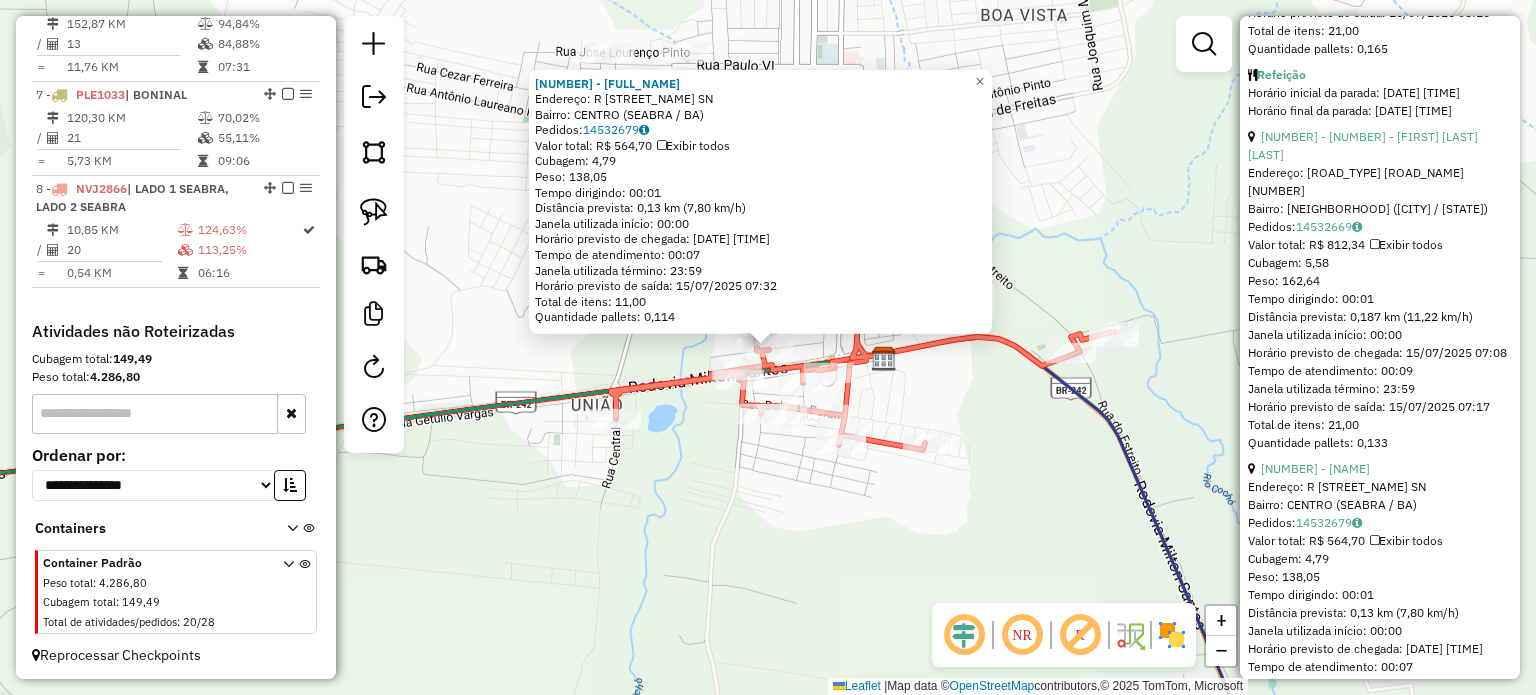 click on "[NUMBER] - [COMPANY_NAME]  Endereço: R    [STREET]                       [NUMBER]   Bairro: [CITY] ([STATE_ABBR] / [STATE_ABBR])   Pedidos:  [ORDER_ID]   Valor total: R$ [PRICE]   Exibir todos   Cubagem: [CUBAGE]  Peso: [WEIGHT]  Tempo dirigindo: [TIME]   Distância prevista: [DISTANCE] ([SPEED])   Janela utilizada início: [TIME]   Horário previsto de chegada: [DATE] [TIME]   Tempo de atendimento: [TIME]   Janela utilizada término: [TIME]   Horário previsto de saída: [DATE] [TIME]   Total de itens: [ITEMS]   Quantidade pallets: [PALLETS]  × Janela de atendimento Grade de atendimento Capacidade Transportadoras Veículos Cliente Pedidos  Rotas Selecione os dias de semana para filtrar as janelas de atendimento  Seg   Ter   Qua   Qui   Sex   Sáb   Dom  Informe o período da janela de atendimento: De: Até:  Filtrar exatamente a janela do cliente  Considerar janela de atendimento padrão  Selecione os dias de semana para filtrar as grades de atendimento  Seg   Ter   Qua   Qui   Sex   Sáb   Dom   Peso mínimo:   Peso máximo:   De:  De:" 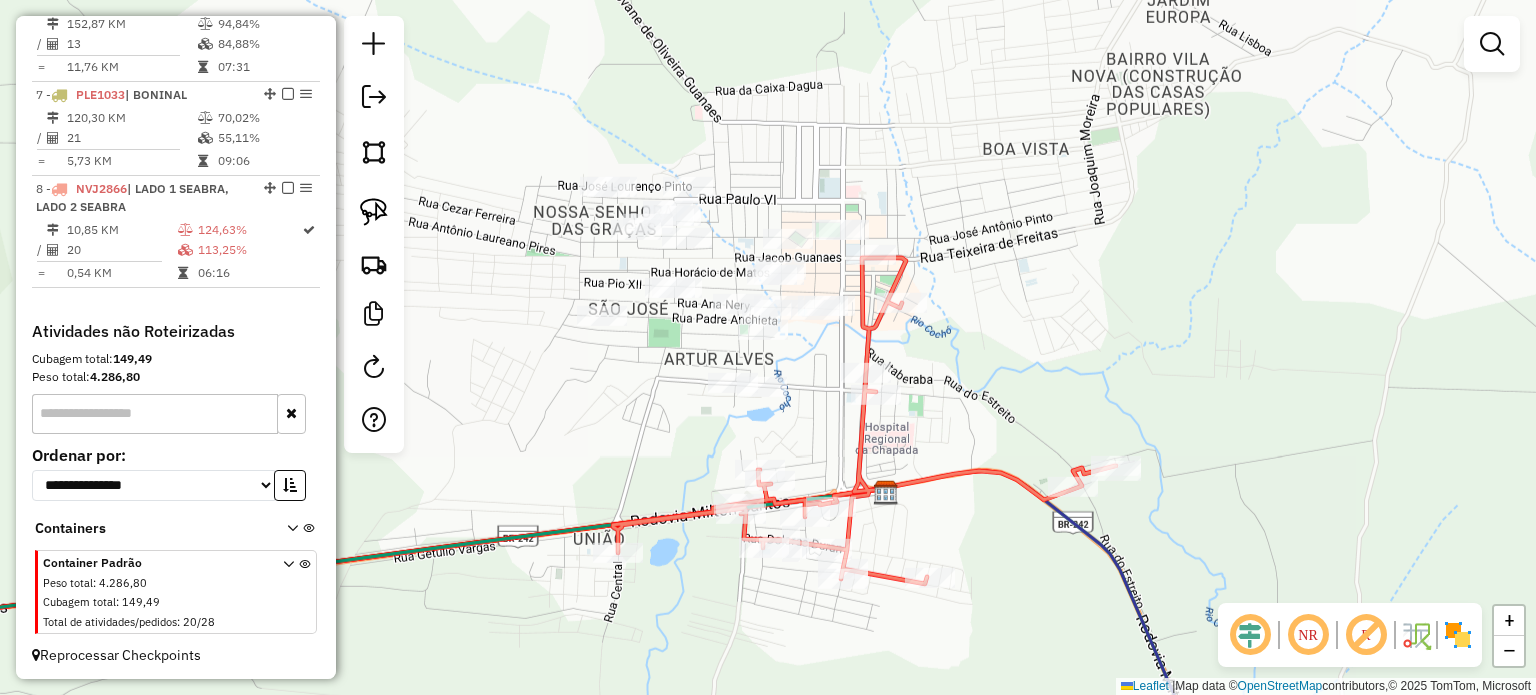drag, startPoint x: 958, startPoint y: 214, endPoint x: 960, endPoint y: 348, distance: 134.01492 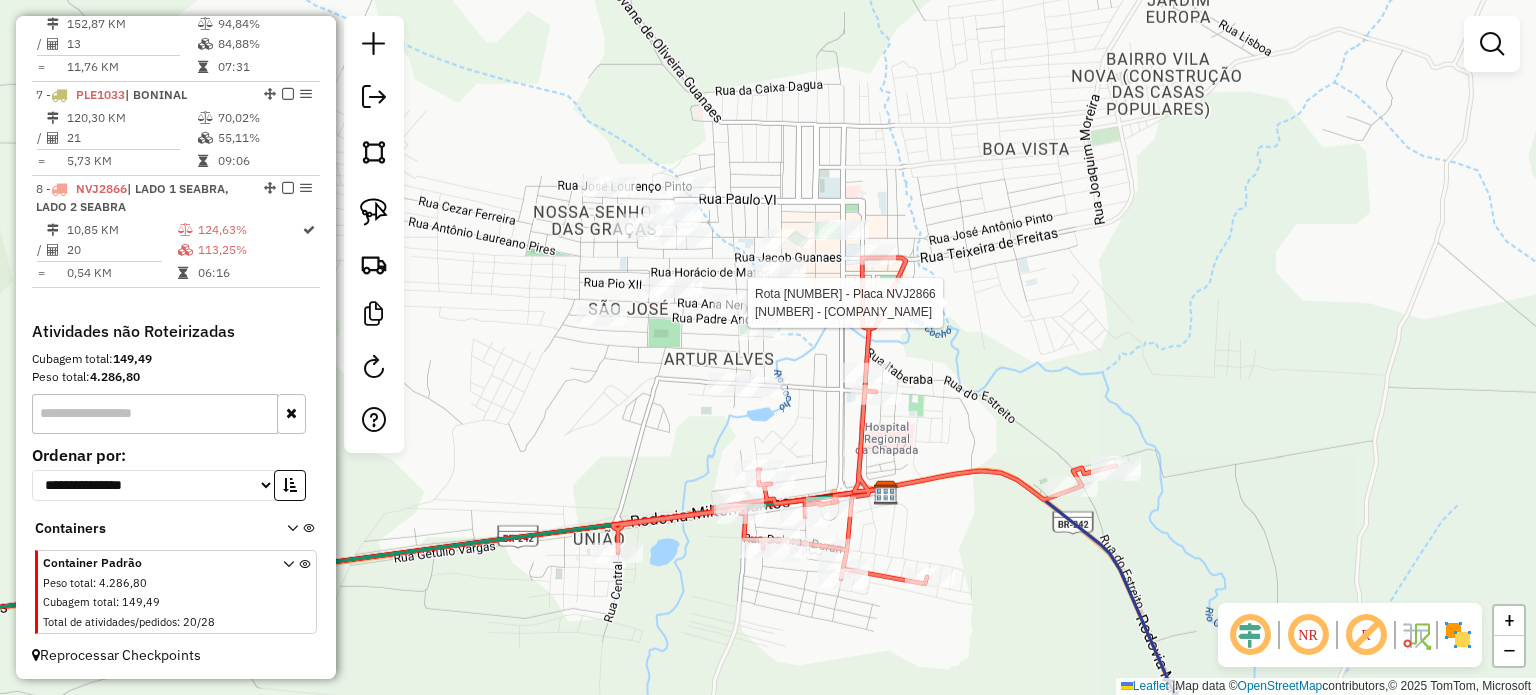 select on "*********" 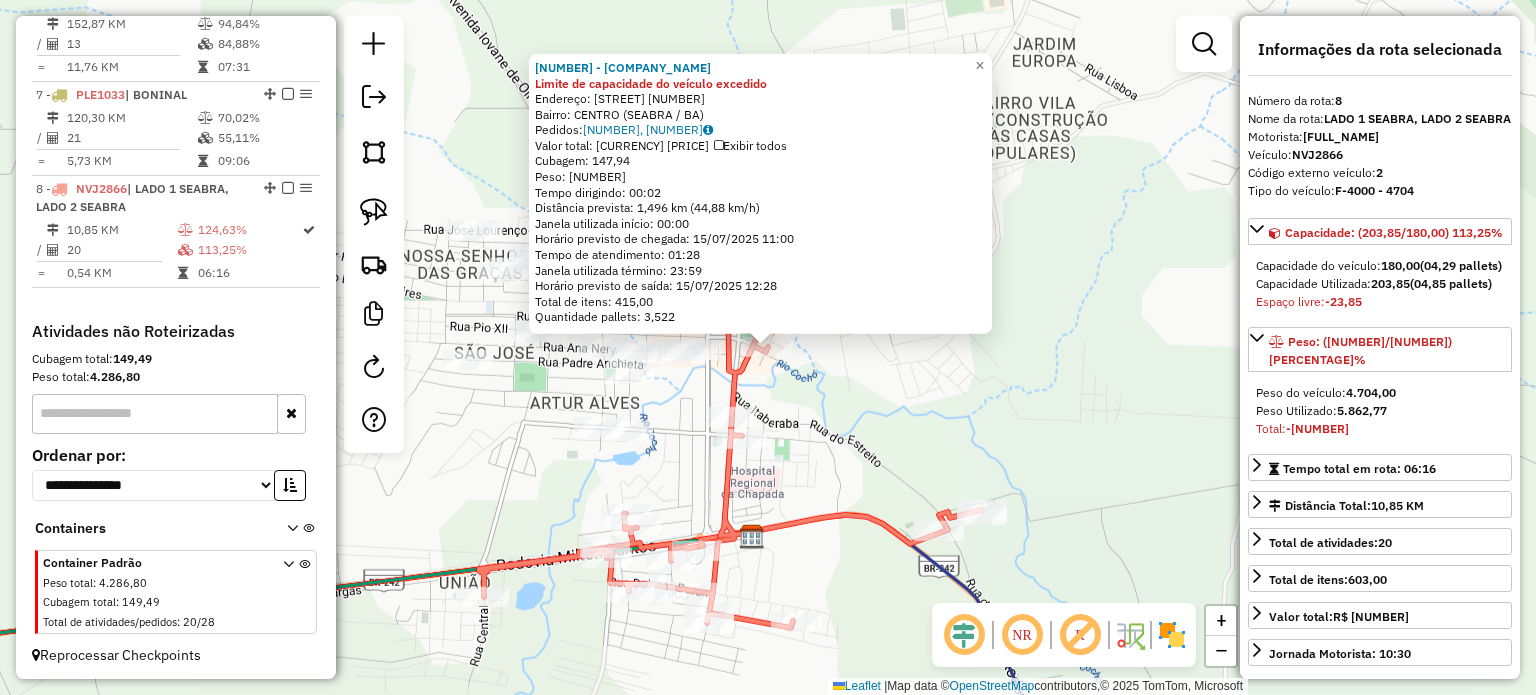 click on "[NUMBER] - [BRAND] [BRAND] Limite de capacidade do veículo excedido Endereço: [STREET_NAME] [NUMBER] Bairro: [NEIGHBORHOOD] ([CITY] / [STATE]) Pedidos: 14532803, 14532804, 14532805 Valor total: R$ [NUMBER] Exibir todos Cubagem: [NUMBER] Peso: [NUMBER] Tempo dirigindo: [TIME] Distância prevista: [NUMBER] km ([NUMBER] km/h) Janela utilizada início: [TIME] Horário previsto de chegada: [DATE] [TIME] Tempo de atendimento: [TIME] Janela utilizada término: [TIME] Horário previsto de saída: [DATE] [TIME] Total de itens: [NUMBER] Quantidade pallets: [NUMBER] × Janela de atendimento Grade de atendimento Capacidade Transportadoras Veículos Cliente Pedidos Rotas Selecione os dias de semana para filtrar as janelas de atendimento Seg Ter Qua Qui Sex Sáb Dom" 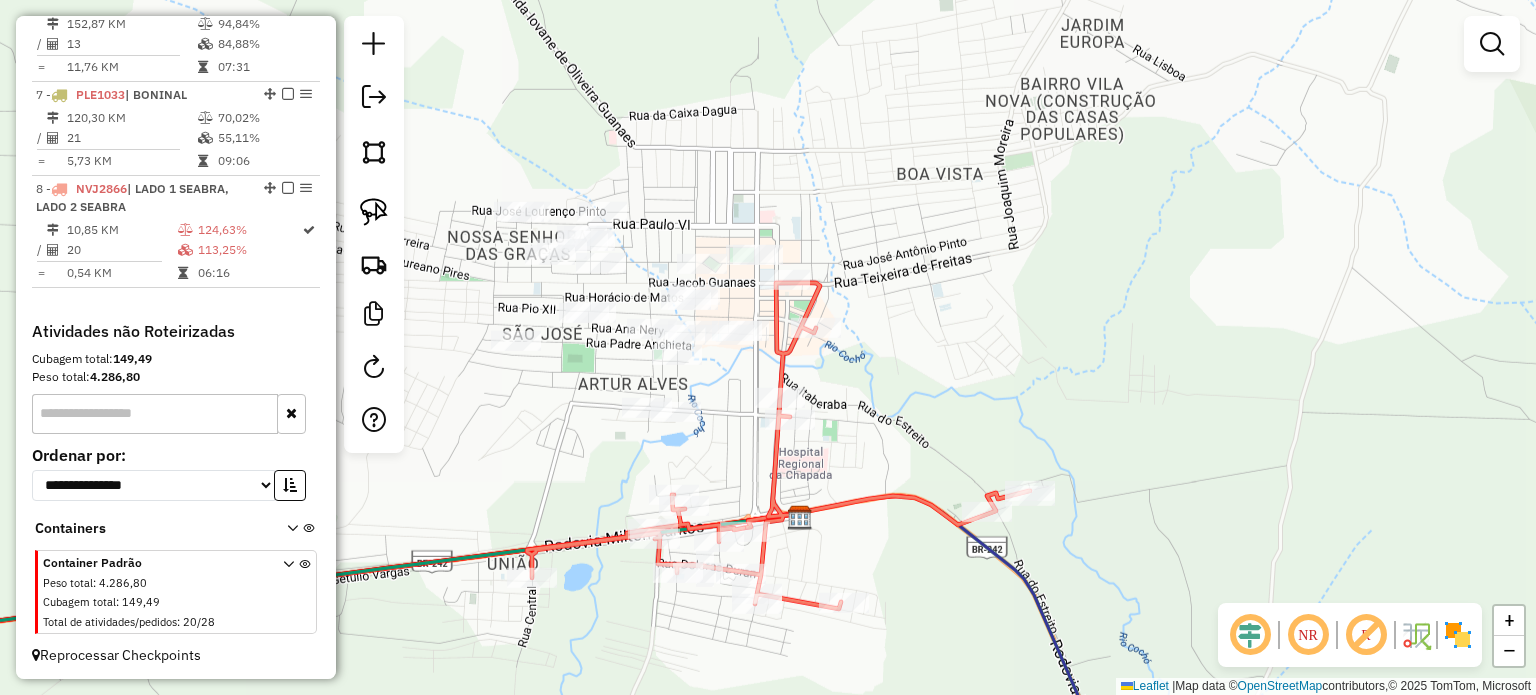 drag, startPoint x: 945, startPoint y: 381, endPoint x: 1044, endPoint y: 343, distance: 106.04244 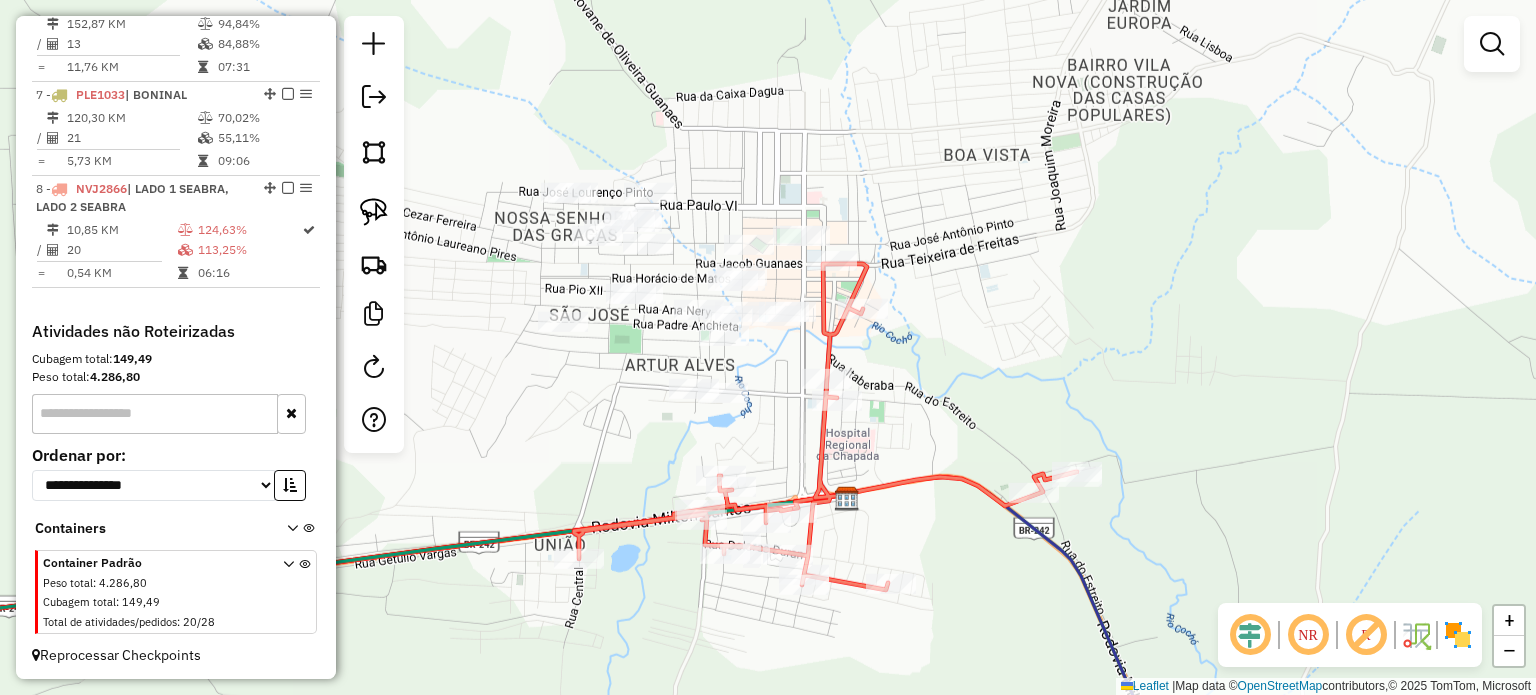 drag, startPoint x: 950, startPoint y: 355, endPoint x: 1003, endPoint y: 355, distance: 53 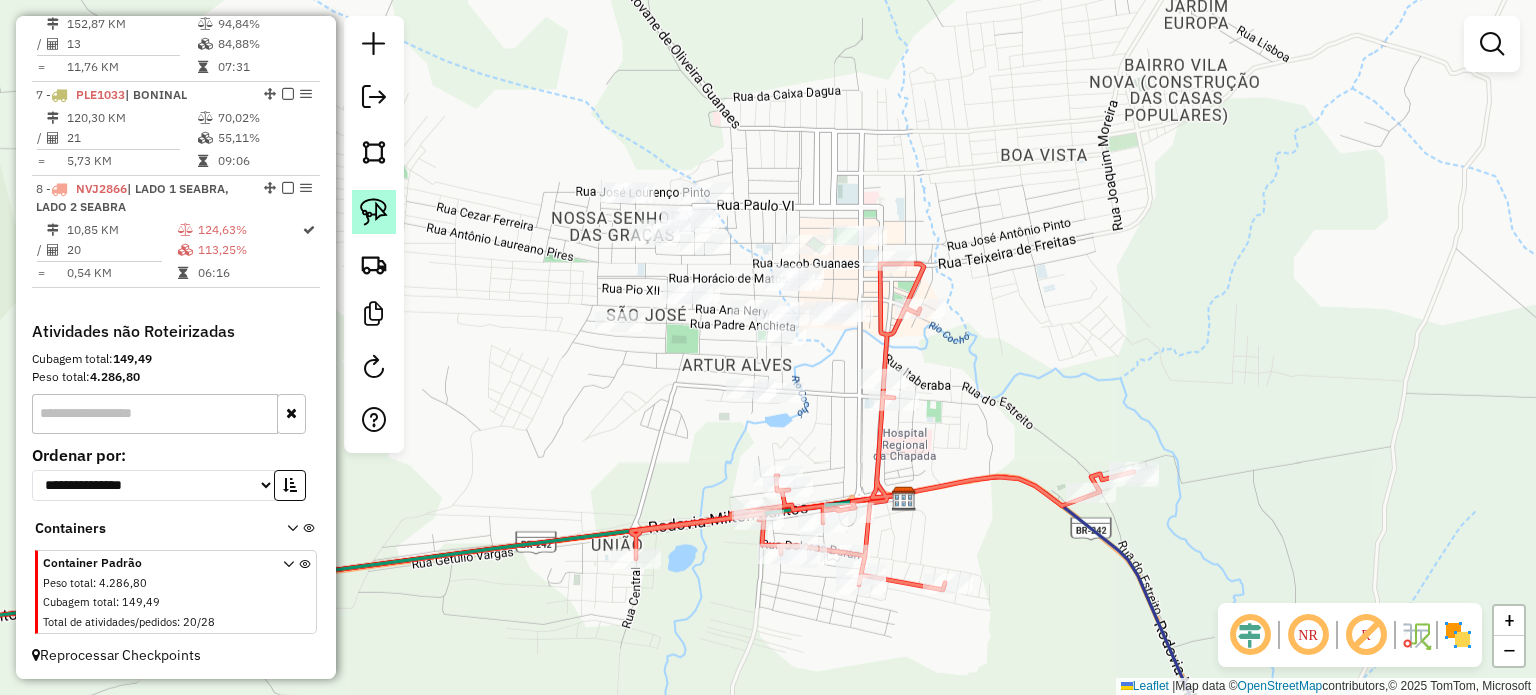 click 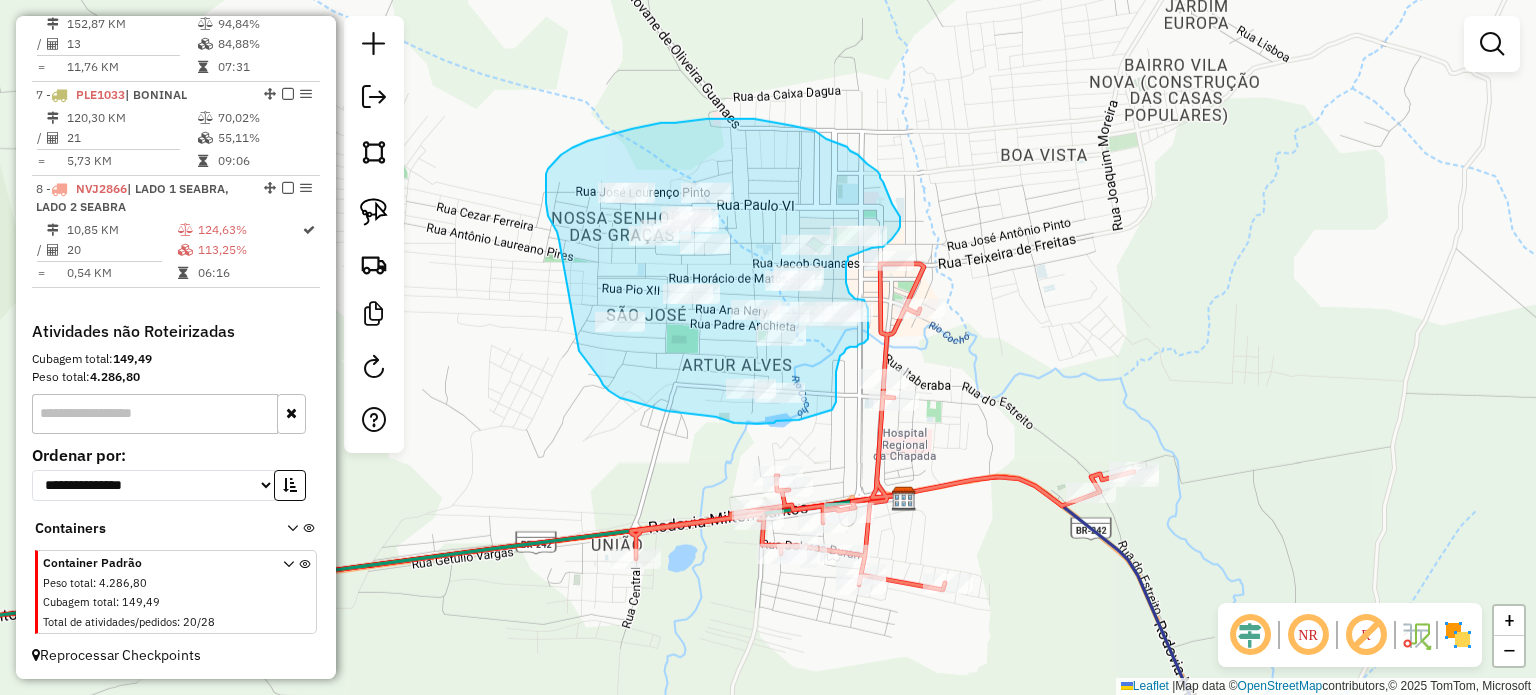 drag, startPoint x: 559, startPoint y: 240, endPoint x: 559, endPoint y: 331, distance: 91 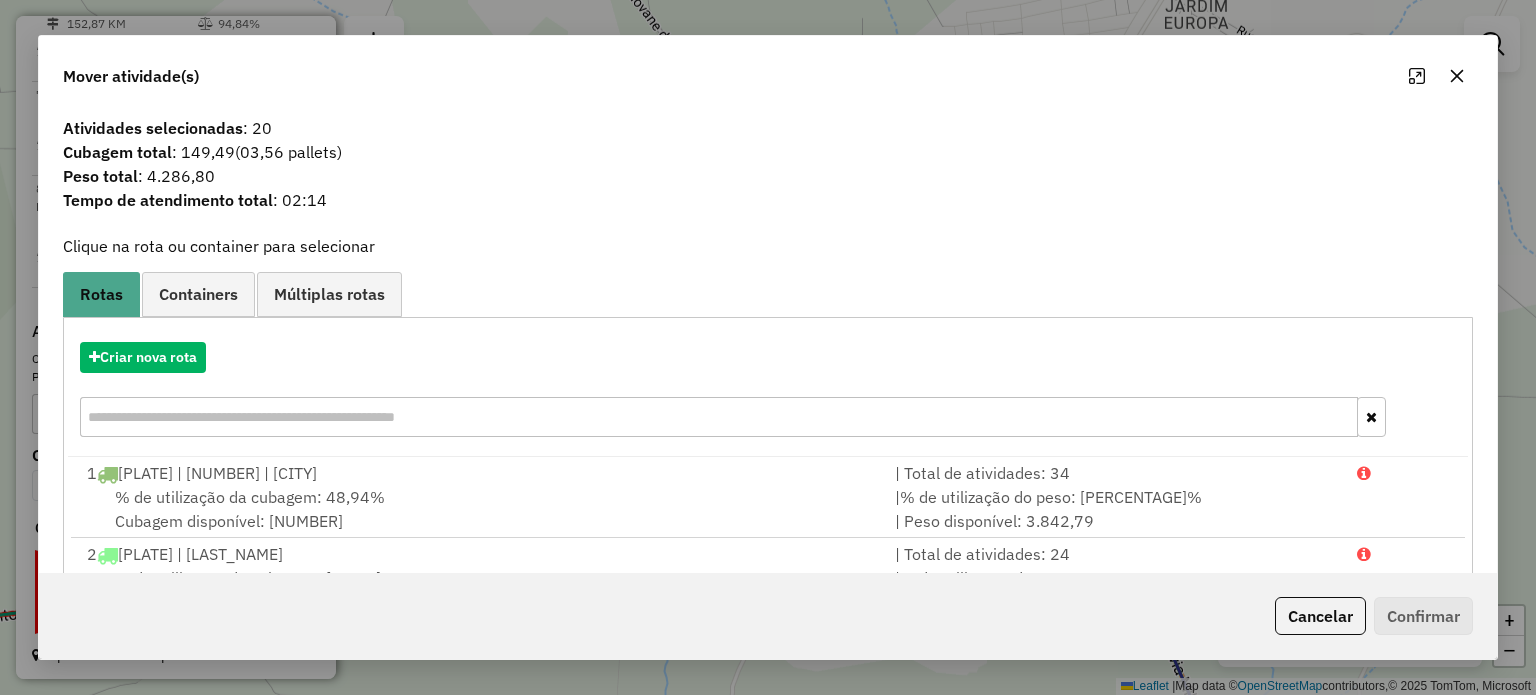 click 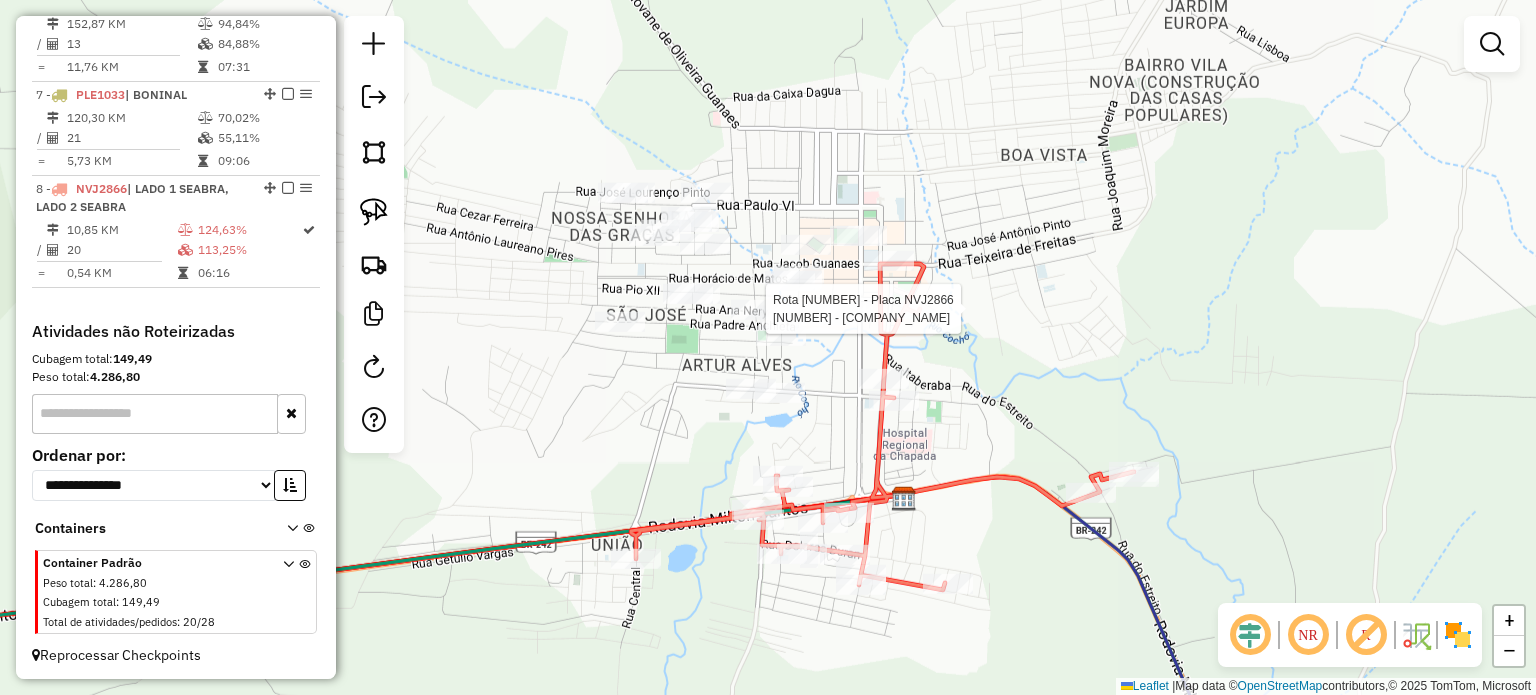 select on "*********" 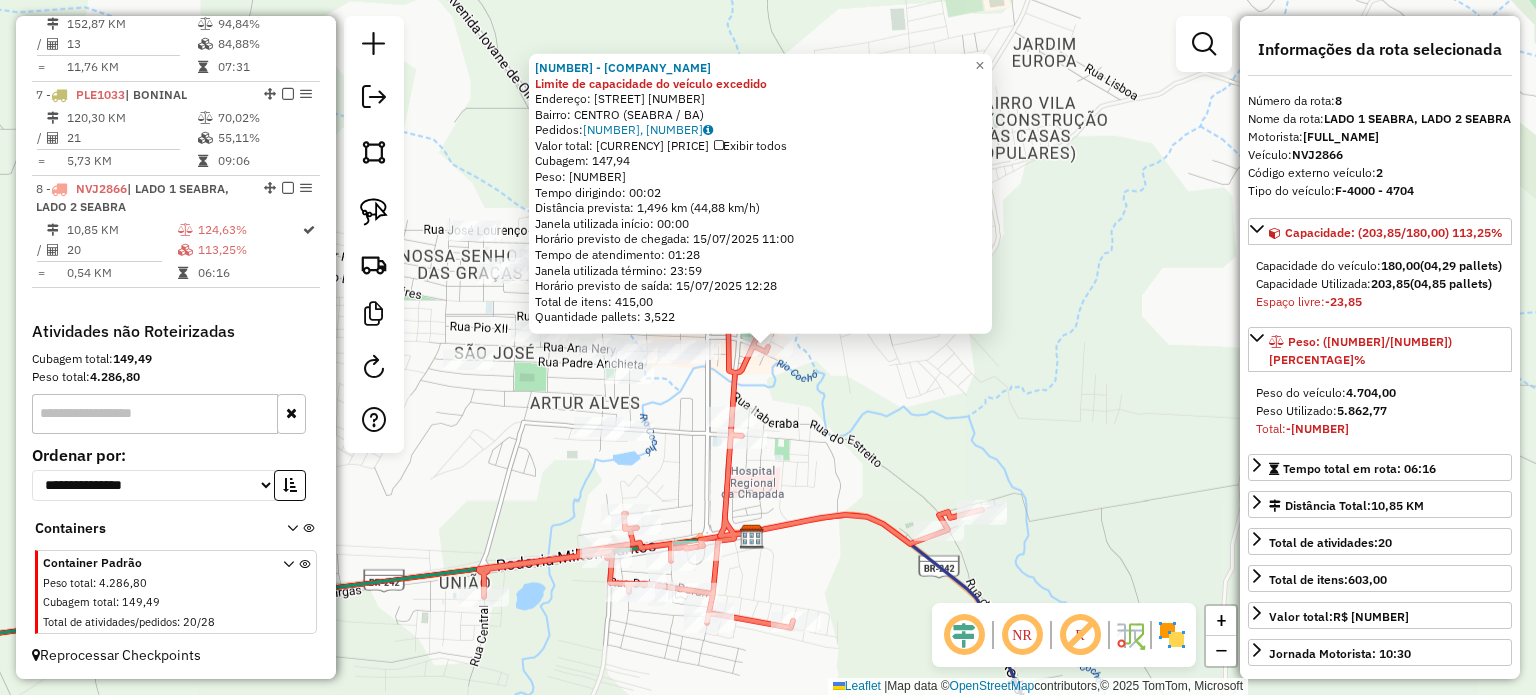 drag, startPoint x: 947, startPoint y: 427, endPoint x: 1065, endPoint y: 405, distance: 120.033325 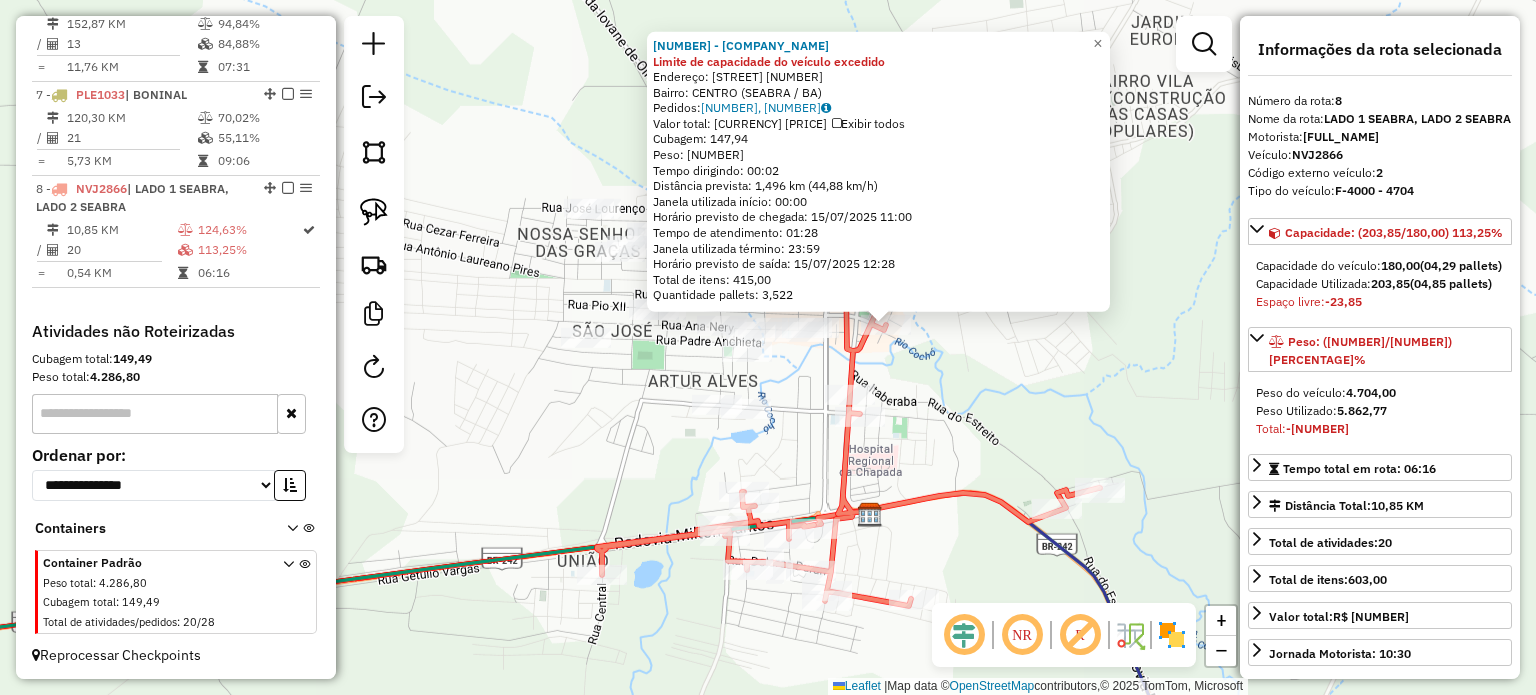 click on "[NUMBER] - [BRAND] [BRAND] Limite de capacidade do veículo excedido Endereço: [STREET_NAME] [NUMBER] Bairro: [NEIGHBORHOOD] ([CITY] / [STATE]) Pedidos: 14532803, 14532804, 14532805 Valor total: R$ [NUMBER] Exibir todos Cubagem: [NUMBER] Peso: [NUMBER] Tempo dirigindo: [TIME] Distância prevista: [NUMBER] km ([NUMBER] km/h) Janela utilizada início: [TIME] Horário previsto de chegada: [DATE] [TIME] Tempo de atendimento: [TIME] Janela utilizada término: [TIME] Horário previsto de saída: [DATE] [TIME] Total de itens: [NUMBER] Quantidade pallets: [NUMBER] × Janela de atendimento Grade de atendimento Capacidade Transportadoras Veículos Cliente Pedidos Rotas Selecione os dias de semana para filtrar as janelas de atendimento Seg Ter Qua Qui Sex Sáb Dom" 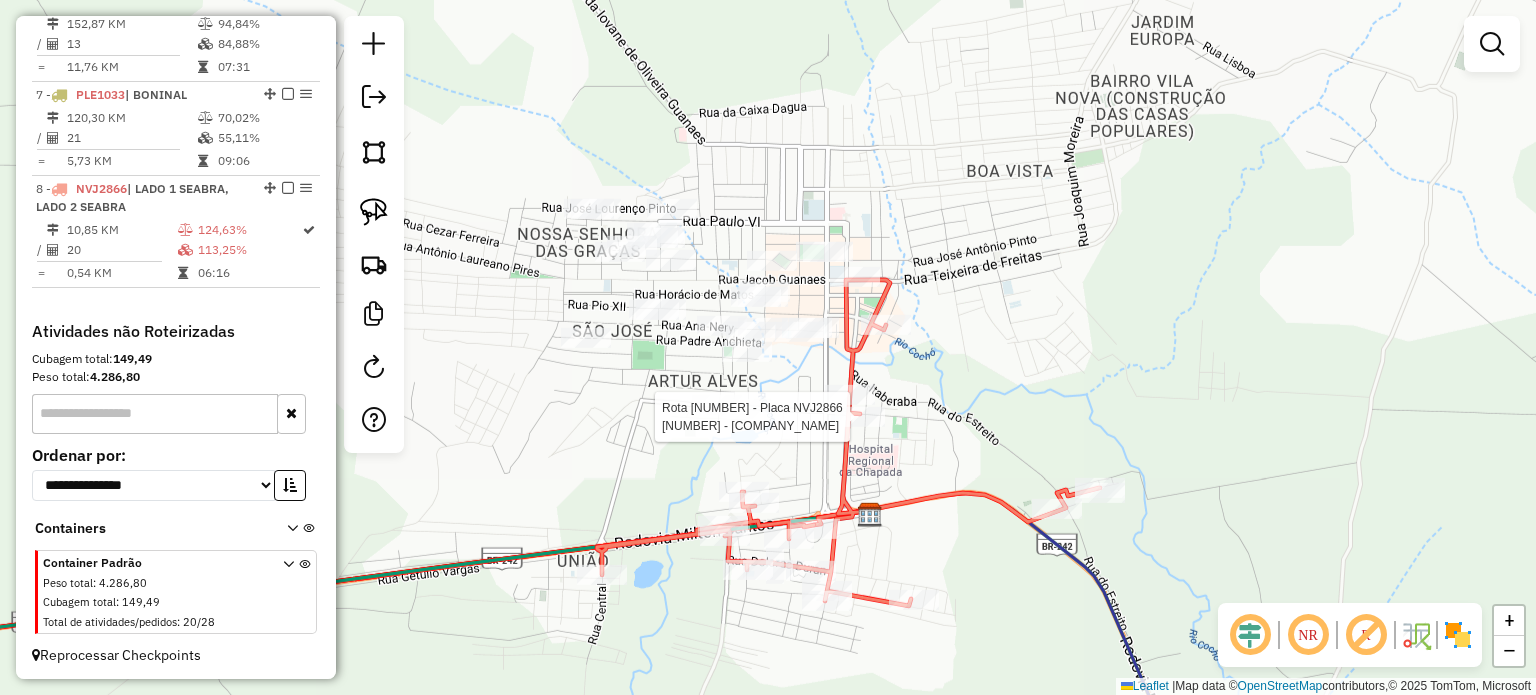 select on "*********" 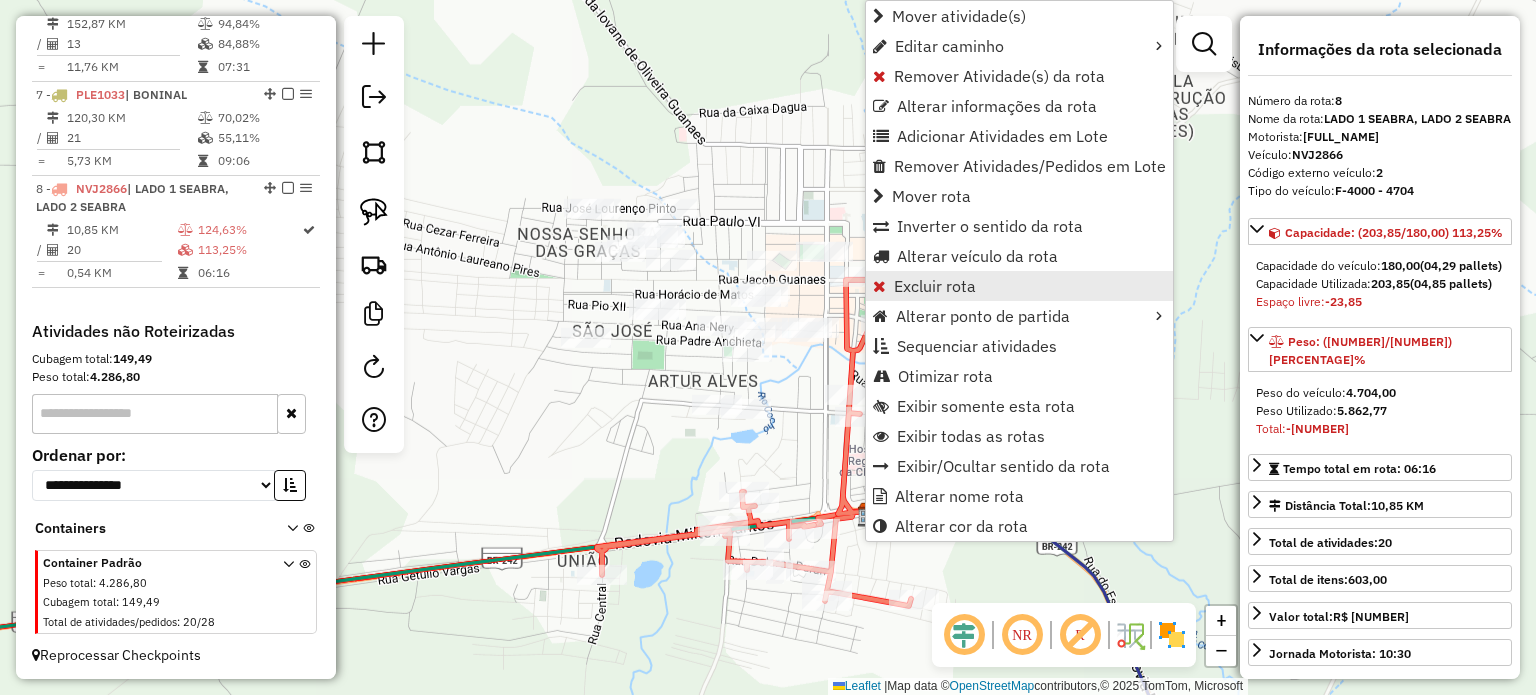 click on "Excluir rota" at bounding box center (935, 286) 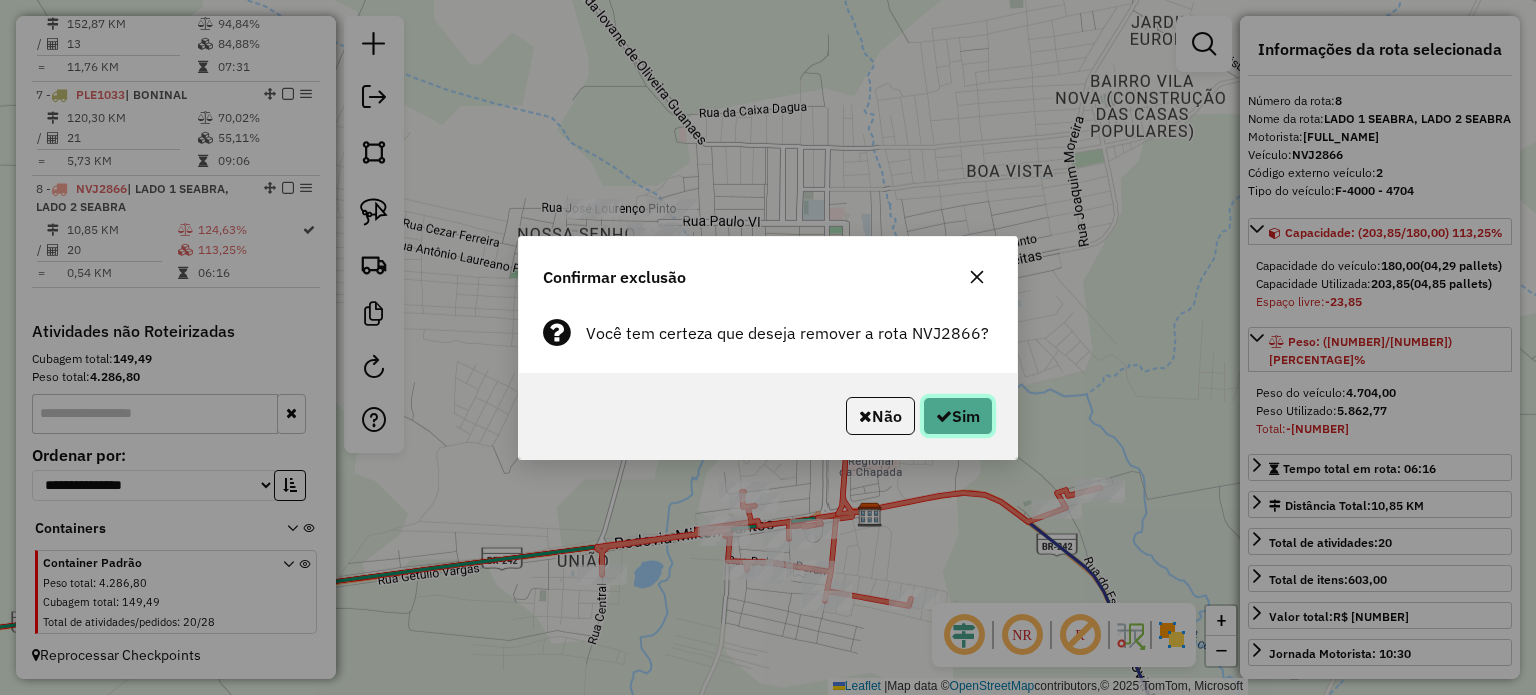 click on "Sim" 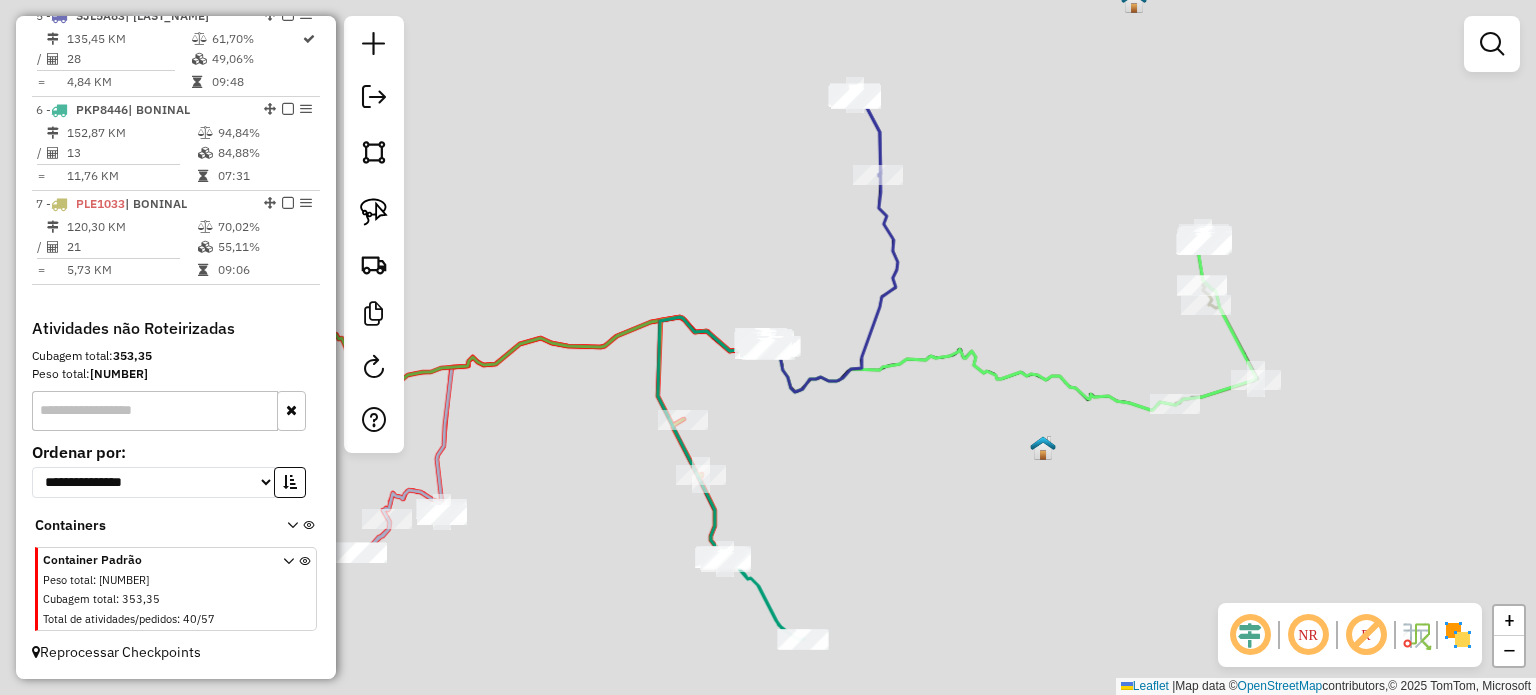 scroll, scrollTop: 1178, scrollLeft: 0, axis: vertical 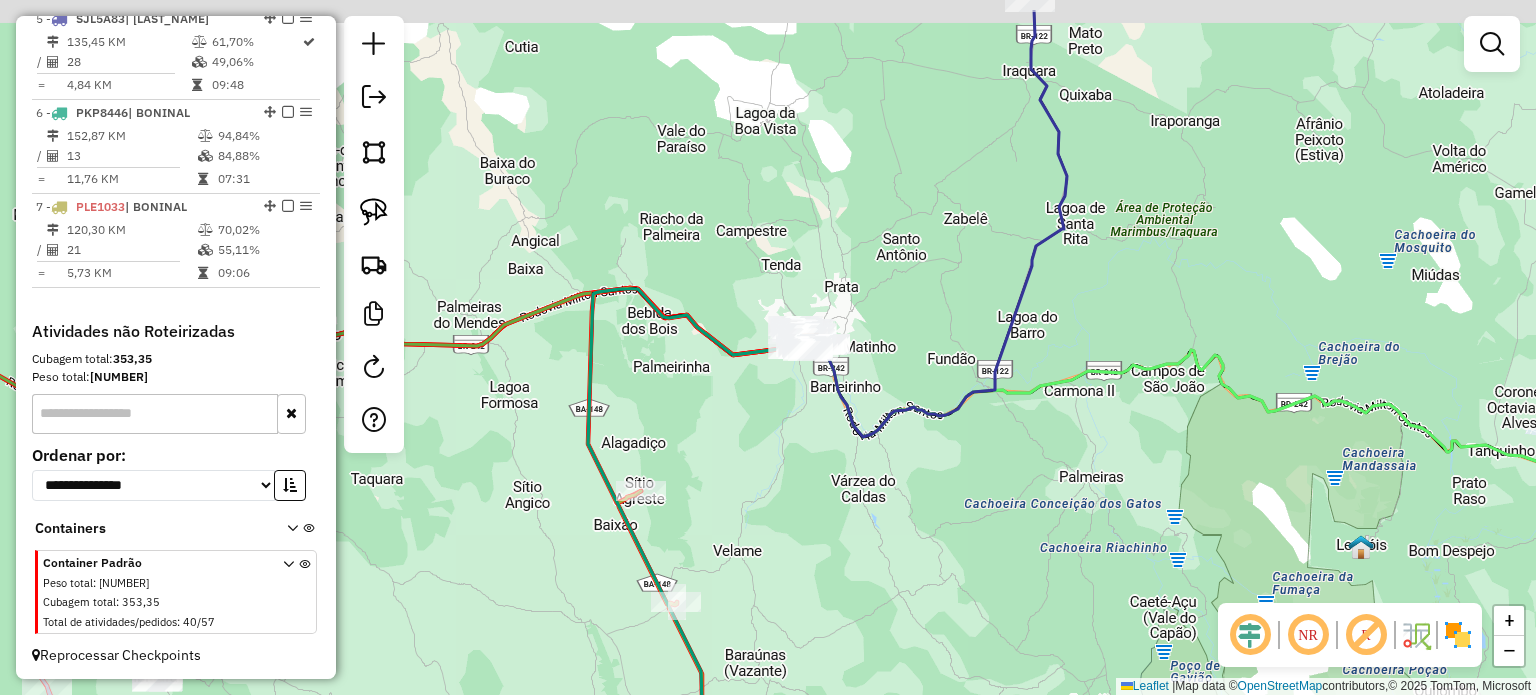 drag, startPoint x: 801, startPoint y: 375, endPoint x: 940, endPoint y: 485, distance: 177.25969 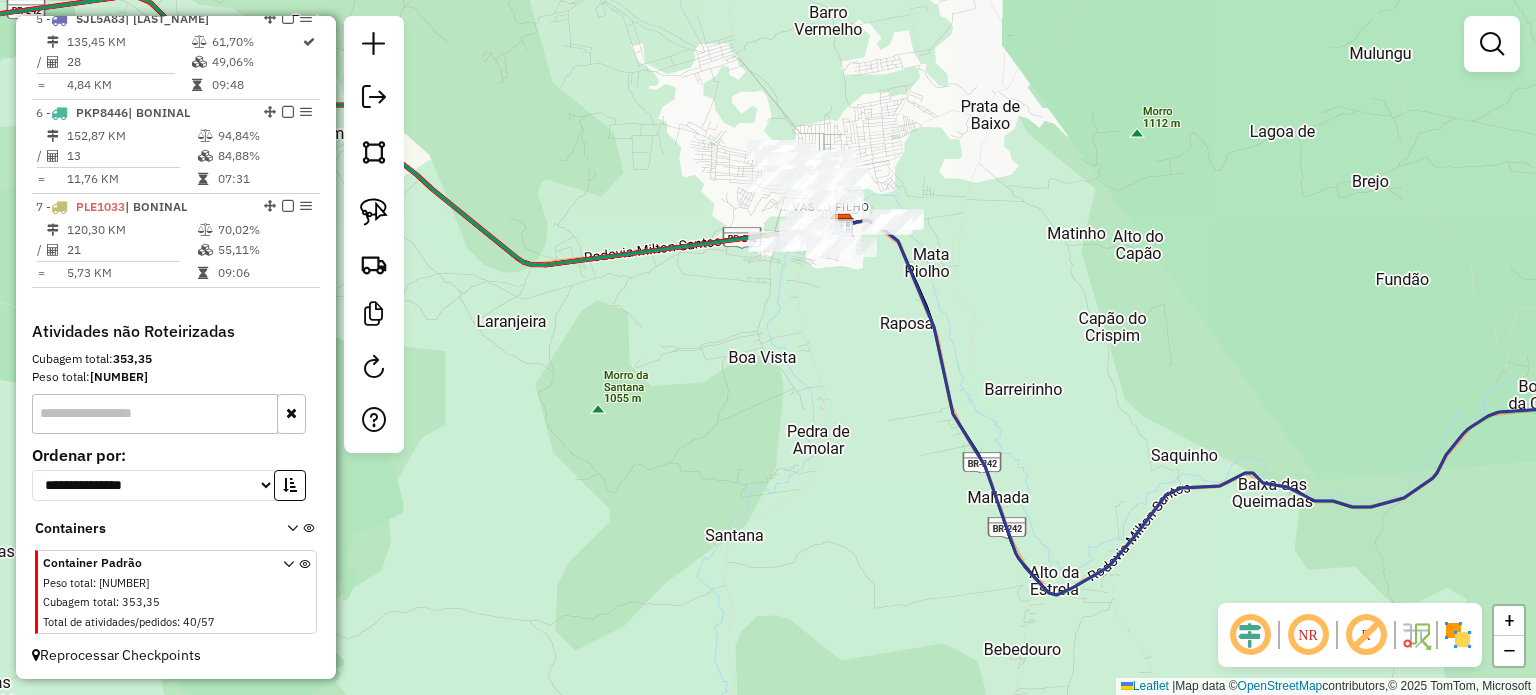 drag, startPoint x: 828, startPoint y: 275, endPoint x: 862, endPoint y: 447, distance: 175.32826 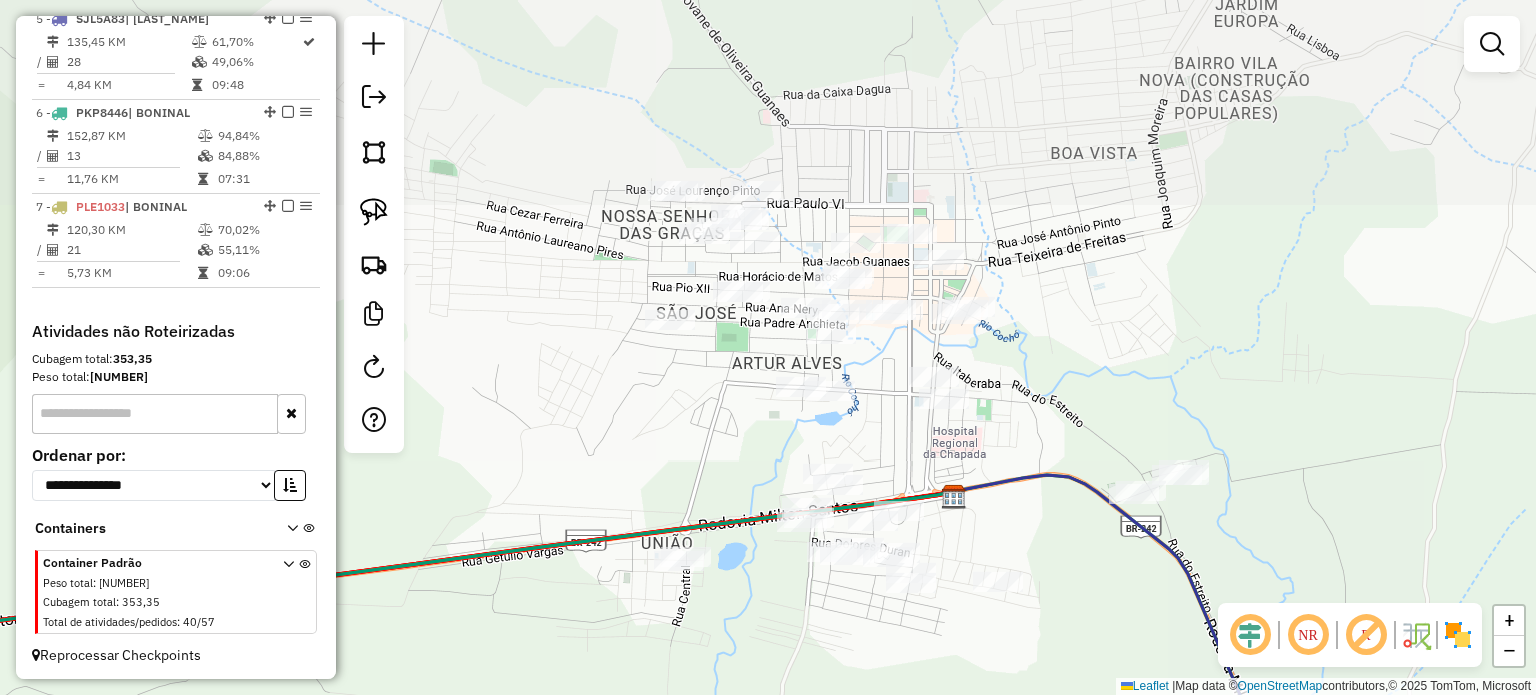 drag, startPoint x: 906, startPoint y: 439, endPoint x: 974, endPoint y: 651, distance: 222.63872 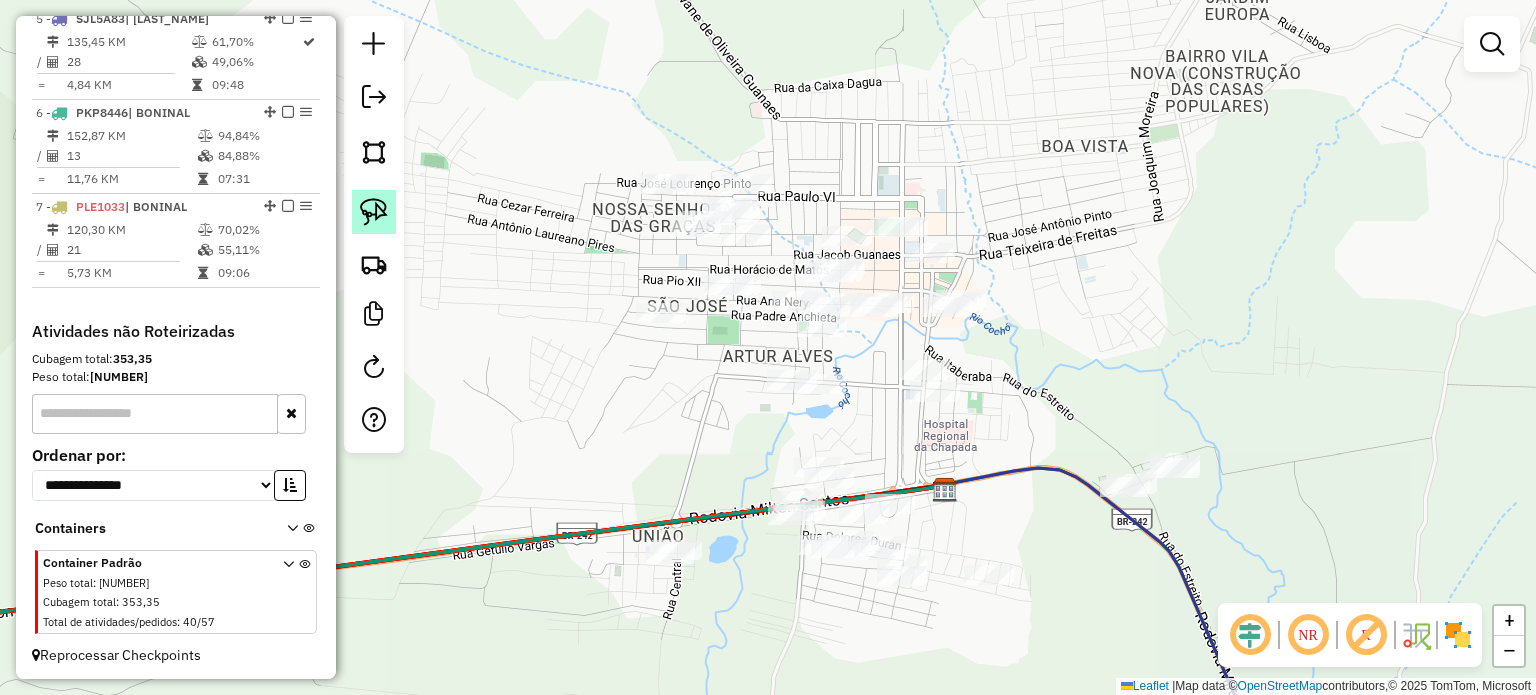 click 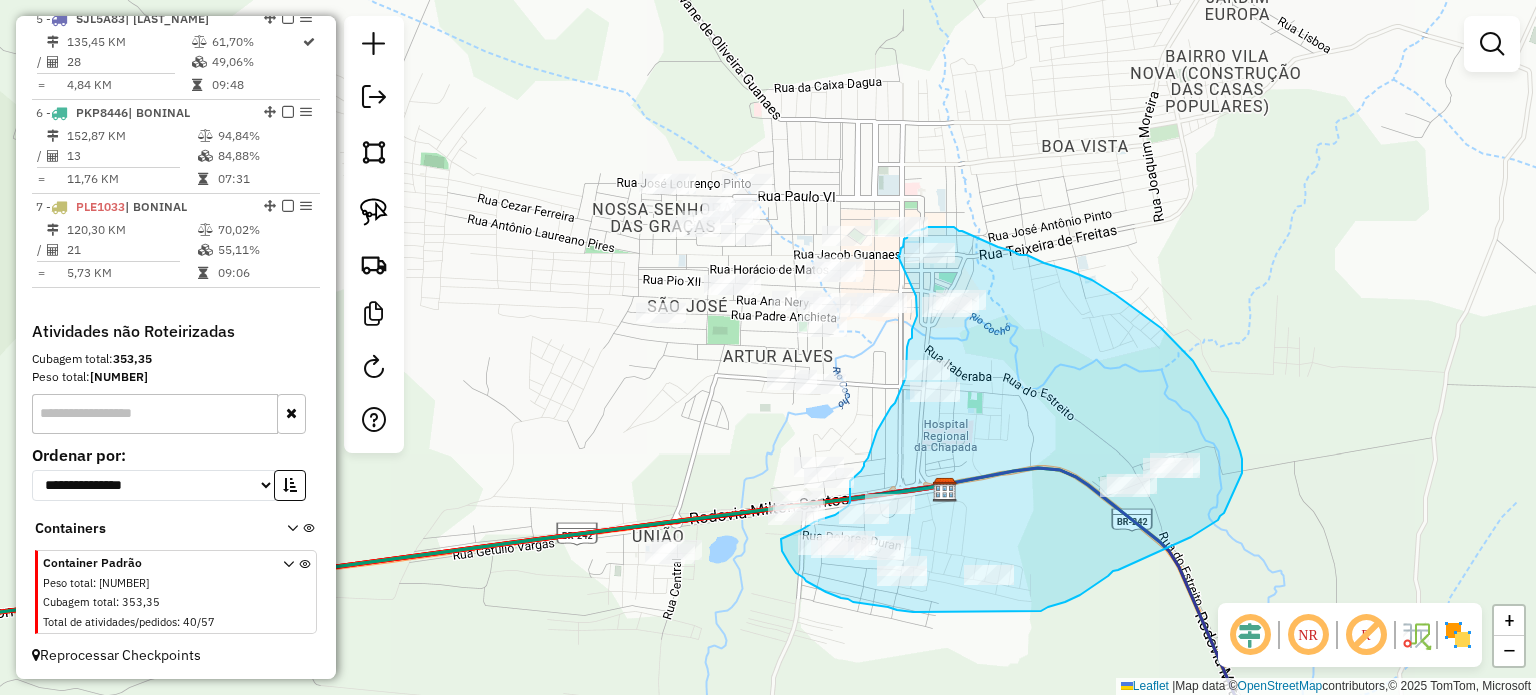 drag, startPoint x: 898, startPoint y: 256, endPoint x: 916, endPoint y: 296, distance: 43.863426 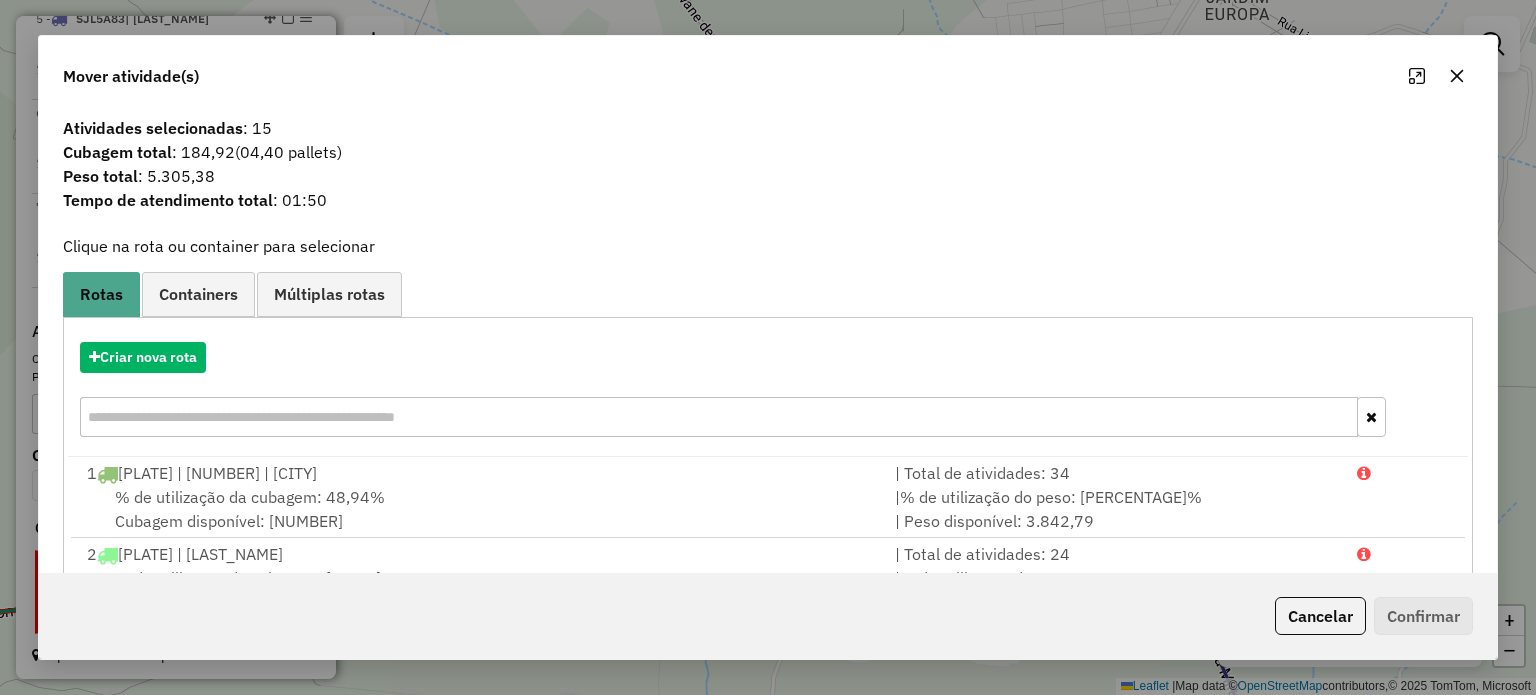 click 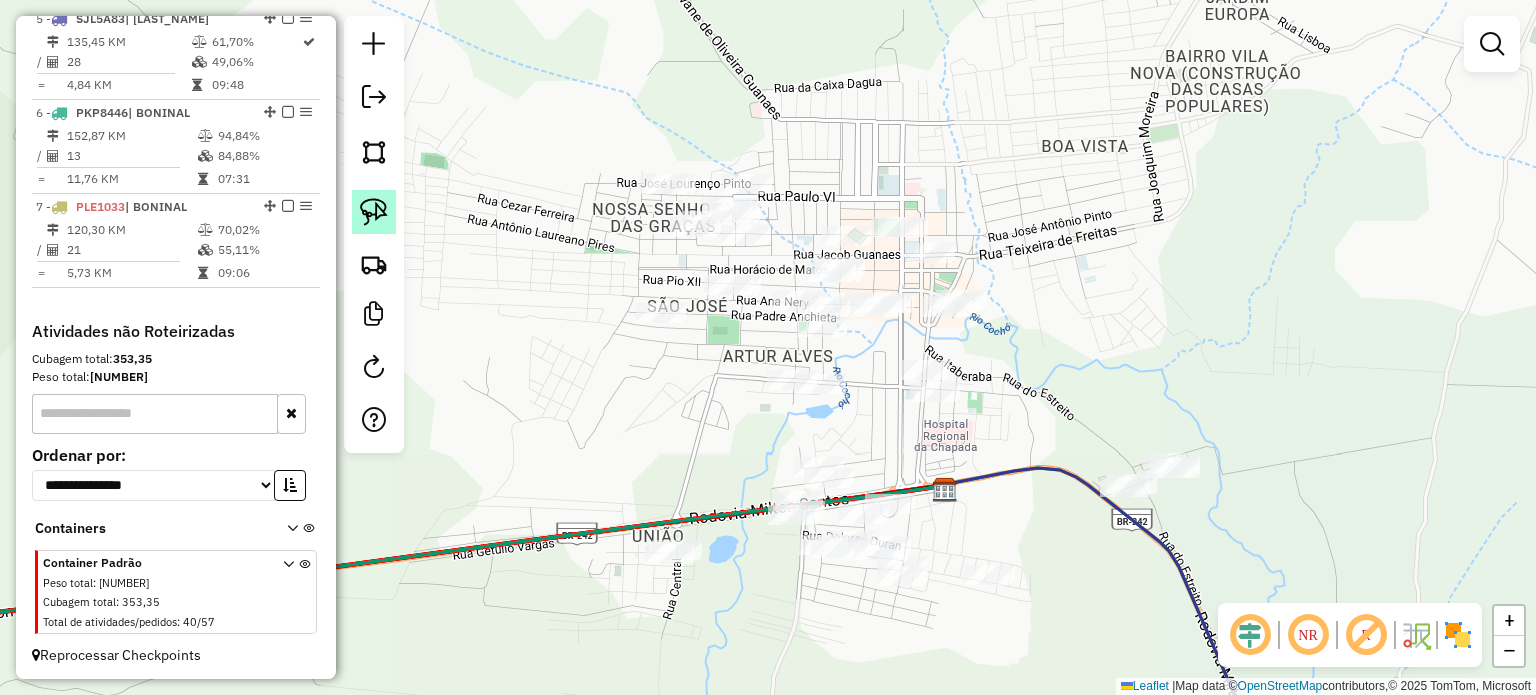 click 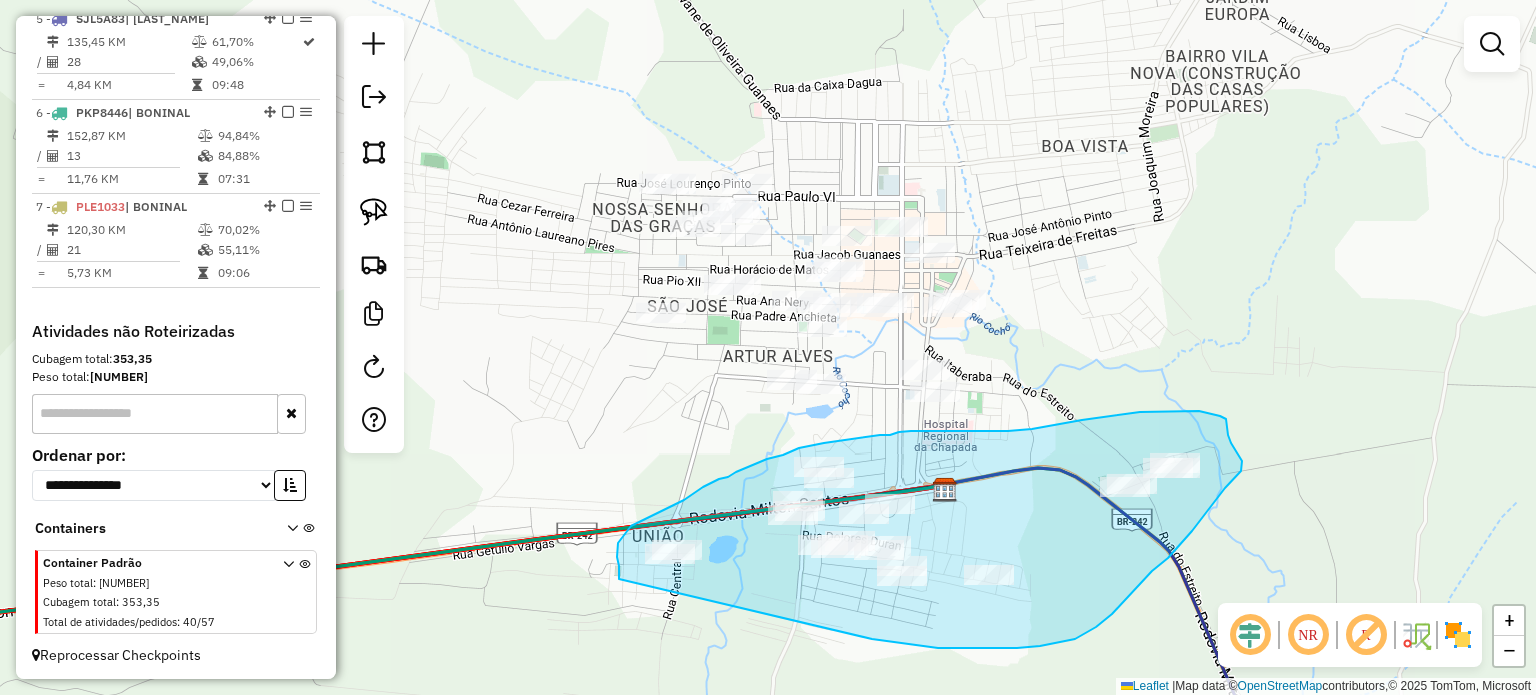 drag, startPoint x: 619, startPoint y: 579, endPoint x: 816, endPoint y: 631, distance: 203.74739 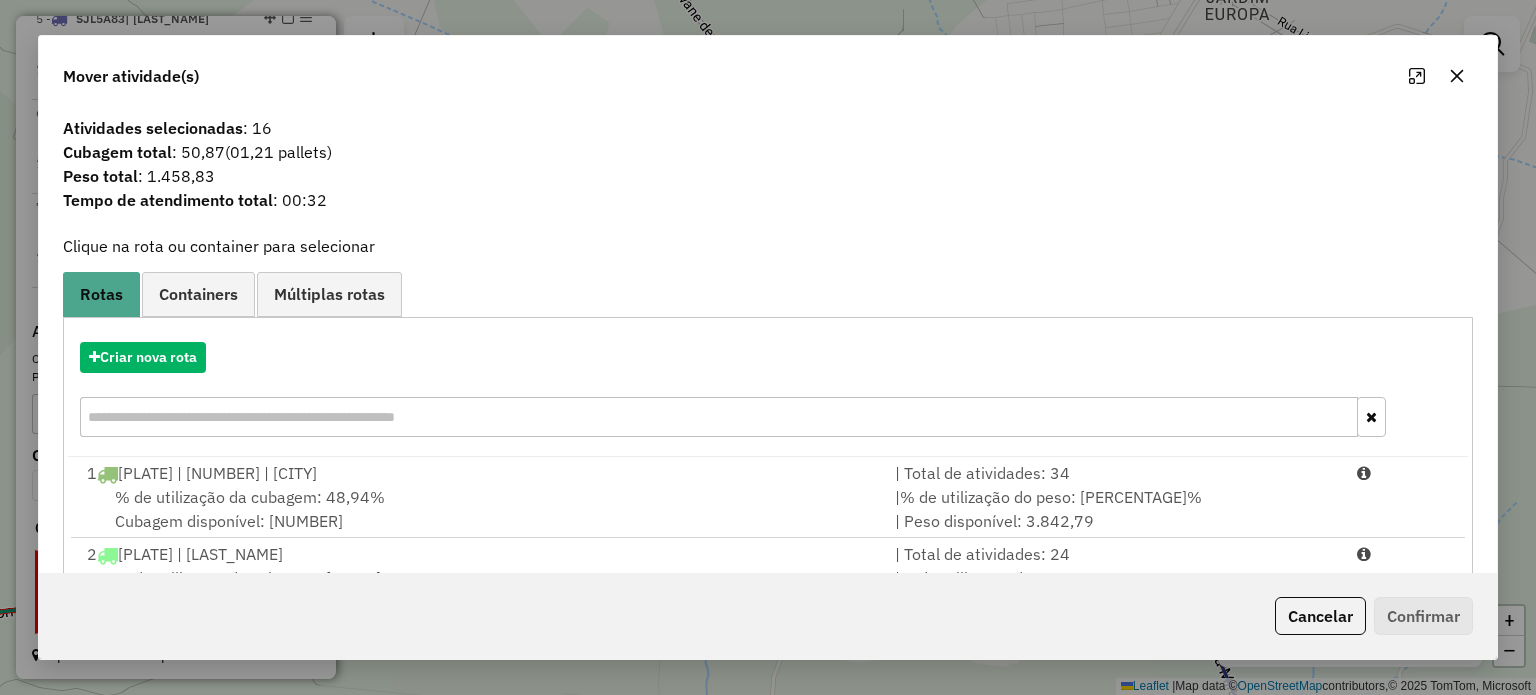 click 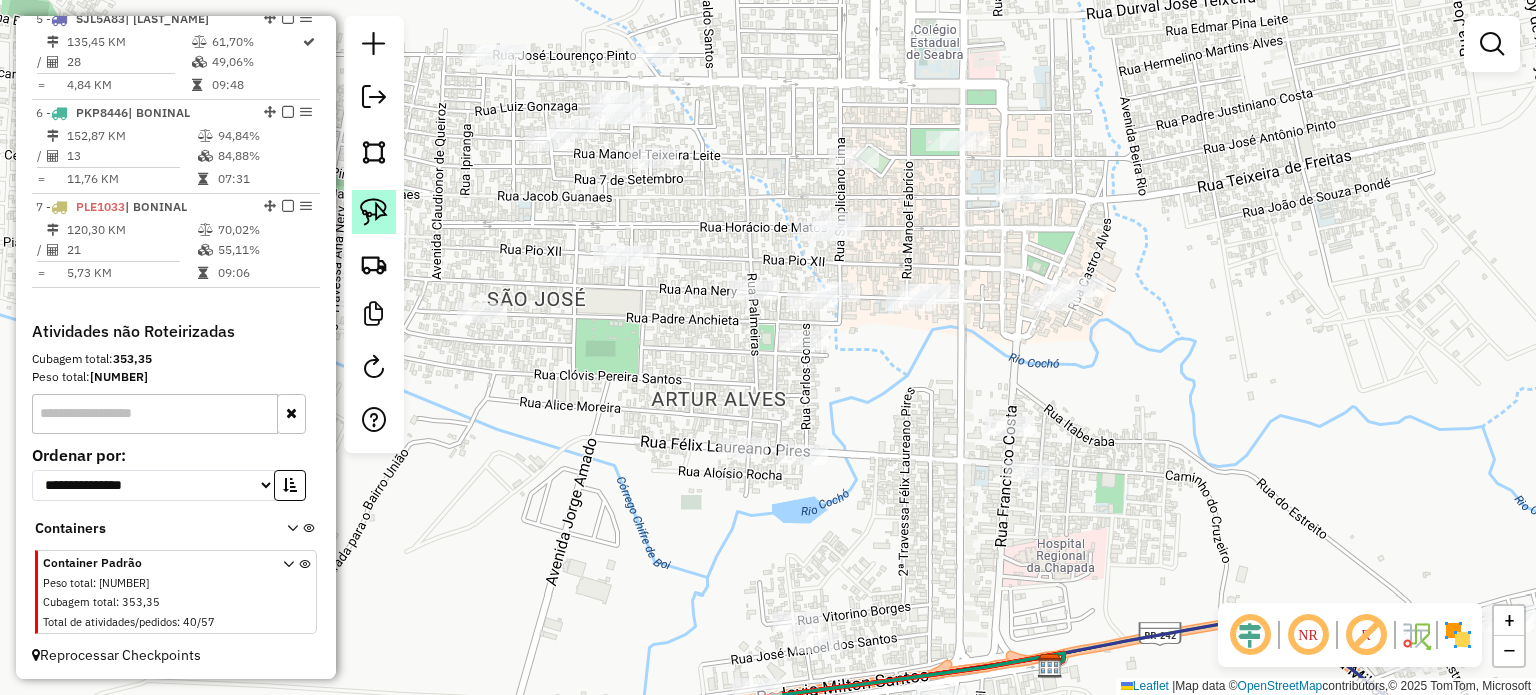 click 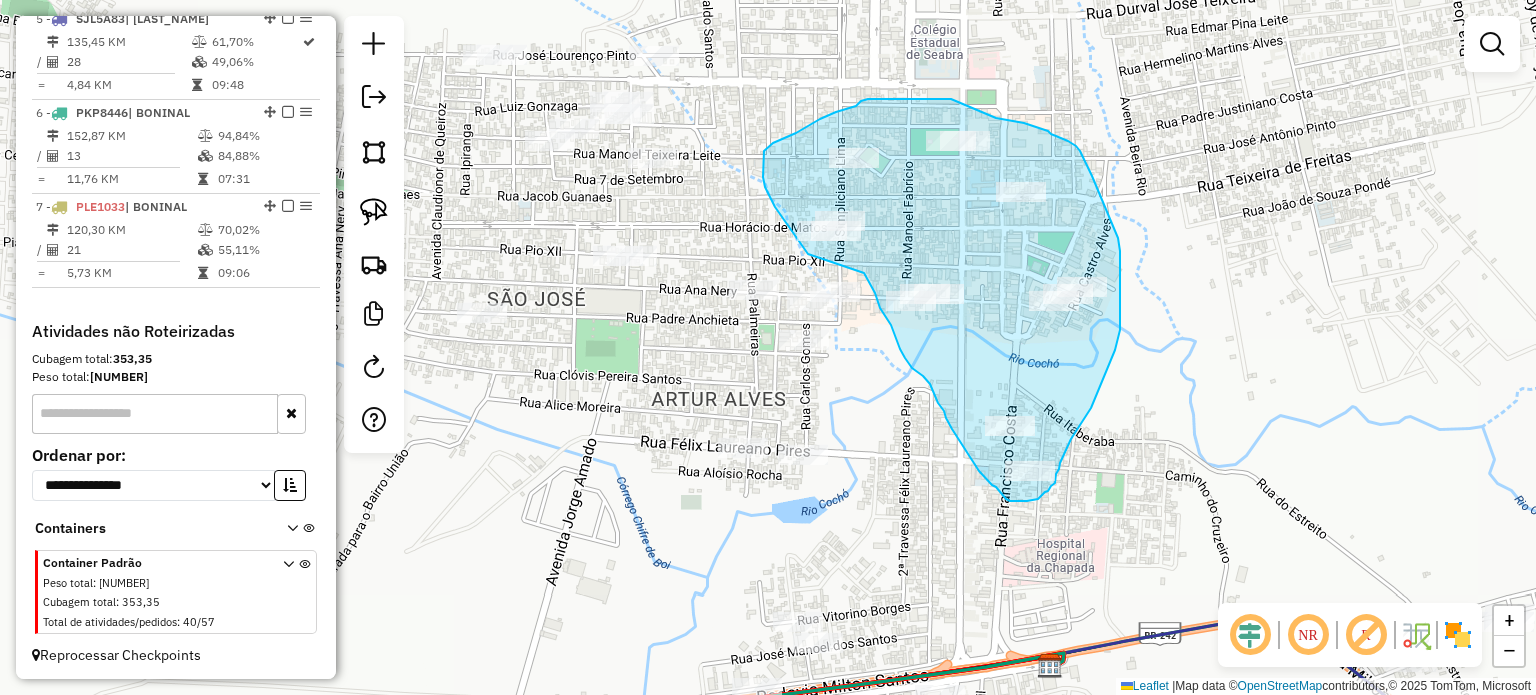 drag, startPoint x: 808, startPoint y: 254, endPoint x: 864, endPoint y: 273, distance: 59.135437 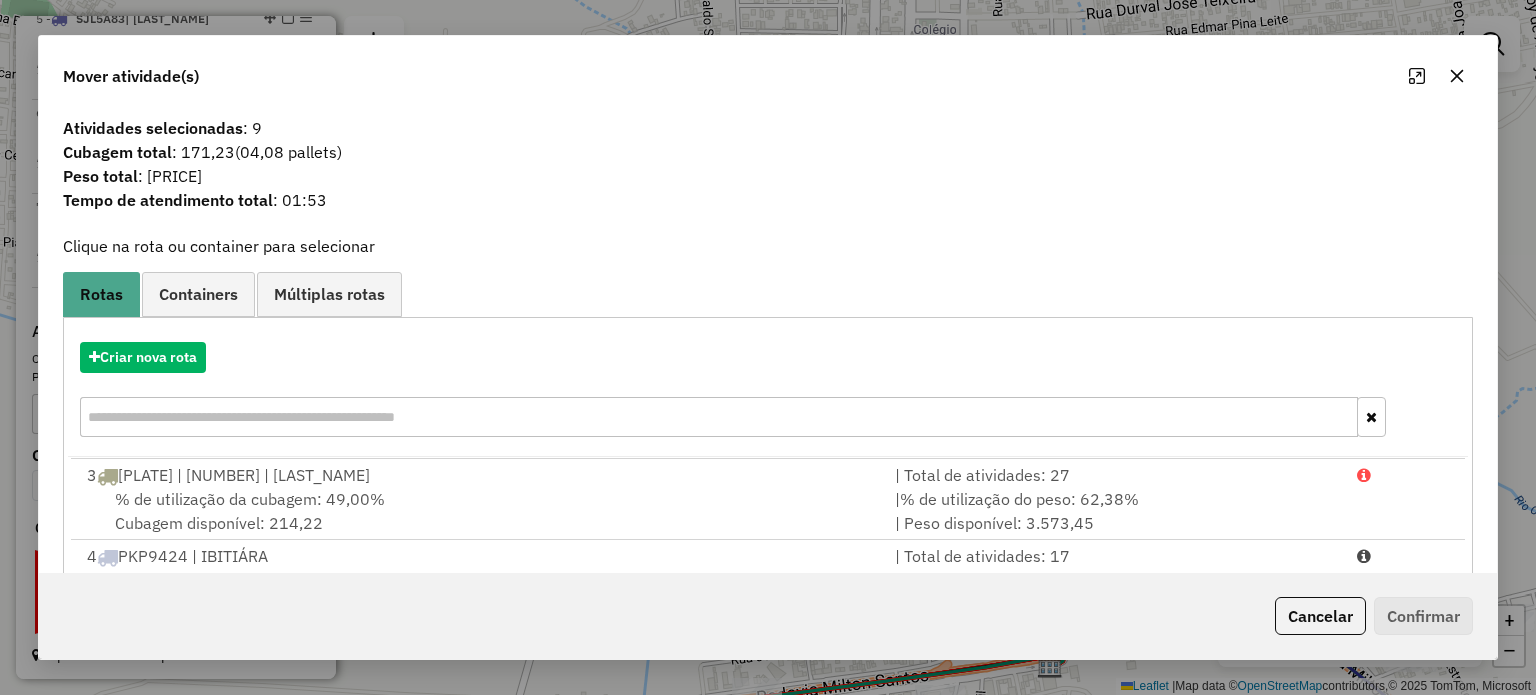 scroll, scrollTop: 165, scrollLeft: 0, axis: vertical 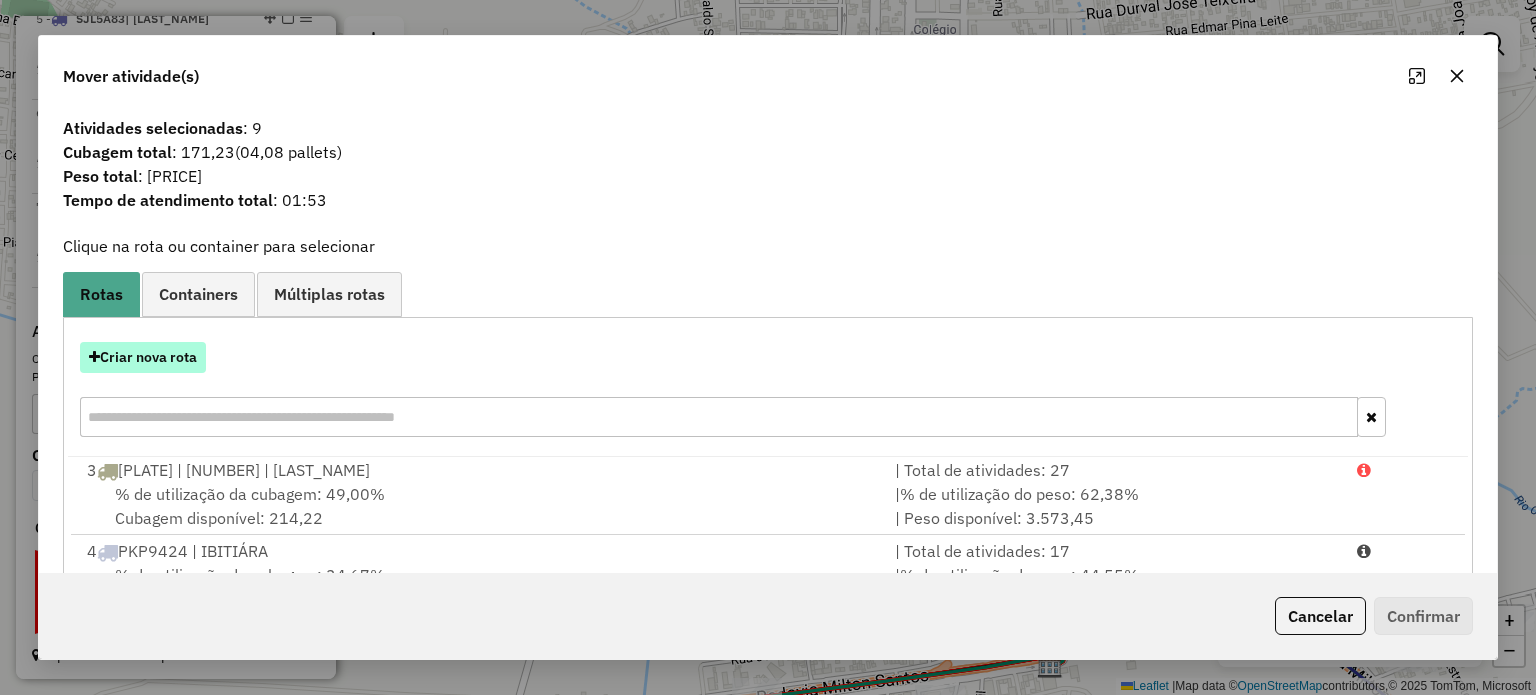click on "Criar nova rota" at bounding box center [143, 357] 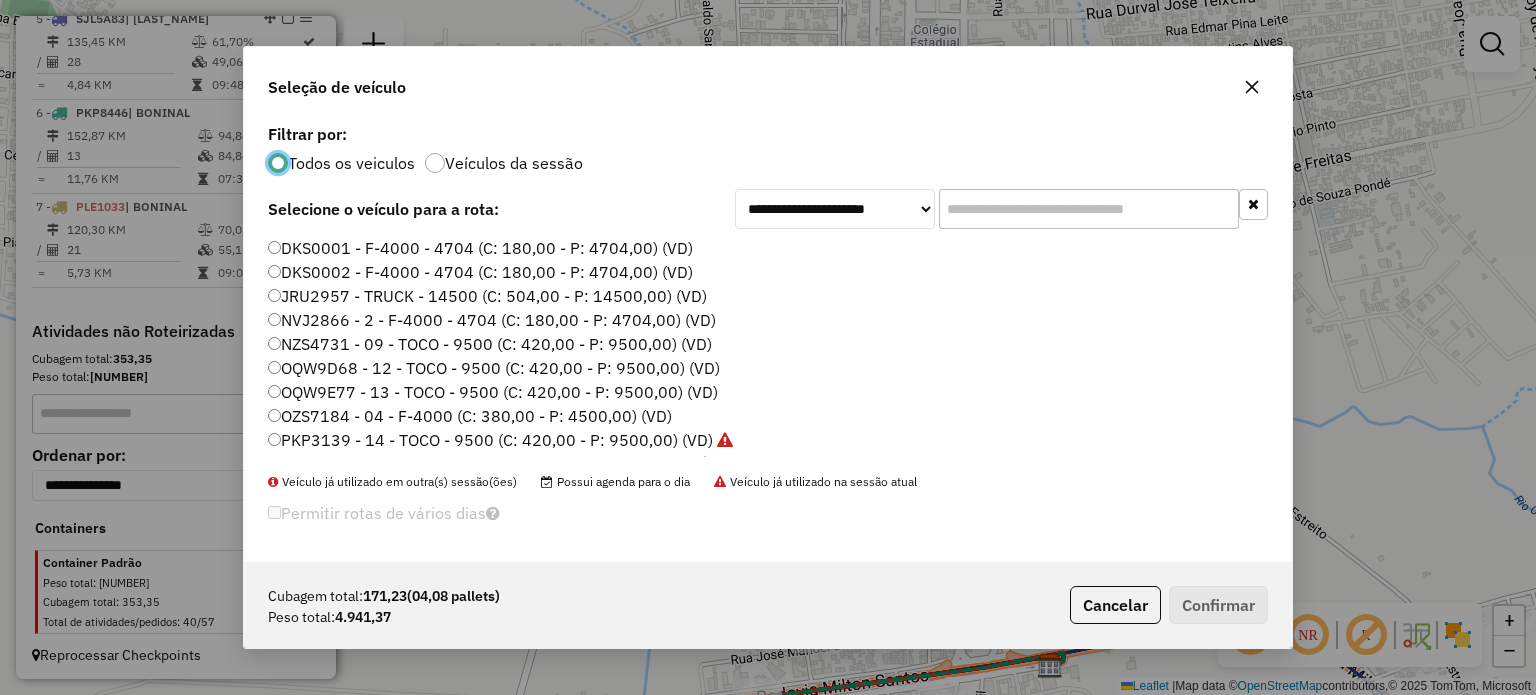 scroll, scrollTop: 10, scrollLeft: 6, axis: both 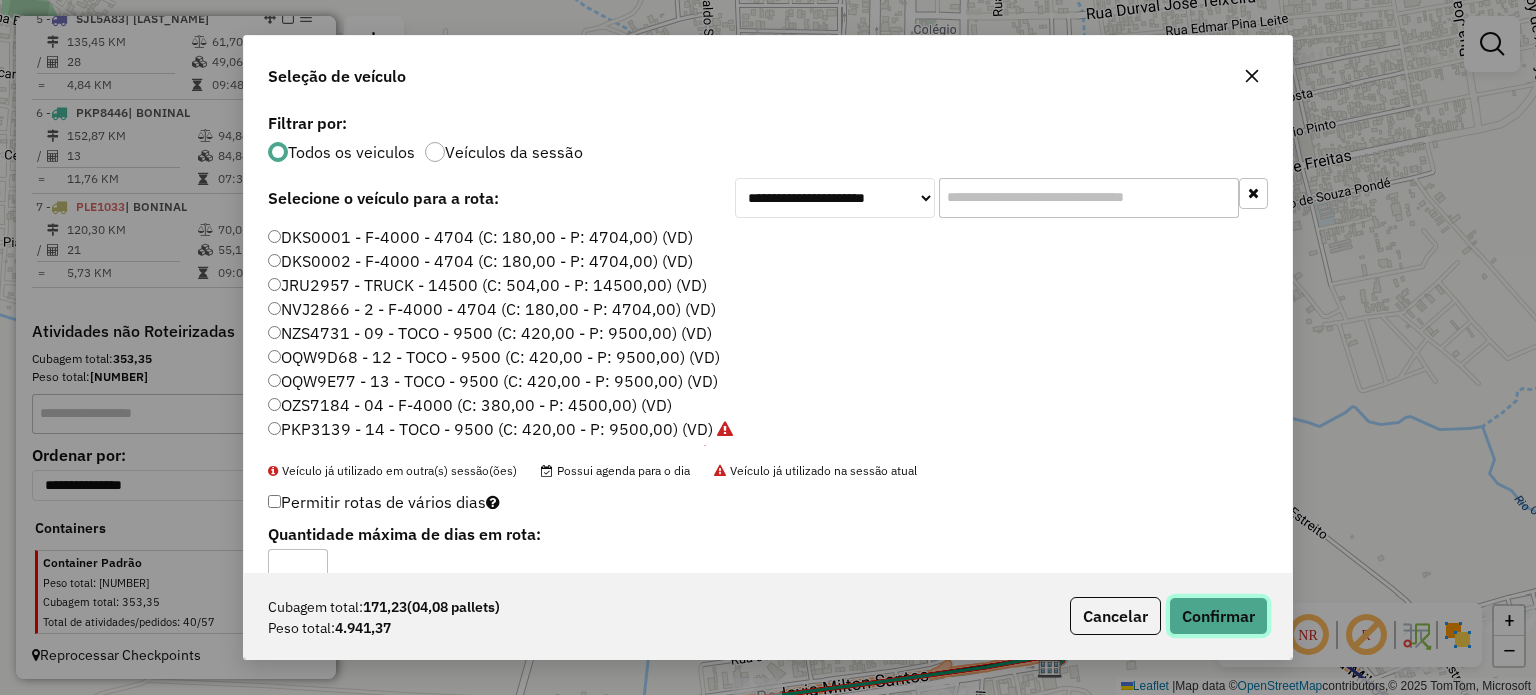click on "Confirmar" 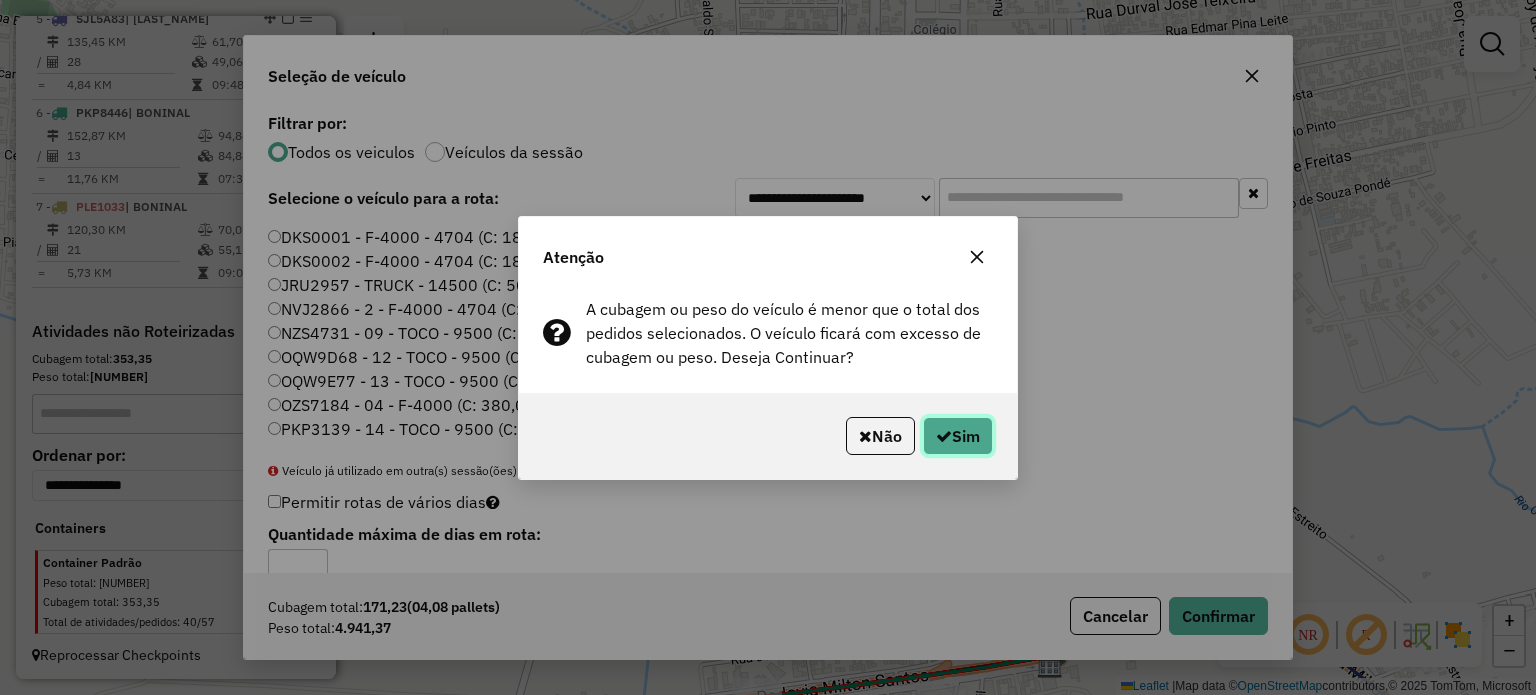click on "Sim" 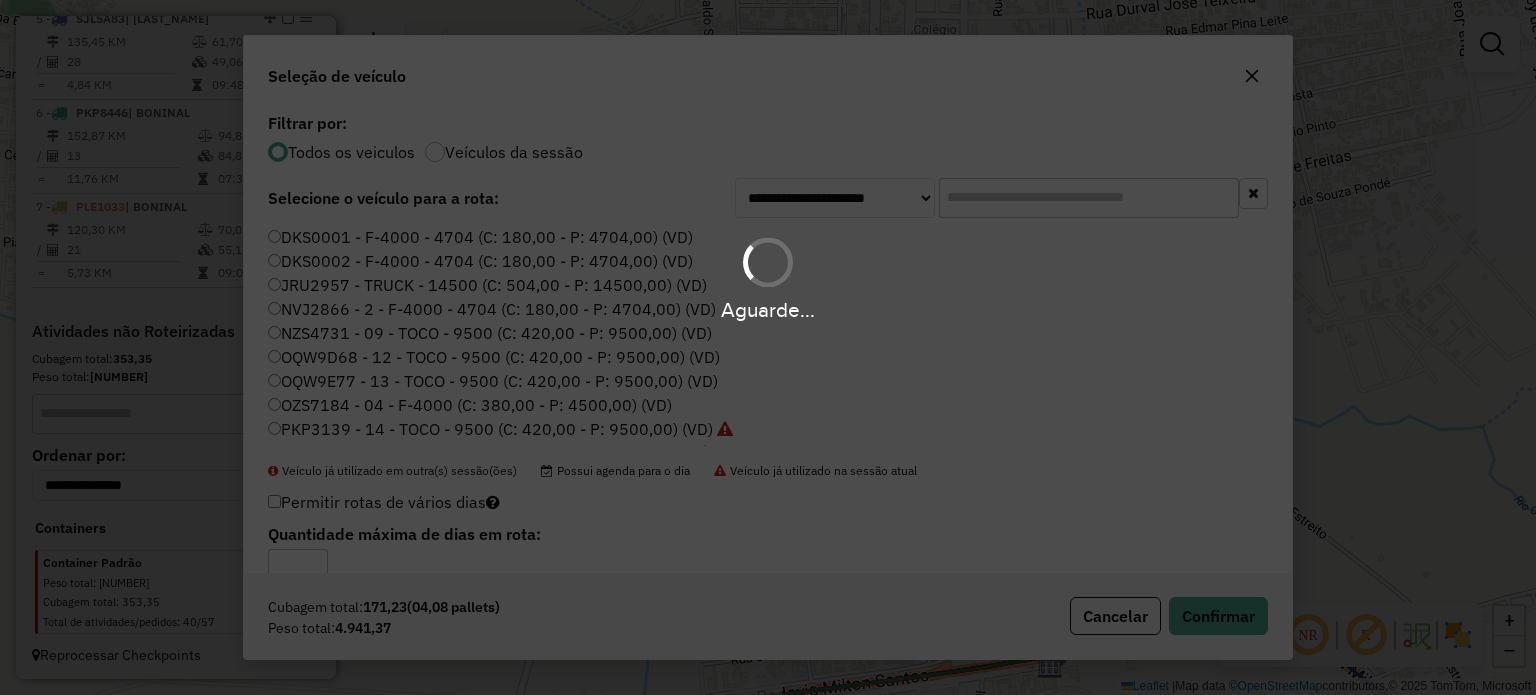 scroll, scrollTop: 1290, scrollLeft: 0, axis: vertical 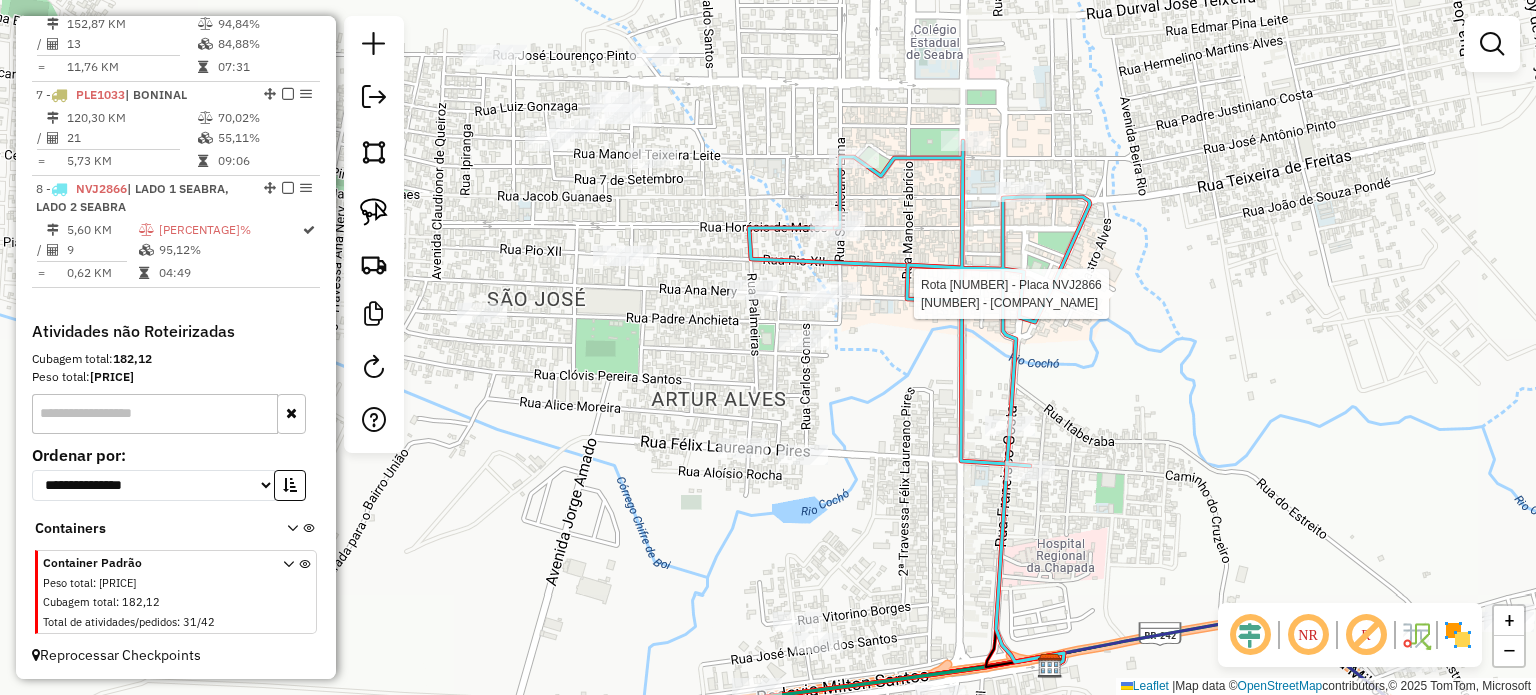 select on "*********" 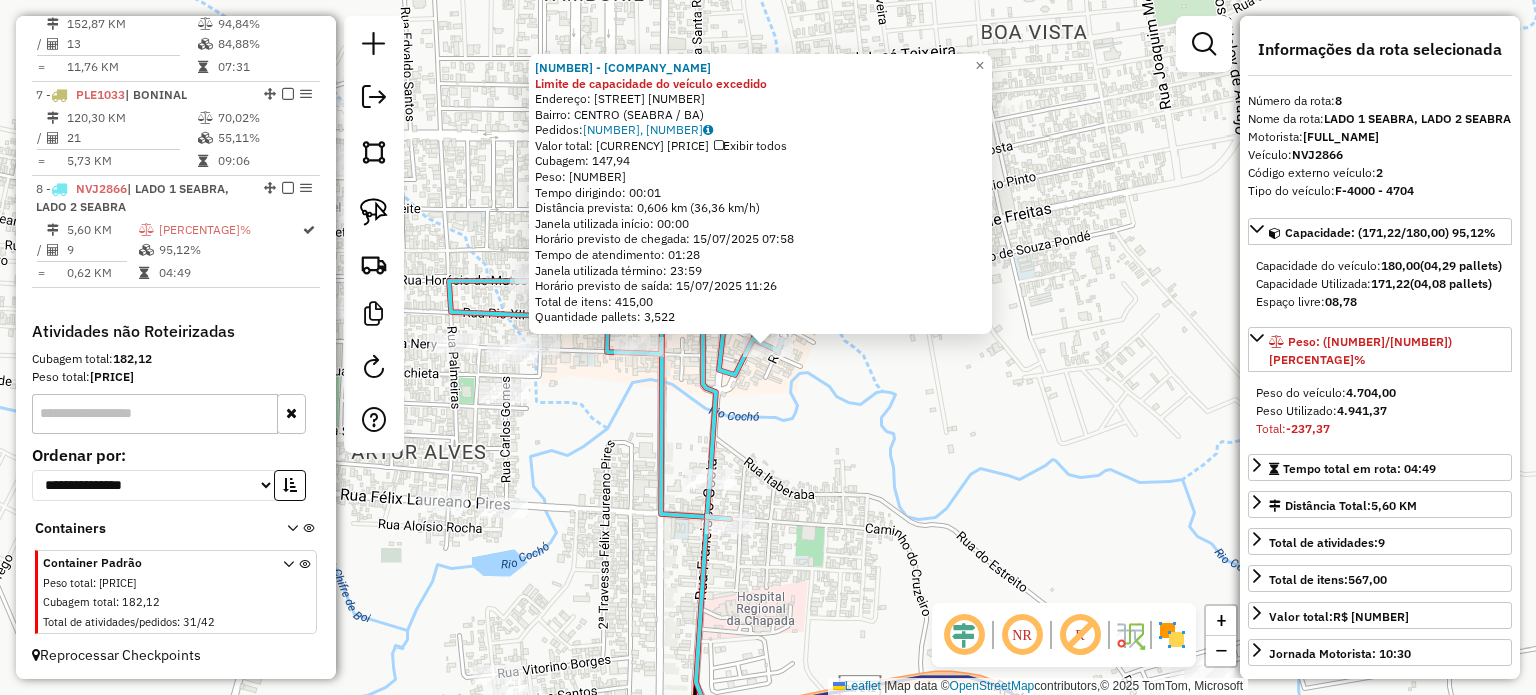 click on "[COMPANY_NAME] Limite de capacidade do veículo excedido  Endereço:  [STREET] [NUMBER]   Bairro: [CITY] ([STATE_ABBR] / [STATE_ABBR])   Pedidos:  [ORDER_ID], [ORDER_ID], [ORDER_ID]   Valor total: R$ [PRICE]   Exibir todos   Cubagem: [CUBAGE]  Peso: [WEIGHT]  Tempo dirigindo: [TIME]   Distância prevista: [DISTANCE] ([SPEED])   Janela utilizada início: [TIME]   Horário previsto de chegada: [DATE] [TIME]   Tempo de atendimento: [TIME]   Janela utilizada término: [TIME]   Horário previsto de saída: [DATE] [TIME]   Total de itens: [ITEMS]   Quantidade pallets: [PALLETS]  × Janela de atendimento Grade de atendimento Capacidade Transportadoras Veículos Cliente Pedidos  Rotas Selecione os dias de semana para filtrar as janelas de atendimento  Seg   Ter   Qua   Qui   Sex   Sáb   Dom  Informe o período da janela de atendimento: De: Até:  Filtrar exatamente a janela do cliente  Considerar janela de atendimento padrão  Selecione os dias de semana para filtrar as grades de atendimento  Seg   Ter   Qua   Qui   Sex   Sáb   Dom" 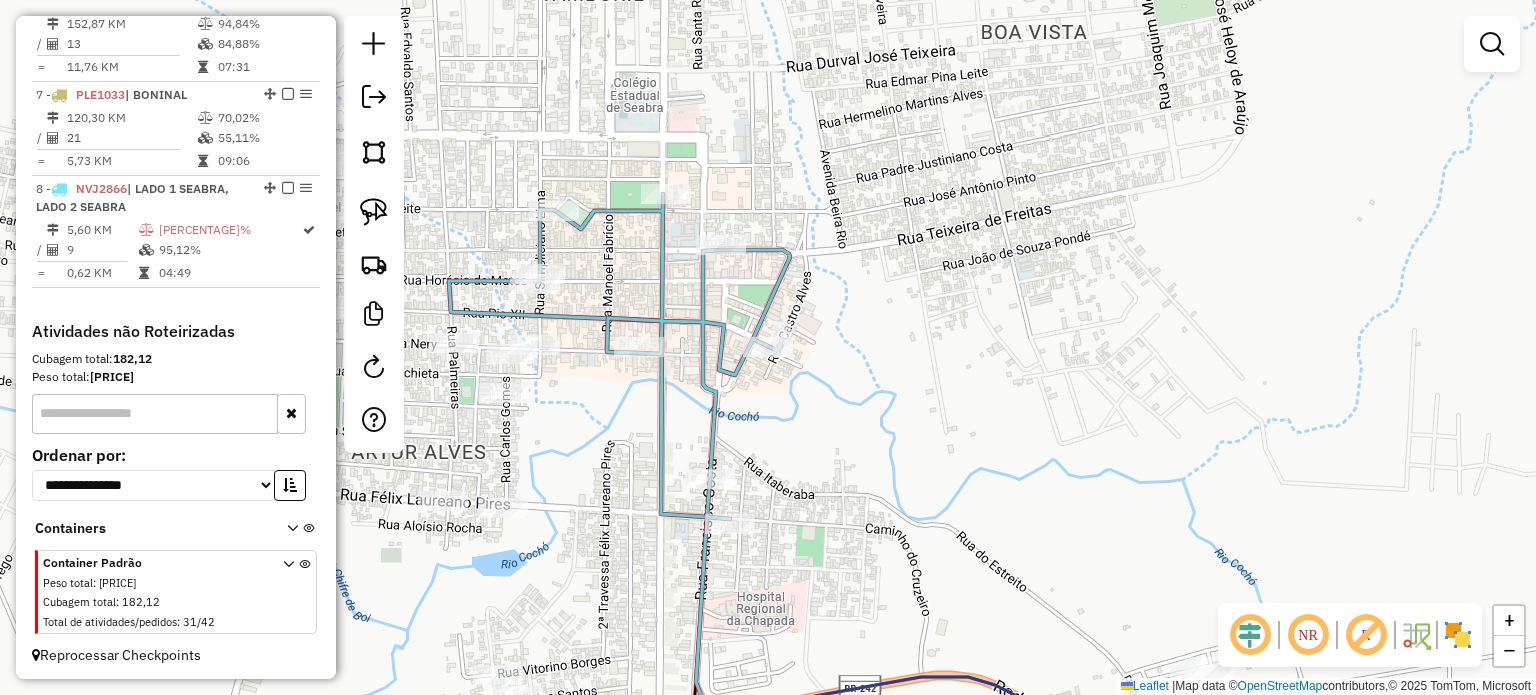 drag, startPoint x: 834, startPoint y: 409, endPoint x: 980, endPoint y: 379, distance: 149.05032 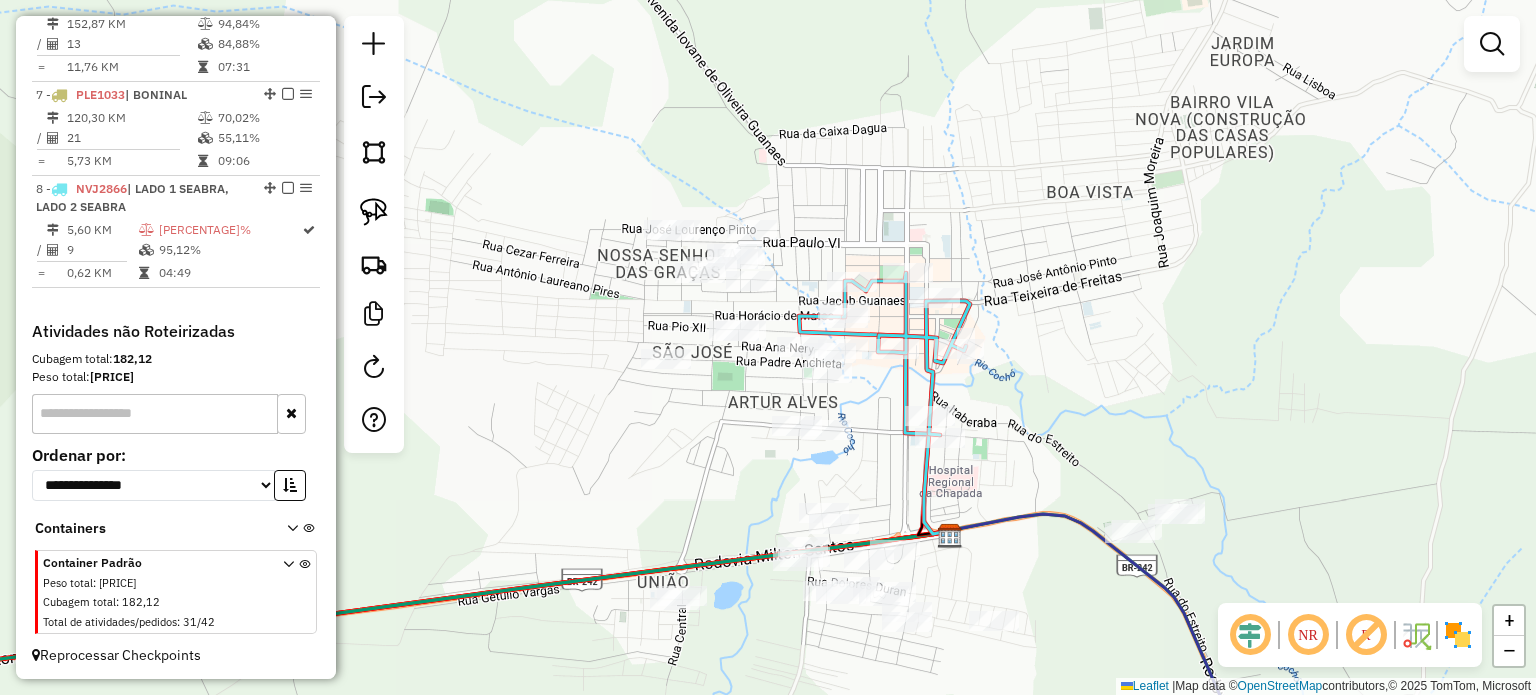drag, startPoint x: 1069, startPoint y: 425, endPoint x: 1109, endPoint y: 334, distance: 99.40322 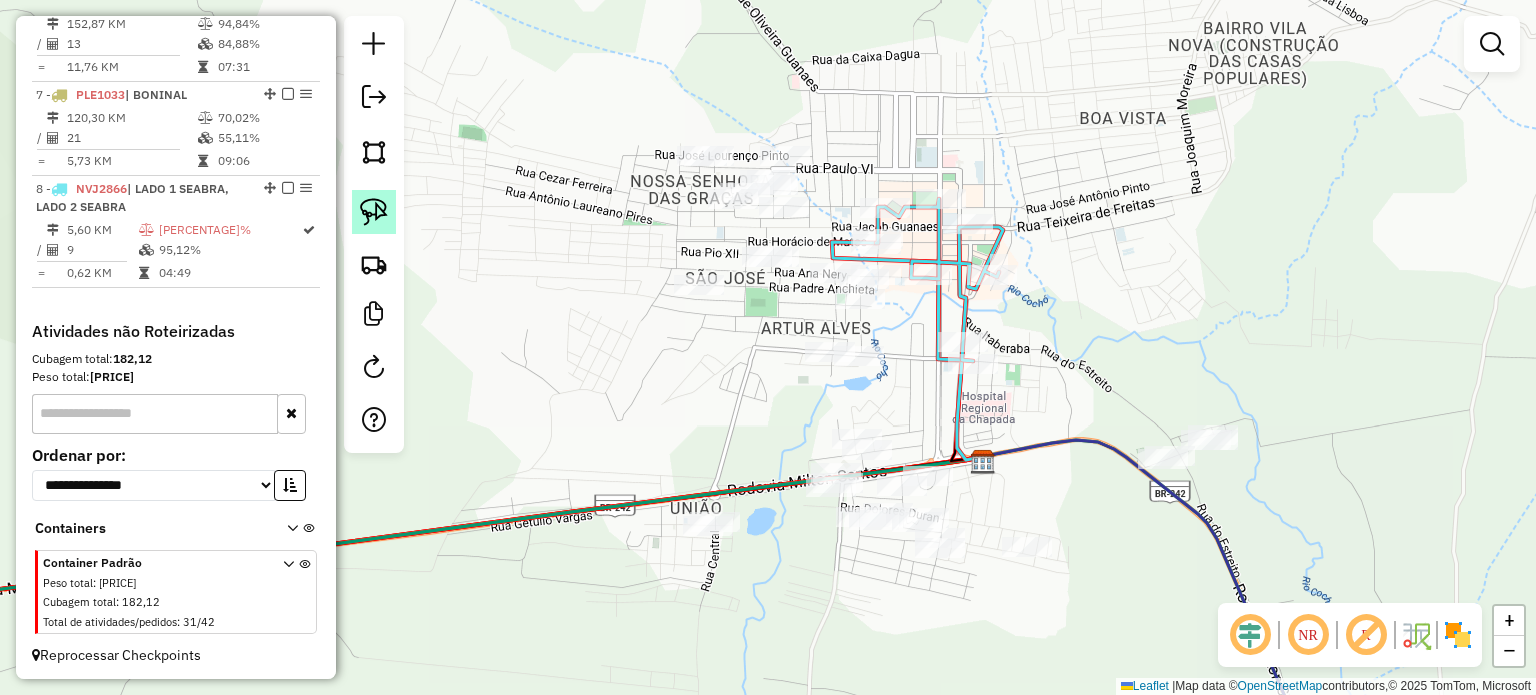 click 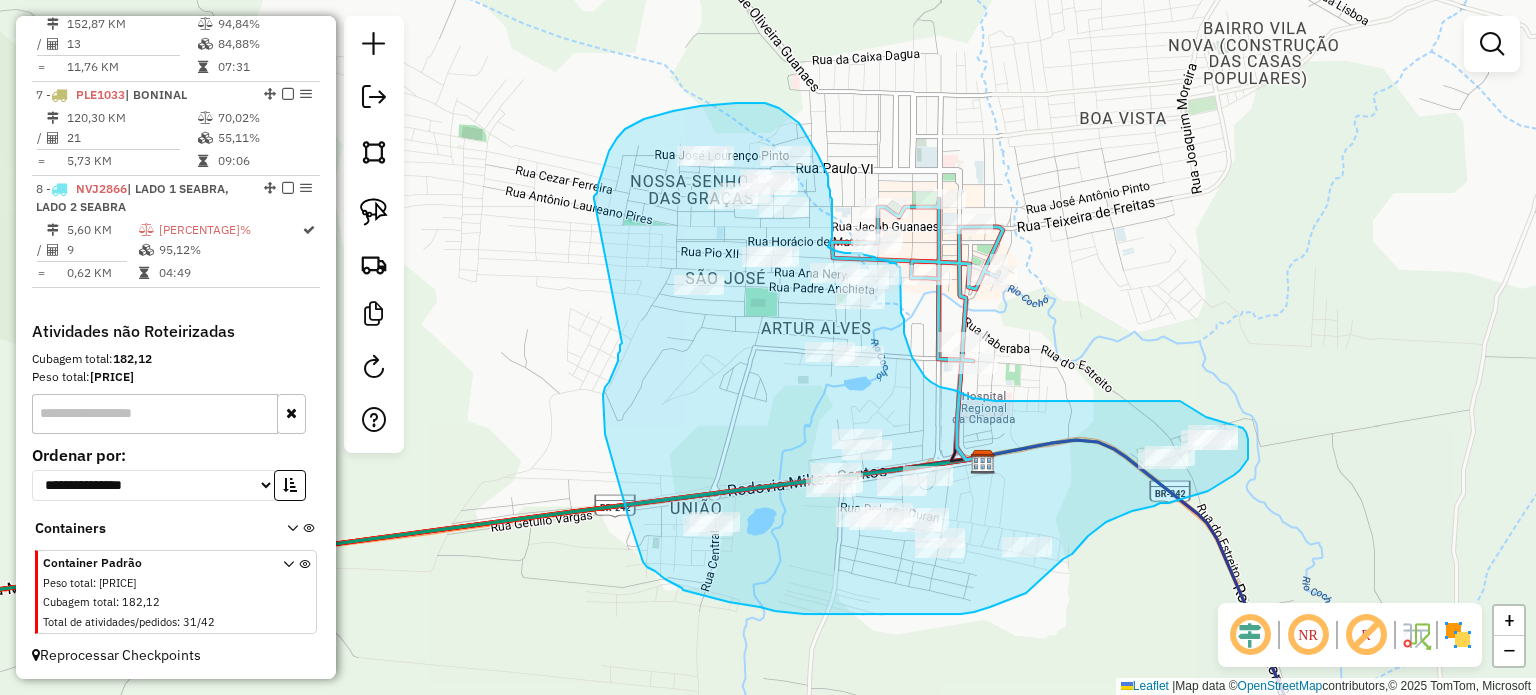 drag, startPoint x: 594, startPoint y: 199, endPoint x: 622, endPoint y: 343, distance: 146.69696 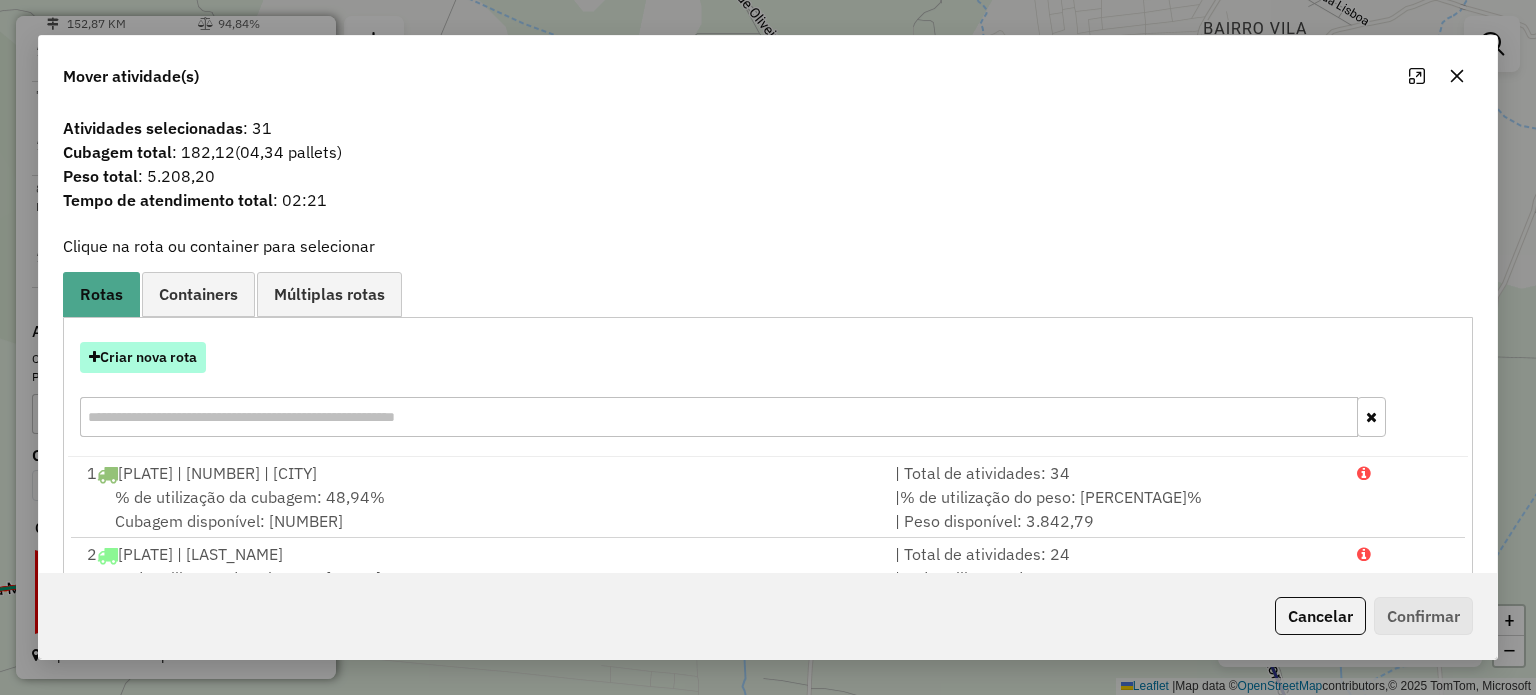 click on "Criar nova rota" at bounding box center [143, 357] 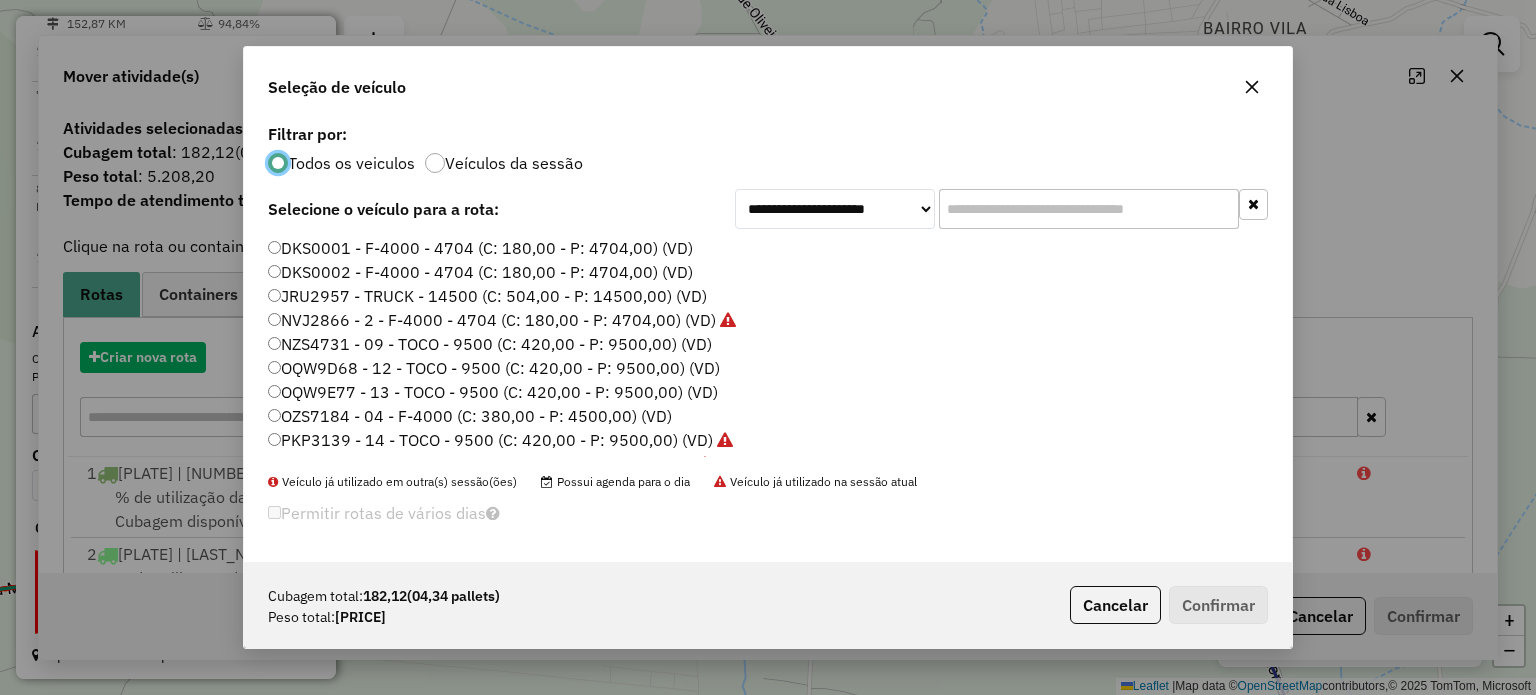 scroll, scrollTop: 10, scrollLeft: 6, axis: both 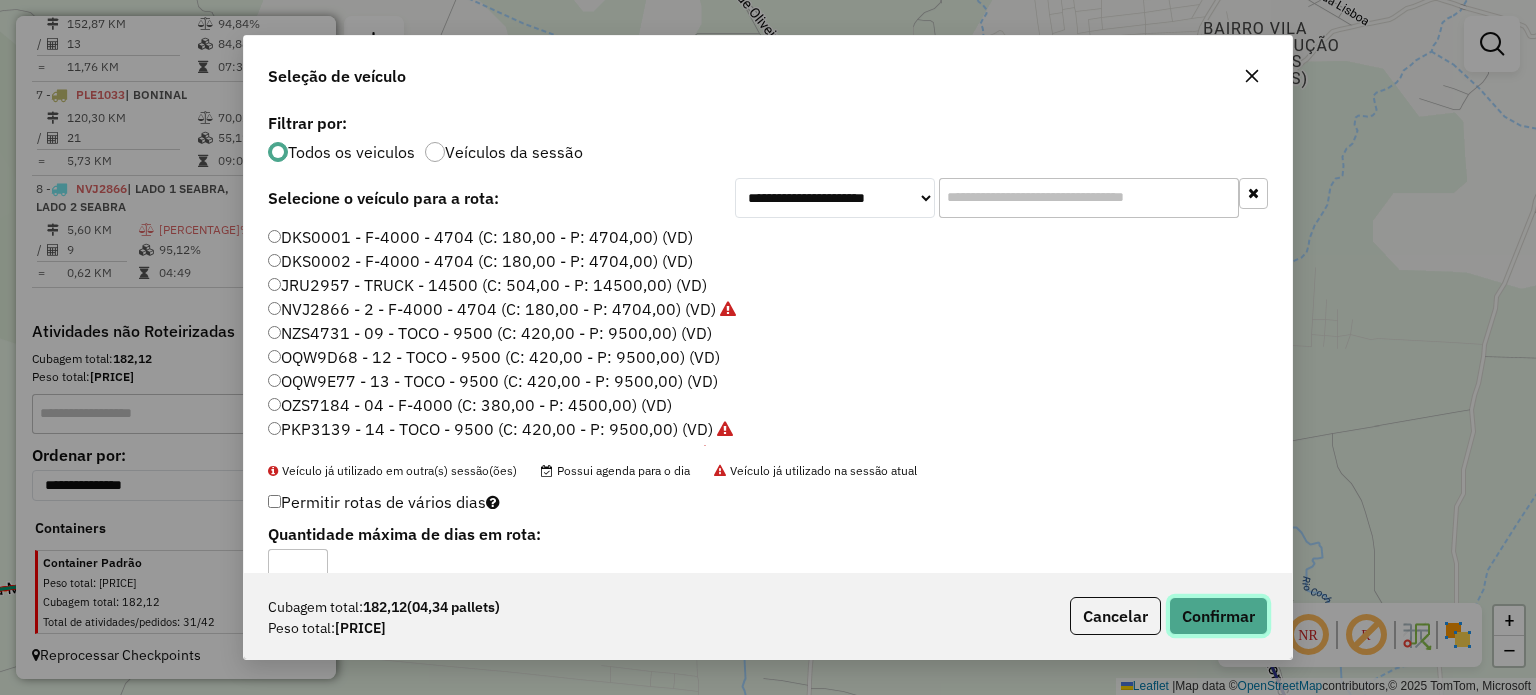 click on "Confirmar" 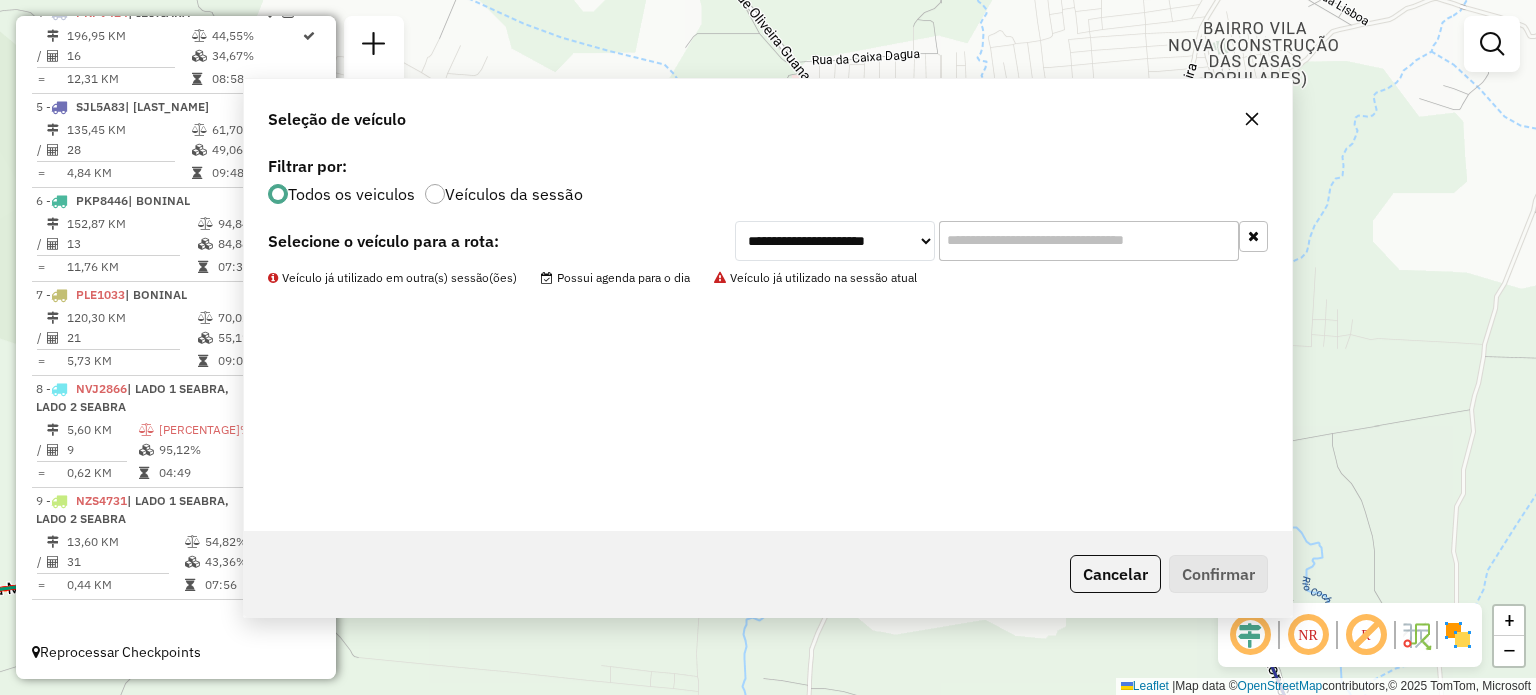 scroll, scrollTop: 1088, scrollLeft: 0, axis: vertical 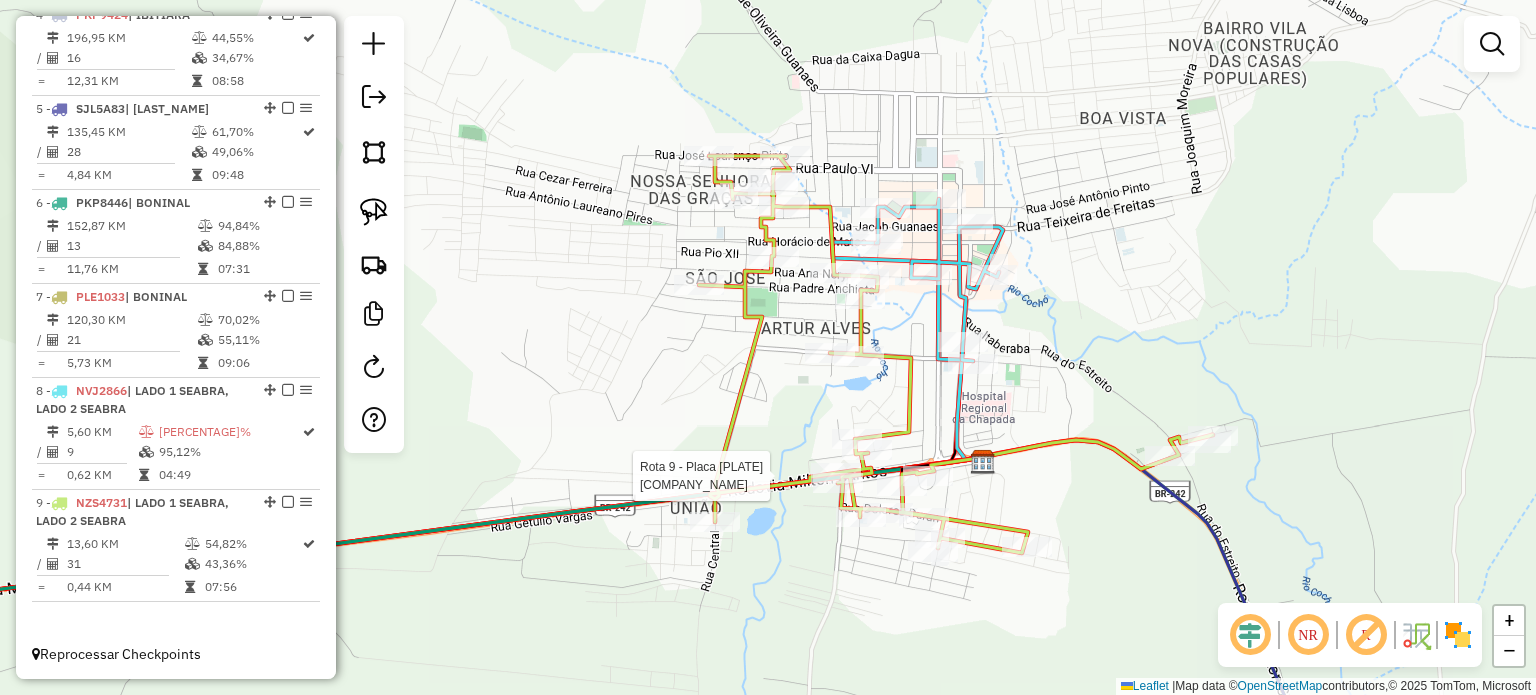 select on "*********" 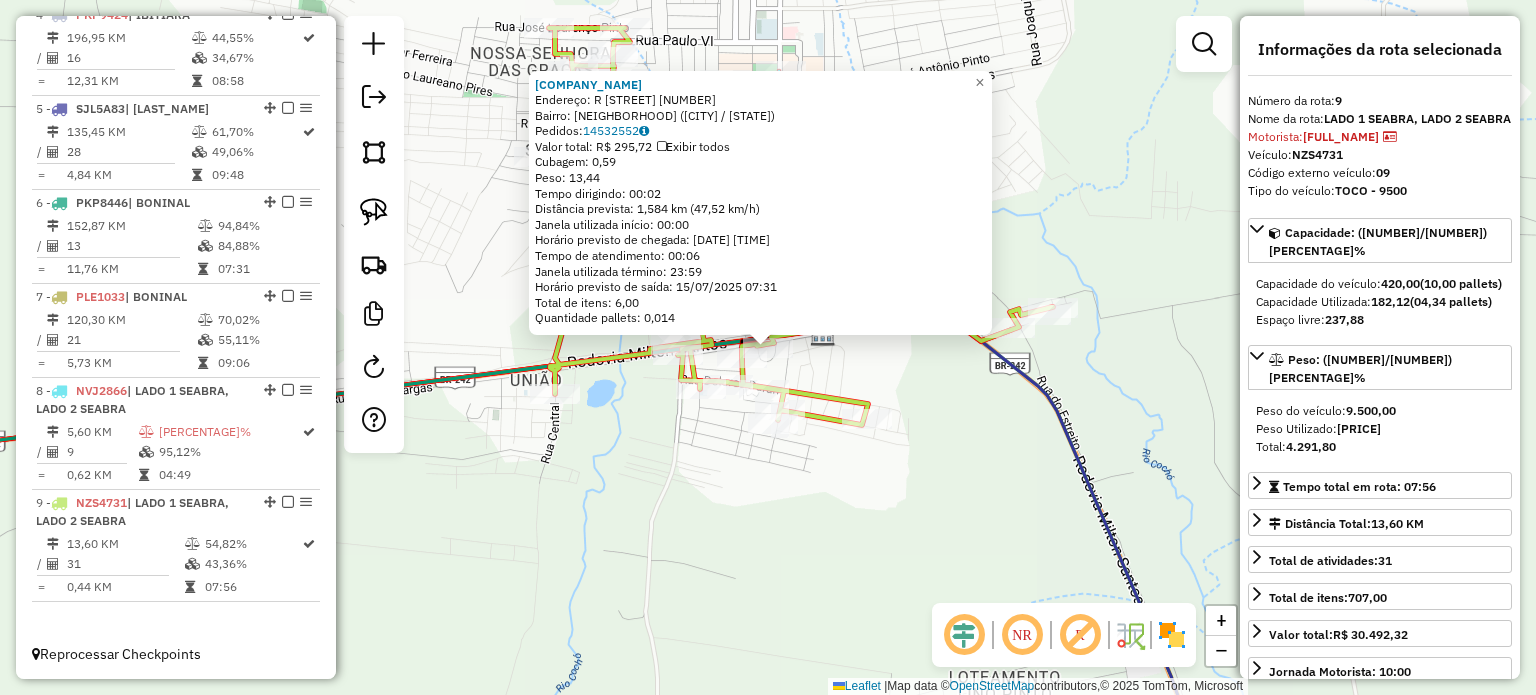 click on "[NUMBER] - [COMPANY_NAME]  Endereço: R   [STREET]            [NUMBER]   Bairro: [NEIGHBORHOOD] ([CITY] / [STATE])   Pedidos:  [ORDER_ID]   Valor total: [CURRENCY] [PRICE]   Exibir todos   Cubagem: [CUBAGE]  Peso: [WEIGHT]  Tempo dirigindo: [TIME]   Distância prevista: [DISTANCE] km ([SPEED] km/h)   Janela utilizada início: [TIME]   Horário previsto de chegada: [DATE] [TIME]   Tempo de atendimento: [TIME]   Janela utilizada término: [TIME]   Horário previsto de saída: [DATE] [TIME]   Total de itens: [ITEMS]   Quantidade pallets: [PALLETS]  × Janela de atendimento Grade de atendimento Capacidade Transportadoras Veículos Cliente Pedidos  Rotas Selecione os dias de semana para filtrar as janelas de atendimento  Seg   Ter   Qua   Qui   Sex   Sáb   Dom  Informe o período da janela de atendimento: De: Até:  Filtrar exatamente a janela do cliente  Considerar janela de atendimento padrão  Selecione os dias de semana para filtrar as grades de atendimento  Seg   Ter   Qua   Qui   Sex   Sáb   Dom   Peso mínimo:   De:   Até:" 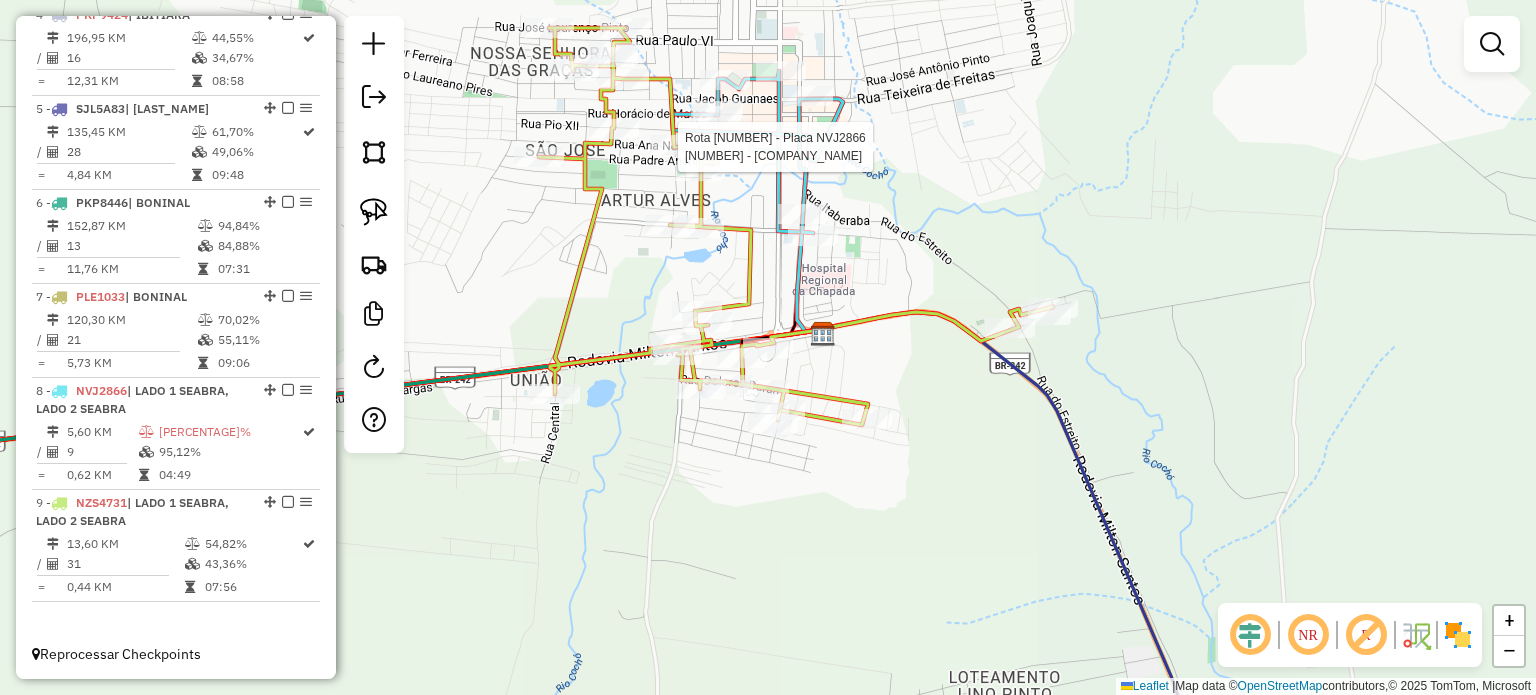 select on "*********" 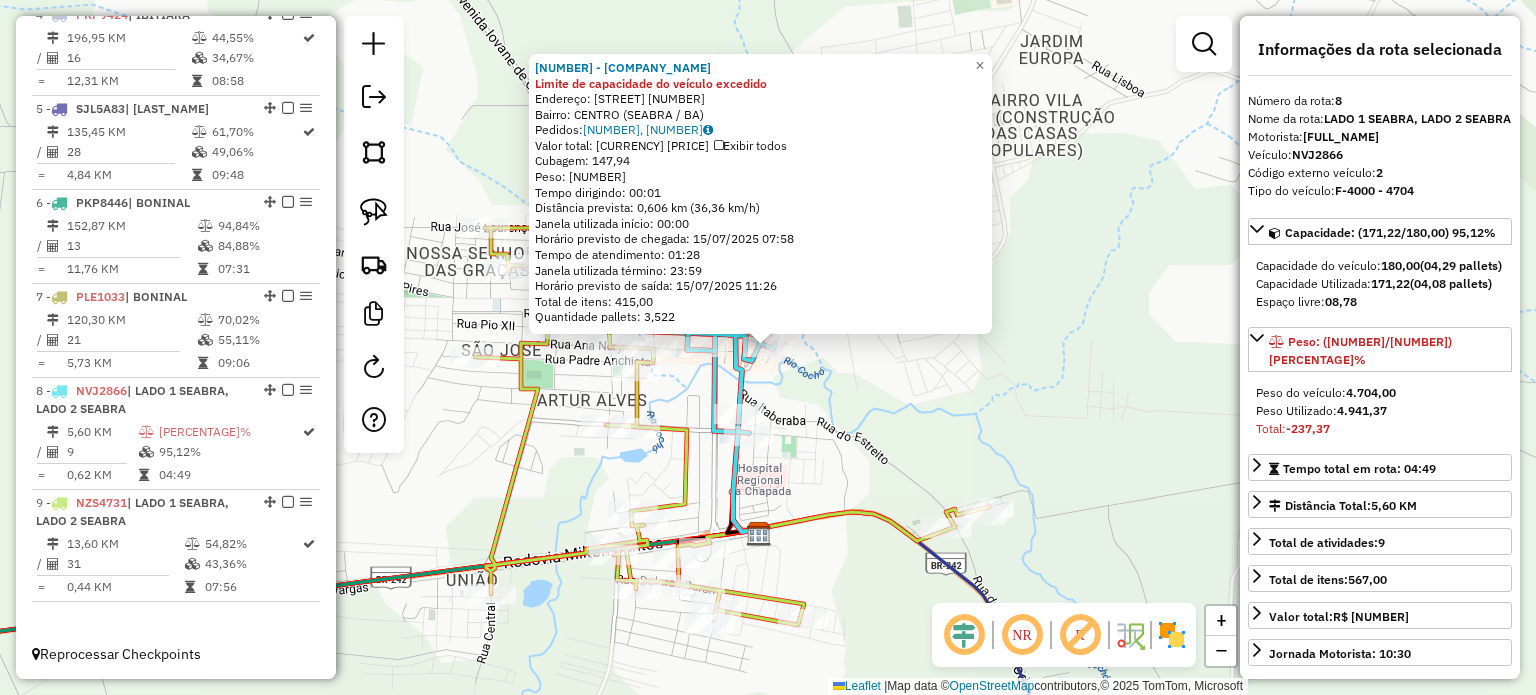 click on "[COMPANY_NAME] Limite de capacidade do veículo excedido  Endereço:  [STREET] [NUMBER]   Bairro: [CITY] ([STATE_ABBR] / [STATE_ABBR])   Pedidos:  [ORDER_ID], [ORDER_ID], [ORDER_ID]   Valor total: R$ [PRICE]   Exibir todos   Cubagem: [CUBAGE]  Peso: [WEIGHT]  Tempo dirigindo: [TIME]   Distância prevista: [DISTANCE] ([SPEED])   Janela utilizada início: [TIME]   Horário previsto de chegada: [DATE] [TIME]   Tempo de atendimento: [TIME]   Janela utilizada término: [TIME]   Horário previsto de saída: [DATE] [TIME]   Total de itens: [ITEMS]   Quantidade pallets: [PALLETS]  × Janela de atendimento Grade de atendimento Capacidade Transportadoras Veículos Cliente Pedidos  Rotas Selecione os dias de semana para filtrar as janelas de atendimento  Seg   Ter   Qua   Qui   Sex   Sáb   Dom  Informe o período da janela de atendimento: De: Até:  Filtrar exatamente a janela do cliente  Considerar janela de atendimento padrão  Selecione os dias de semana para filtrar as grades de atendimento  Seg   Ter   Qua   Qui   Sex   Sáb   Dom" 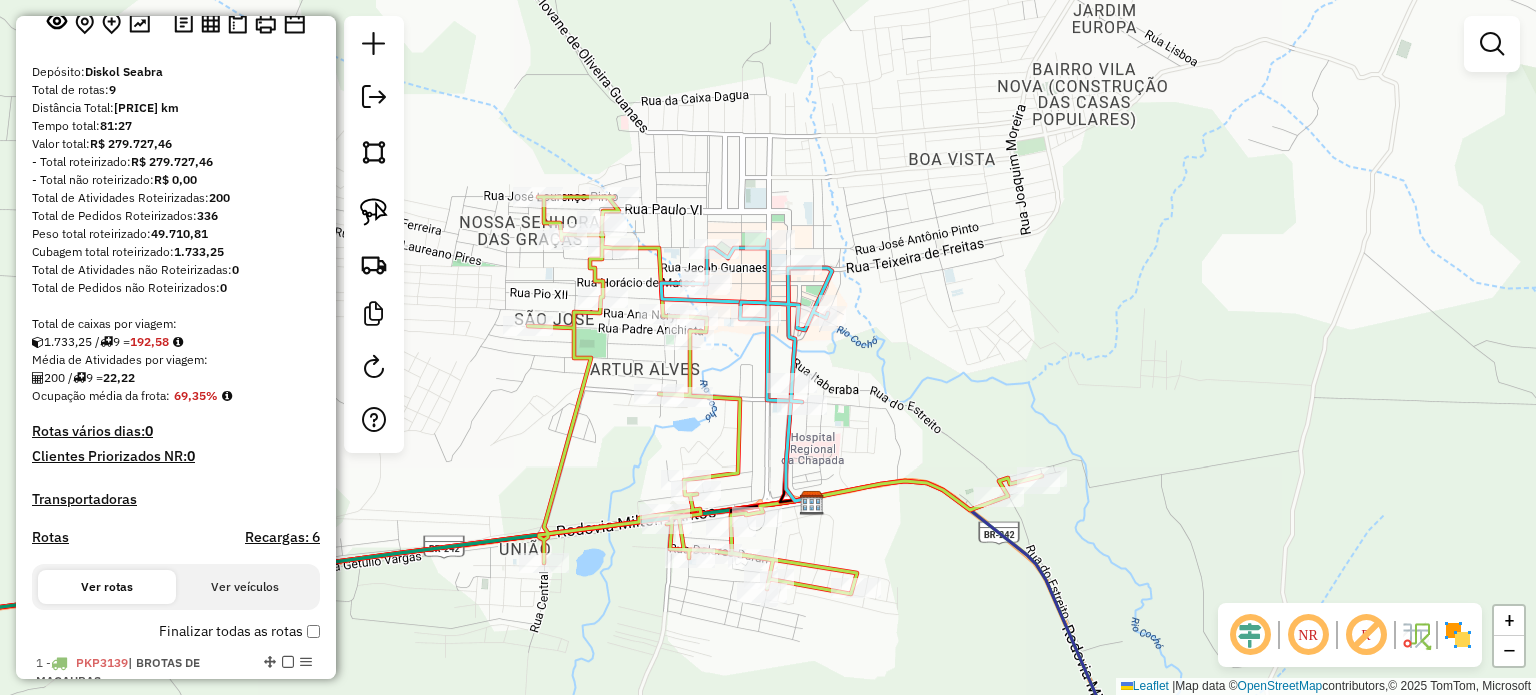 scroll, scrollTop: 200, scrollLeft: 0, axis: vertical 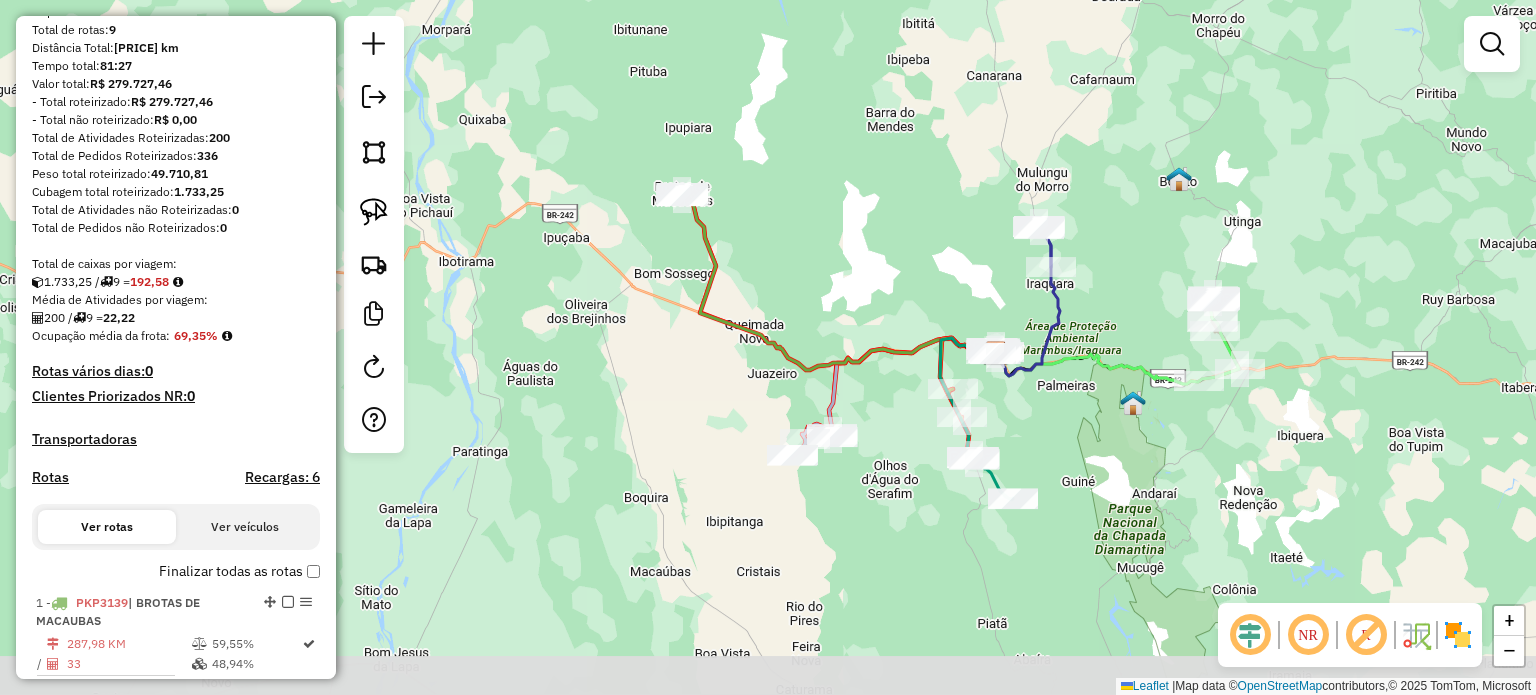 drag, startPoint x: 1185, startPoint y: 533, endPoint x: 1078, endPoint y: 417, distance: 157.81319 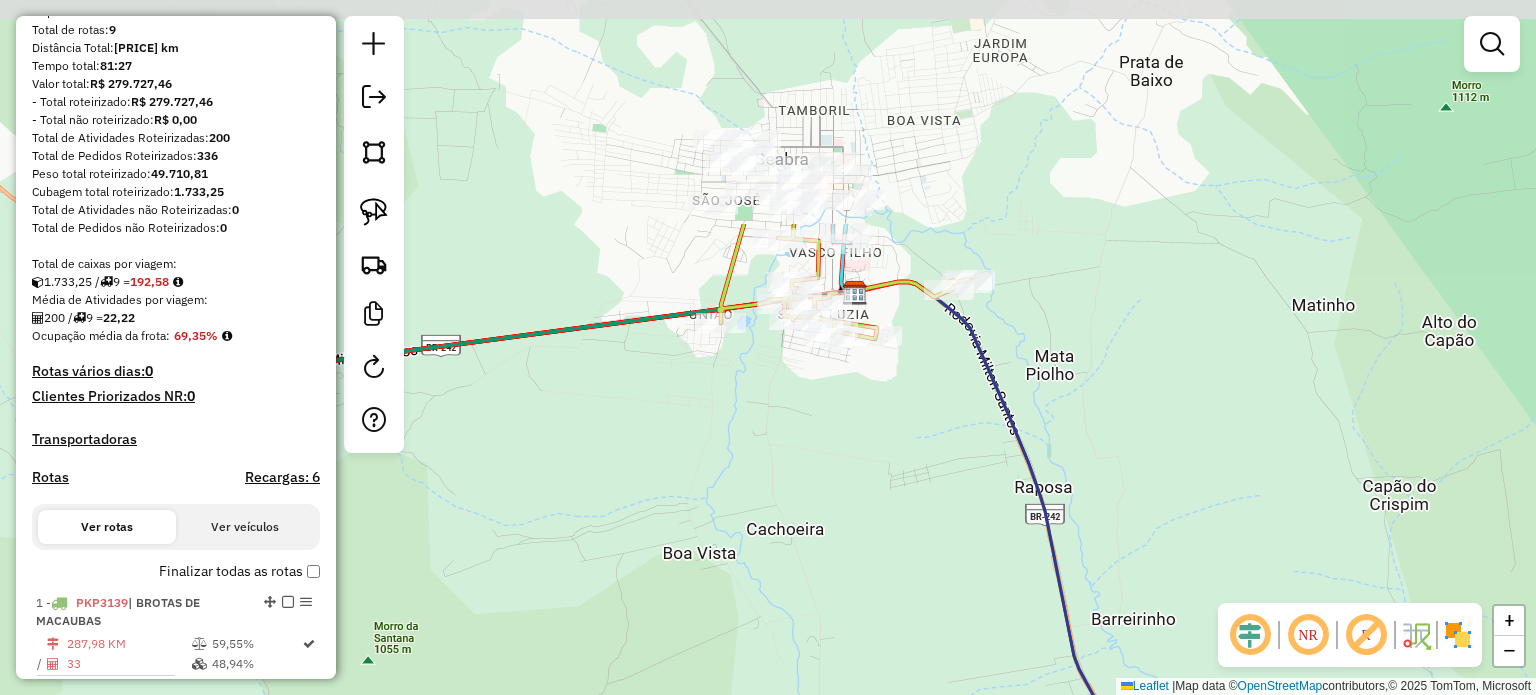 drag, startPoint x: 840, startPoint y: 281, endPoint x: 842, endPoint y: 575, distance: 294.0068 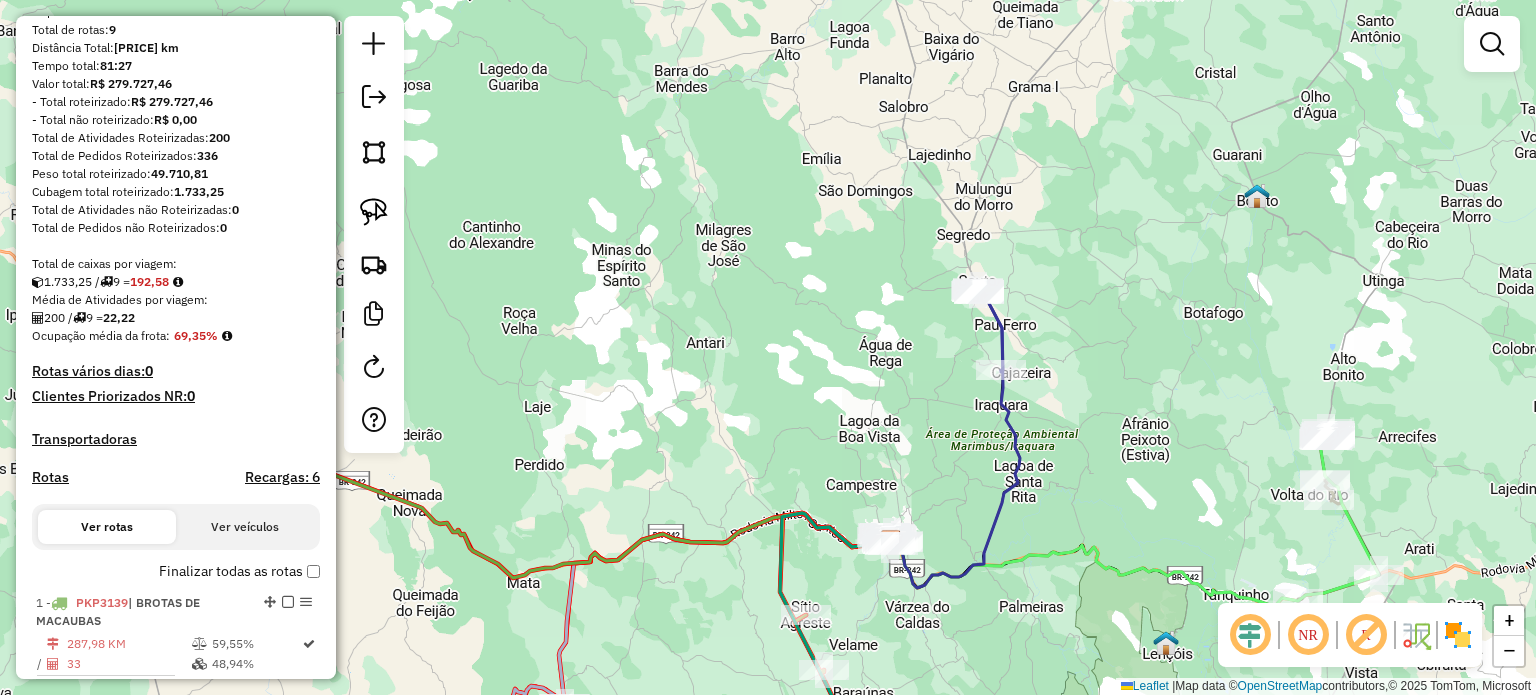 drag, startPoint x: 992, startPoint y: 636, endPoint x: 963, endPoint y: 495, distance: 143.95139 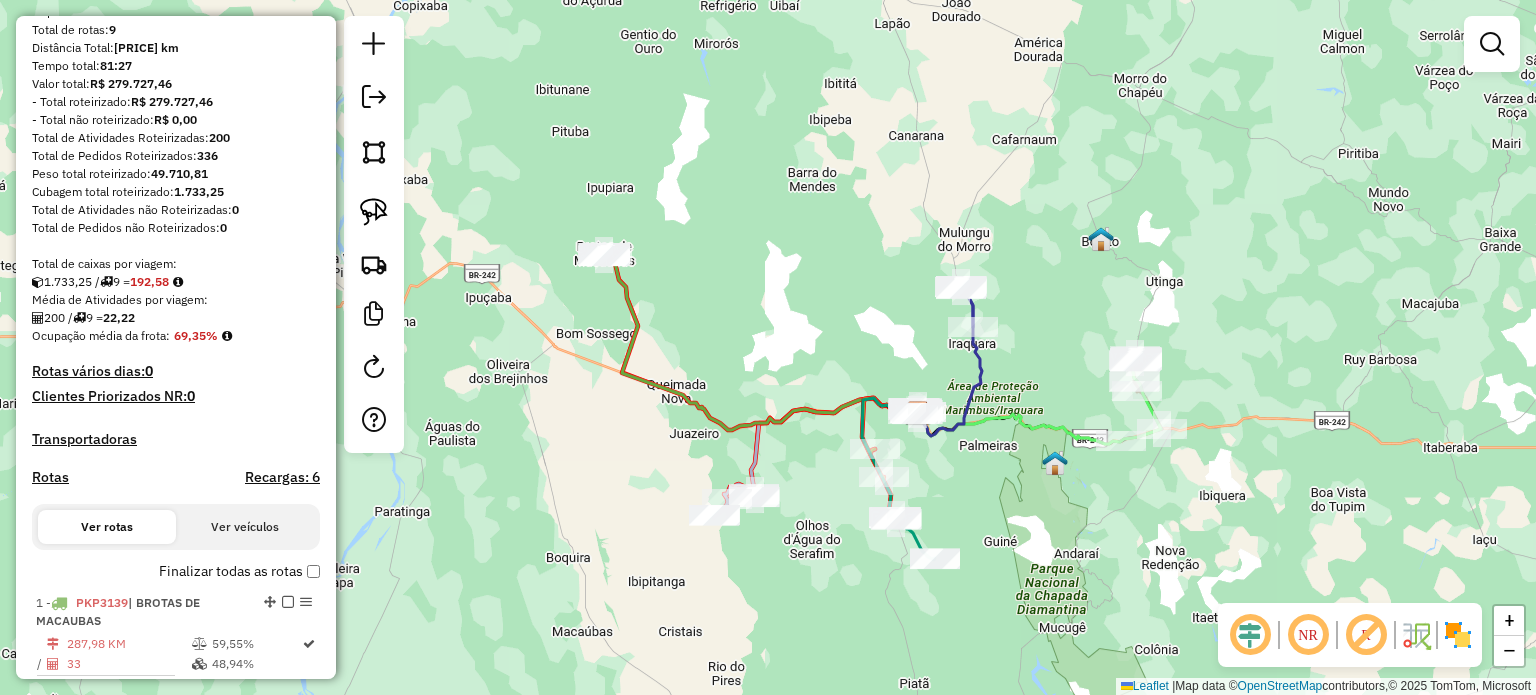 drag, startPoint x: 965, startPoint y: 510, endPoint x: 977, endPoint y: 475, distance: 37 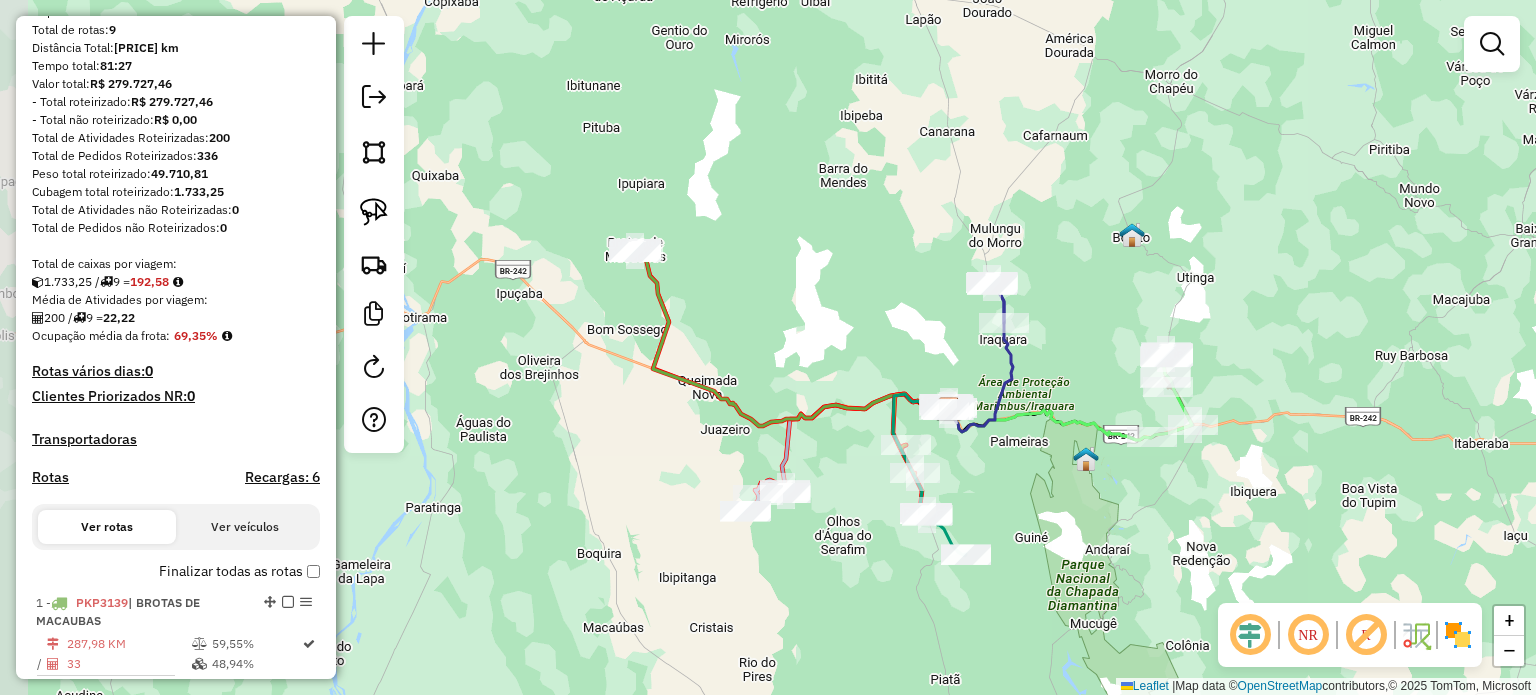 drag, startPoint x: 746, startPoint y: 253, endPoint x: 783, endPoint y: 260, distance: 37.65634 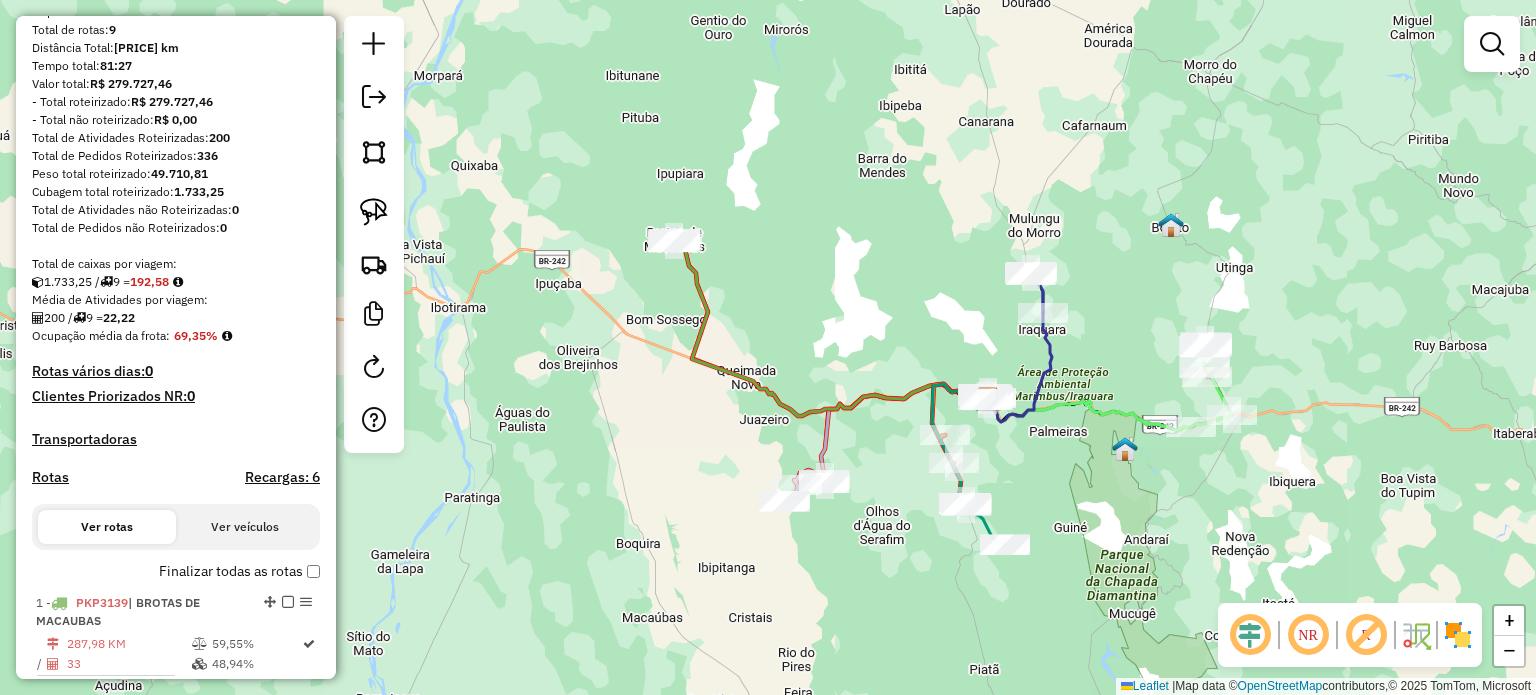 drag, startPoint x: 1013, startPoint y: 374, endPoint x: 951, endPoint y: 319, distance: 82.87943 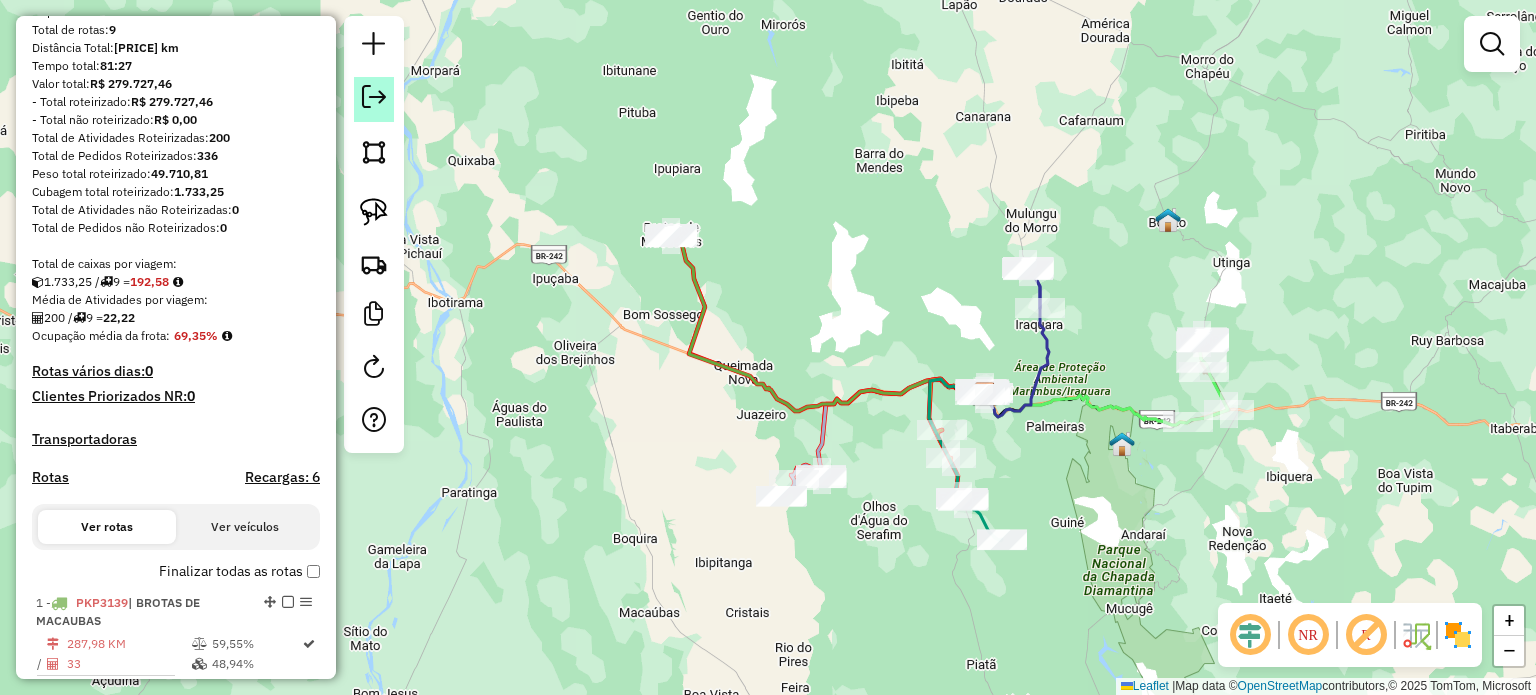 click 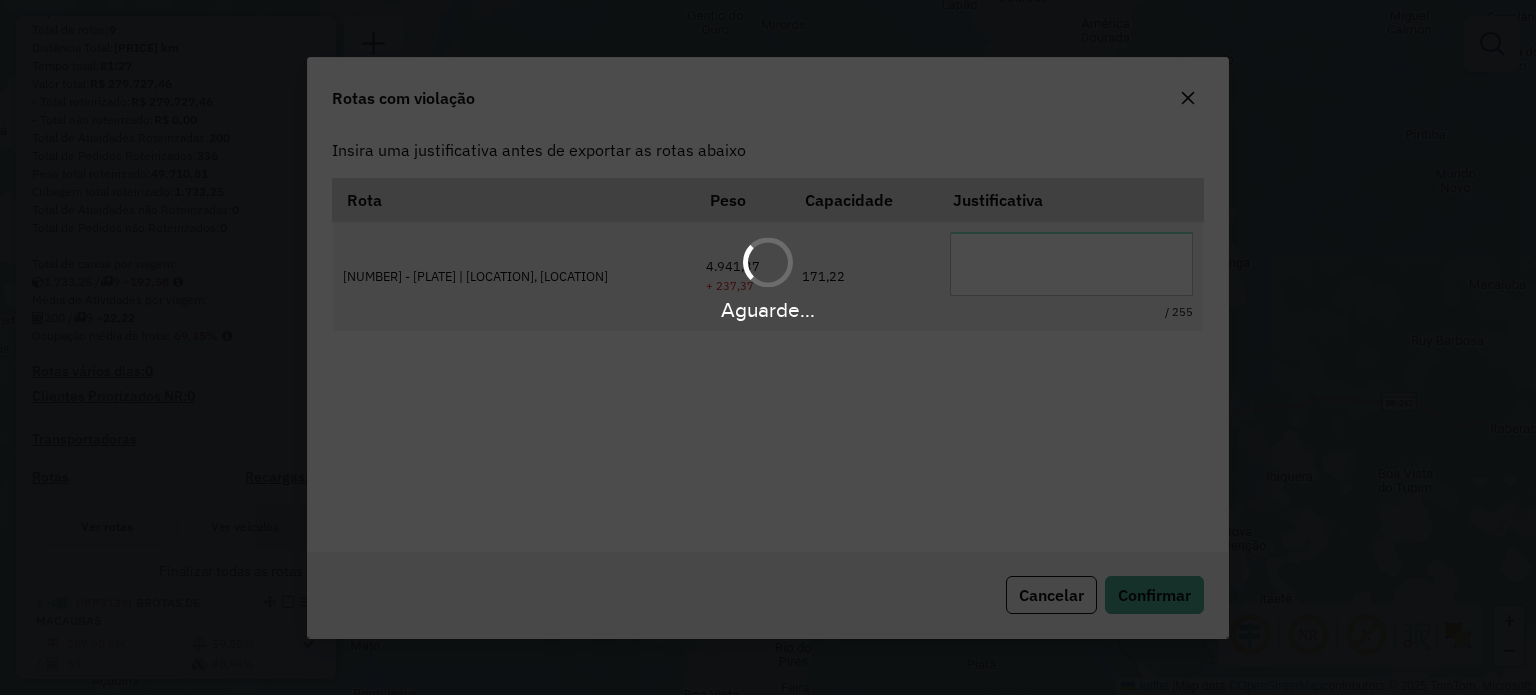 scroll, scrollTop: 0, scrollLeft: 0, axis: both 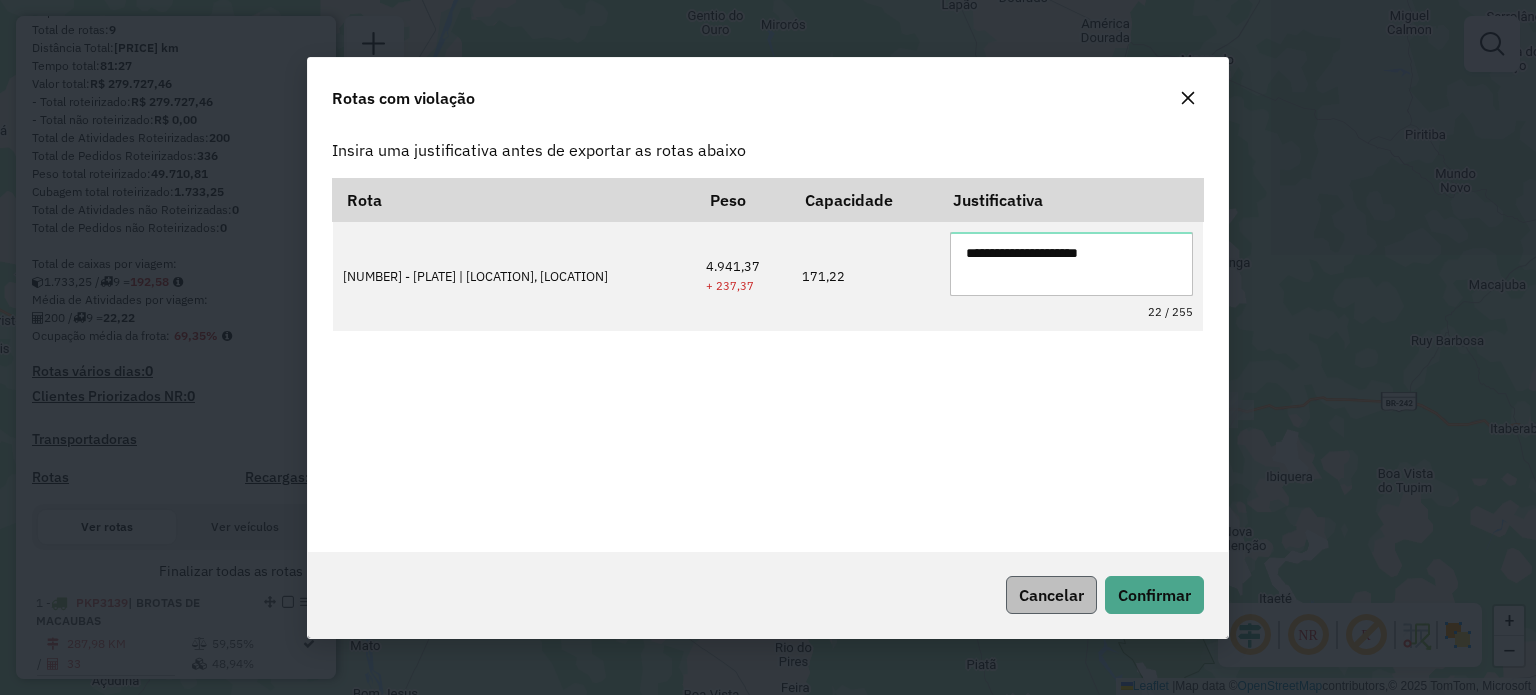 type on "**********" 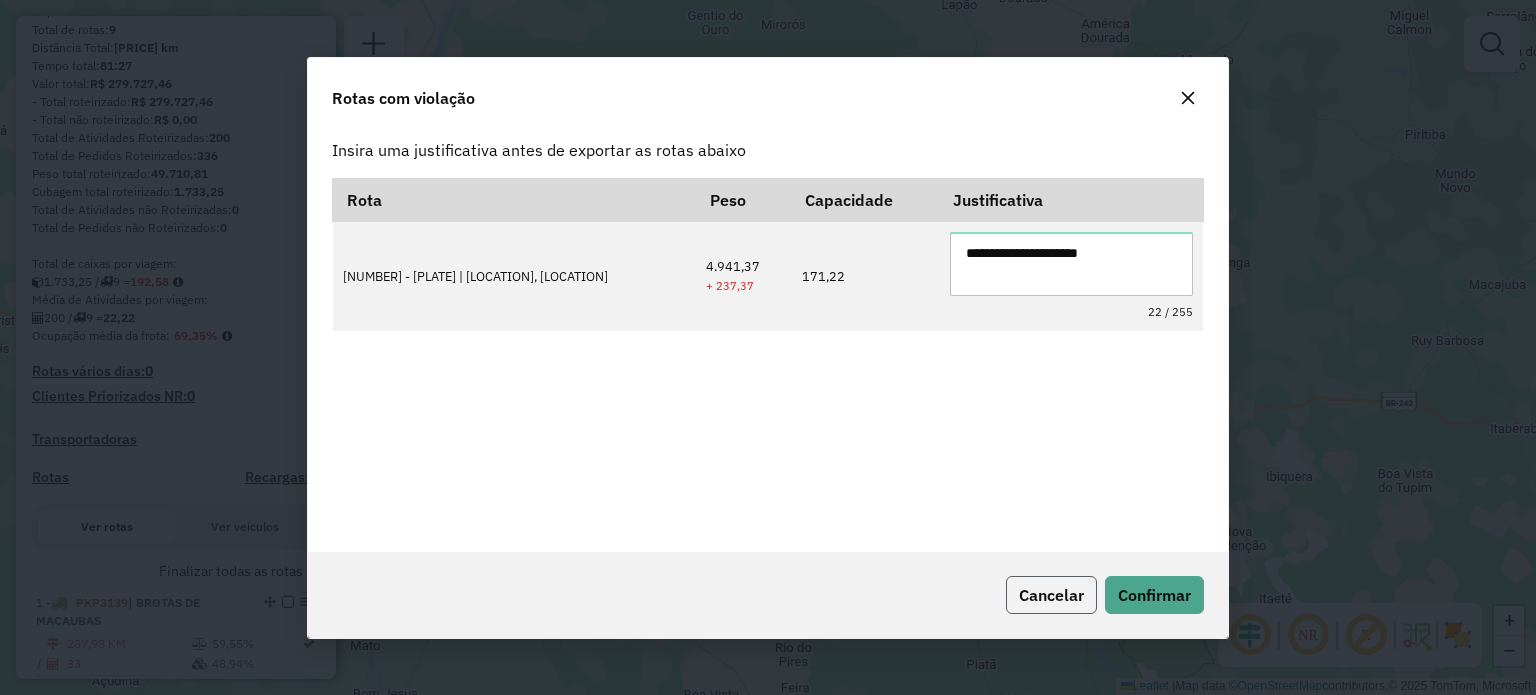click on "Cancelar" 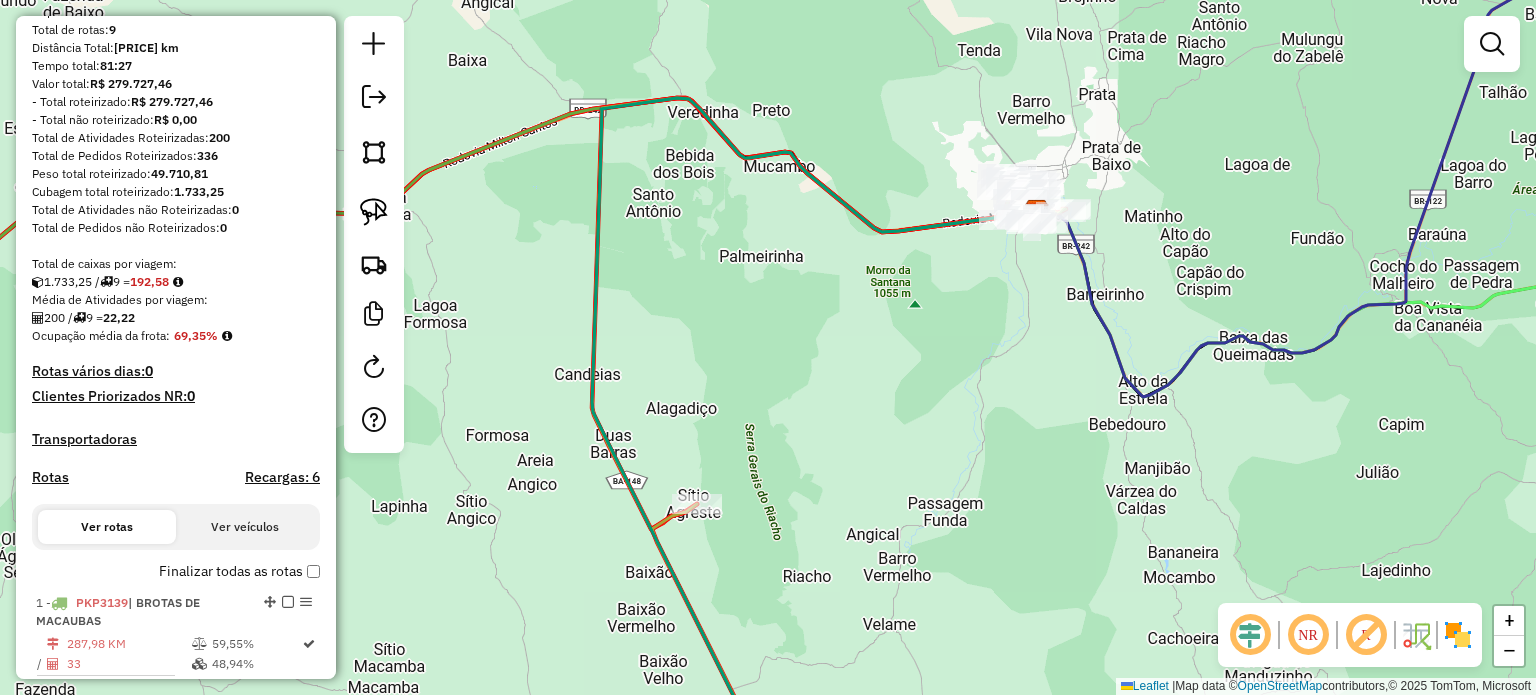 drag, startPoint x: 1014, startPoint y: 207, endPoint x: 902, endPoint y: 464, distance: 280.34442 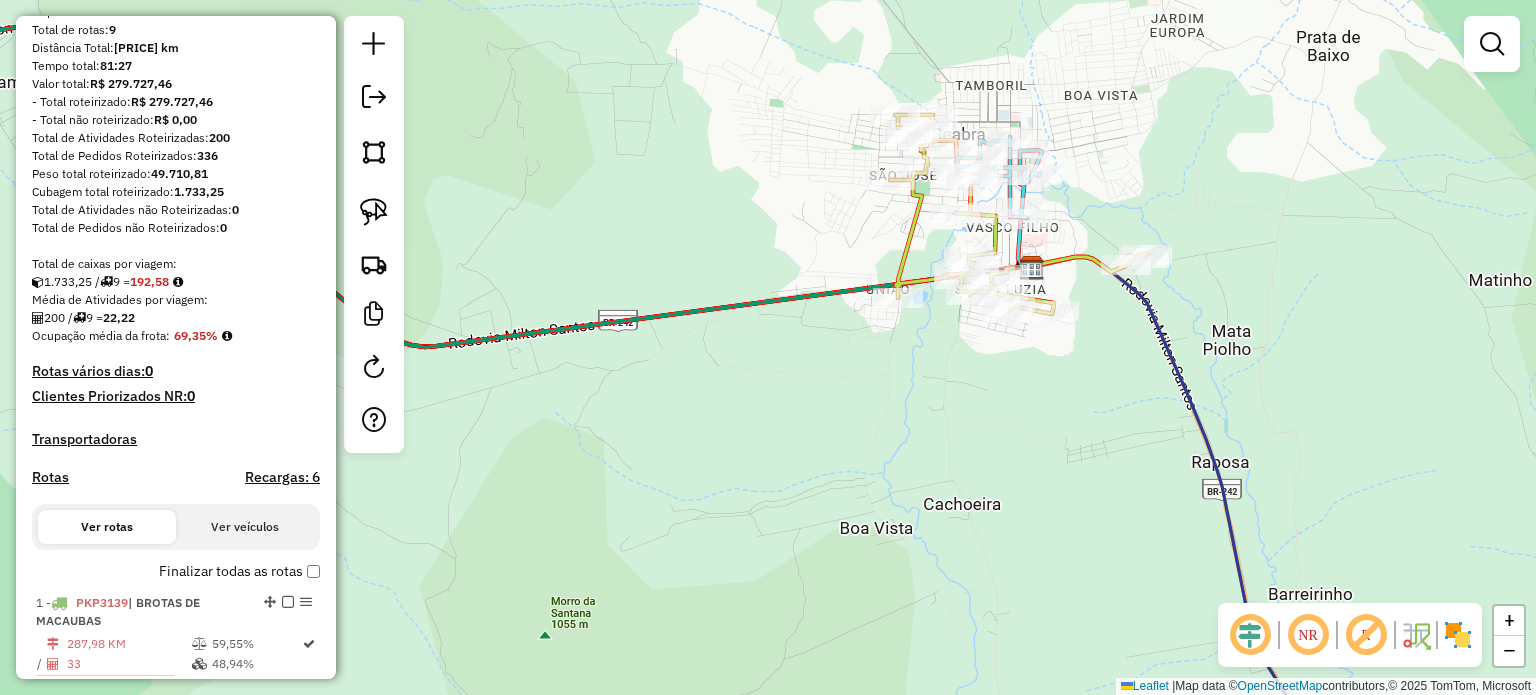 drag, startPoint x: 1023, startPoint y: 370, endPoint x: 967, endPoint y: 503, distance: 144.3087 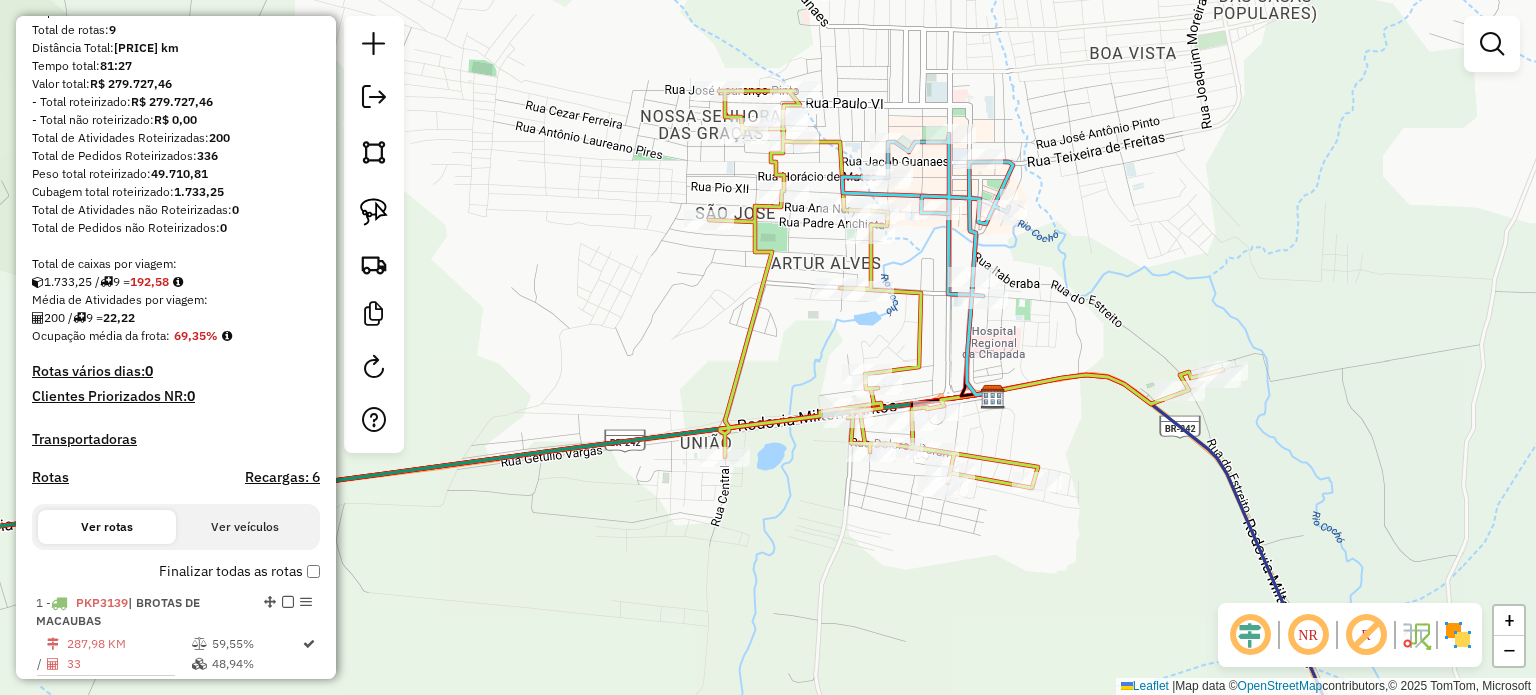 drag, startPoint x: 1014, startPoint y: 243, endPoint x: 1088, endPoint y: 357, distance: 135.91174 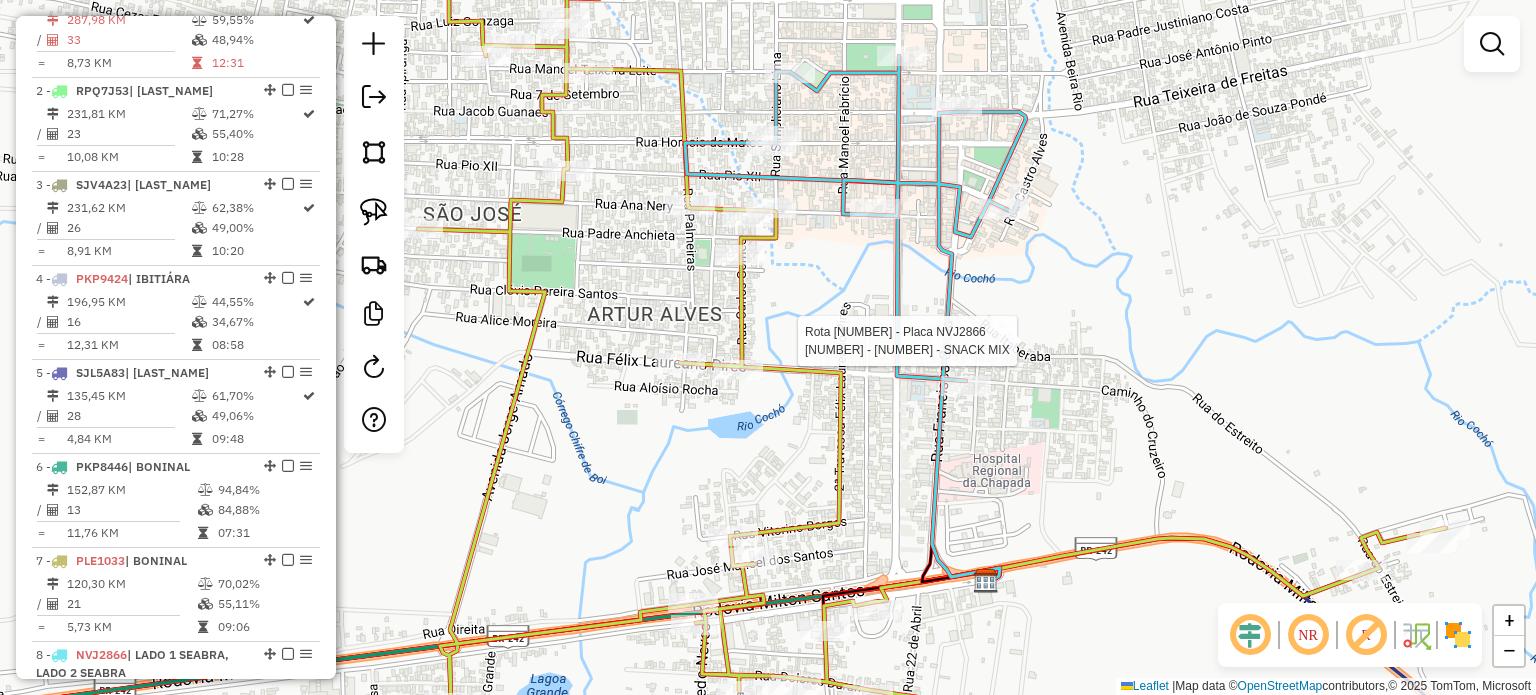 select on "*********" 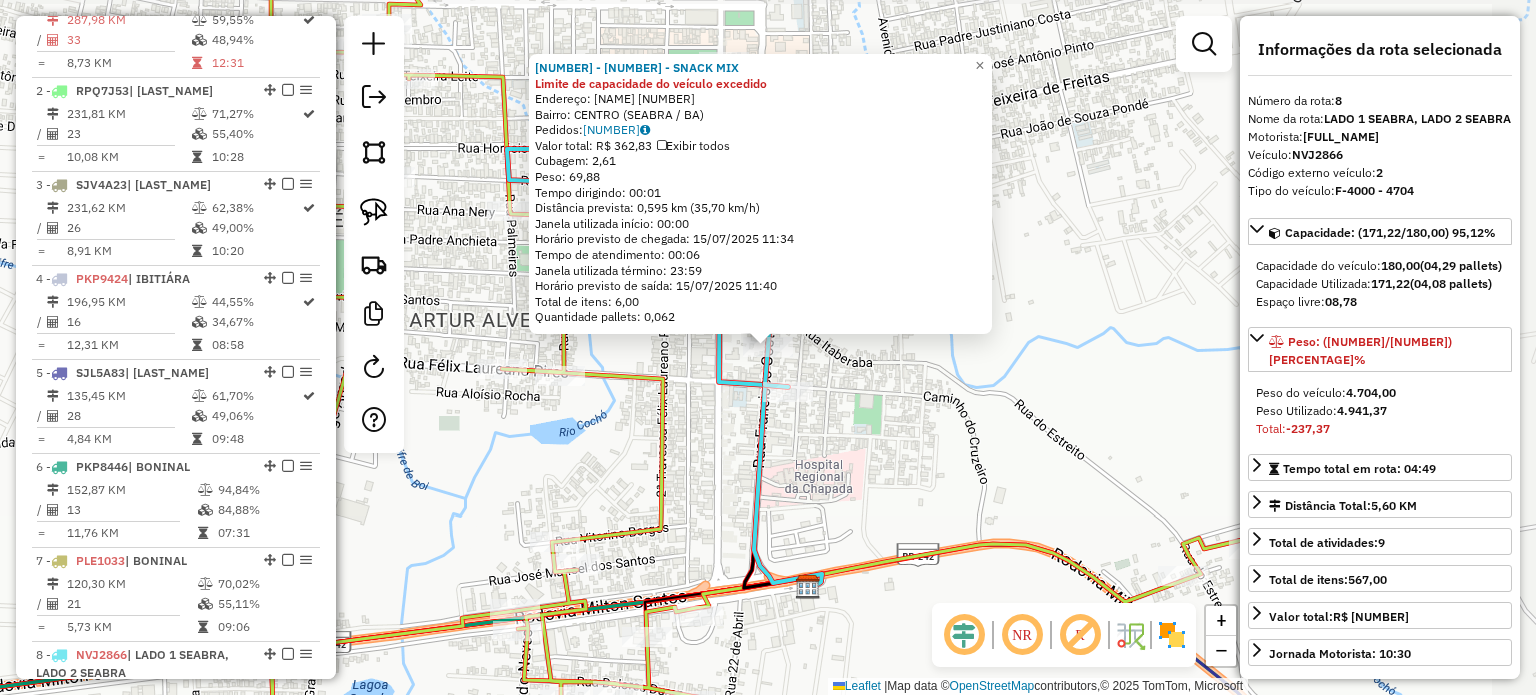 scroll, scrollTop: 1088, scrollLeft: 0, axis: vertical 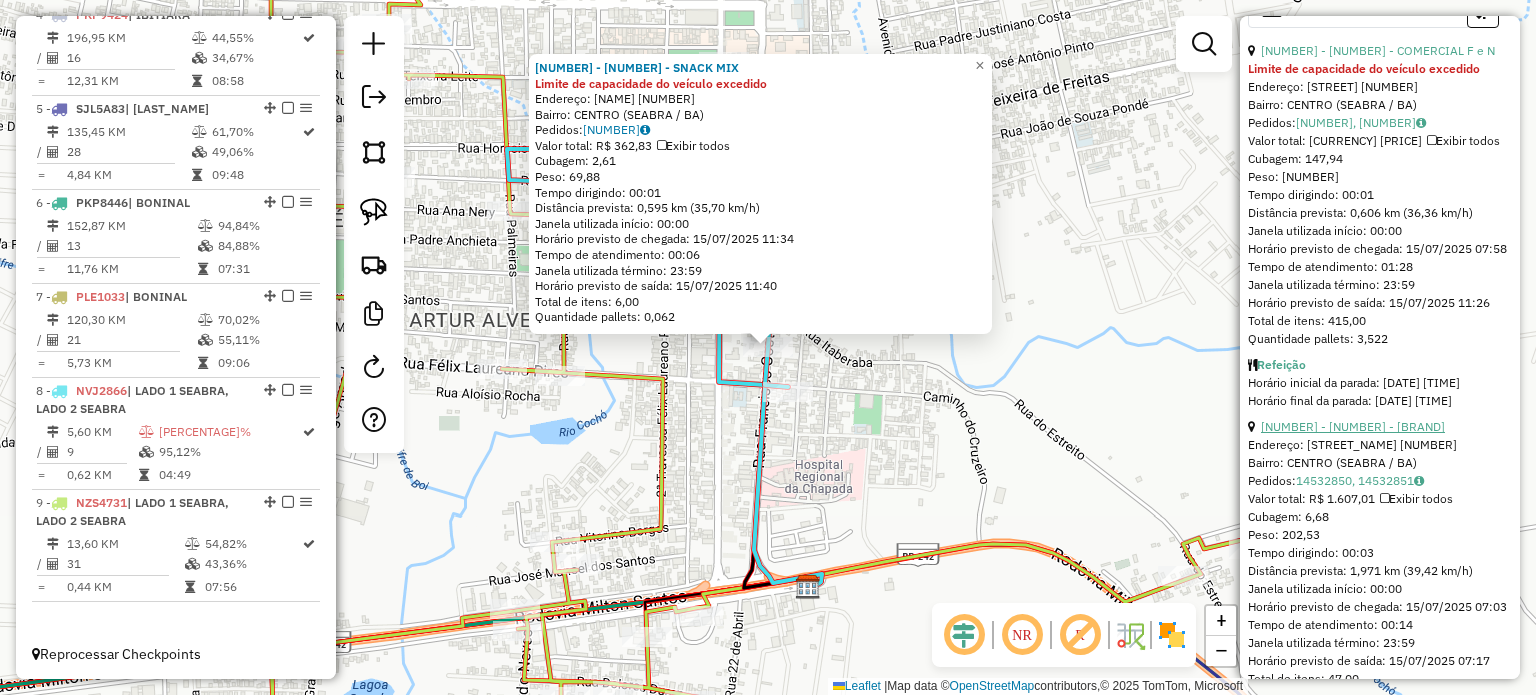 click on "[NUMBER] - [NUMBER] - [BRAND]" at bounding box center [1353, 426] 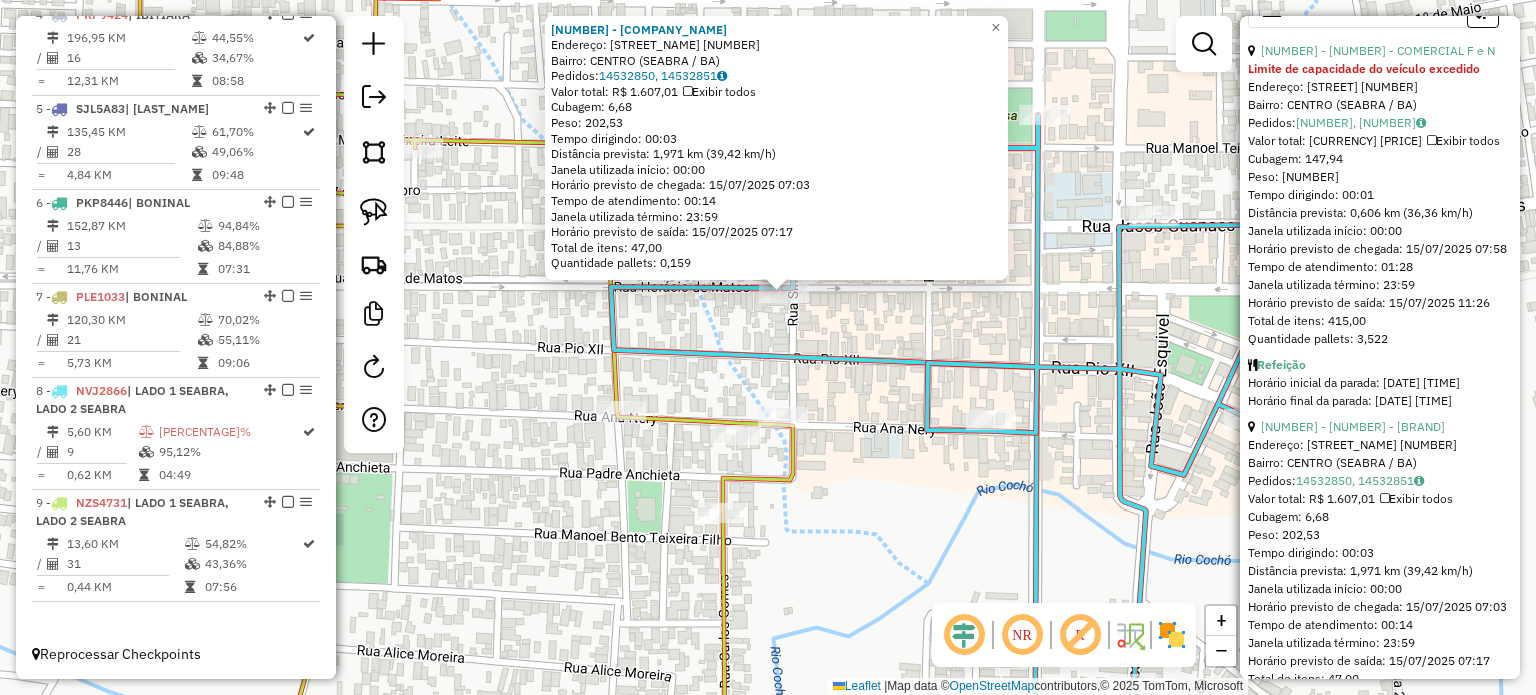 drag, startPoint x: 880, startPoint y: 237, endPoint x: 866, endPoint y: 286, distance: 50.96077 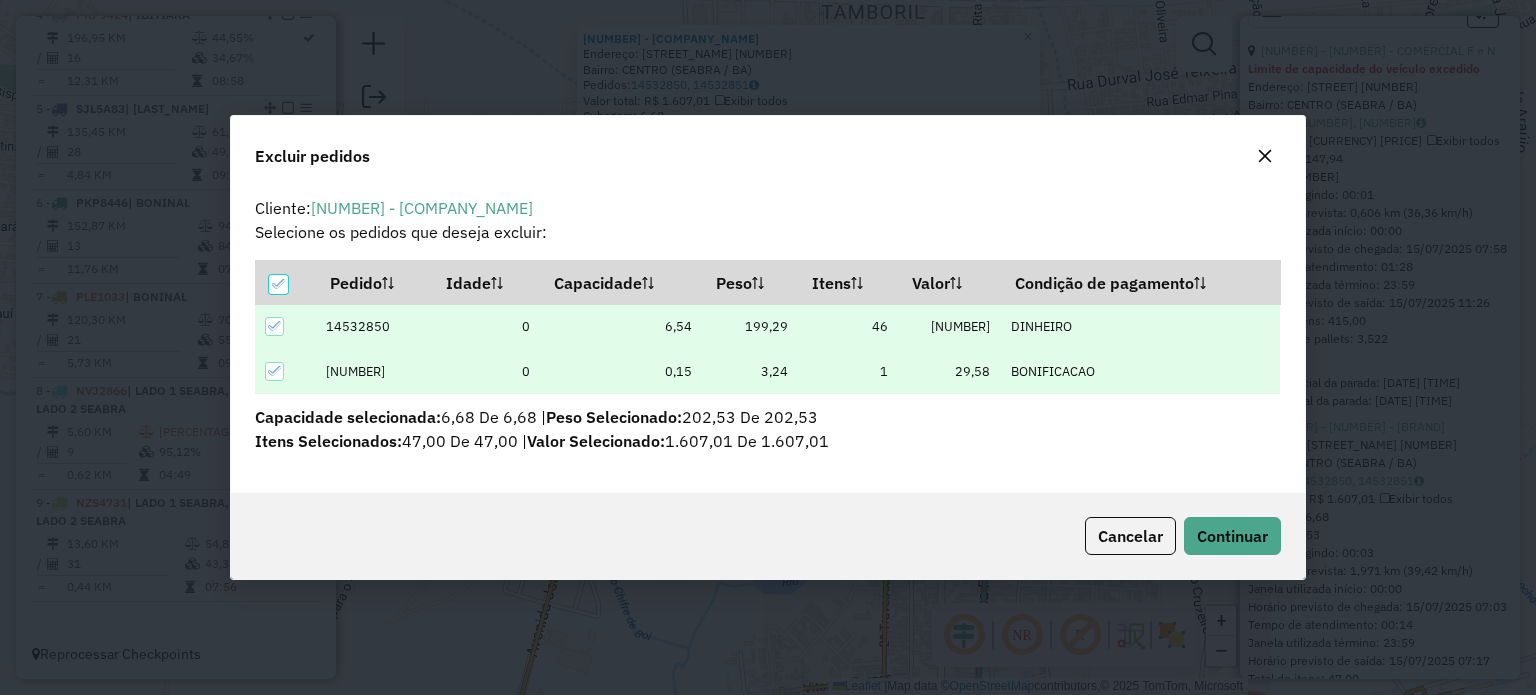 scroll, scrollTop: 69, scrollLeft: 0, axis: vertical 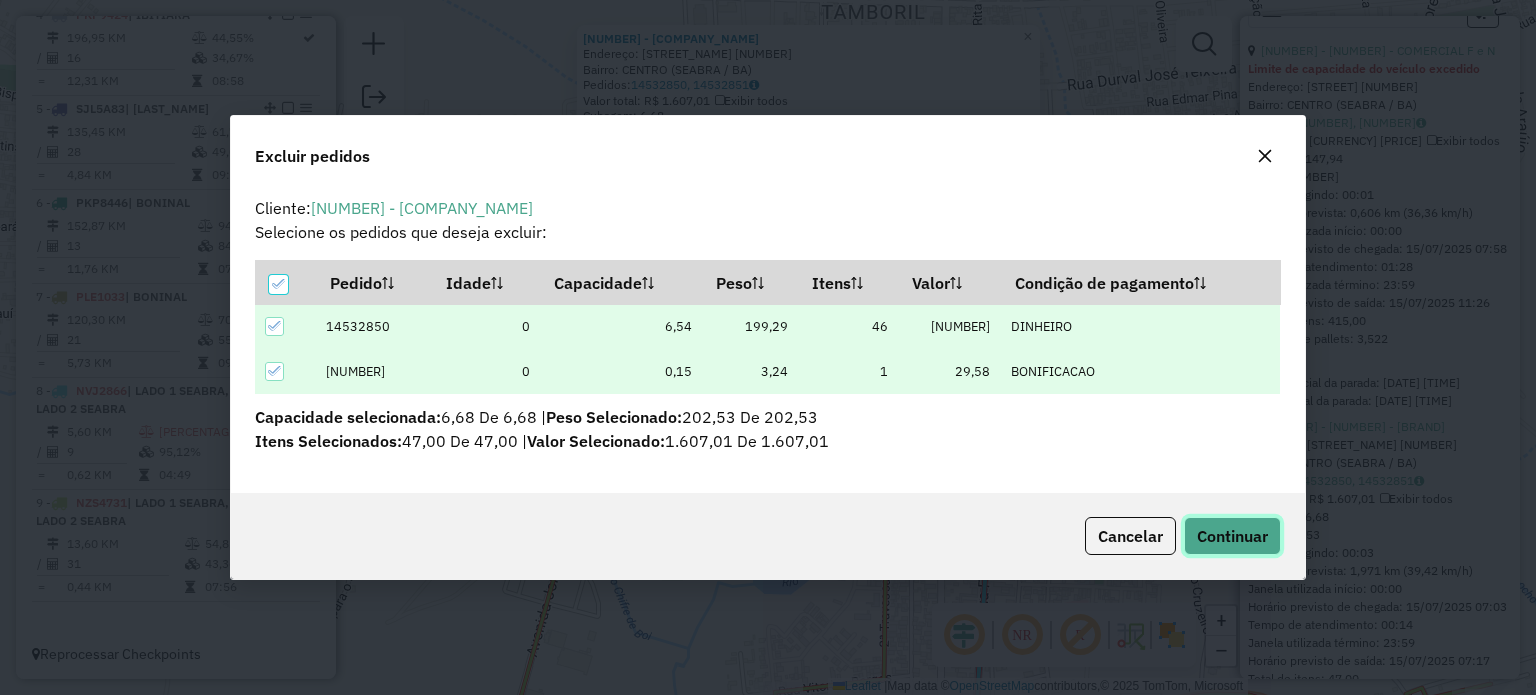 click on "Continuar" 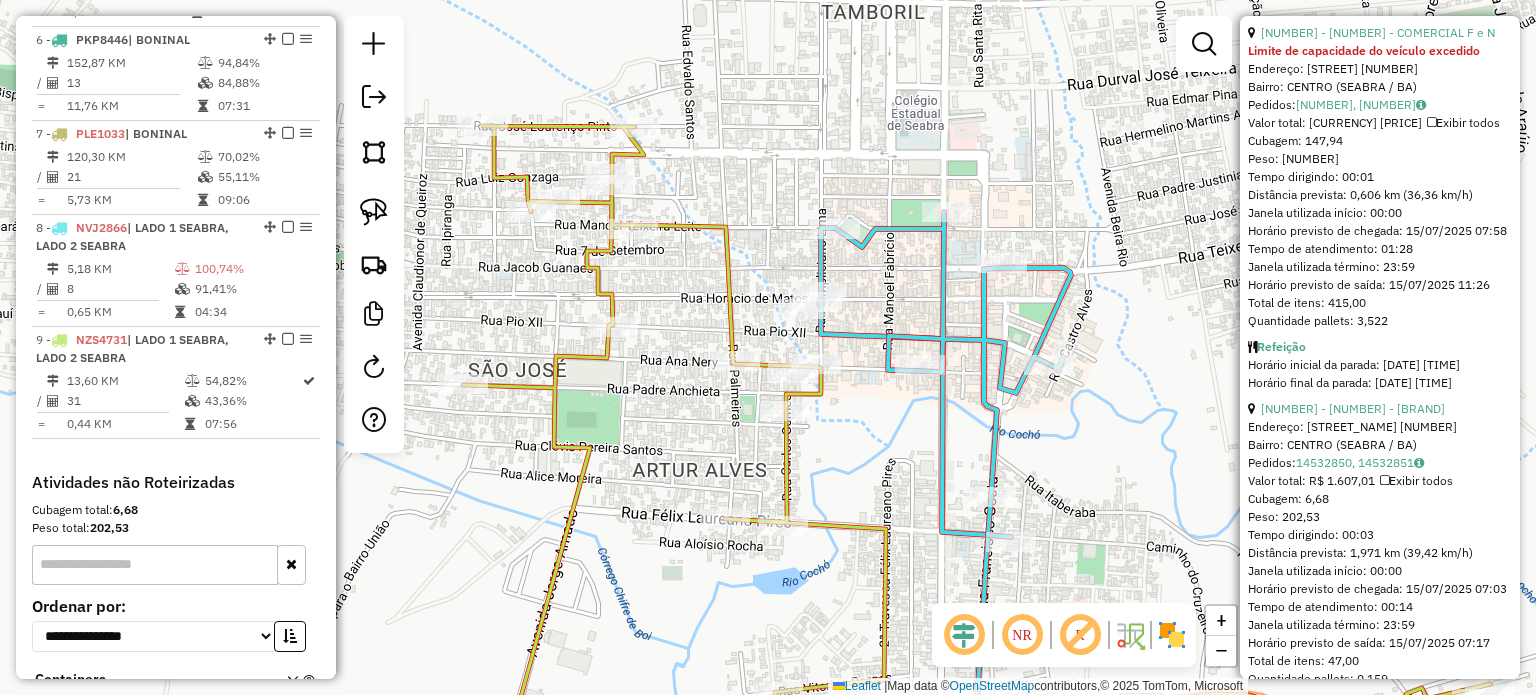 scroll, scrollTop: 1401, scrollLeft: 0, axis: vertical 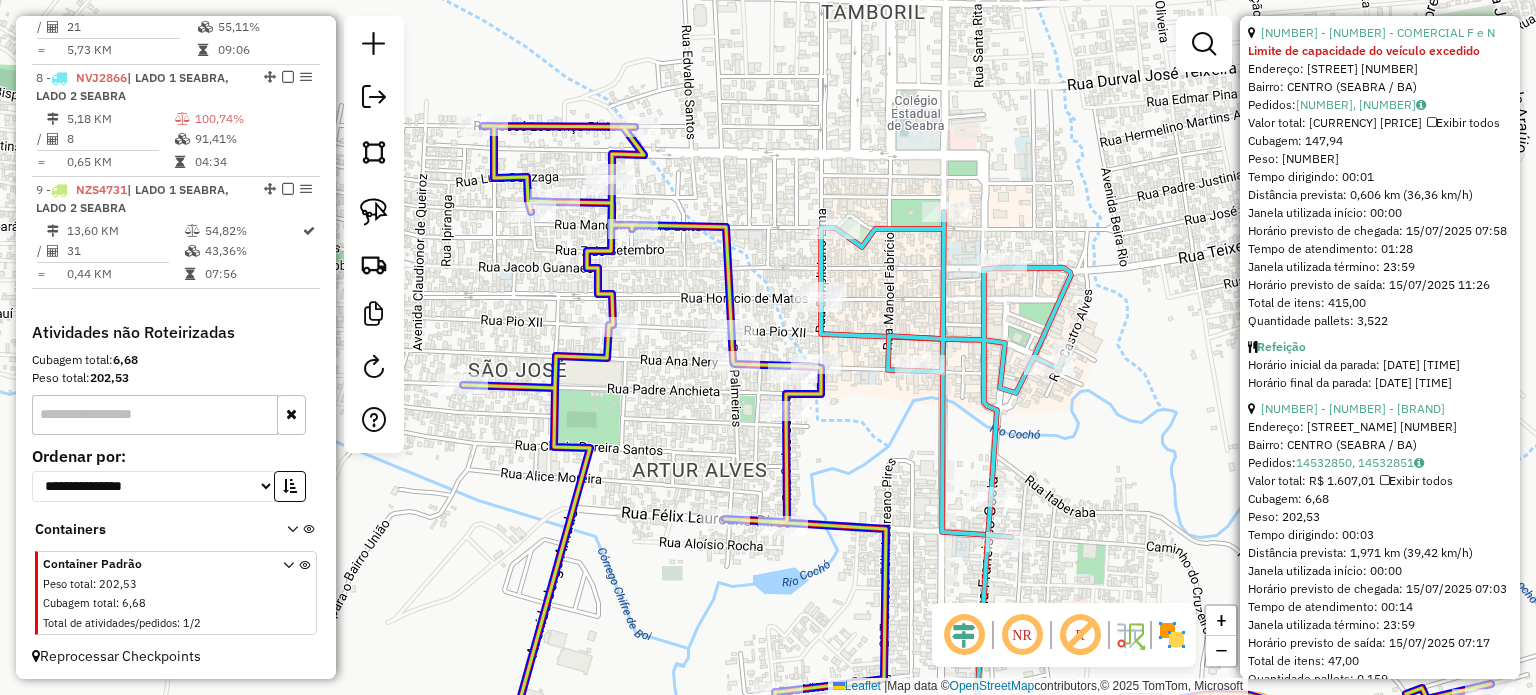 click 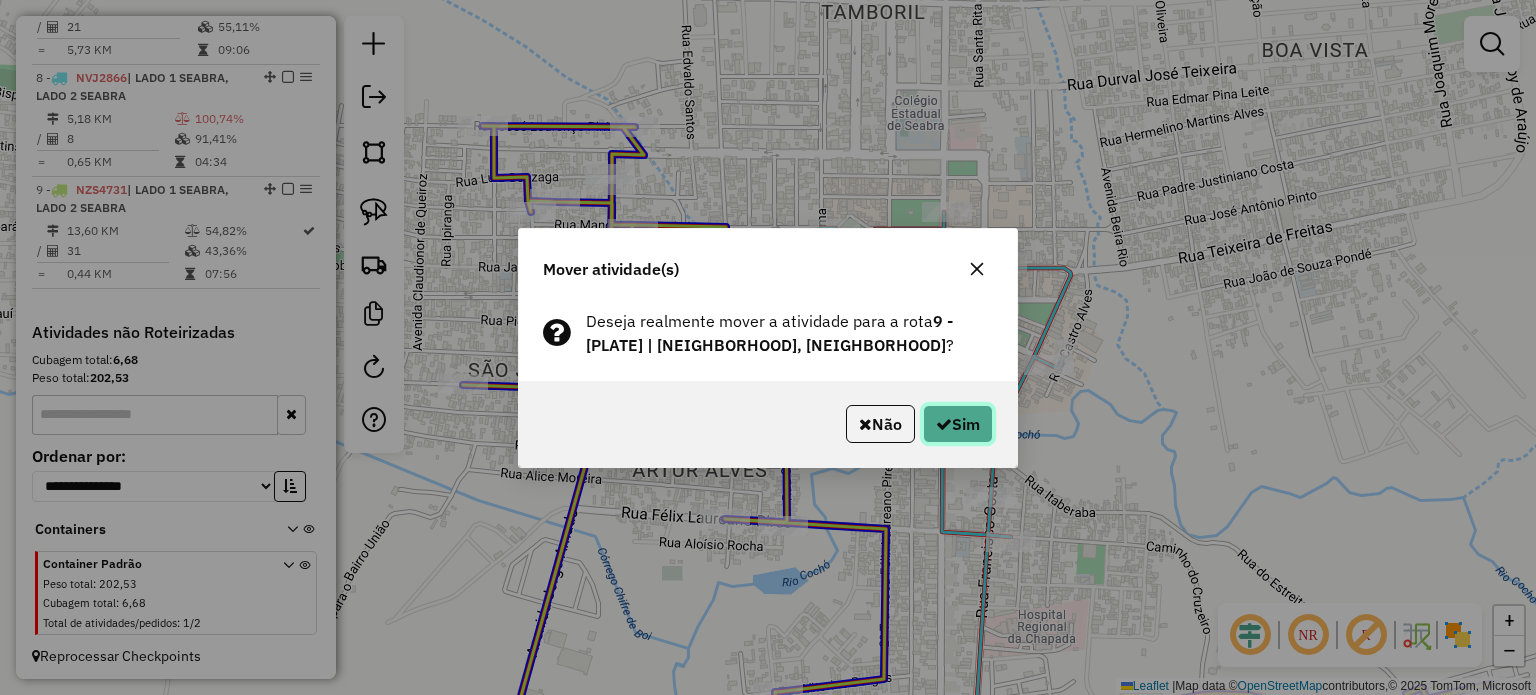 click on "Sim" 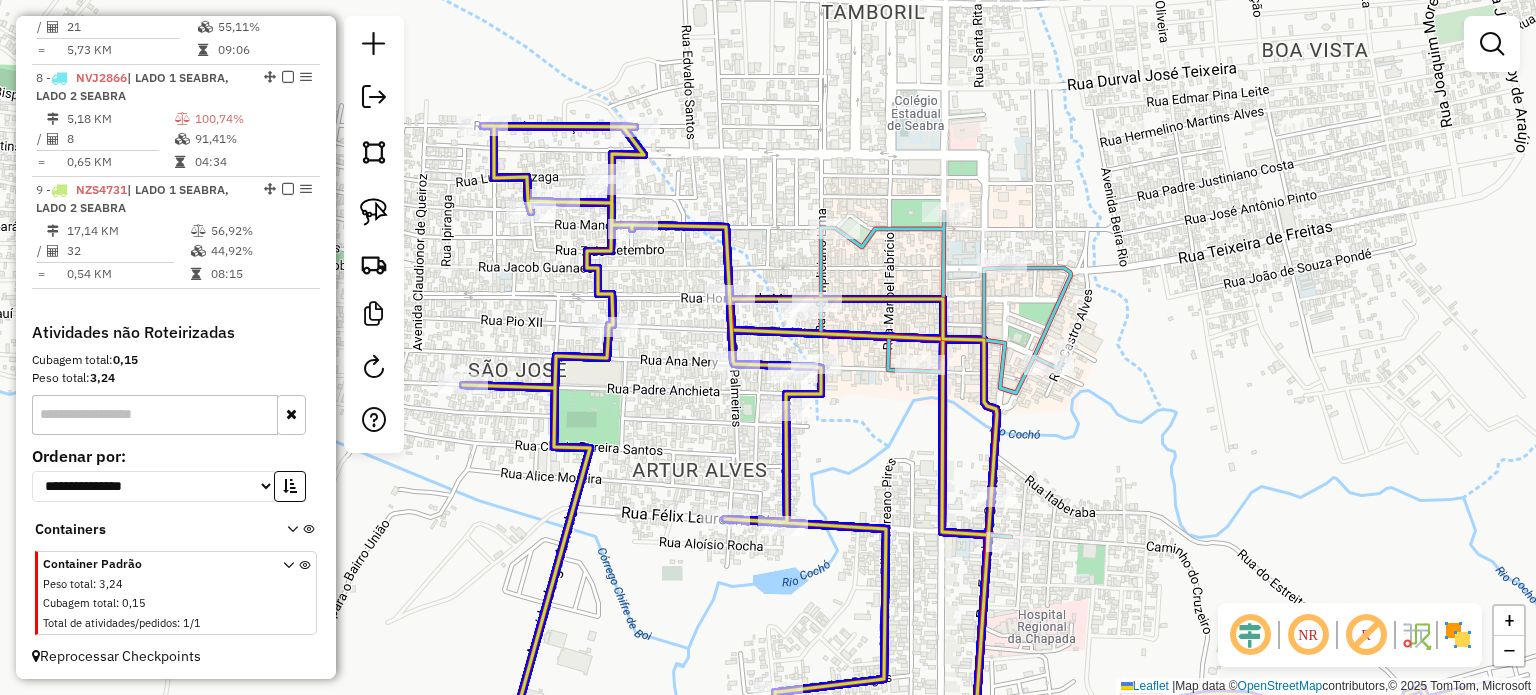 click 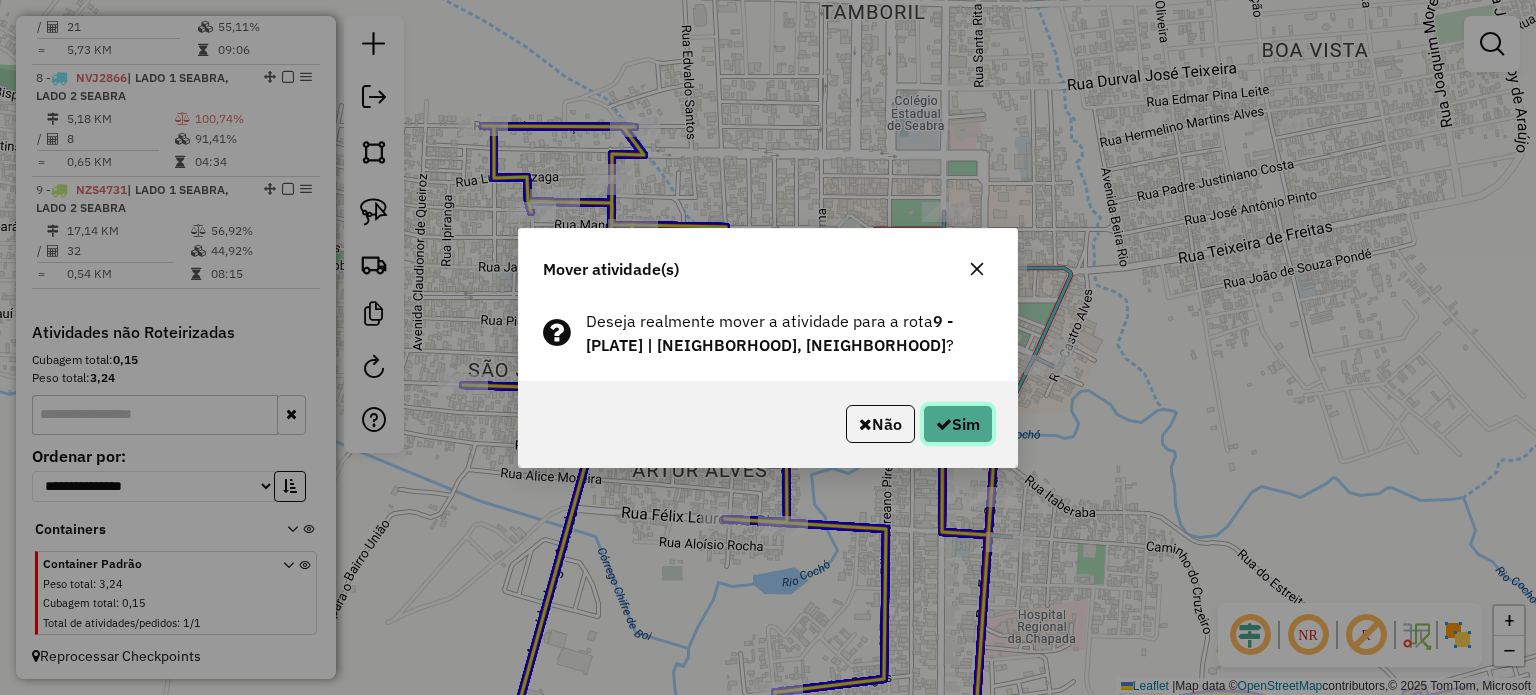 click on "Sim" 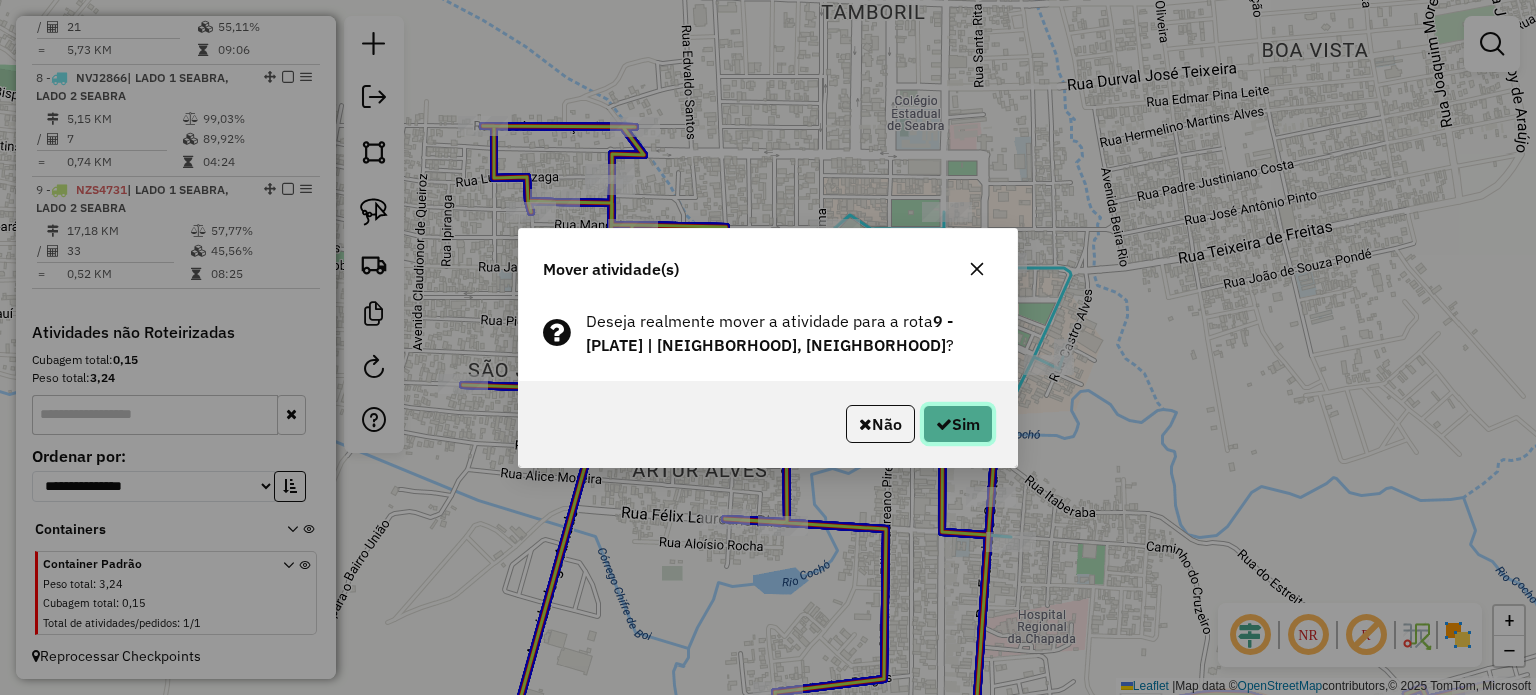 click on "Sim" 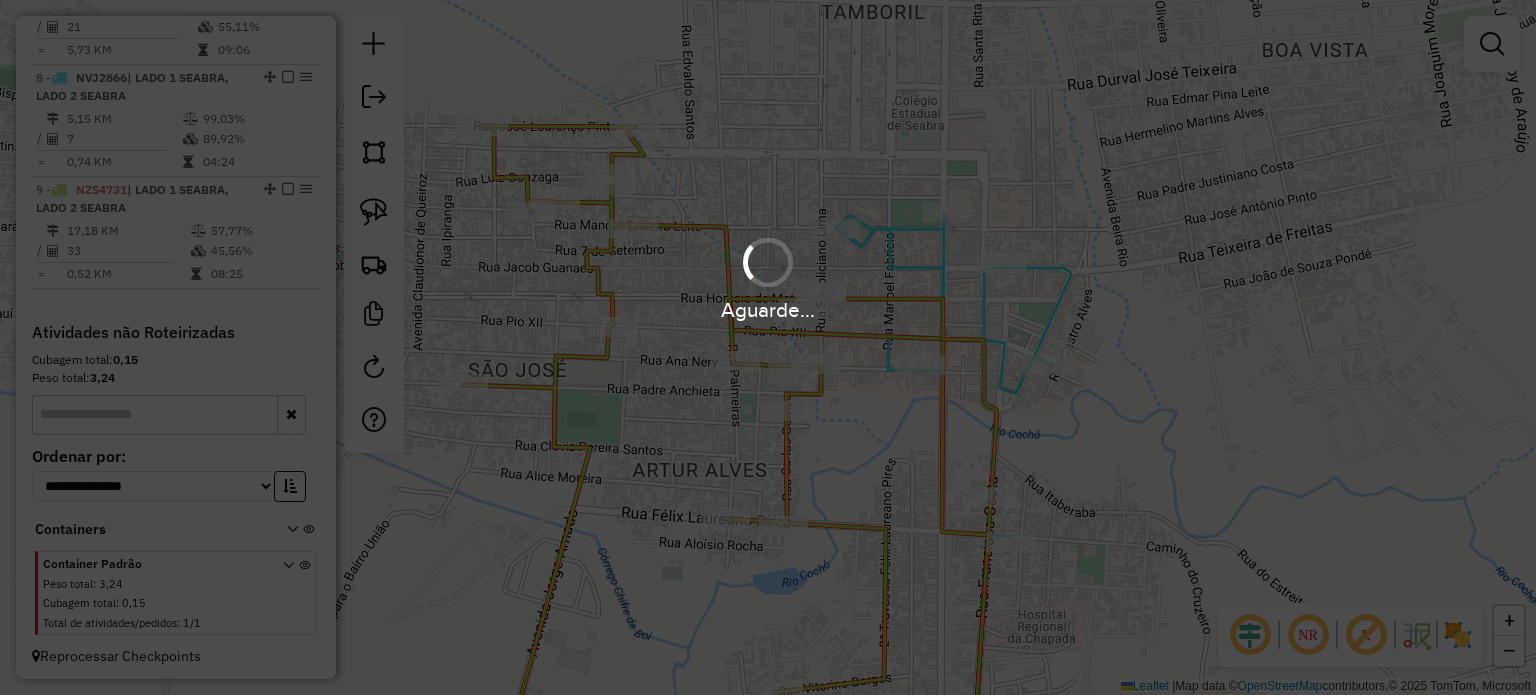 scroll, scrollTop: 1088, scrollLeft: 0, axis: vertical 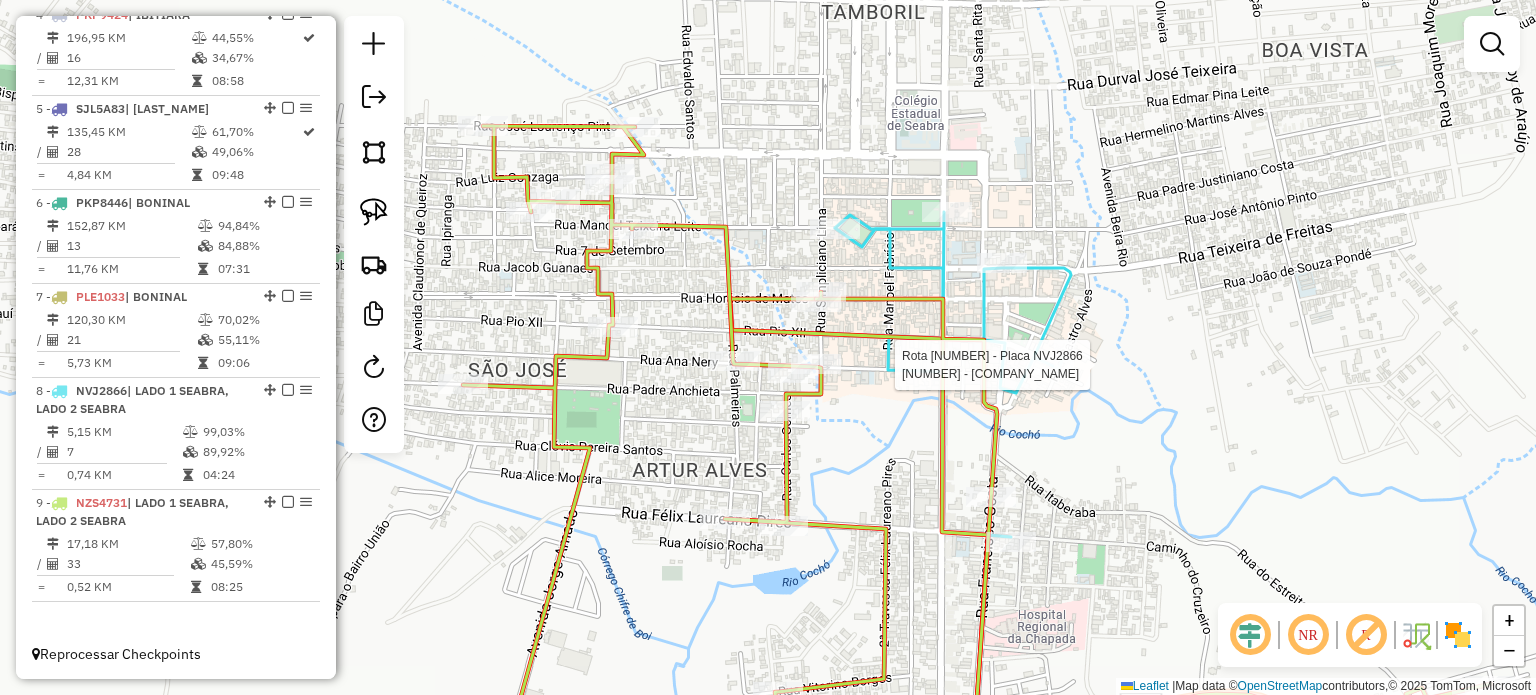 select on "*********" 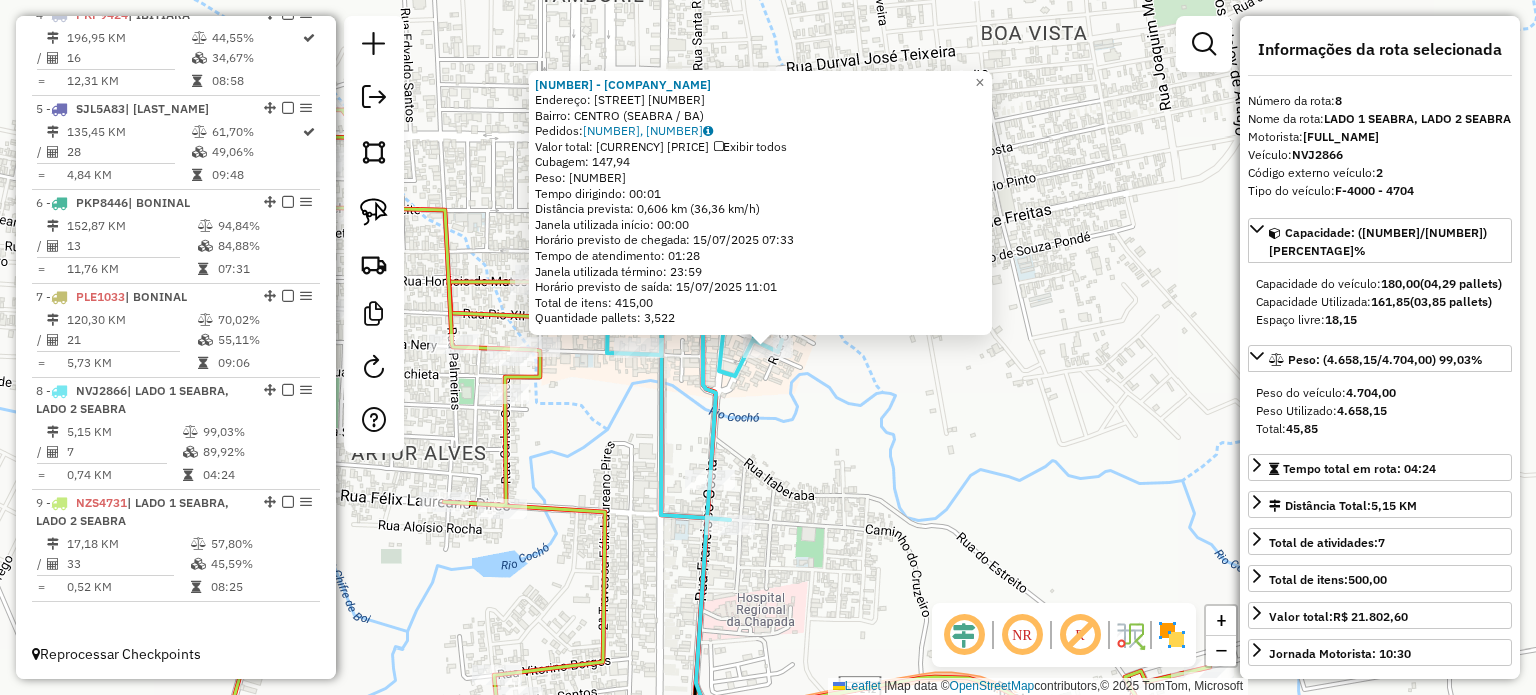 click on "[NUMBER] - [COMPANY_NAME]  Endereço:  [STREET] [NUMBER]   Bairro: [NEIGHBORHOOD] ([CITY] / [STATE])   Pedidos:  [ORDER_ID], [ORDER_ID], [ORDER_ID]   Valor total: [CURRENCY] [PRICE]   Exibir todos   Cubagem: [CUBAGE]  Peso: [WEIGHT]  Tempo dirigindo: [TIME]   Distância prevista: [DISTANCE] km ([SPEED] km/h)   Janela utilizada início: [TIME]   Horário previsto de chegada: [DATE] [TIME]   Tempo de atendimento: [TIME]   Janela utilizada término: [TIME]   Horário previsto de saída: [DATE] [TIME]   Total de itens: [ITEMS]   Quantidade pallets: [PALLETS]  × Janela de atendimento Grade de atendimento Capacidade Transportadoras Veículos Cliente Pedidos  Rotas Selecione os dias de semana para filtrar as janelas de atendimento  Seg   Ter   Qua   Qui   Sex   Sáb   Dom  Informe o período da janela de atendimento: De: Até:  Filtrar exatamente a janela do cliente  Considerar janela de atendimento padrão  Selecione os dias de semana para filtrar as grades de atendimento  Seg   Ter   Qua   Qui   Sex   Sáb   Dom   Peso mínimo:   Peso máximo:   De:  De:" 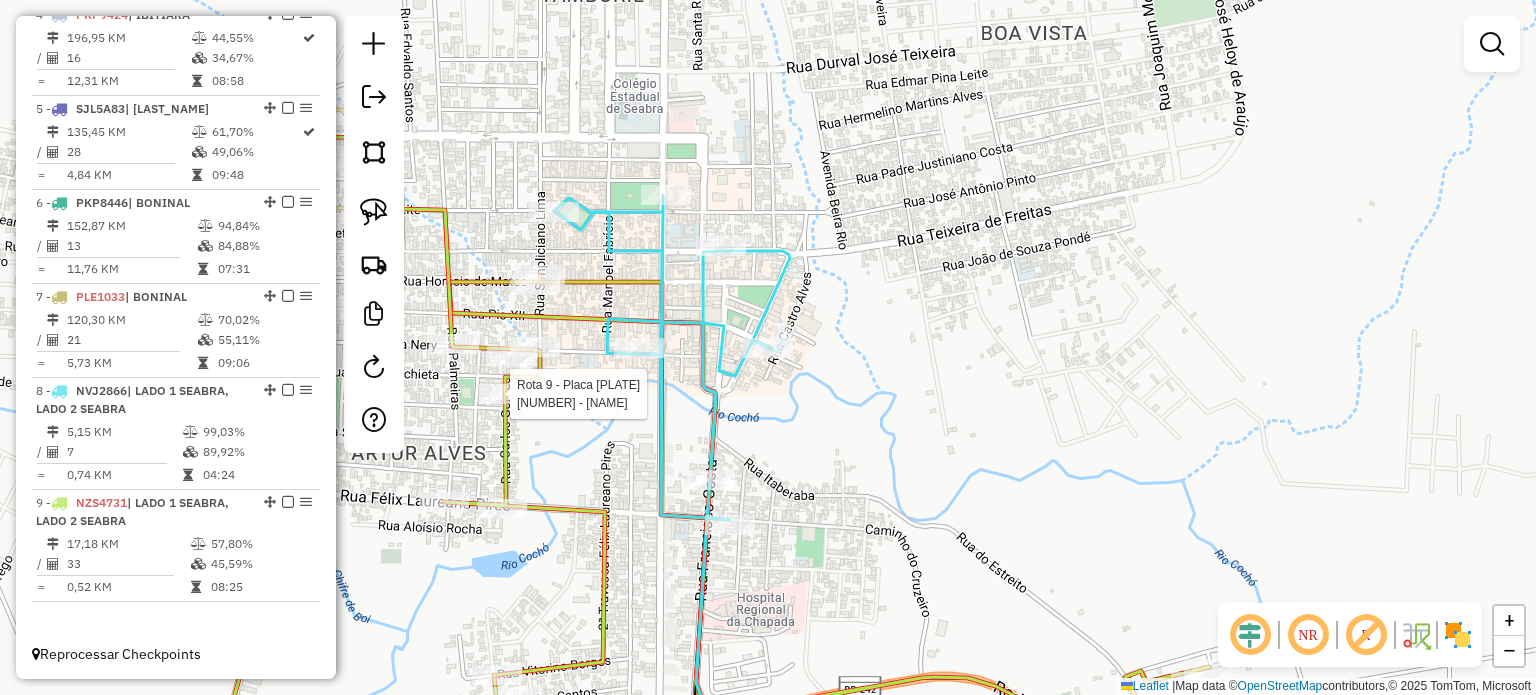 select on "*********" 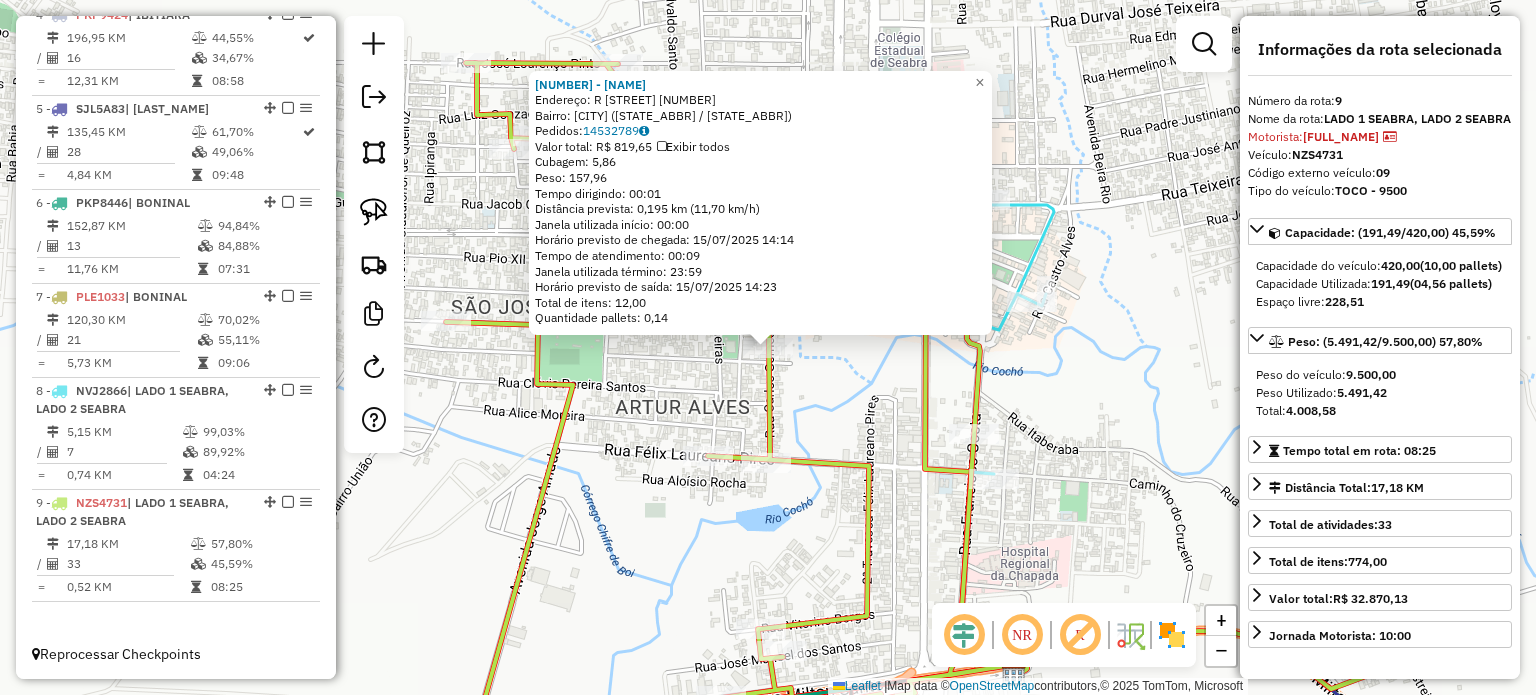 click on "PAULO EDSON DE ARAUJO MACEDO Endereço: R [STREET_NAME] [NUMBER] Bairro: [NEIGHBORHOOD] ([CITY] / [STATE]) Pedidos: 14532789 Valor total: R$ [NUMBER] Exibir todos Cubagem: [NUMBER] Peso: [NUMBER] Tempo dirigindo: [TIME] Distância prevista: [NUMBER] km ([NUMBER] km/h) Janela utilizada início: [TIME] Horário previsto de chegada: [DATE] [TIME] Tempo de atendimento: [TIME] Janela utilizada término: [TIME] Horário previsto de saída: [DATE] [TIME] Total de itens: [NUMBER] Quantidade pallets: [NUMBER] × Janela de atendimento Grade de atendimento Capacidade Transportadoras Veículos Cliente Pedidos Rotas Selecione os dias de semana para filtrar as janelas de atendimento Seg Ter Qua Qui Sex Sáb Dom Informe o período da janela de atendimento: De: Até: Filtrar exatamente a janela do cliente Considerar janela de atendimento padrão Selecione os dias de semana para filtrar as grades de atendimento Seg Ter Qua Qui Sex Sáb Dom Peso mínimo: De: De:" 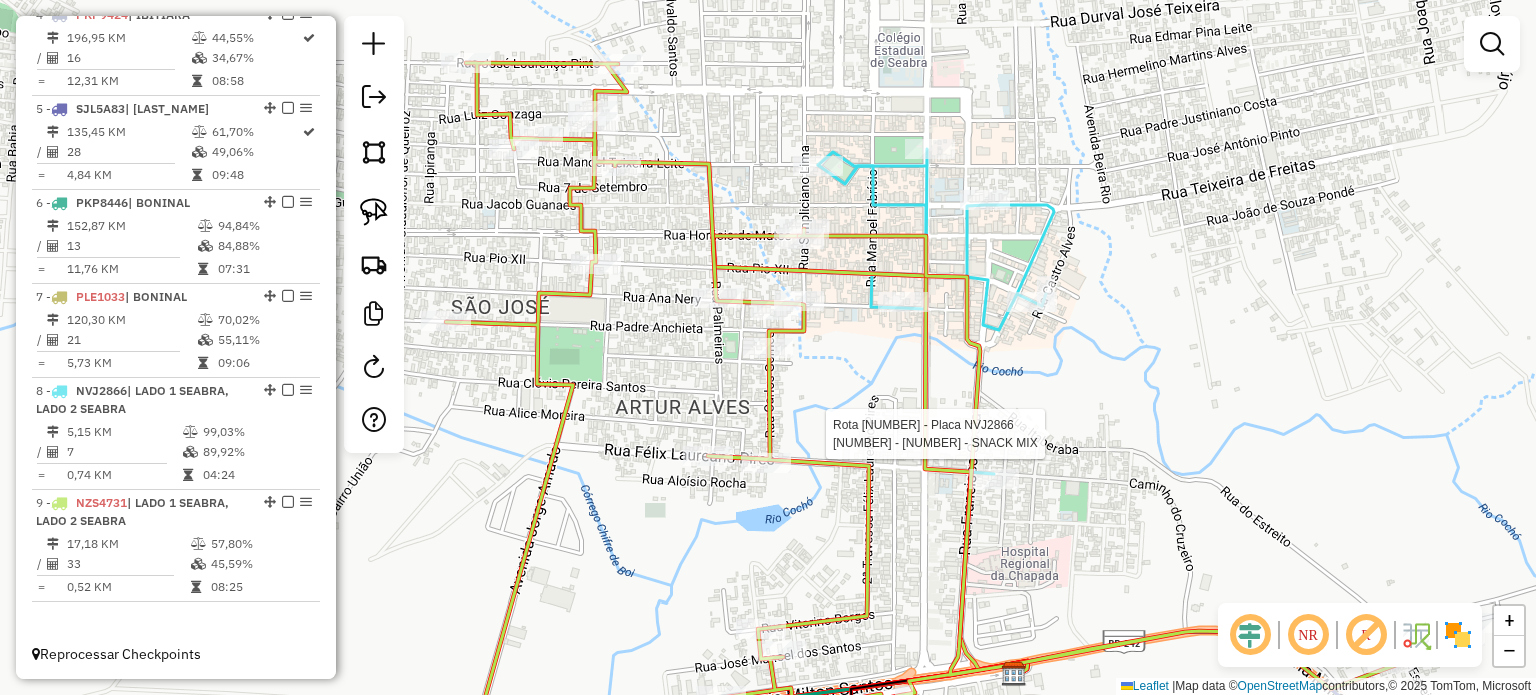 select on "*********" 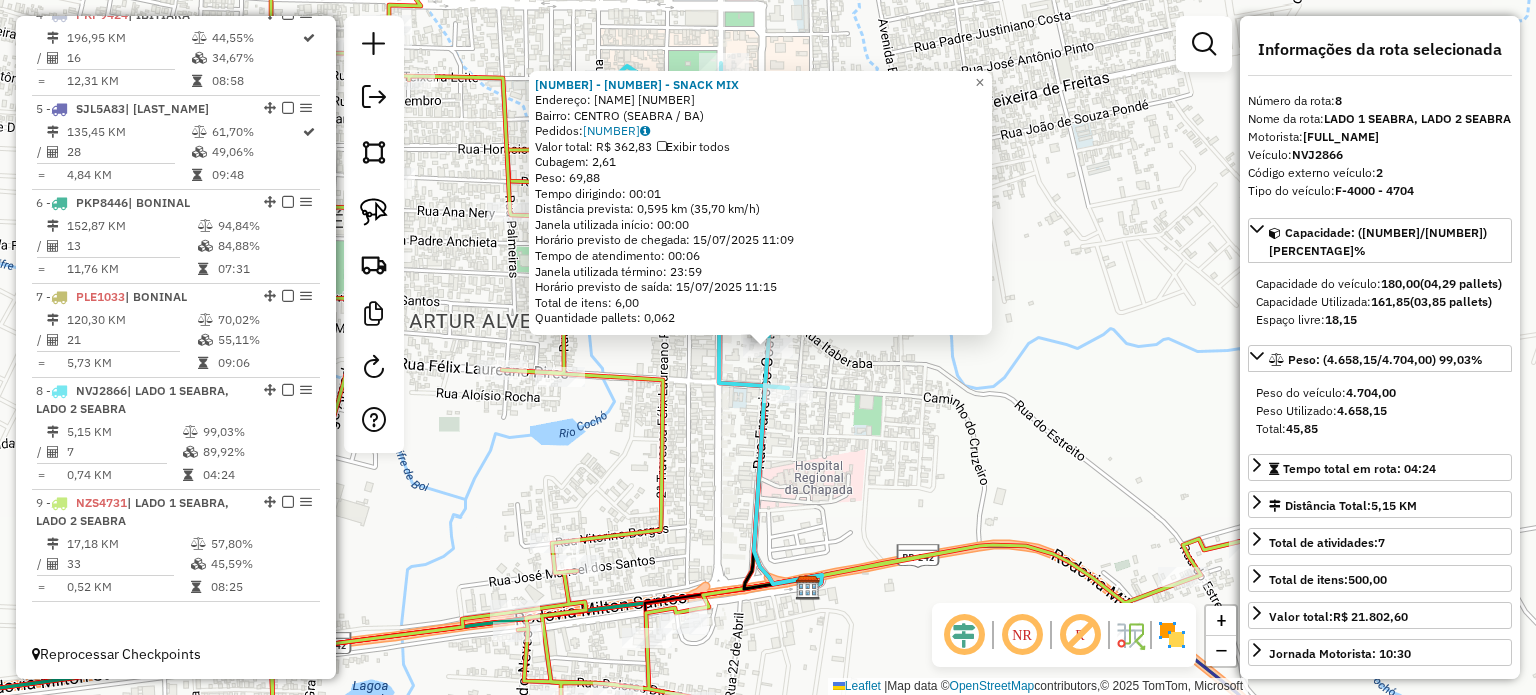 click on "[COMPANY_NAME]  Endereço:  [STREET] [NUMBER]   Bairro: [NEIGHBORHOOD] ([CITY] / [STATE])   Pedidos:  [ORDER_ID]   Valor total: [CURRENCY] [PRICE]   Exibir todos   Cubagem: [CUBAGE]  Peso: [WEIGHT]  Tempo dirigindo: [TIME]   Distância prevista: [DISTANCE] km ([SPEED] km/h)   Janela utilizada início: [TIME]   Horário previsto de chegada: [DATE] [TIME]   Tempo de atendimento: [TIME]   Janela utilizada término: [TIME]   Horário previsto de saída: [DATE] [TIME]   Total de itens: [ITEMS]   Quantidade pallets: [PALLETS]  × Janela de atendimento Grade de atendimento Capacidade Transportadoras Veículos Cliente Pedidos  Rotas Selecione os dias de semana para filtrar as janelas de atendimento  Seg   Ter   Qua   Qui   Sex   Sáb   Dom  Informe o período da janela de atendimento: De: Até:  Filtrar exatamente a janela do cliente  Considerar janela de atendimento padrão  Selecione os dias de semana para filtrar as grades de atendimento  Seg   Ter   Qua   Qui   Sex   Sáb   Dom   Considerar clientes sem dia de atendimento cadastrado  Peso mínimo:  De:" 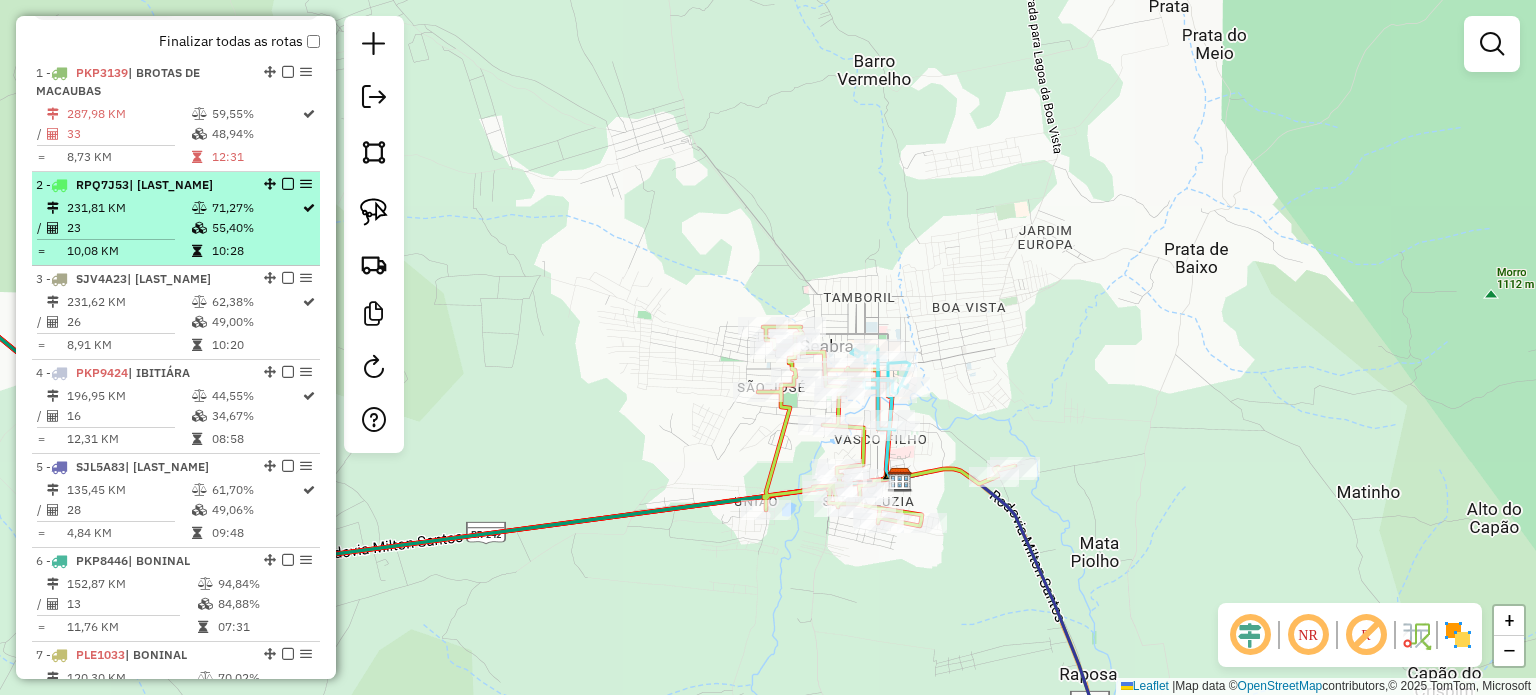 scroll, scrollTop: 788, scrollLeft: 0, axis: vertical 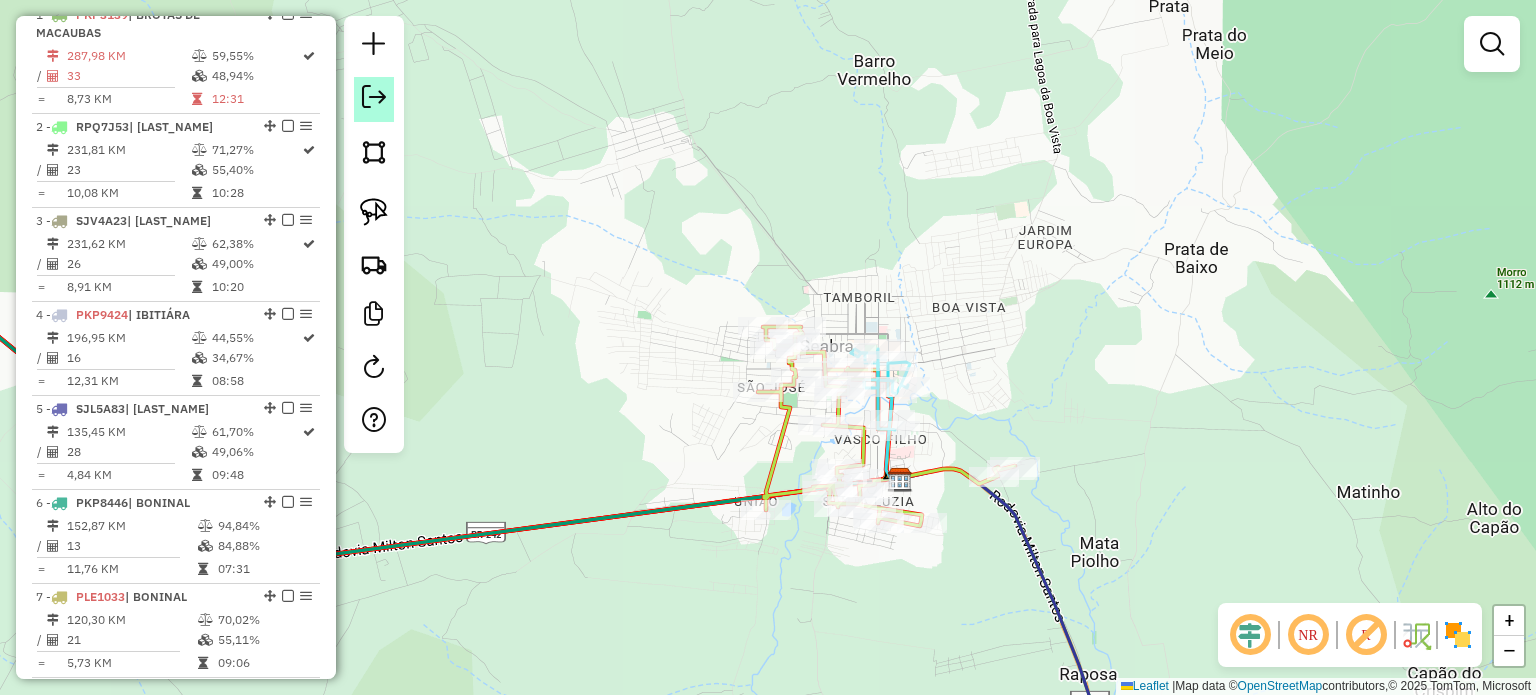 click 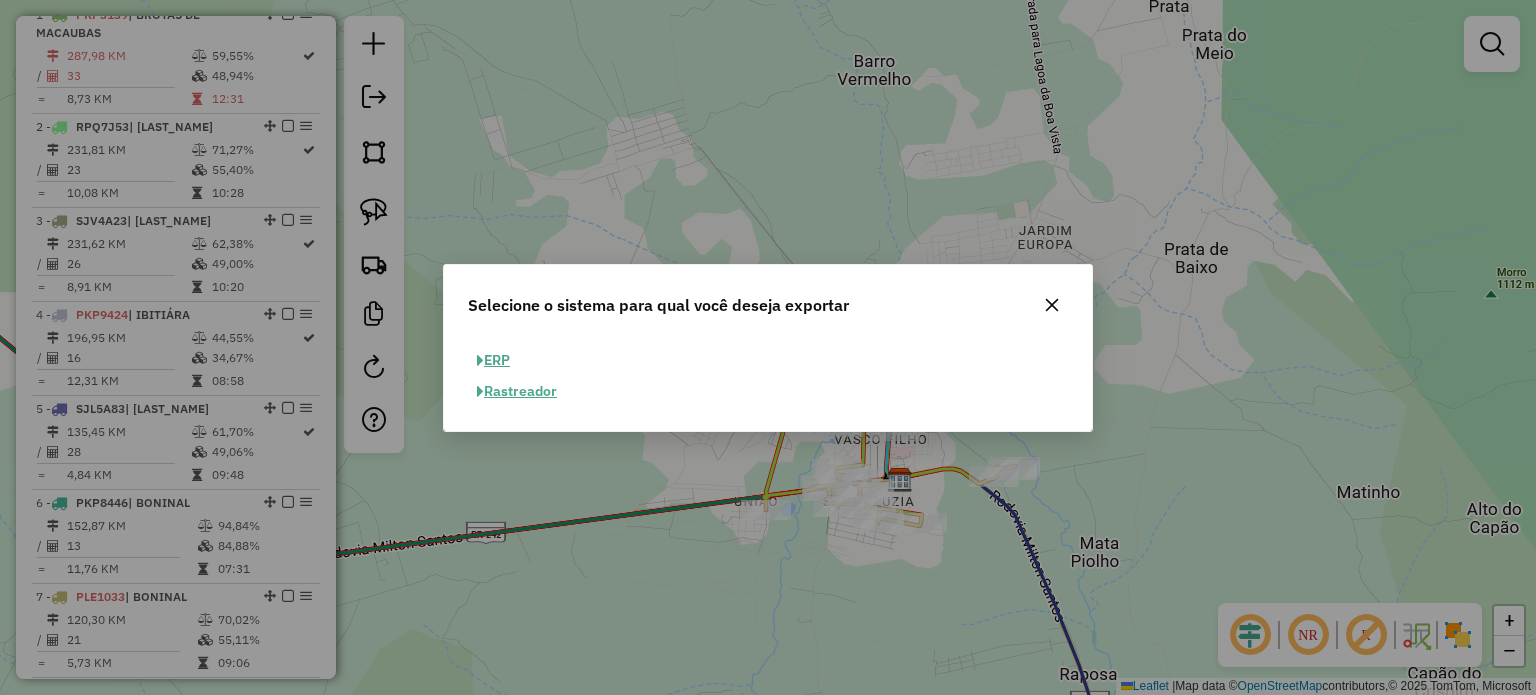 click on "ERP" 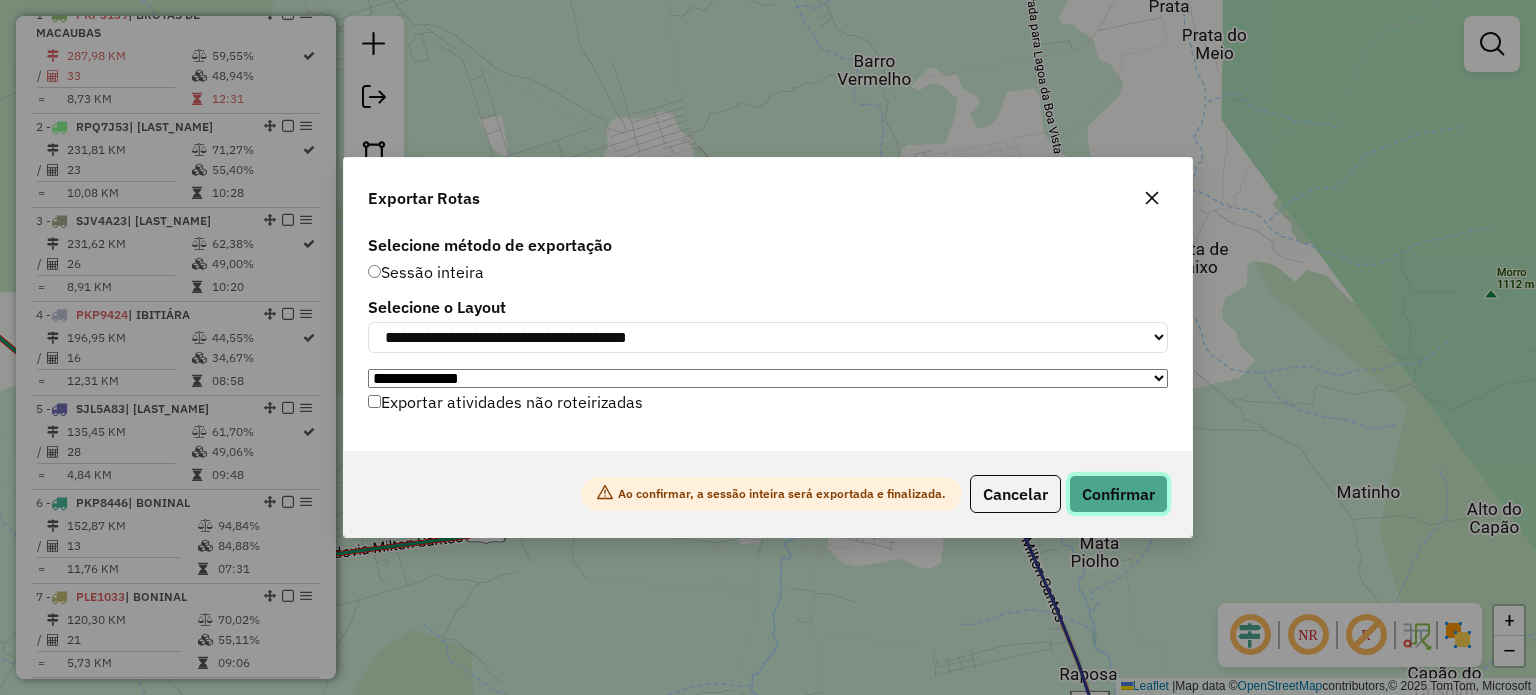 click on "Confirmar" 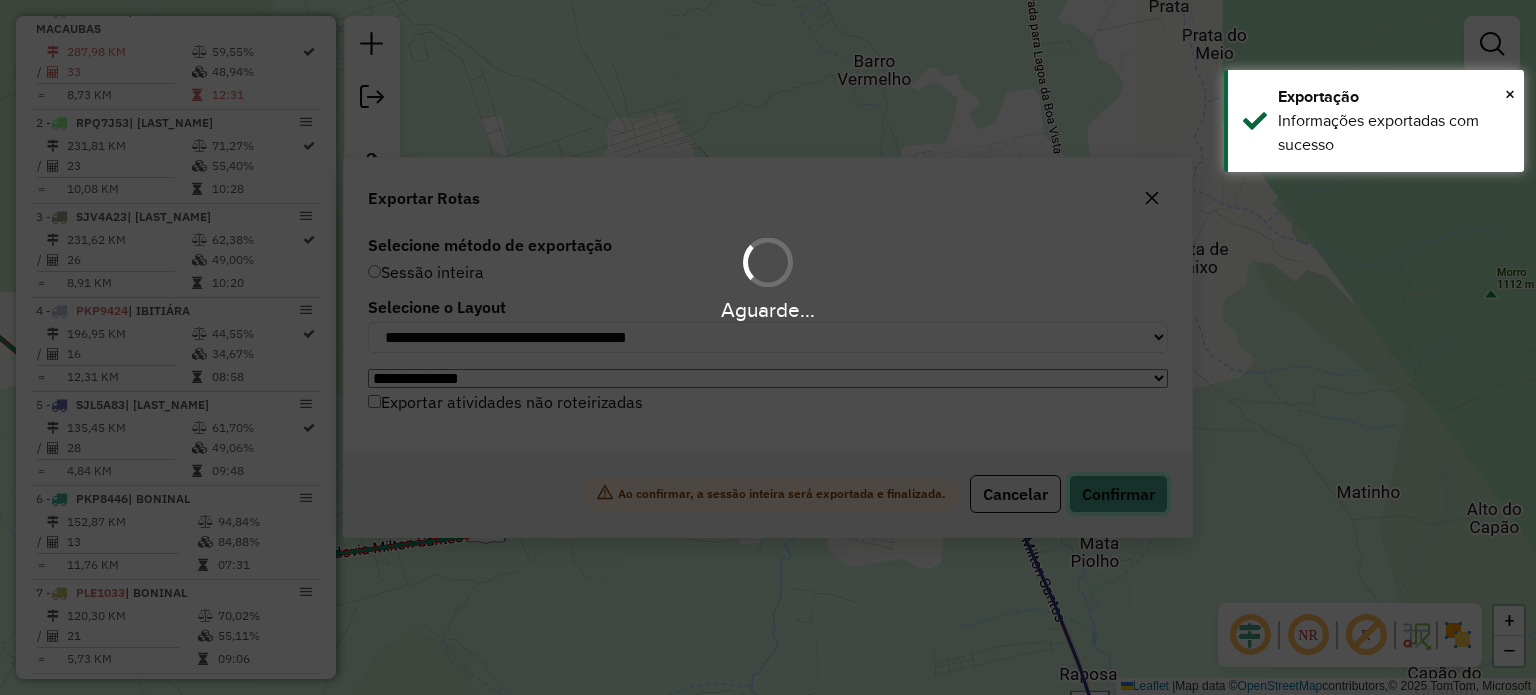 scroll, scrollTop: 801, scrollLeft: 0, axis: vertical 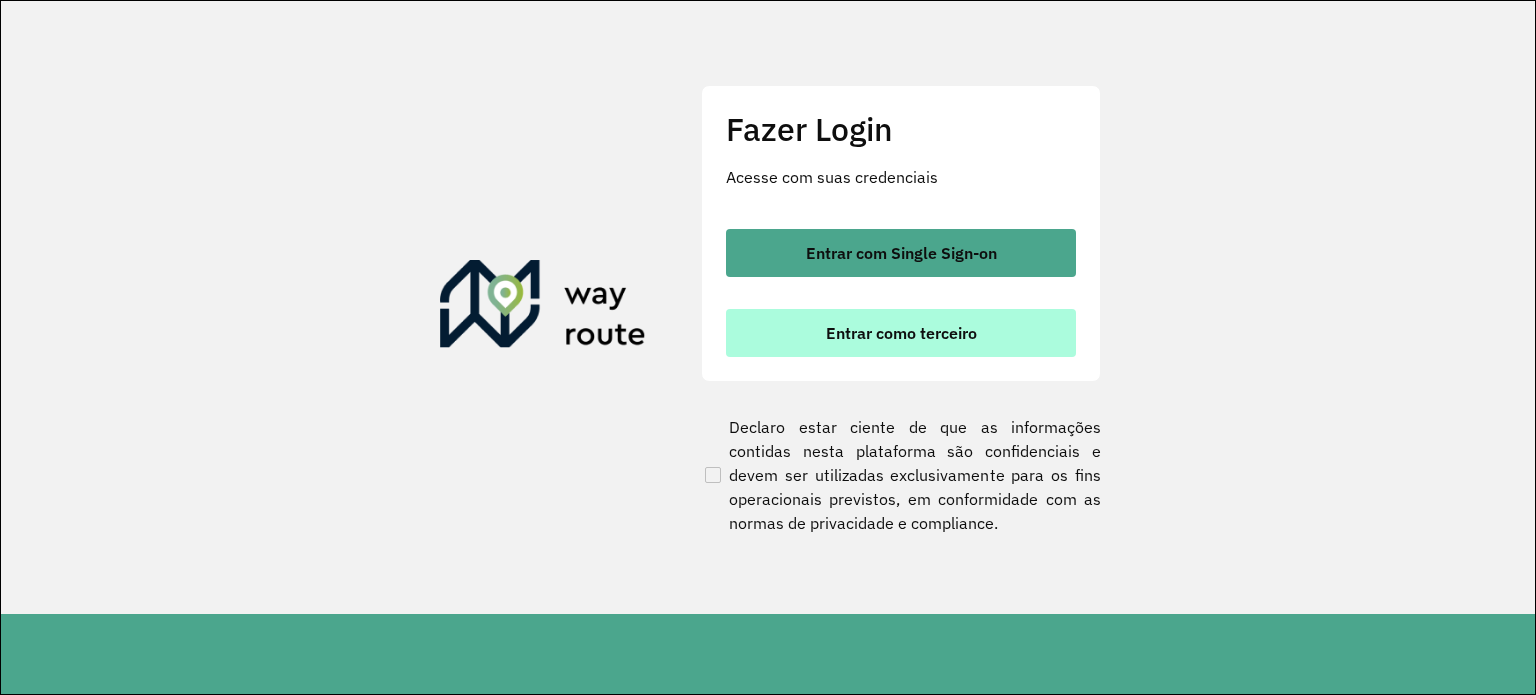 click on "Entrar como terceiro" at bounding box center [901, 333] 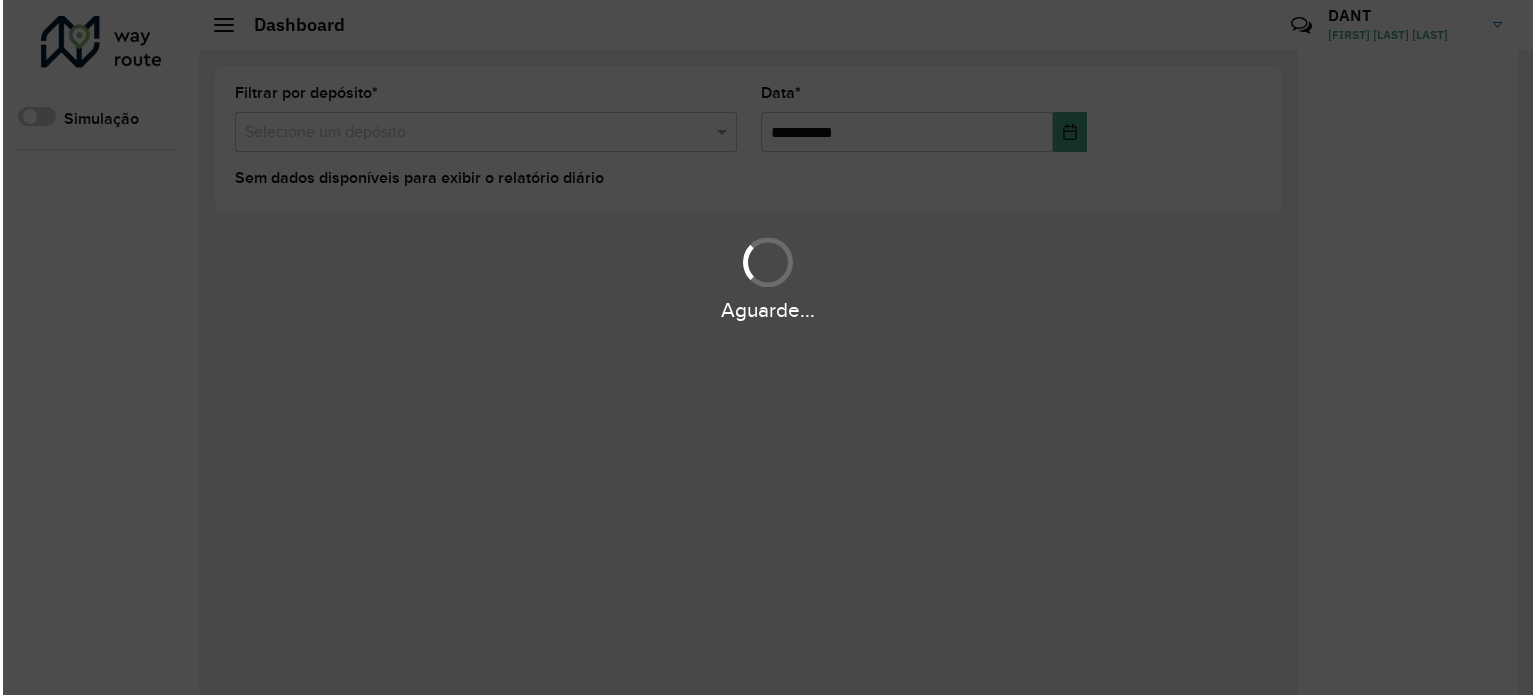 scroll, scrollTop: 0, scrollLeft: 0, axis: both 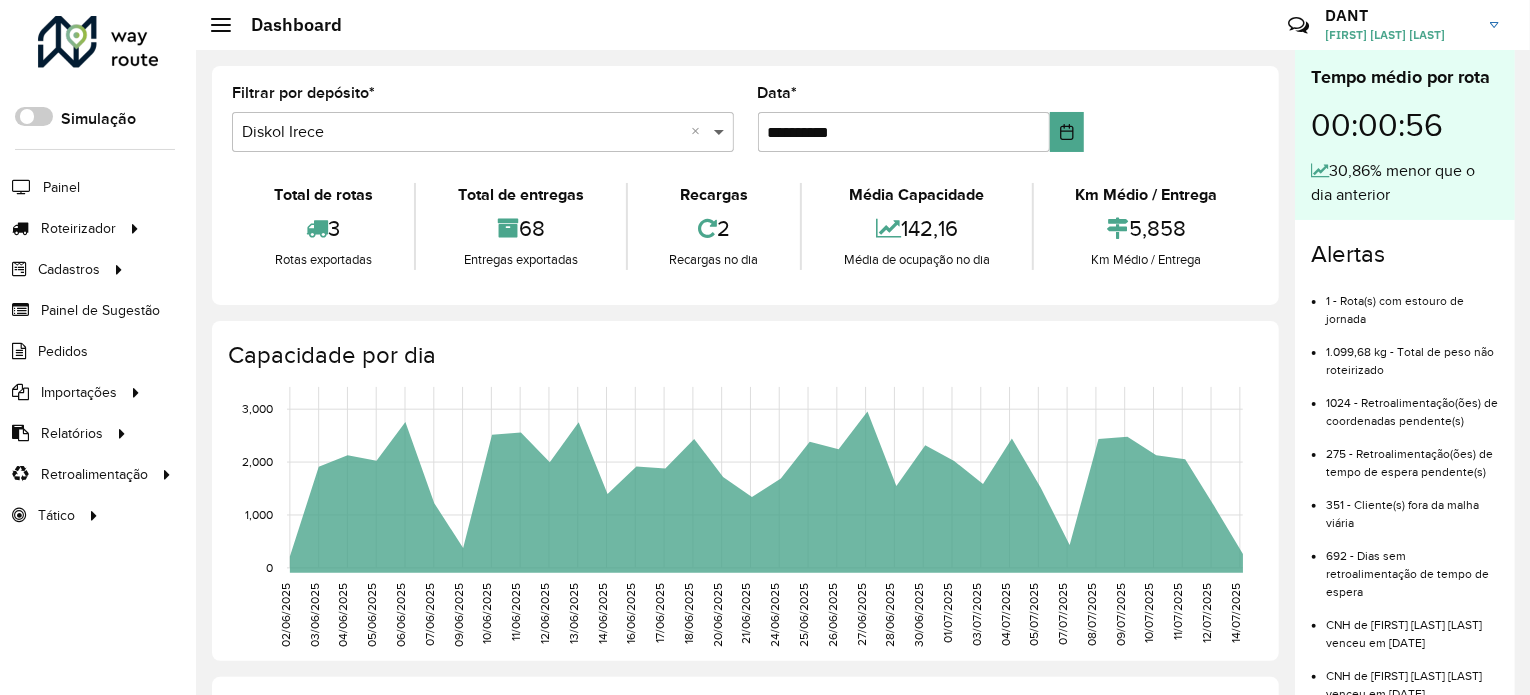 click at bounding box center (721, 132) 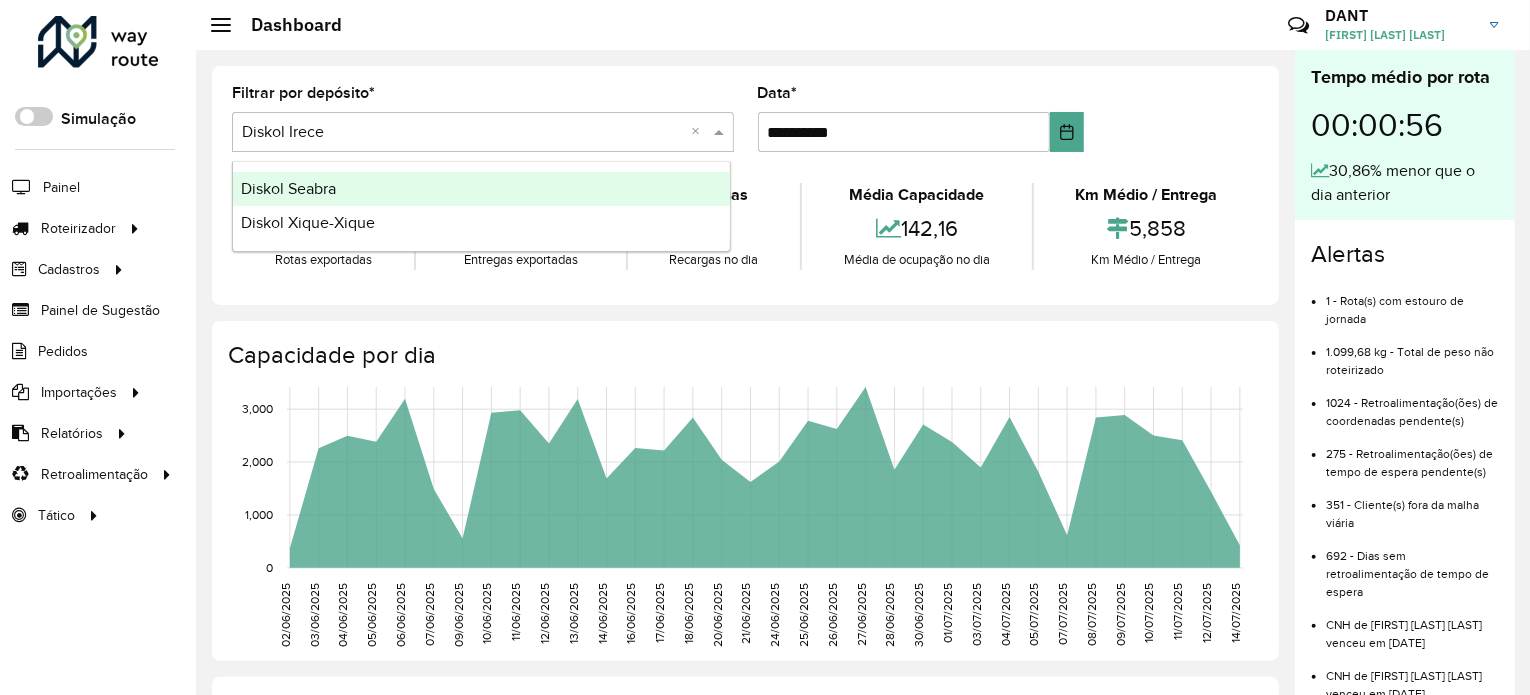 click on "Diskol Seabra" at bounding box center (481, 189) 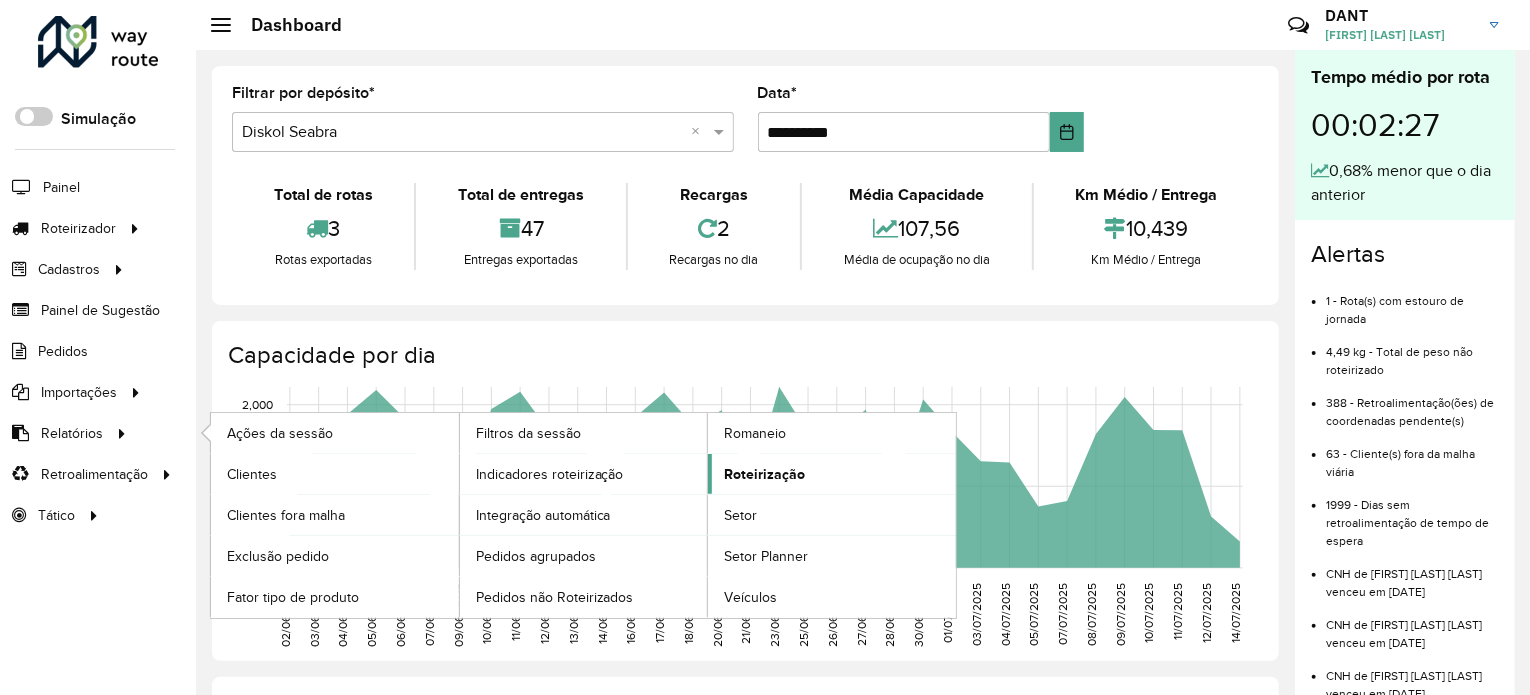 click on "Roteirização" 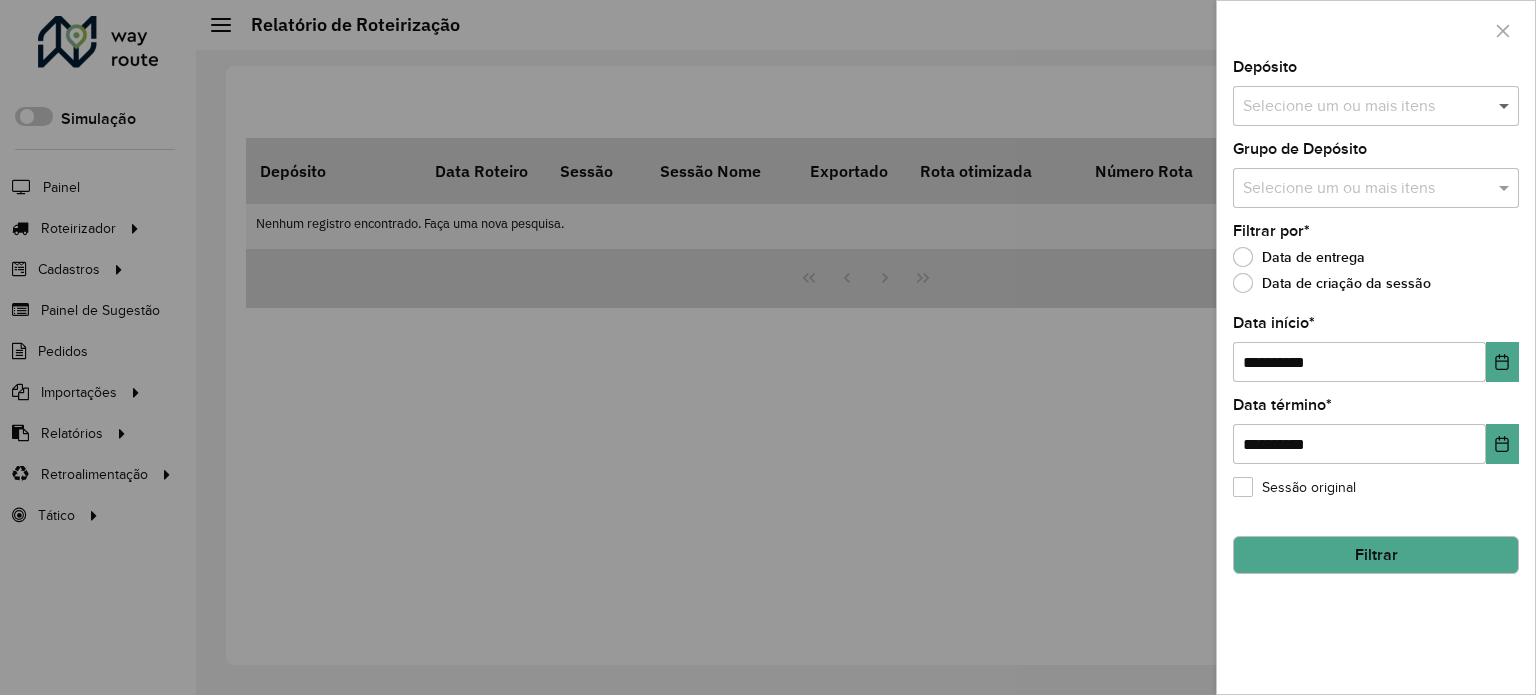 click at bounding box center [1506, 106] 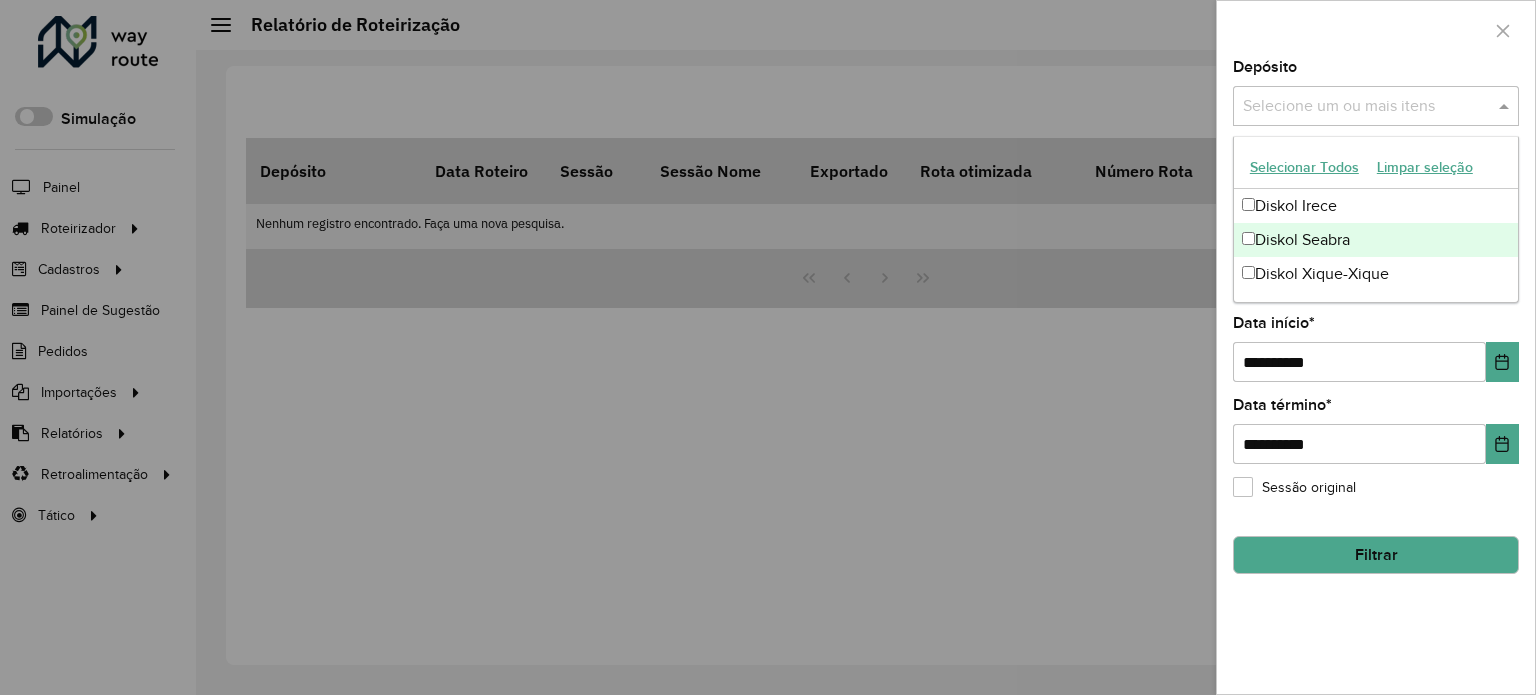 click on "Diskol Seabra" at bounding box center (1376, 240) 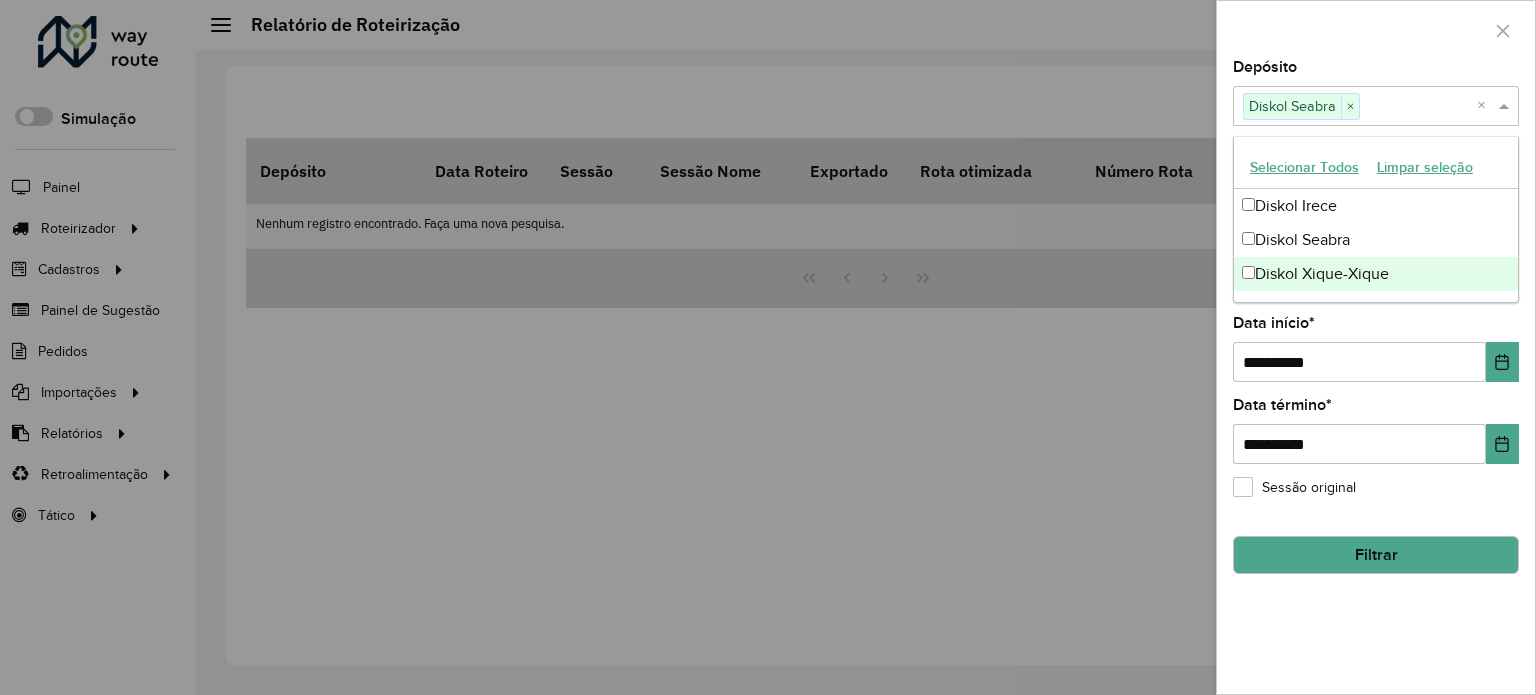 click on "**********" 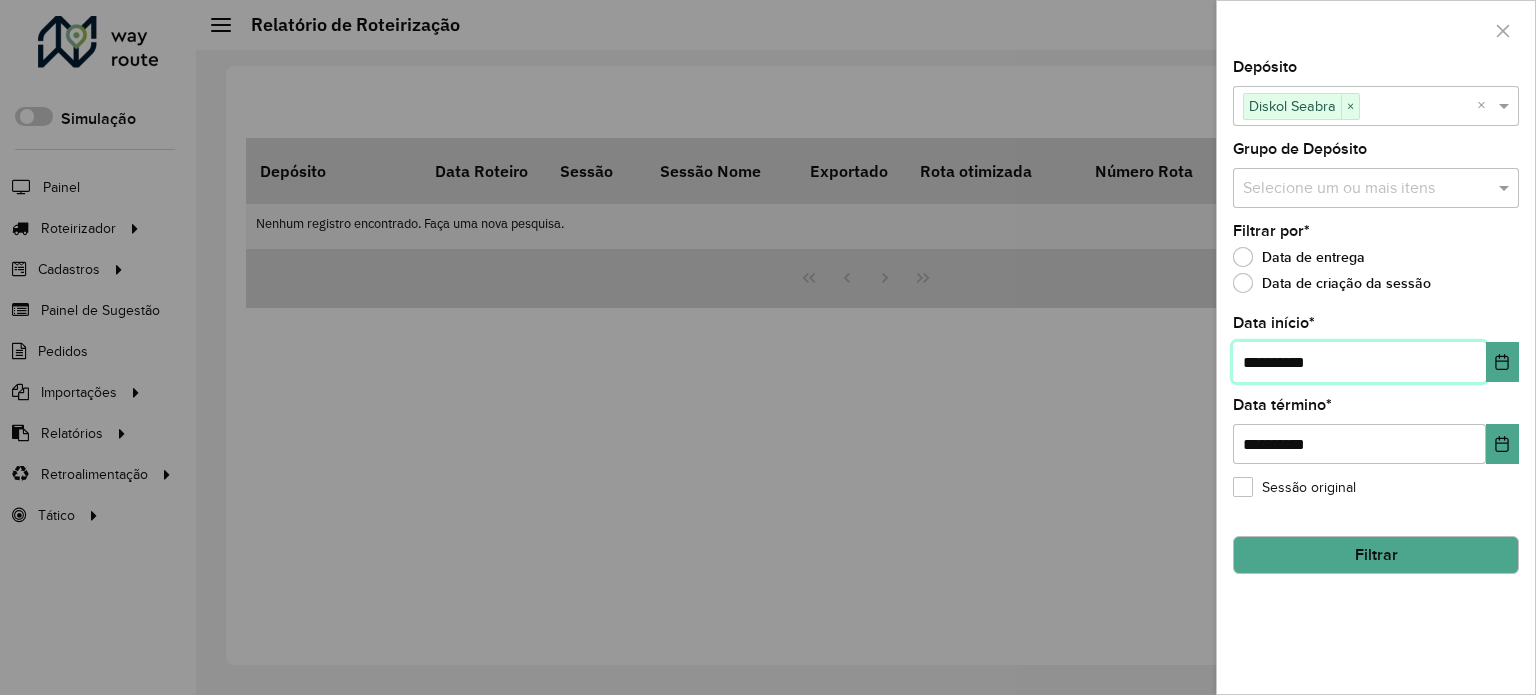 click on "**********" at bounding box center [1359, 362] 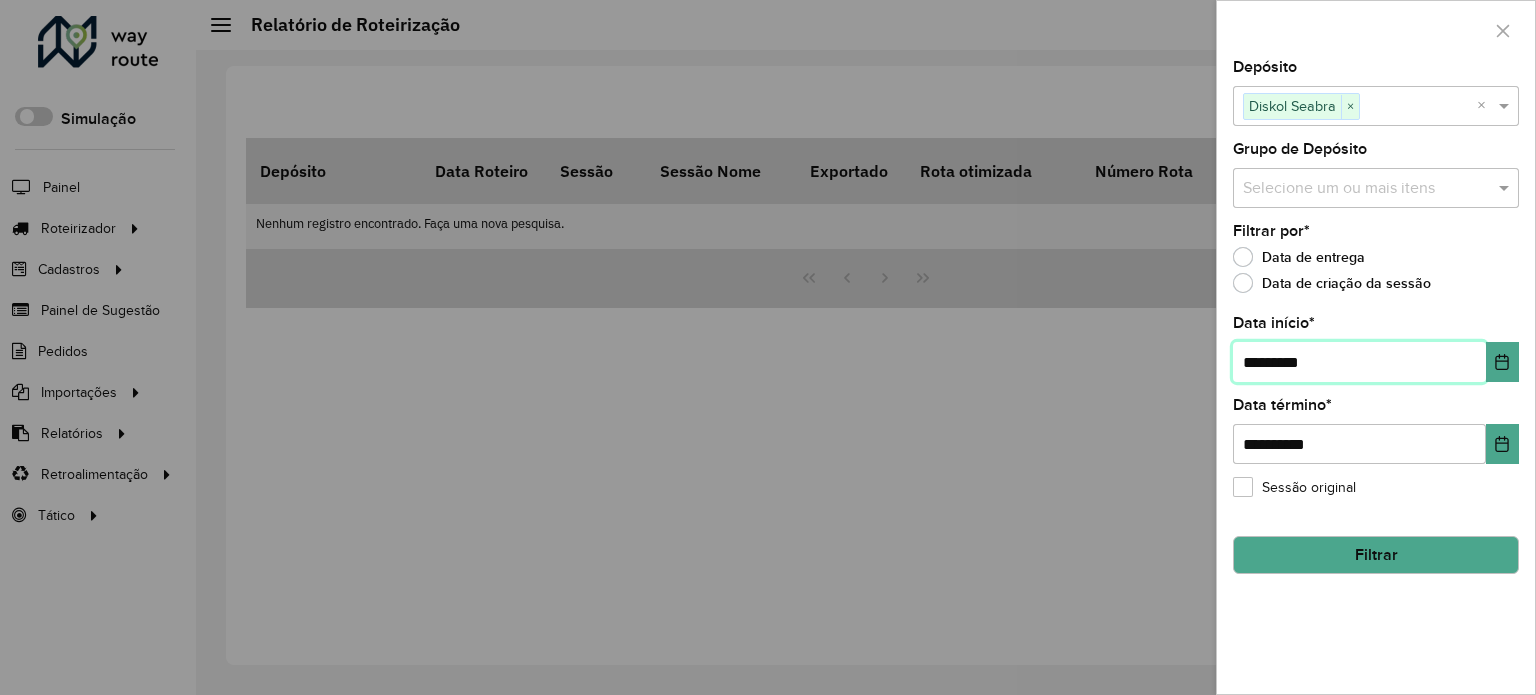 type on "**********" 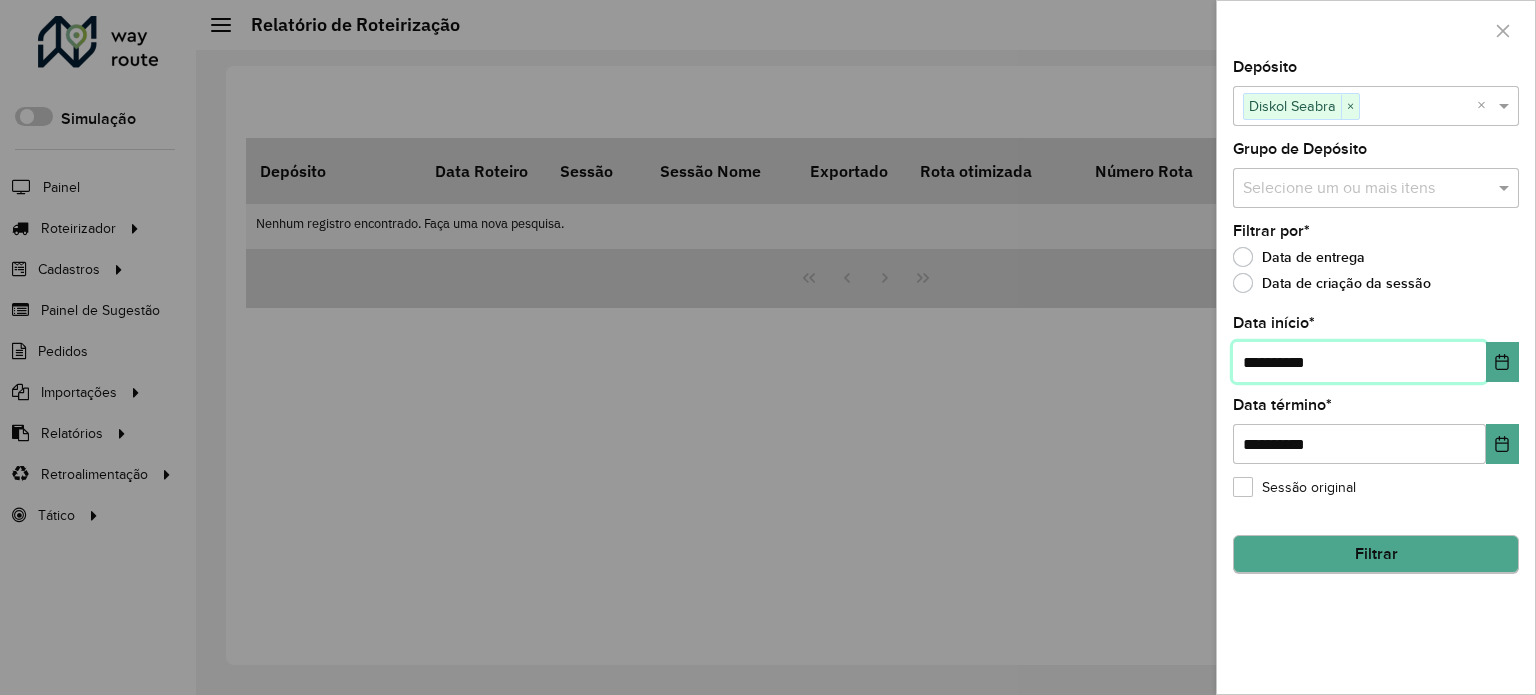type on "**********" 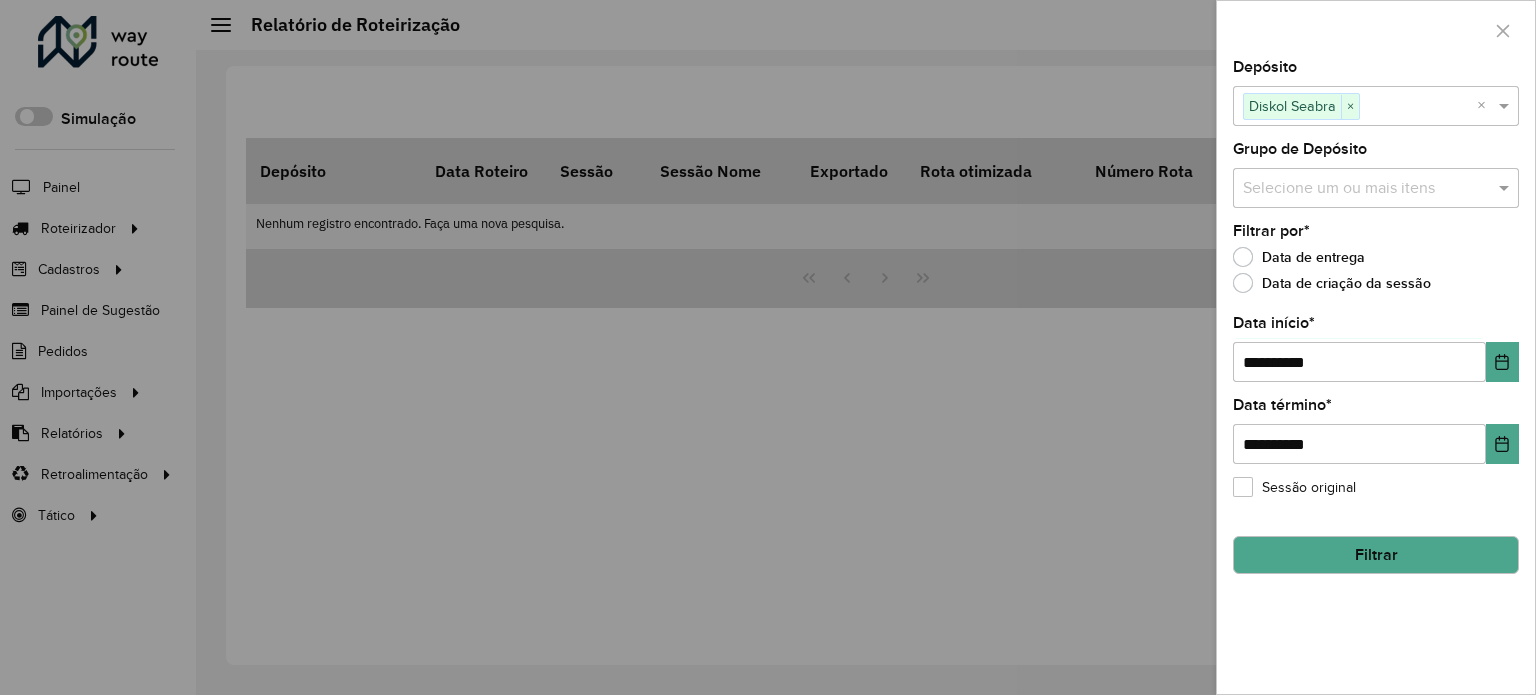 click on "Filtrar" 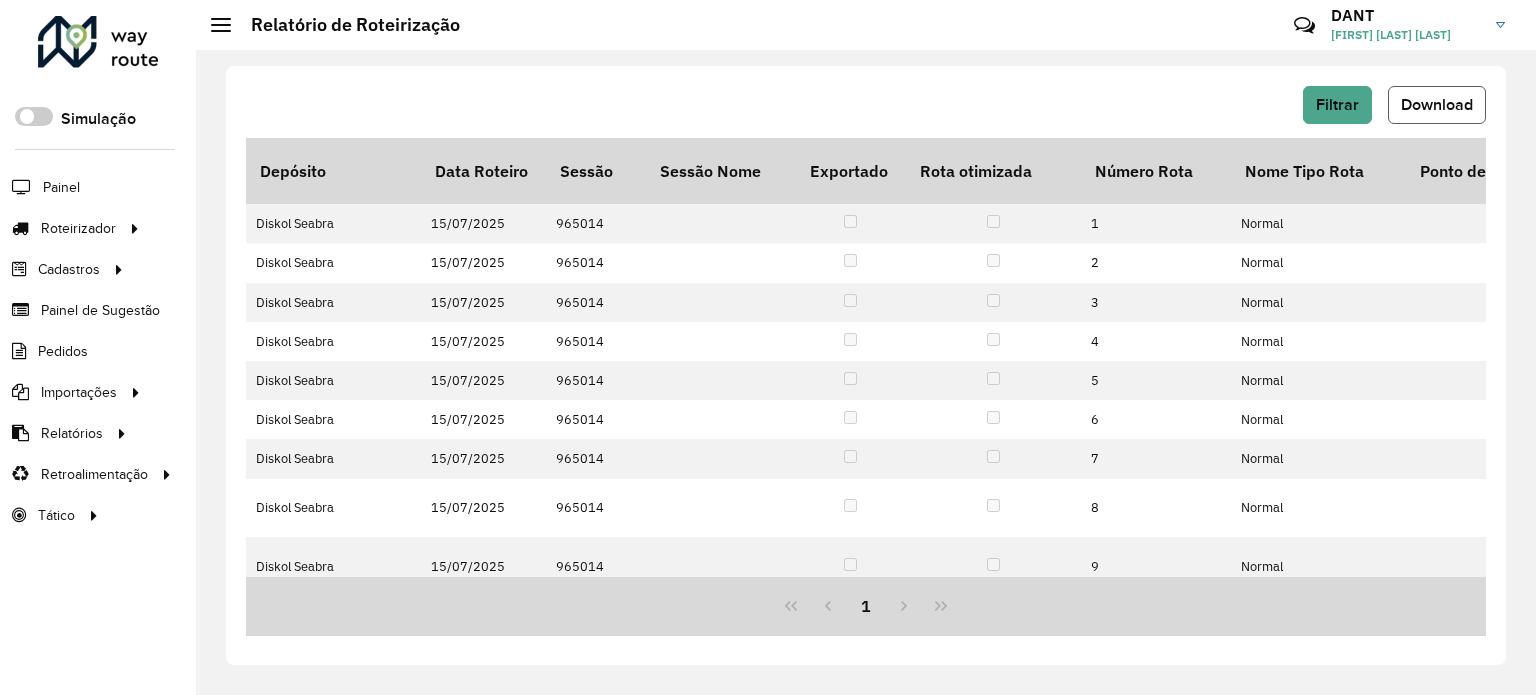 click on "Download" 